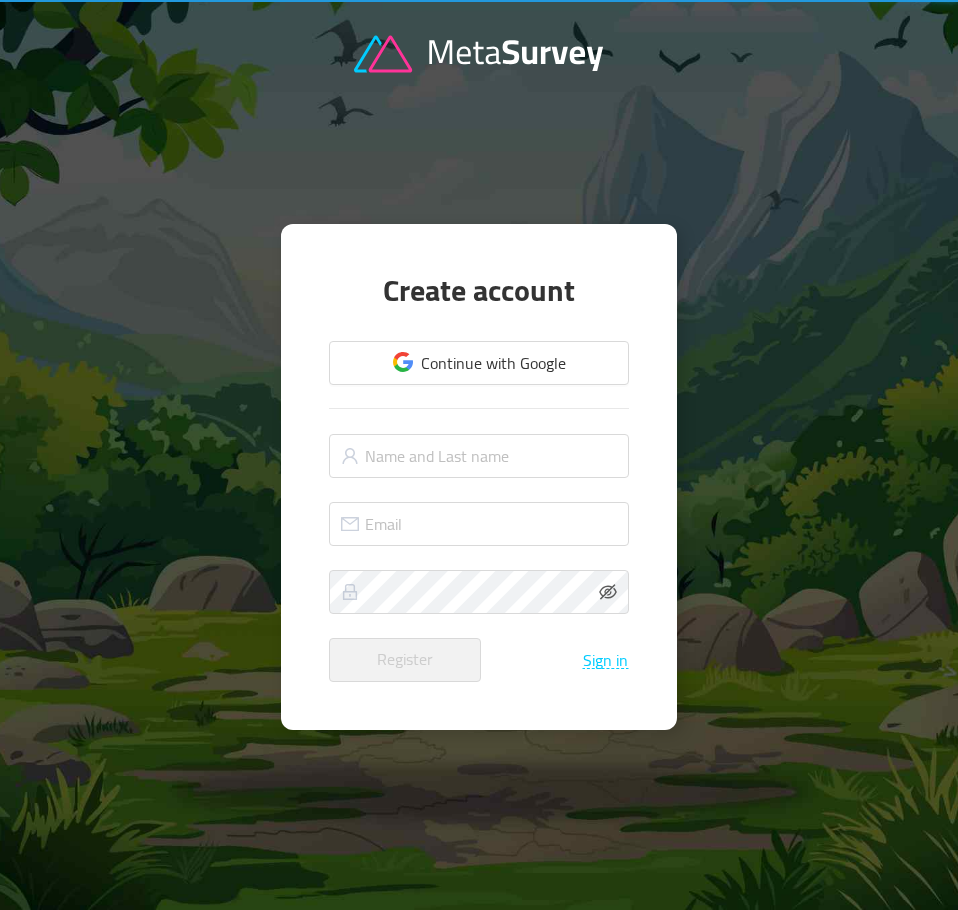 scroll, scrollTop: 0, scrollLeft: 0, axis: both 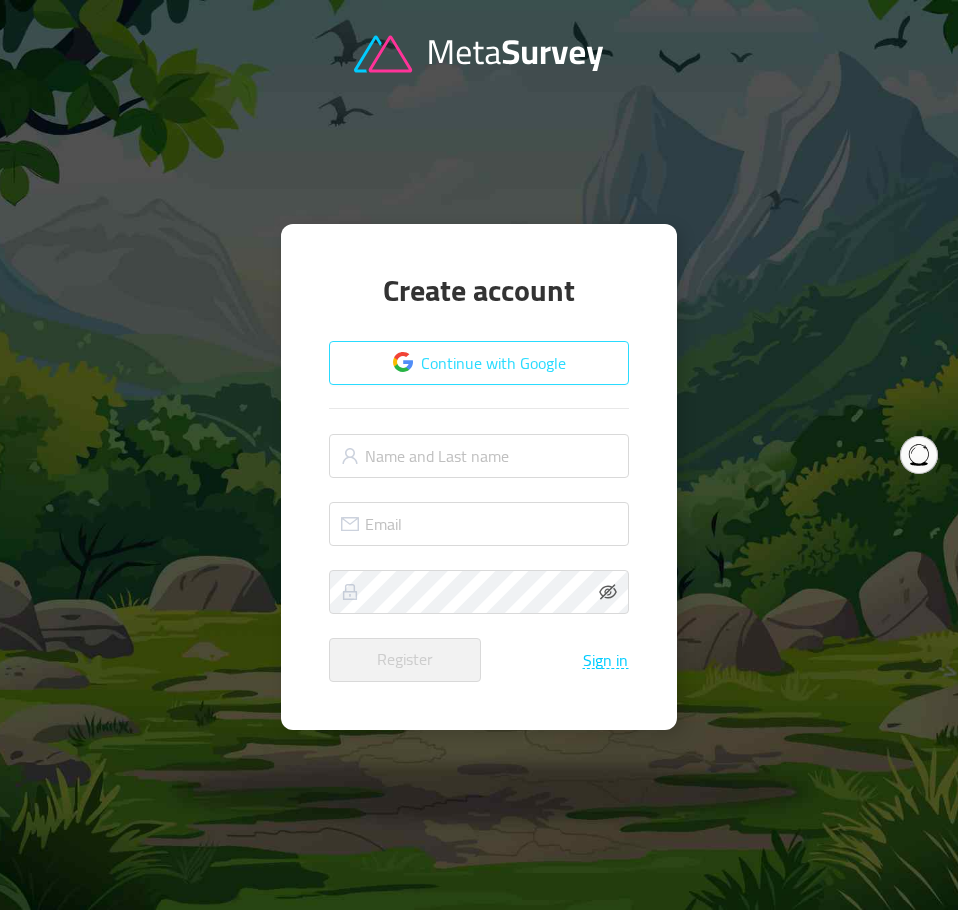 click on "Continue with Google" at bounding box center (479, 363) 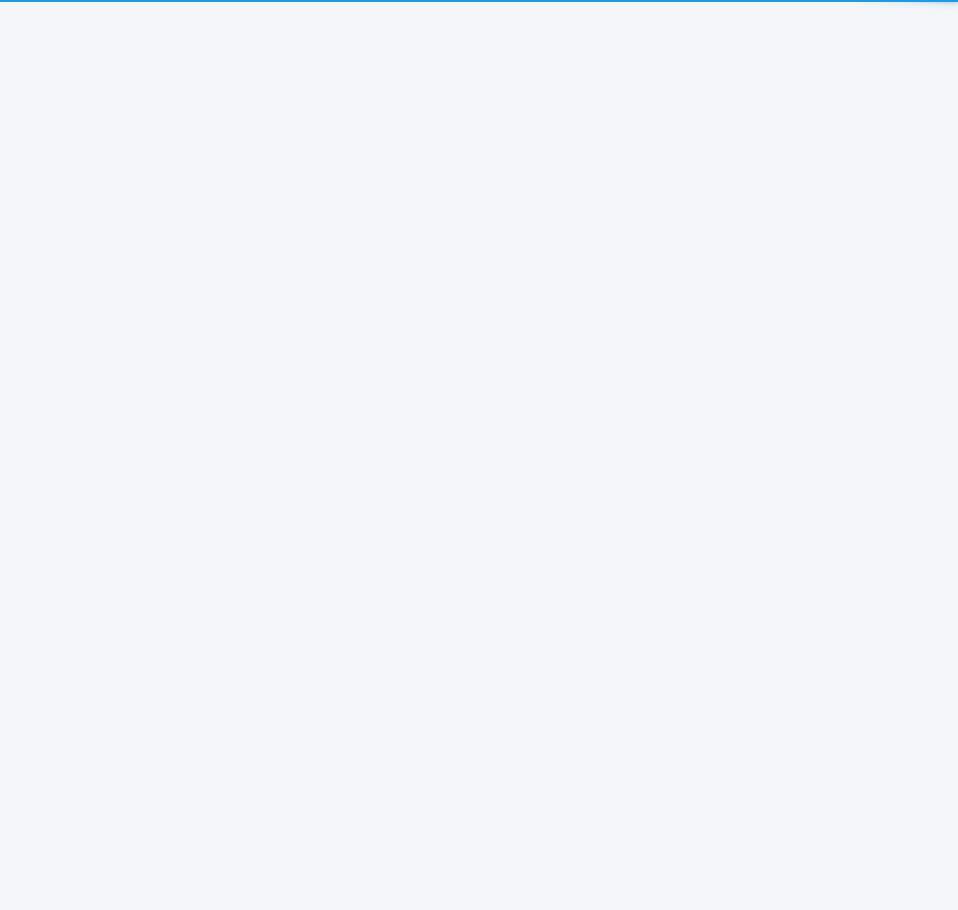 scroll, scrollTop: 0, scrollLeft: 0, axis: both 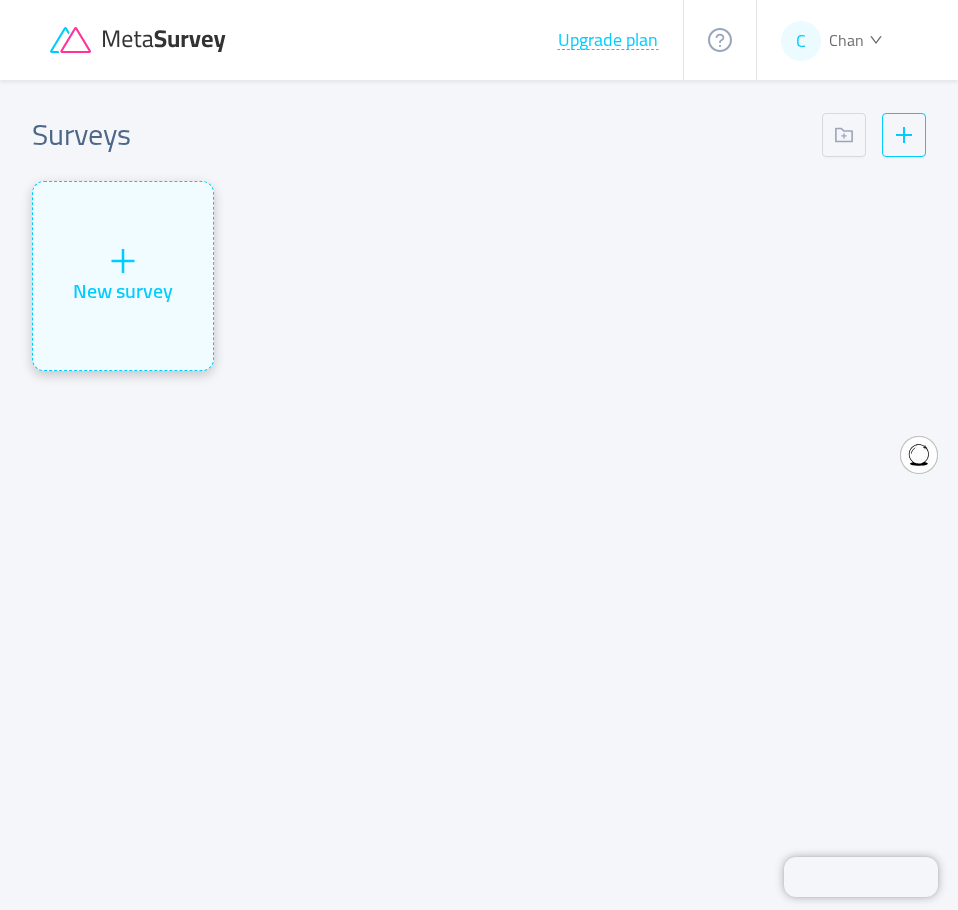 click on "New survey" at bounding box center [123, 276] 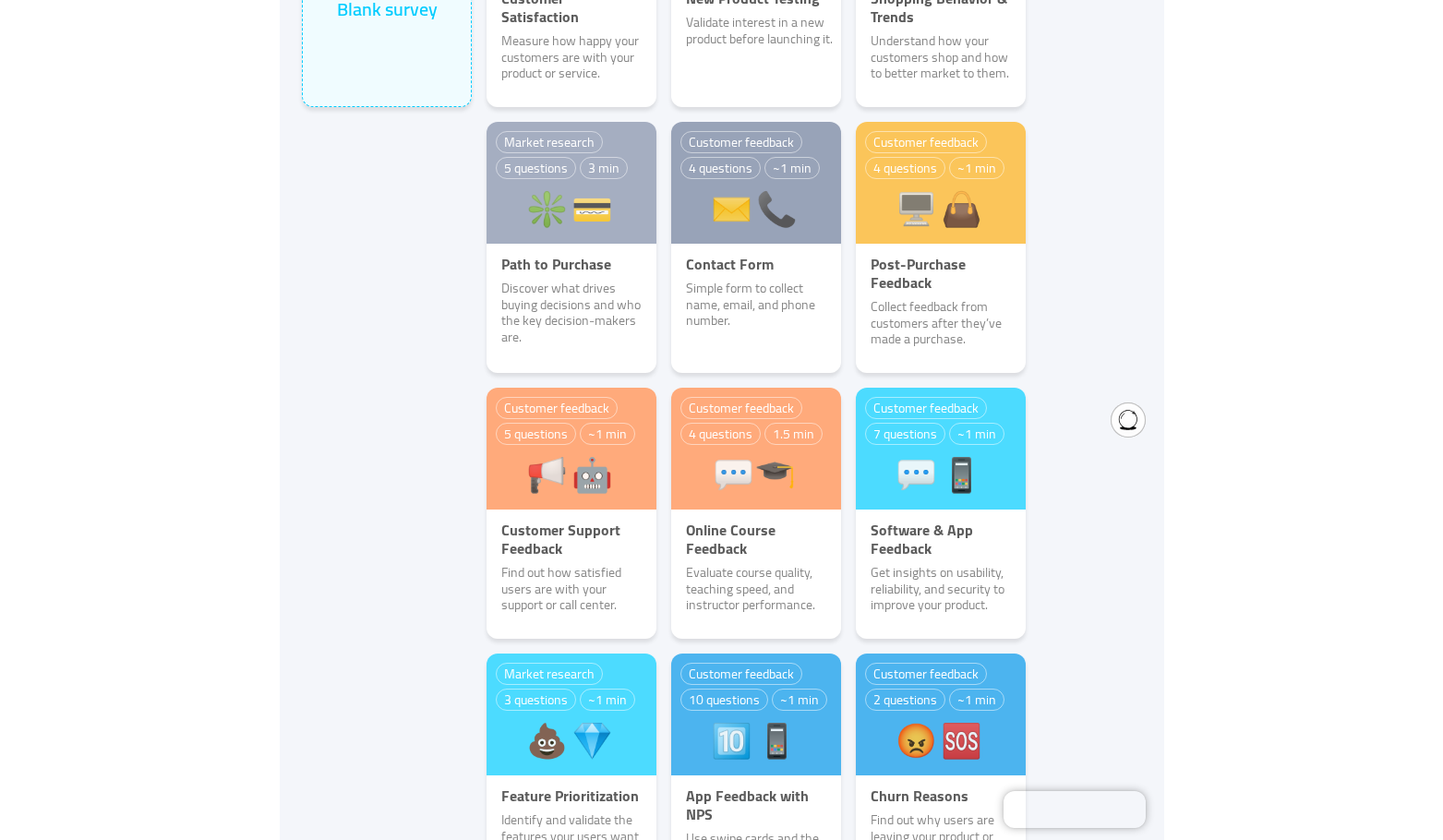 scroll, scrollTop: 0, scrollLeft: 0, axis: both 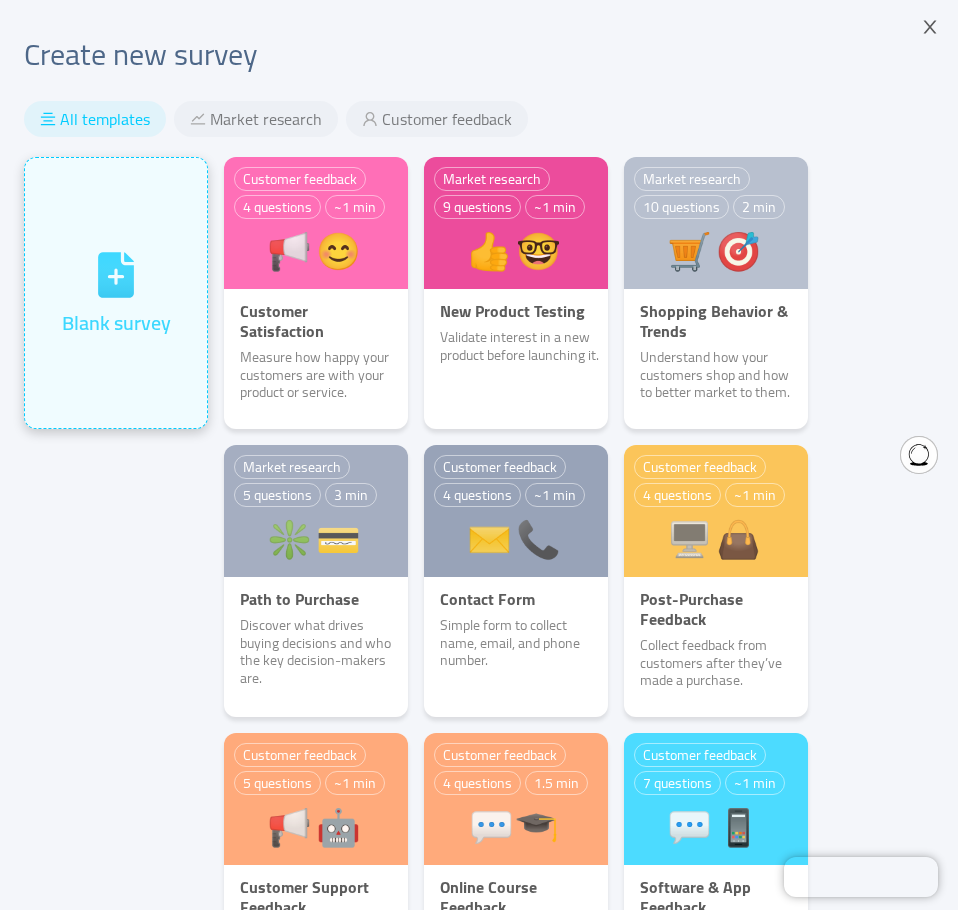 click 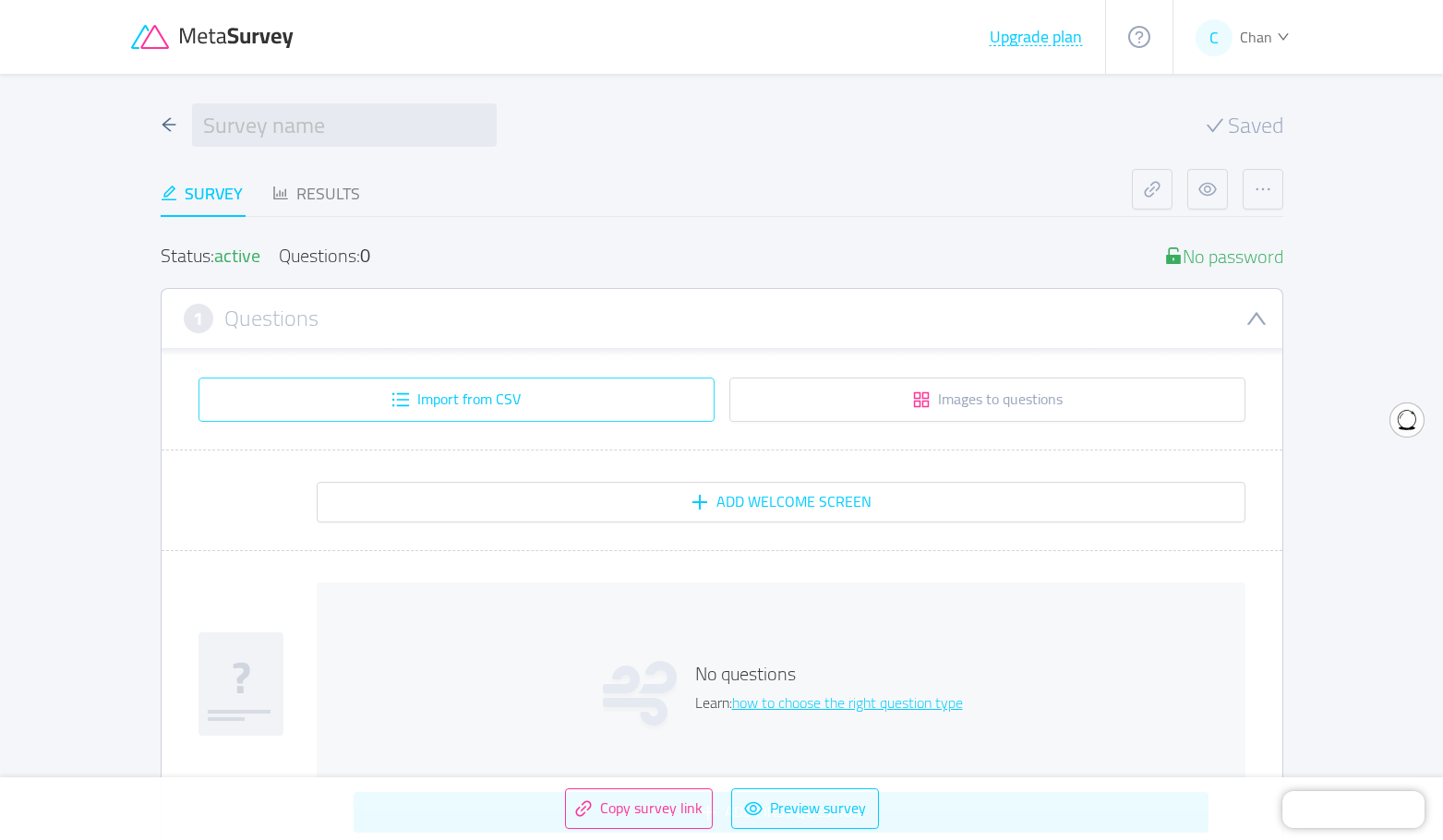 click on "Import from CSV" at bounding box center (456, 400) 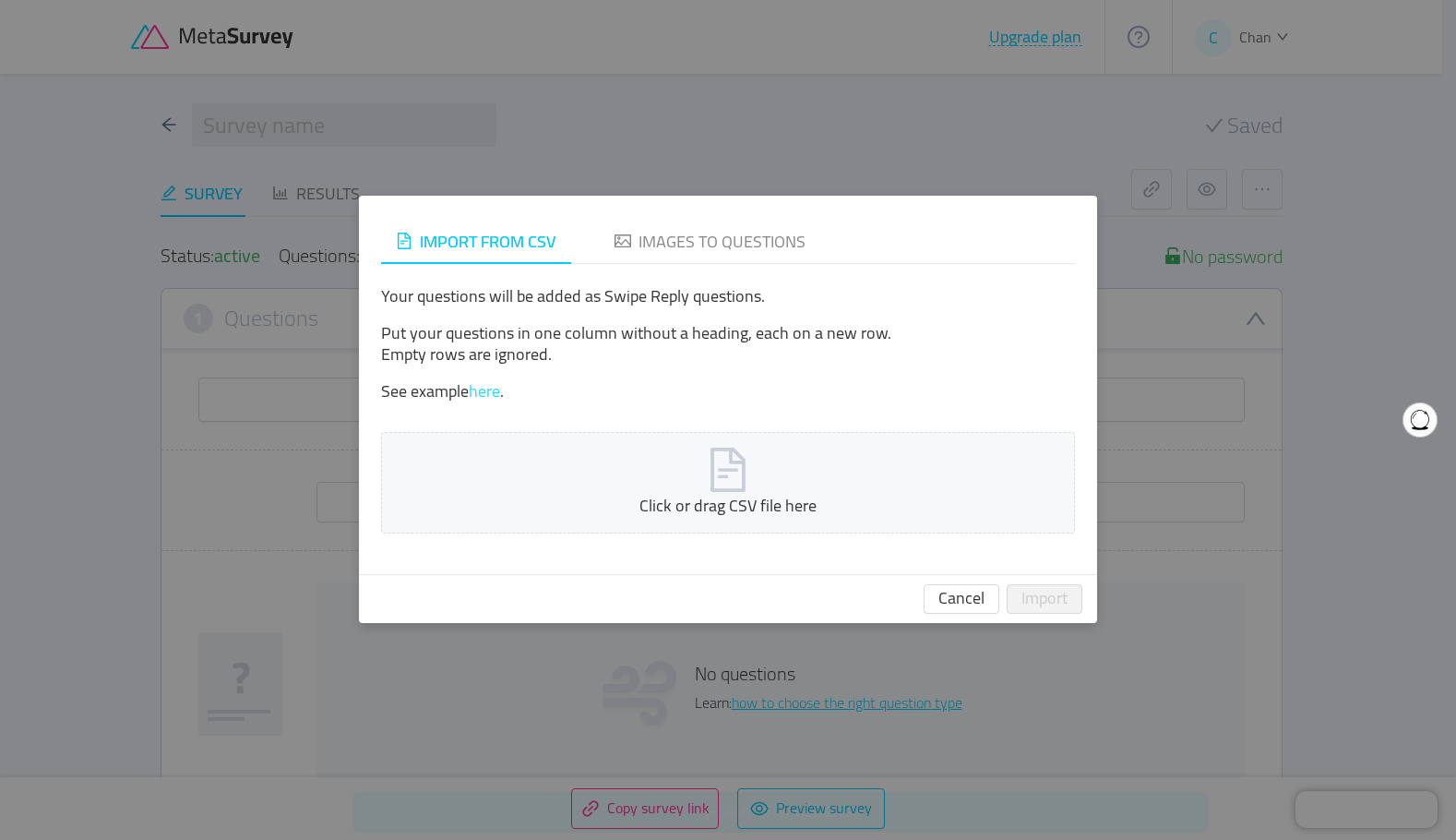 click on "here" at bounding box center (484, 390) 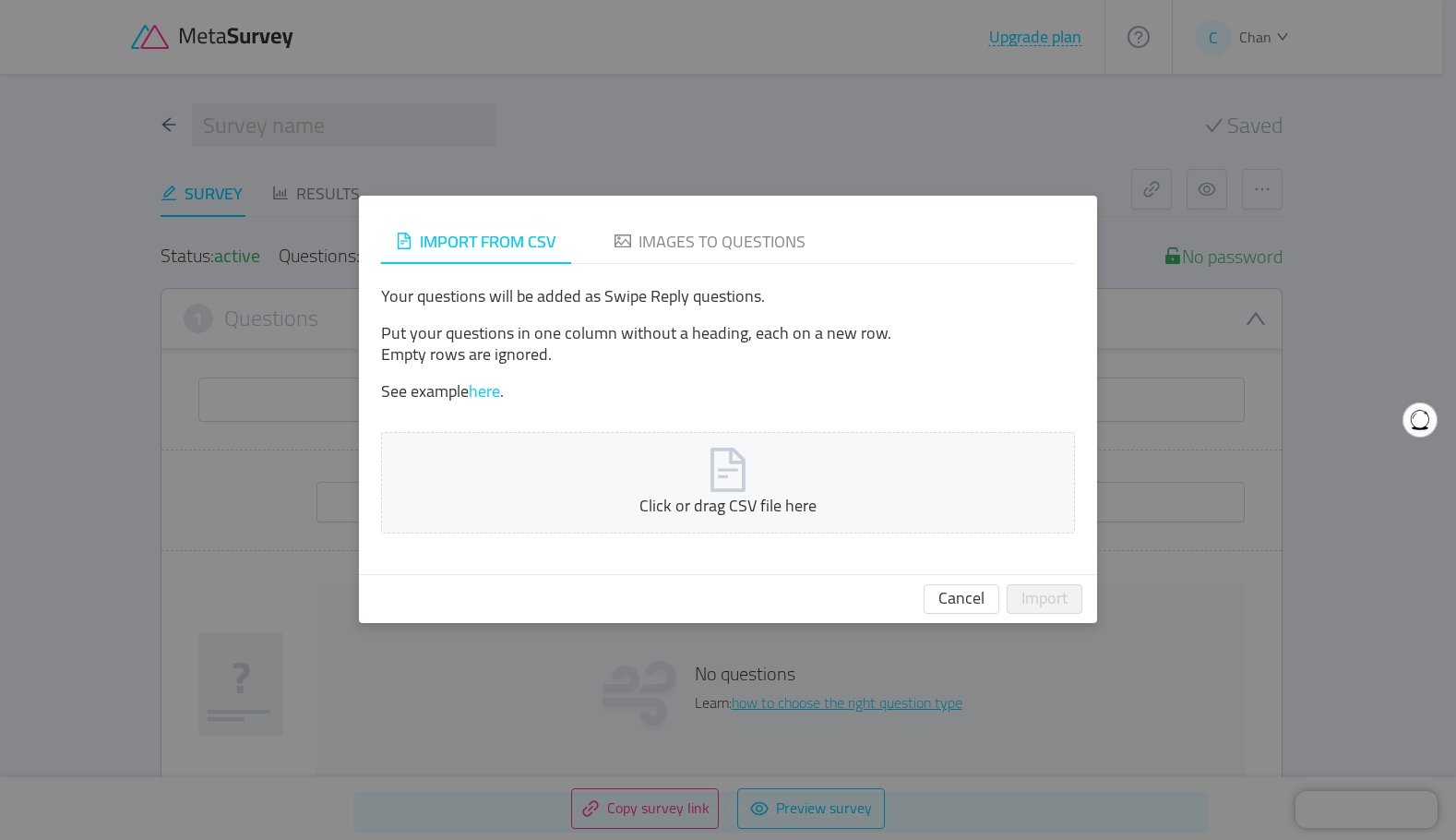 click on "See example  here ." at bounding box center (728, 391) 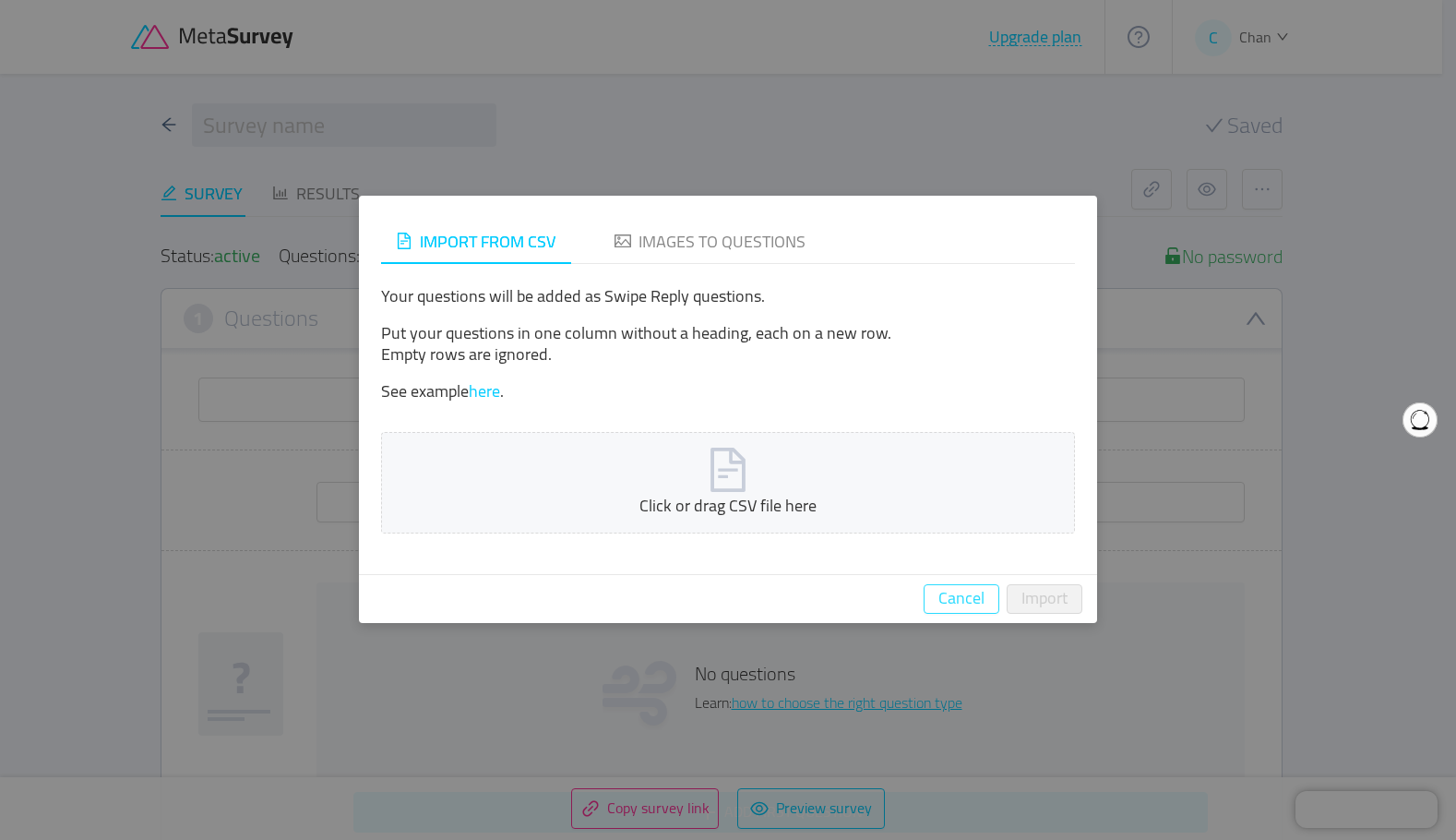 click on "Cancel" at bounding box center (961, 599) 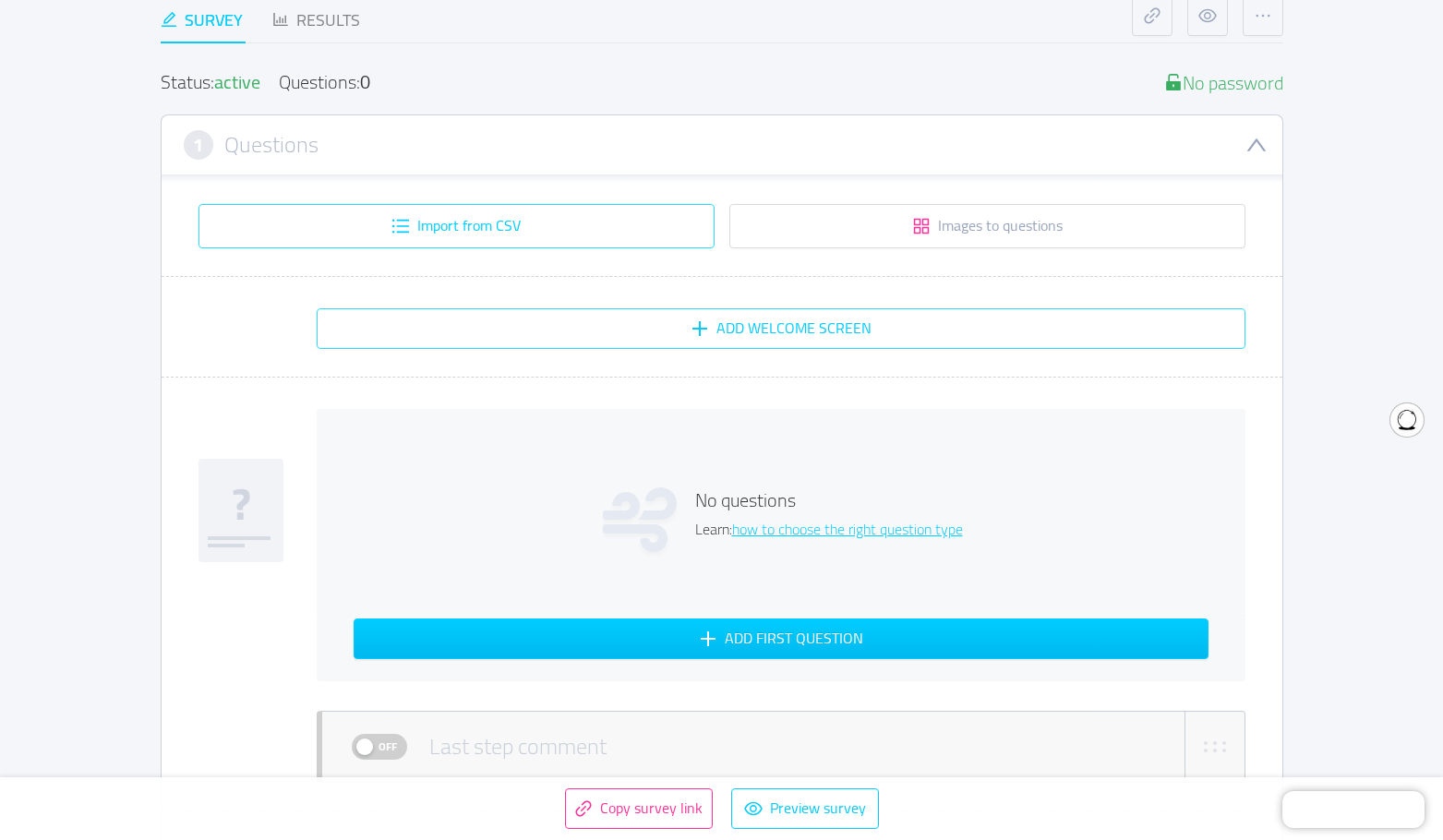 scroll, scrollTop: 277, scrollLeft: 0, axis: vertical 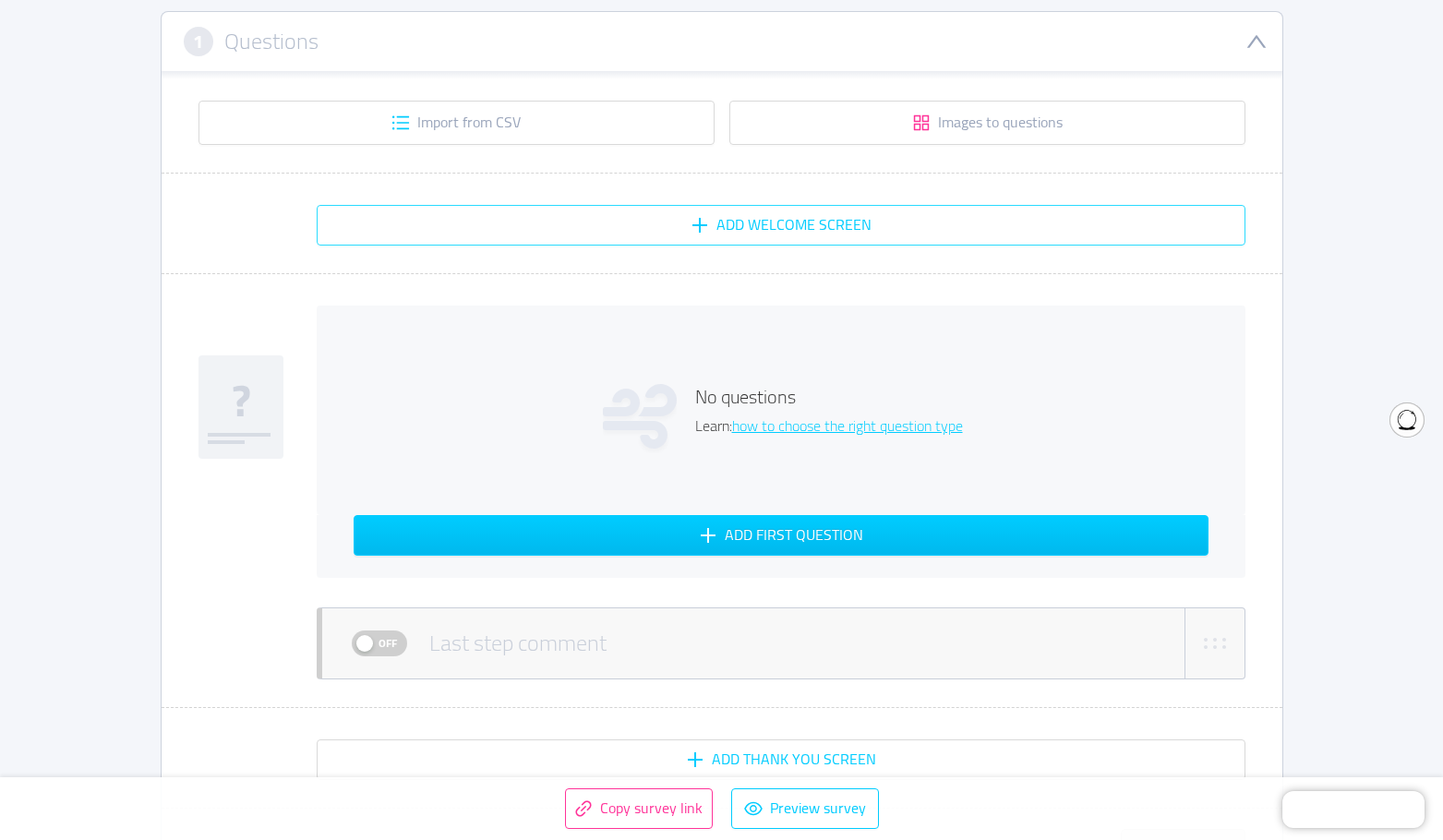 click on "Add Welcome screen" at bounding box center (781, 225) 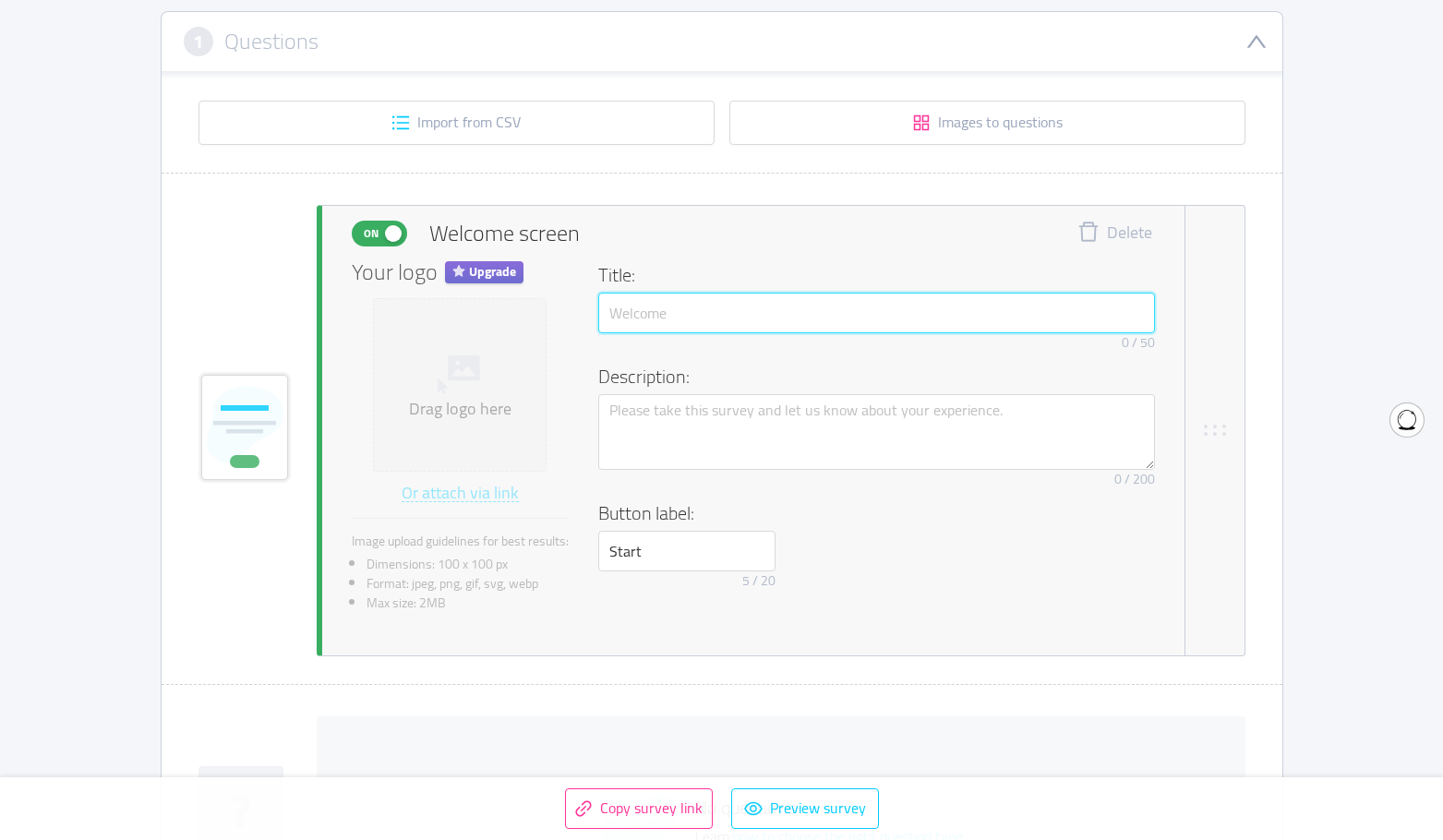 click at bounding box center [876, 313] 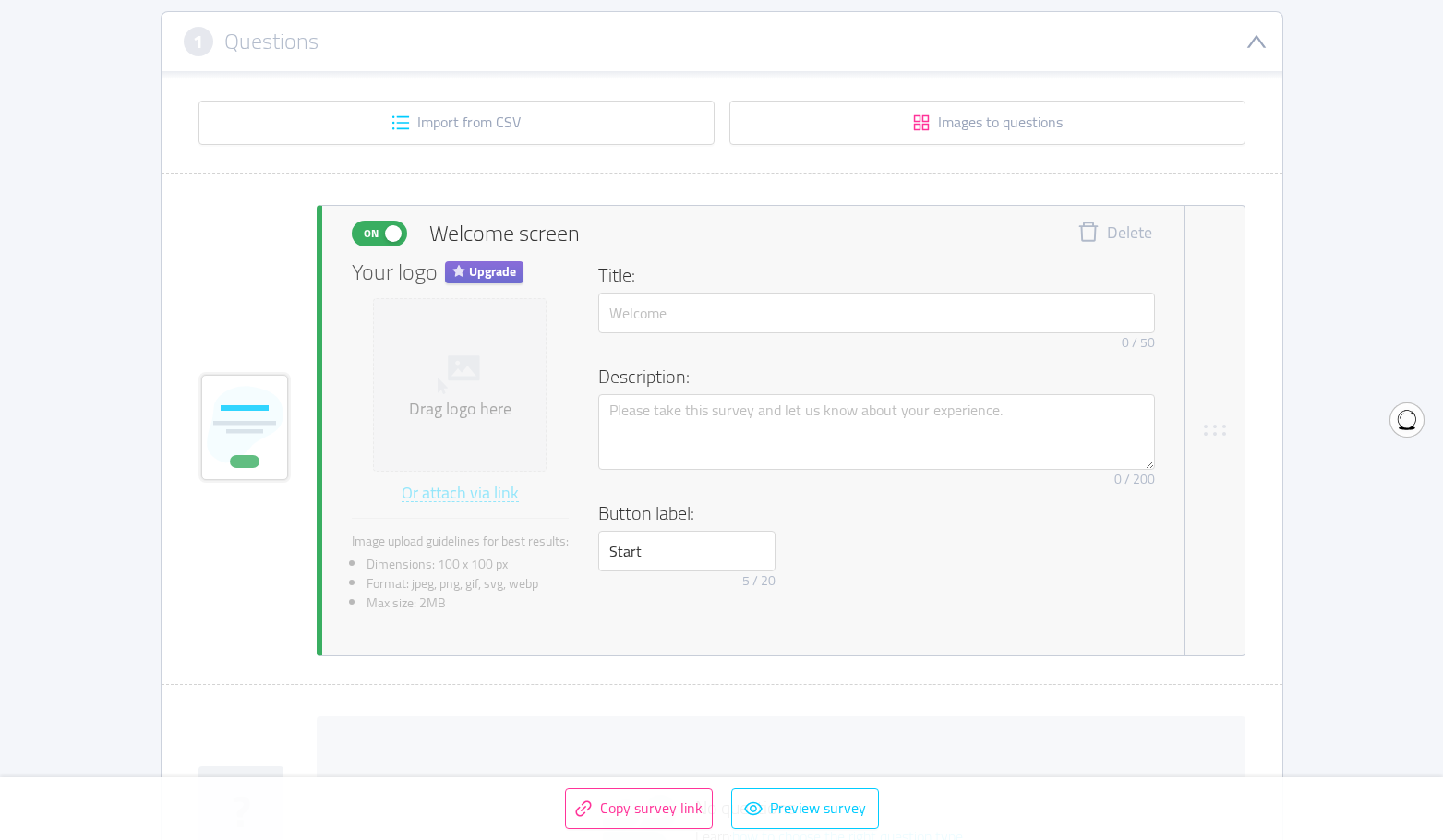 click on "Drag logo here" at bounding box center (460, 385) 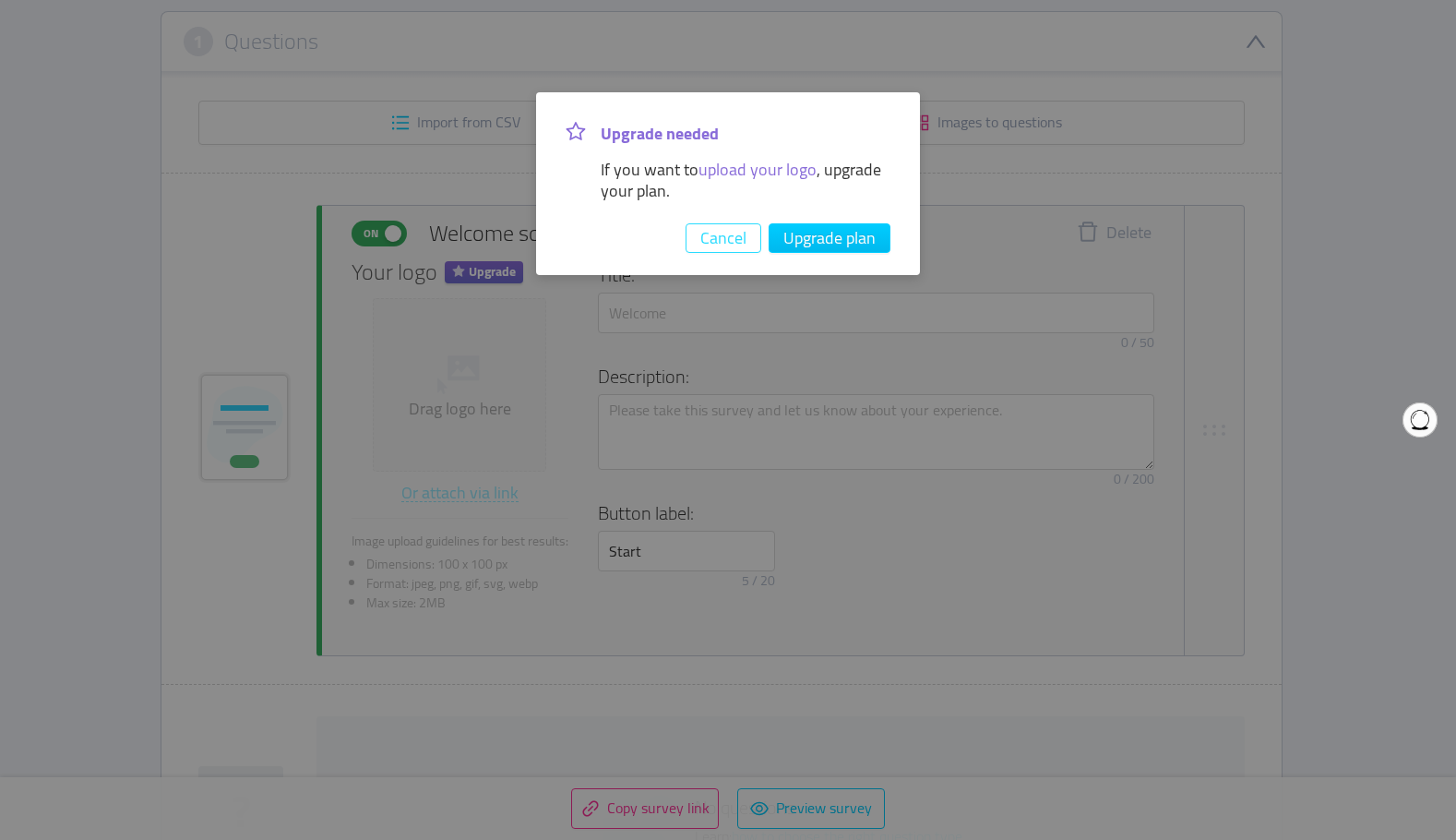 click on "Cancel" at bounding box center (723, 238) 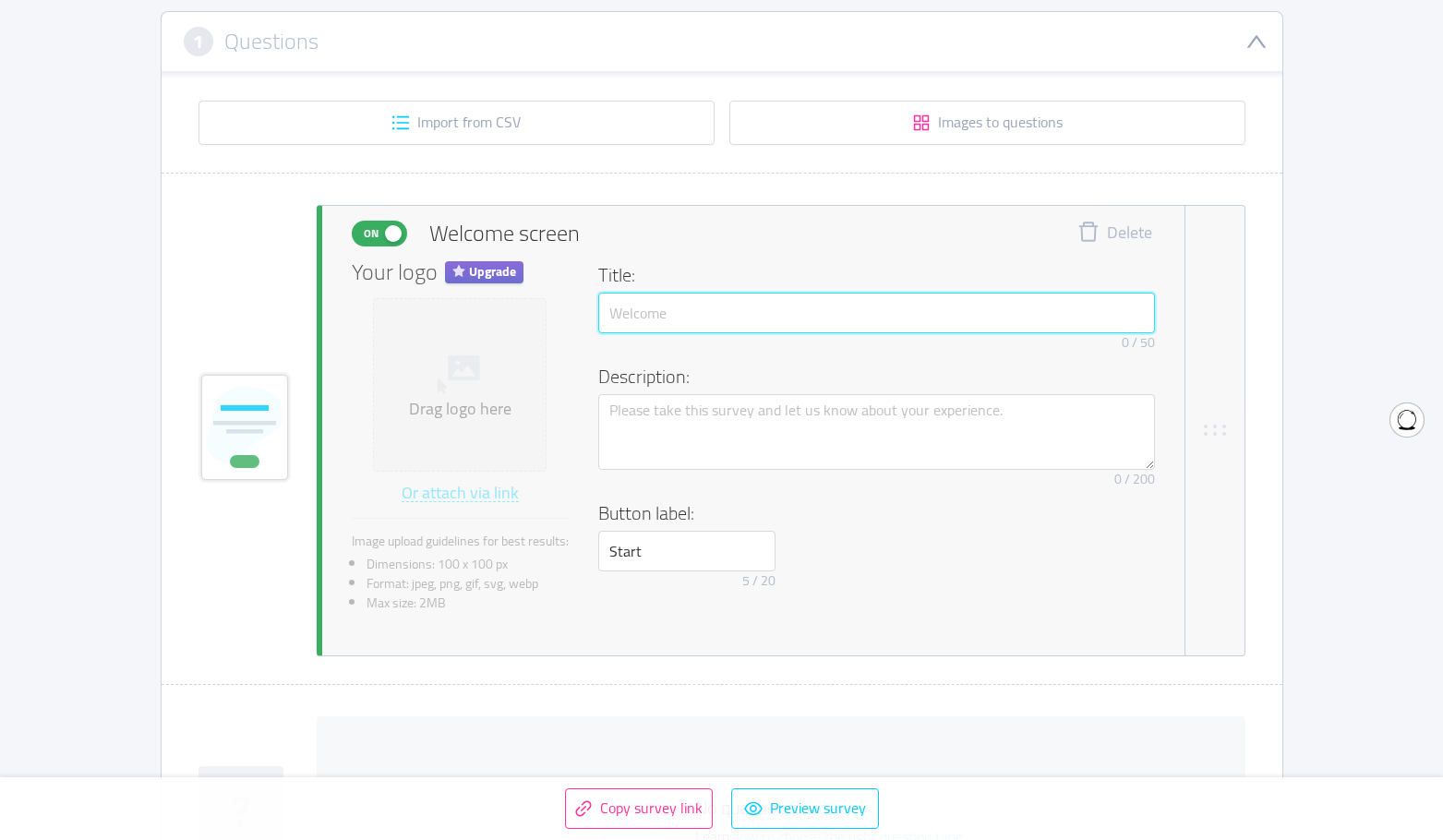 click at bounding box center [876, 313] 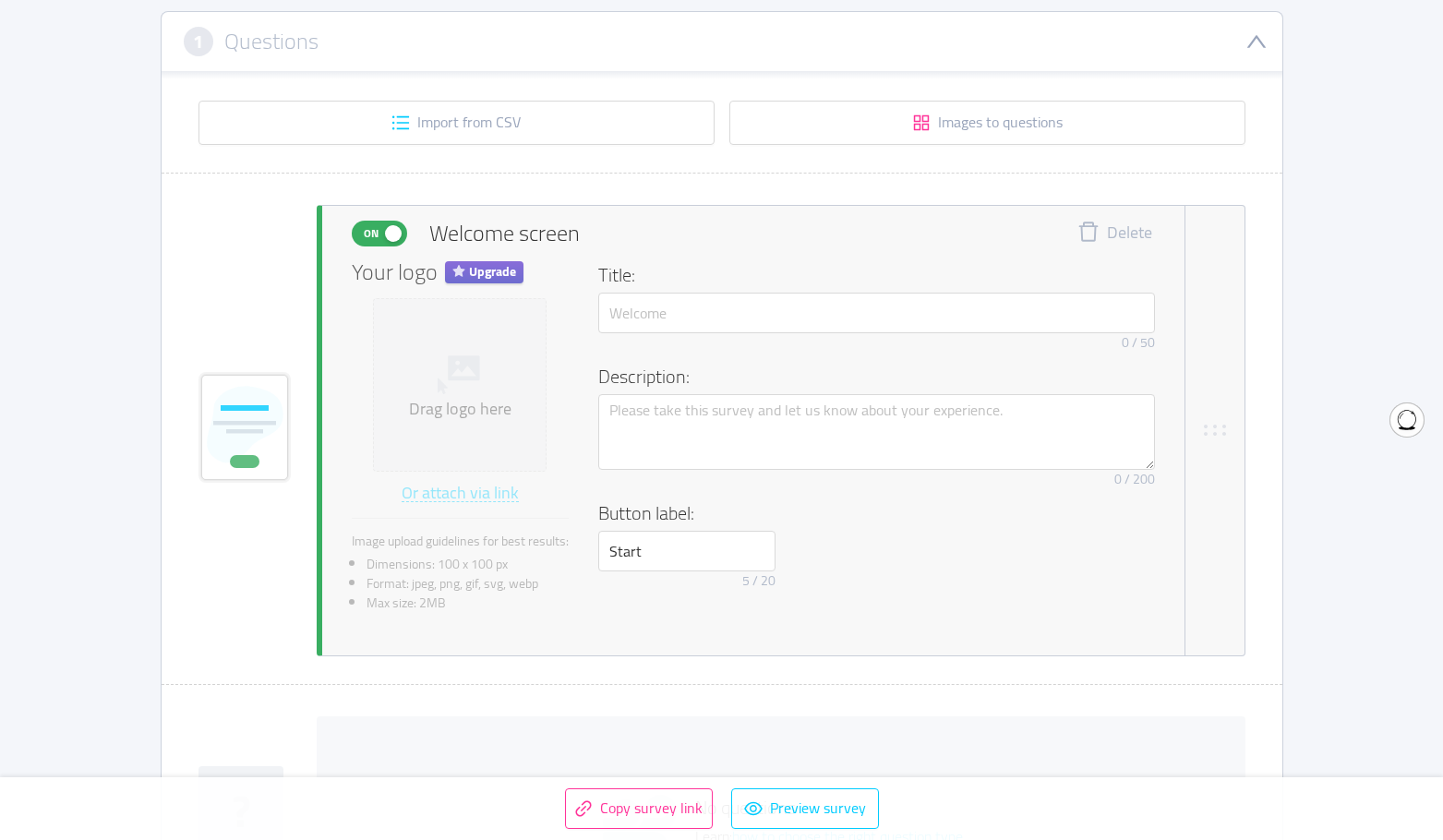 click on "On" at bounding box center (371, 234) 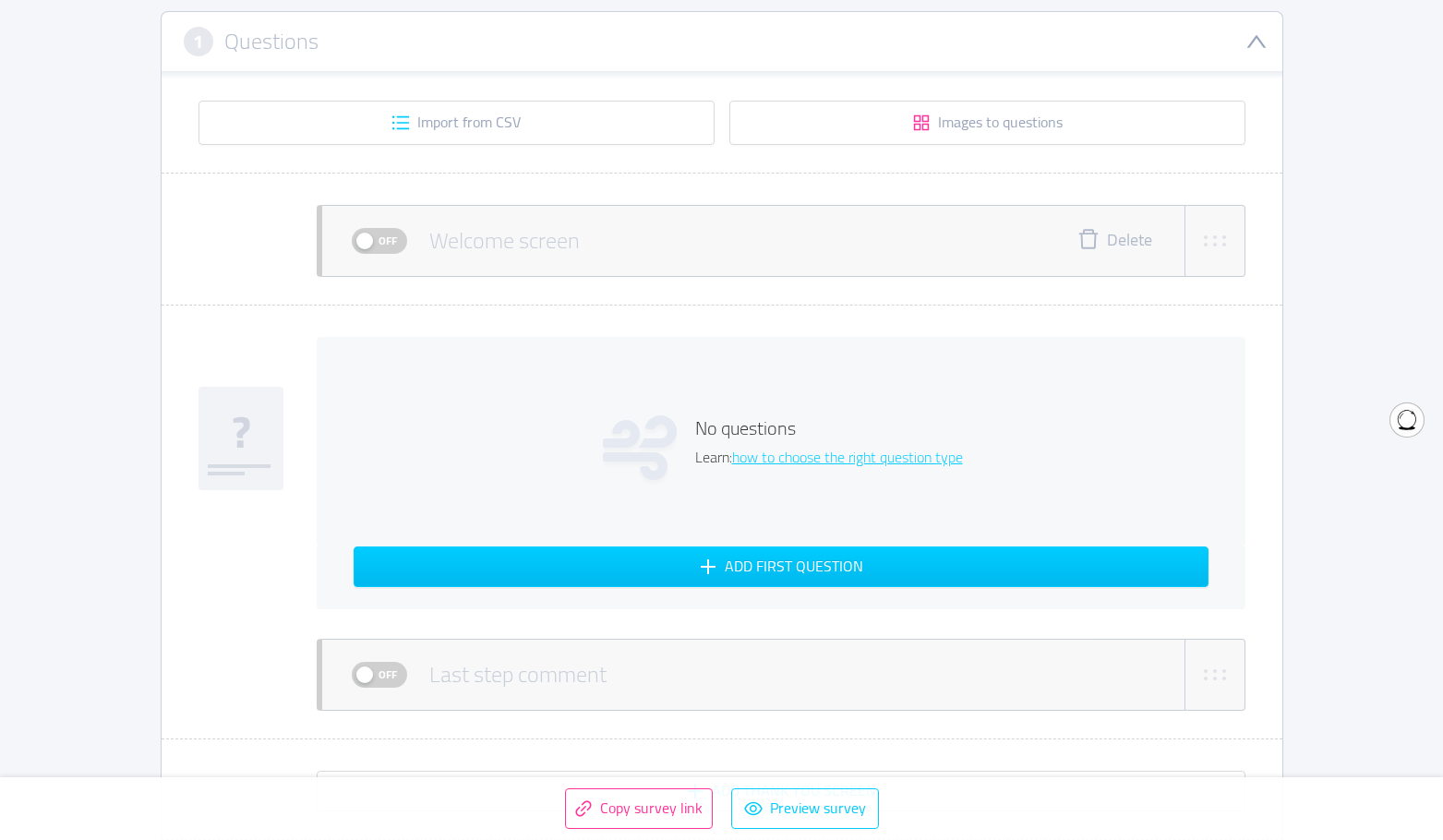 click on "No questions   Learn:   how to choose the right question type" at bounding box center [781, 441] 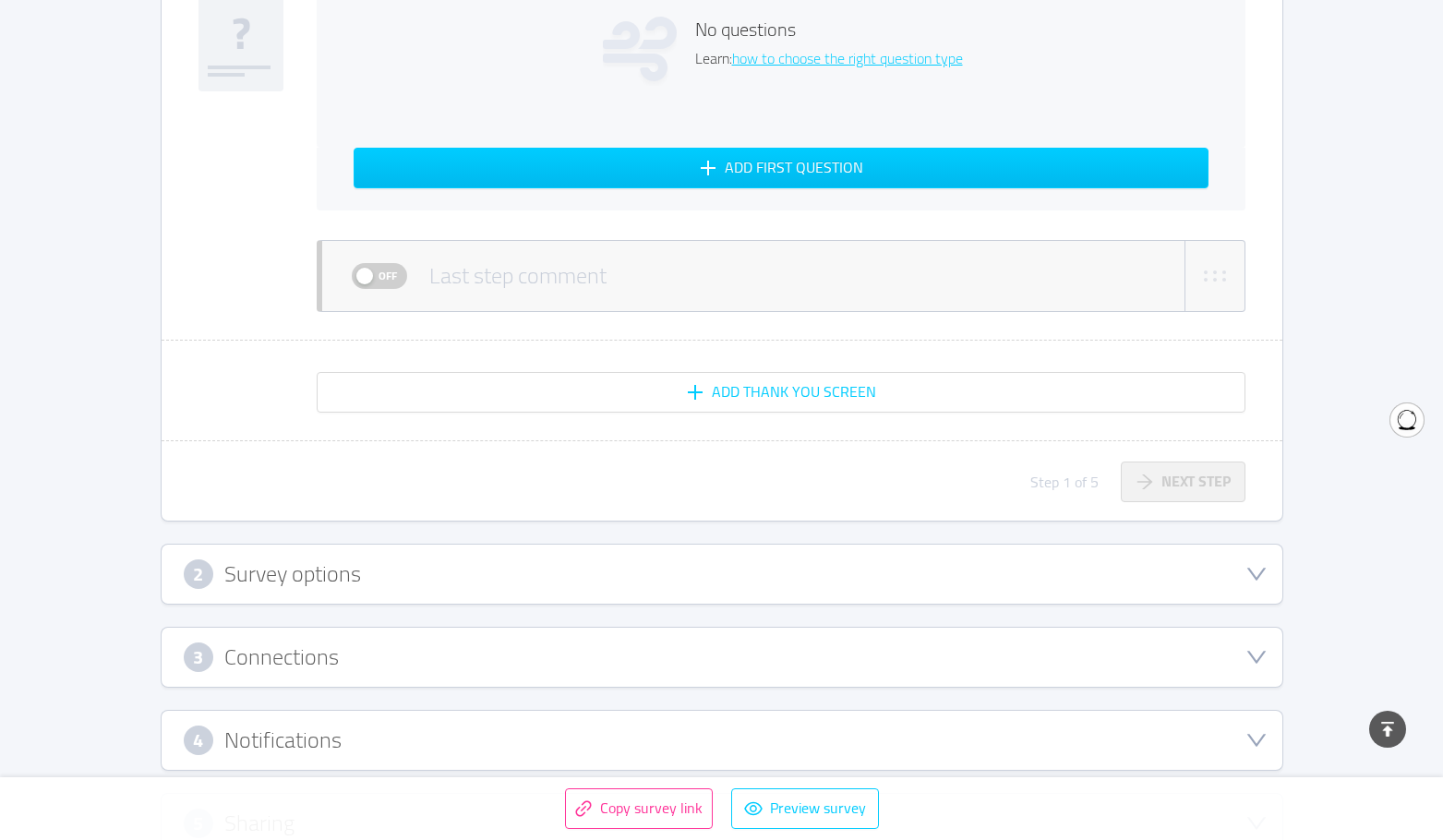 scroll, scrollTop: 501, scrollLeft: 0, axis: vertical 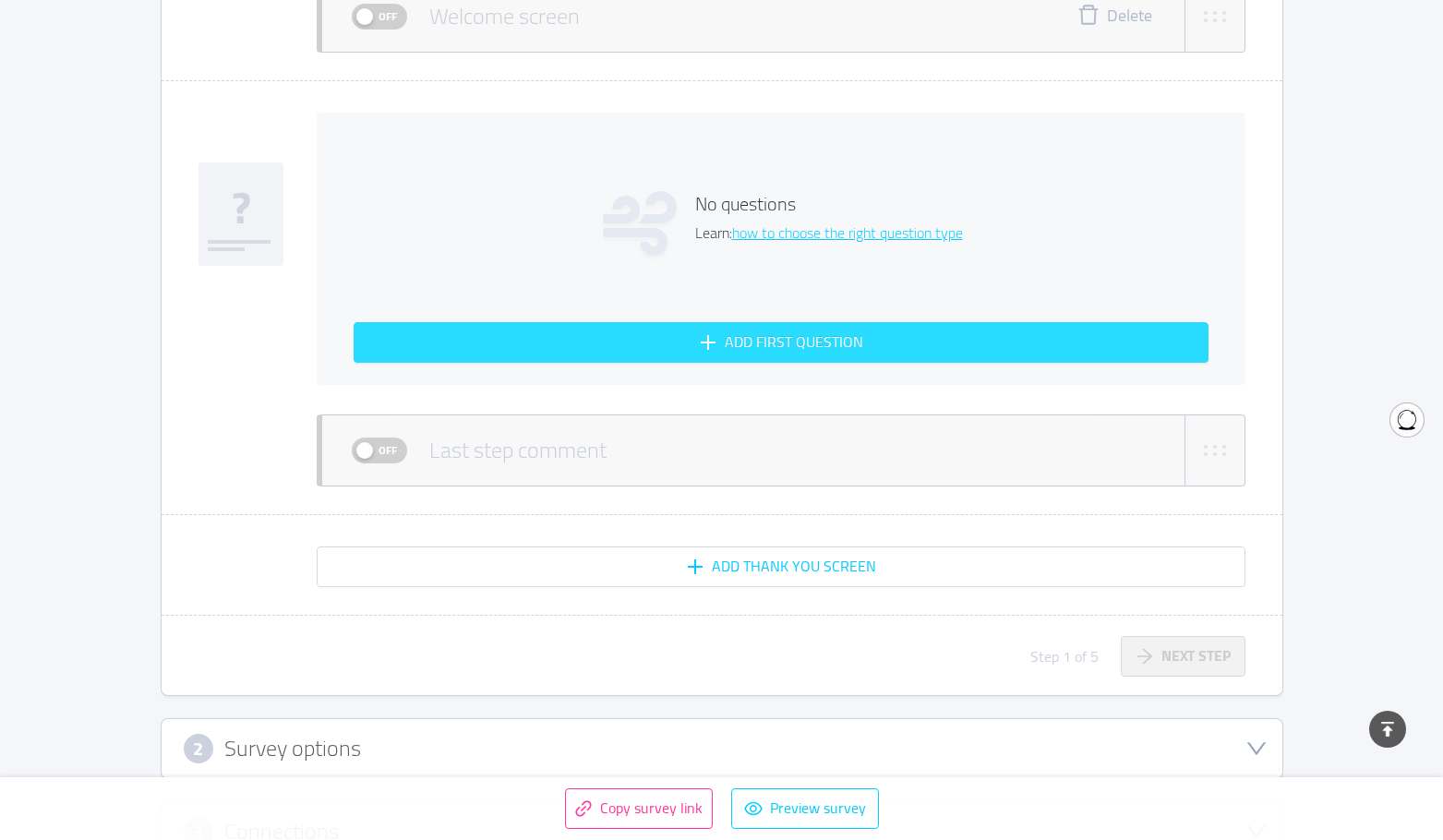 click on "Add first question" at bounding box center (781, 342) 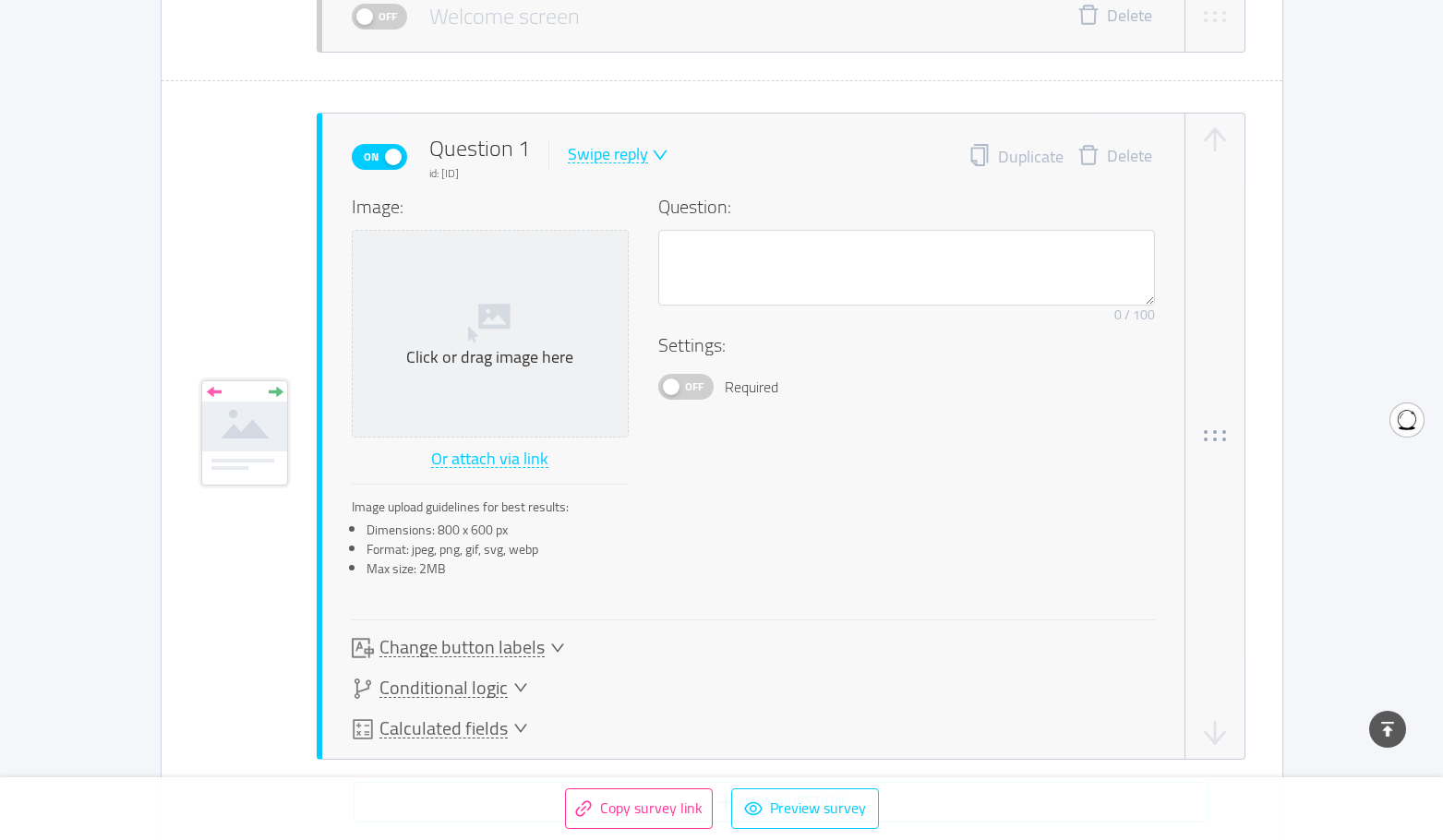 scroll, scrollTop: 517, scrollLeft: 0, axis: vertical 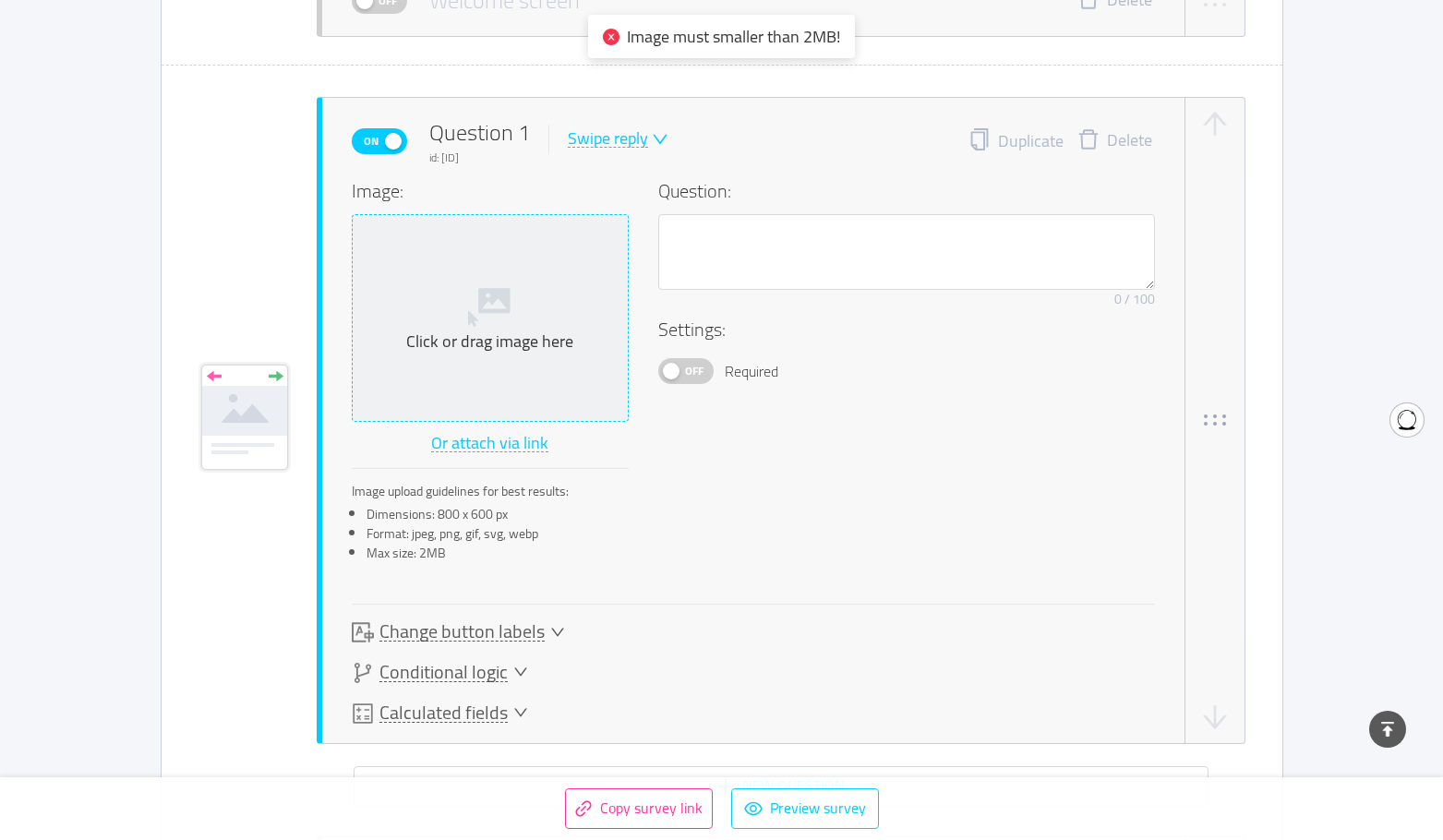 click on "Click or drag image here" at bounding box center (490, 318) 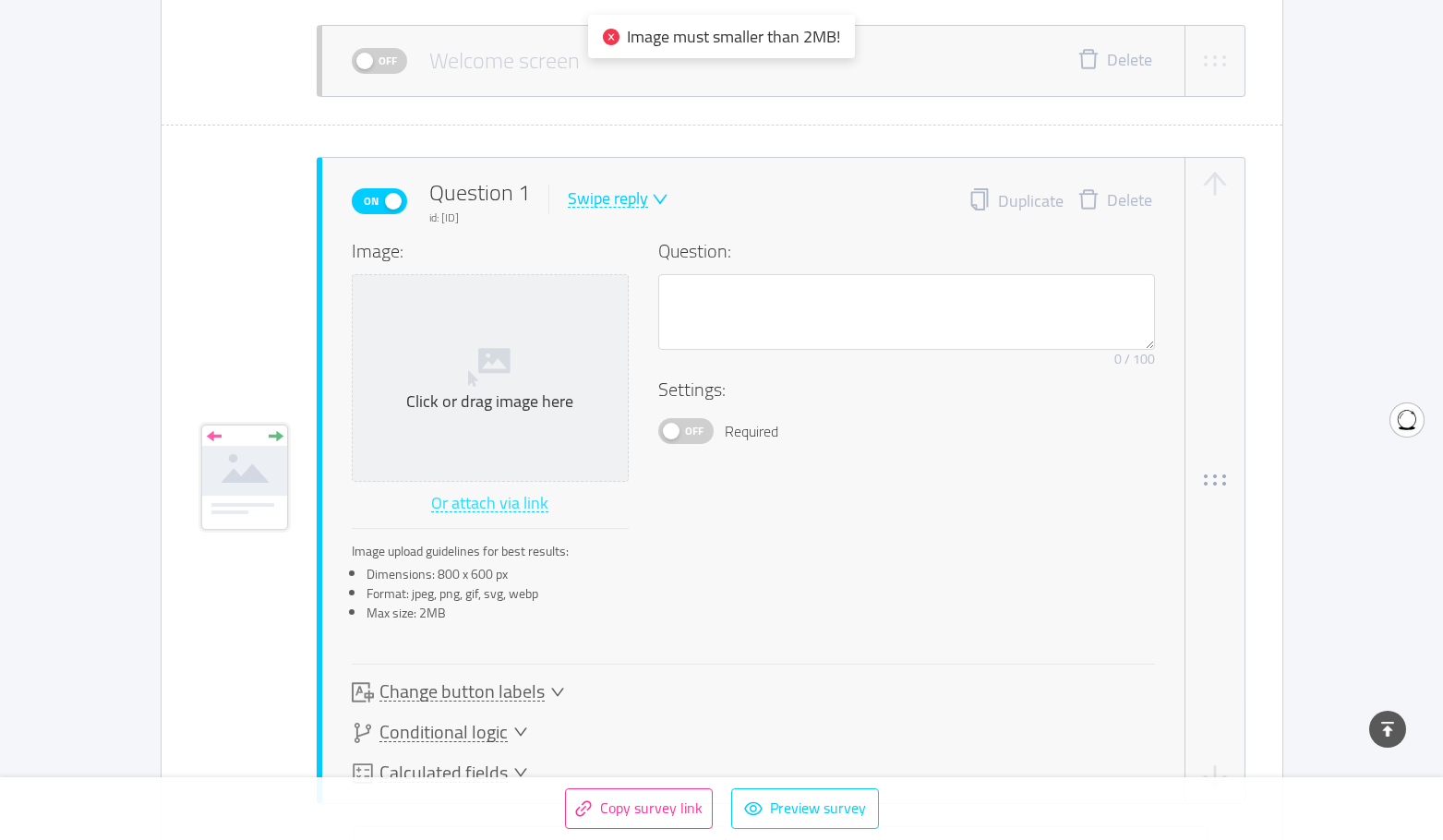 scroll, scrollTop: 425, scrollLeft: 0, axis: vertical 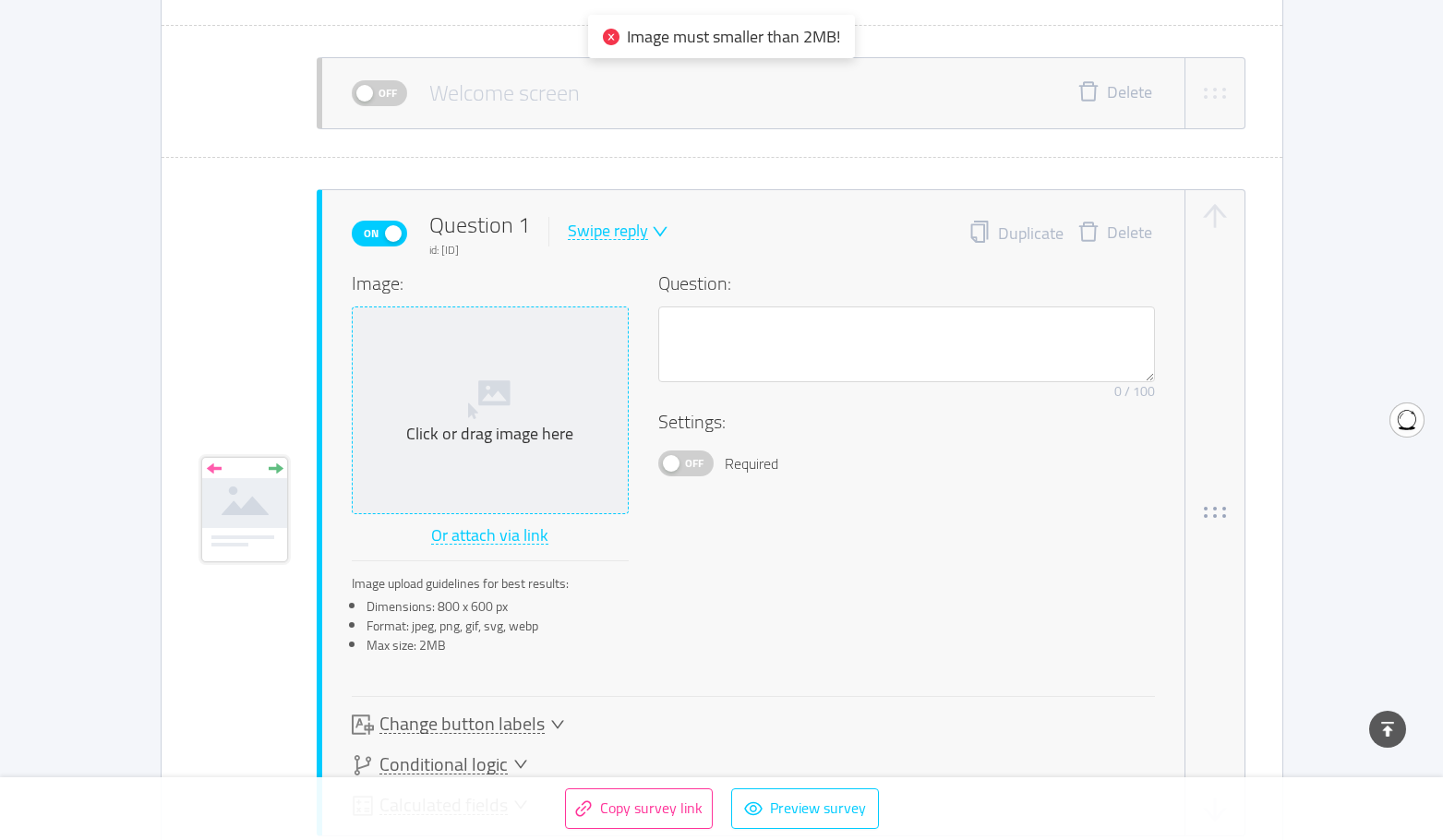 click on "Click or drag image here" at bounding box center (490, 434) 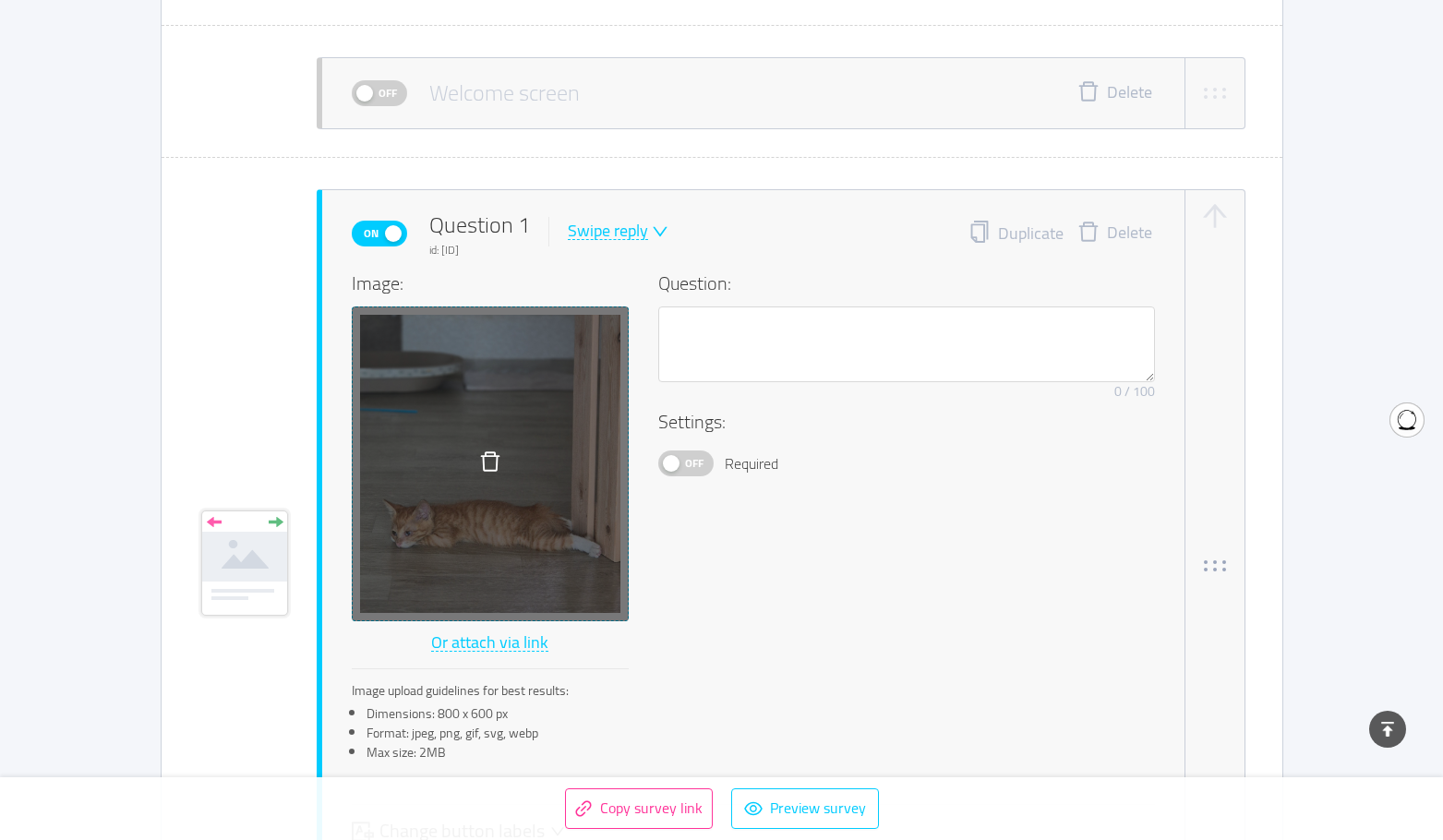 click 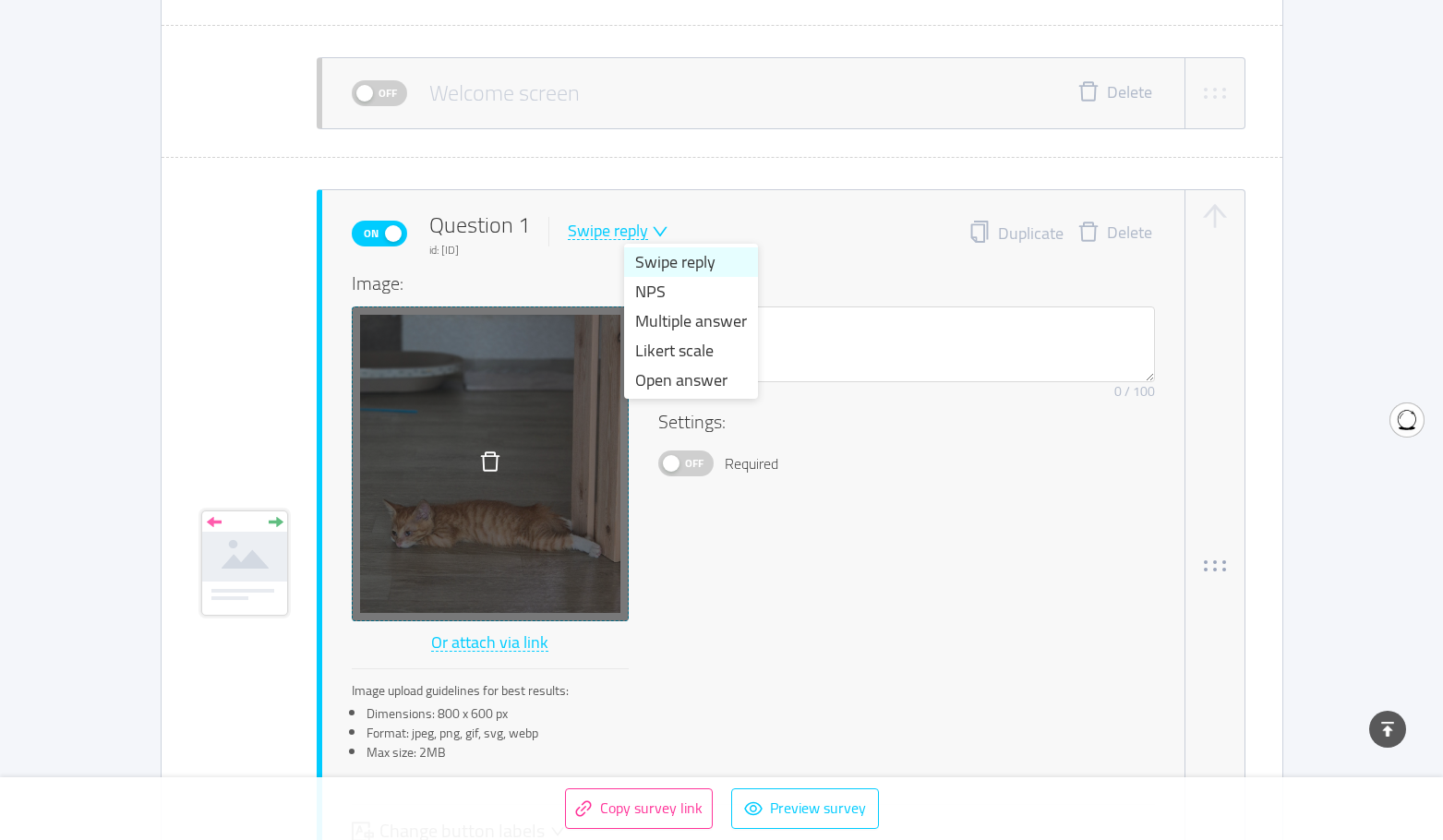 click on "Swipe reply" at bounding box center [691, 262] 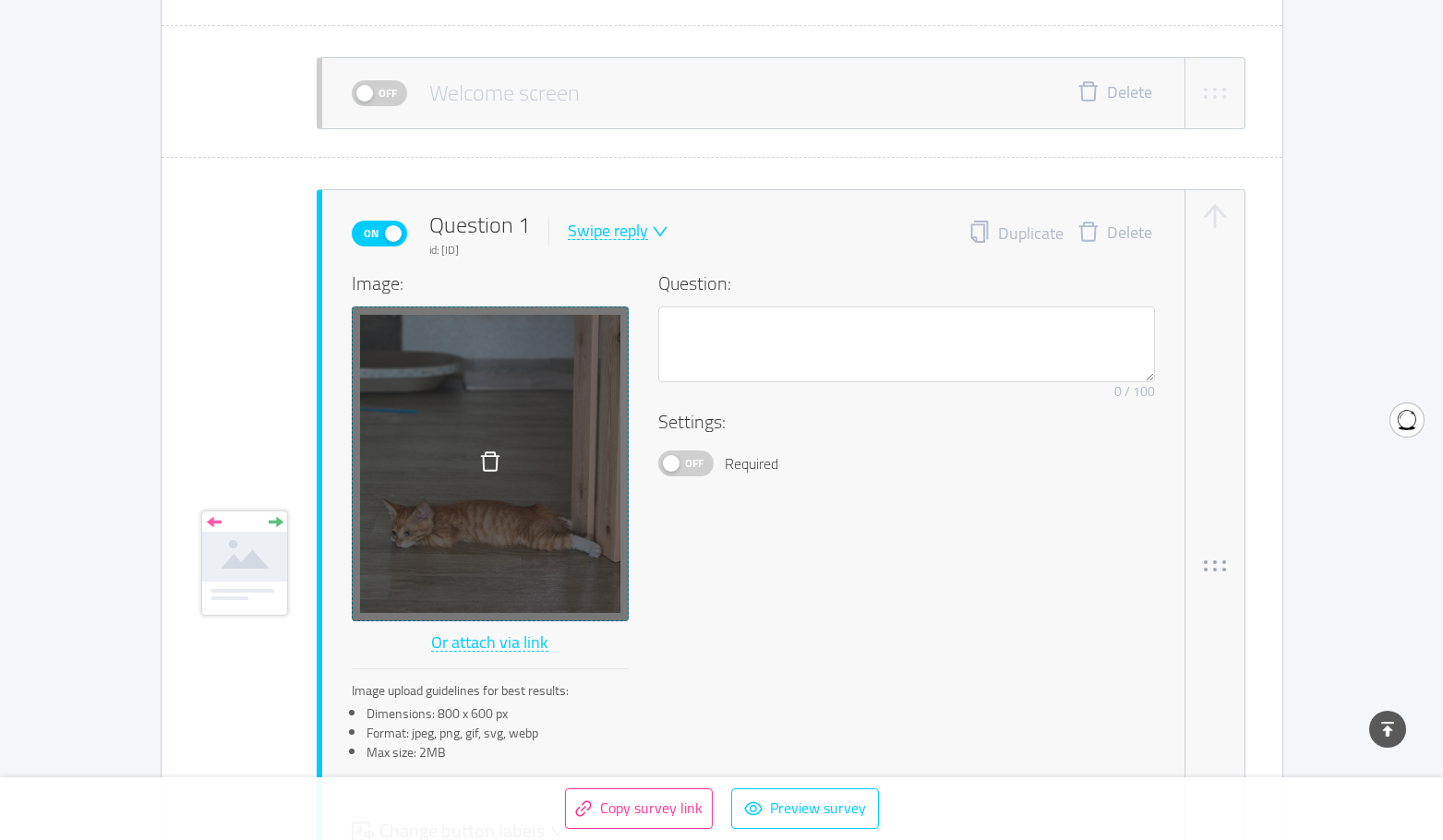 click on "Off" at bounding box center (686, 463) 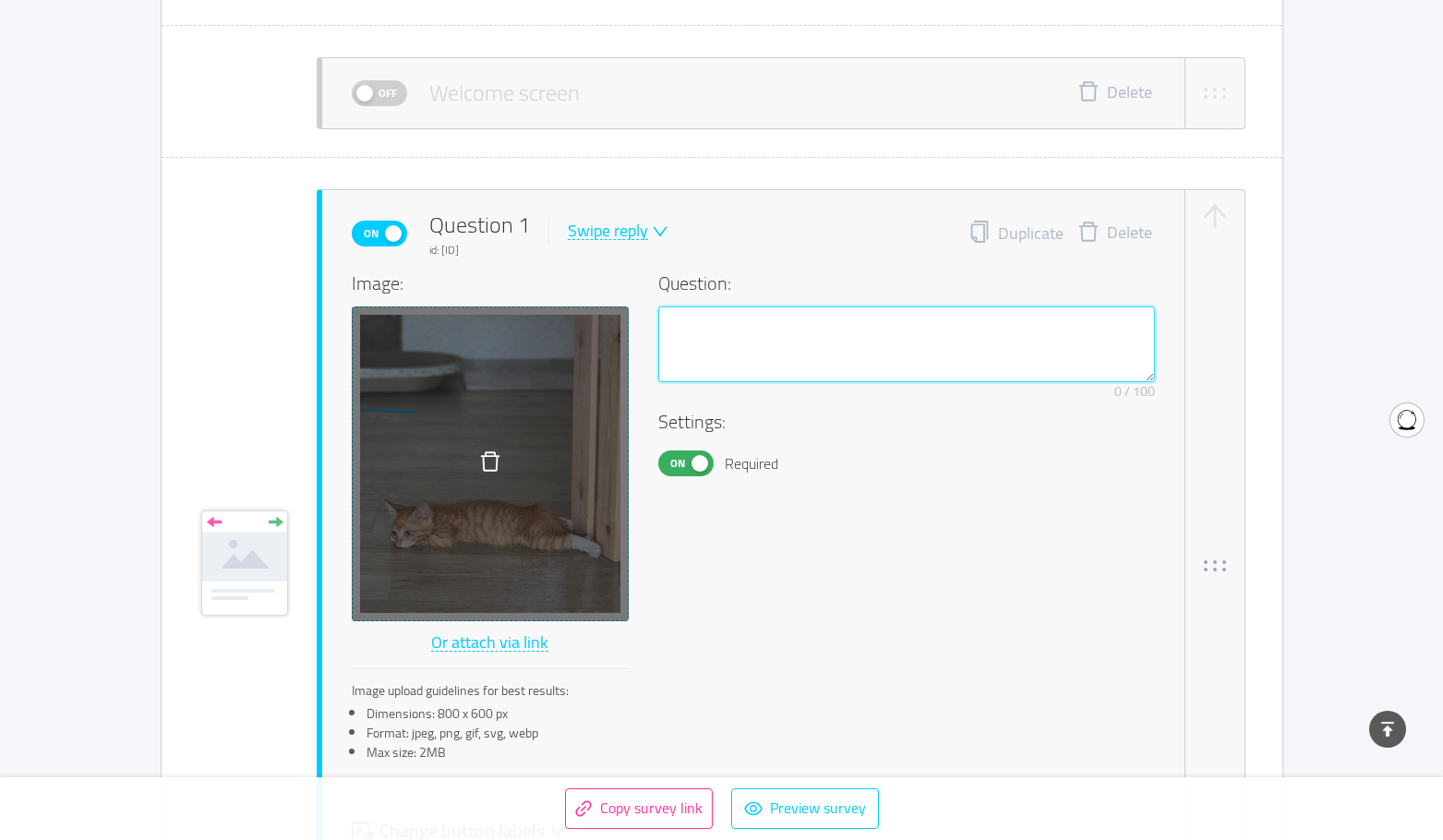 click at bounding box center [907, 344] 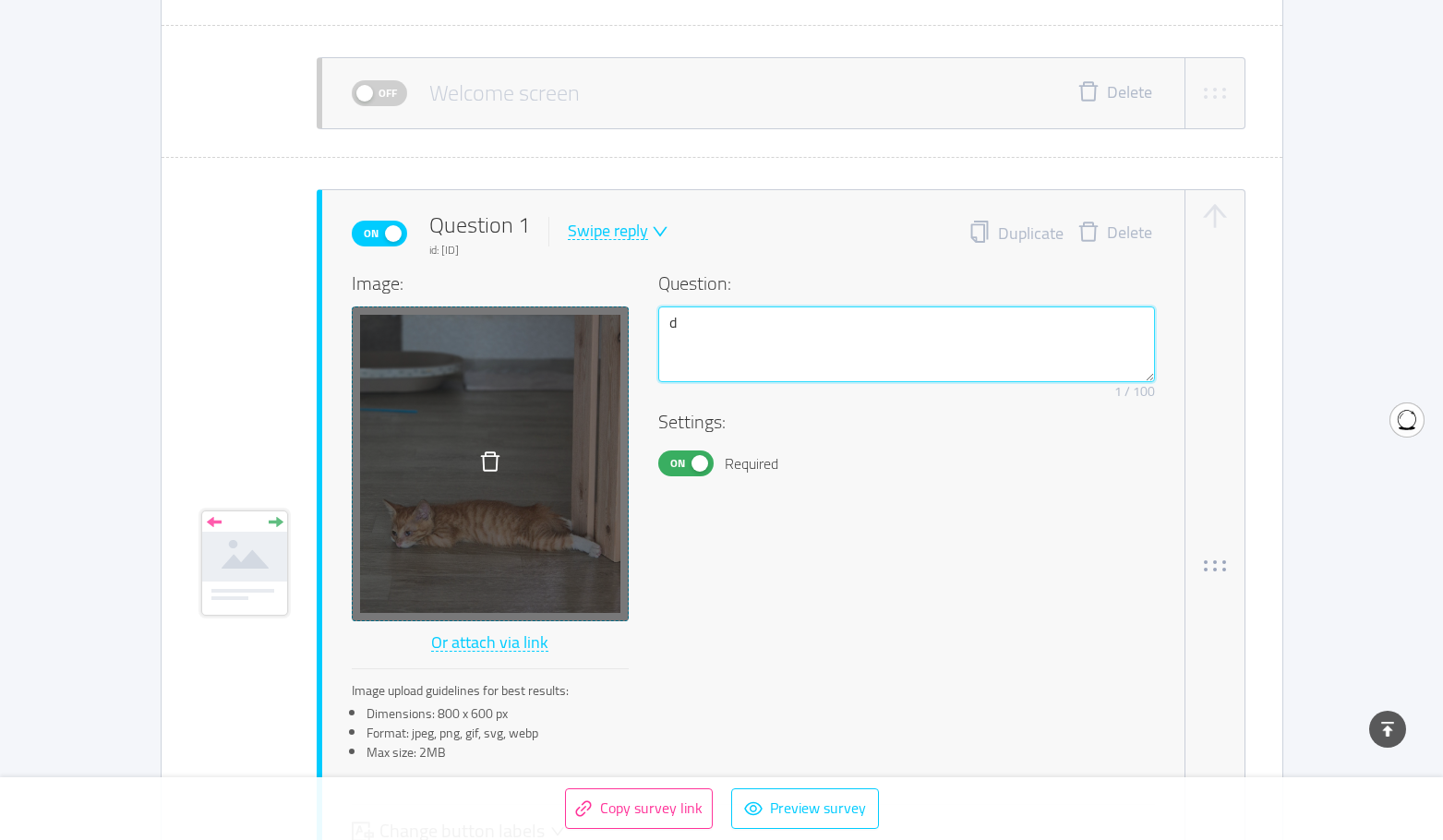 type 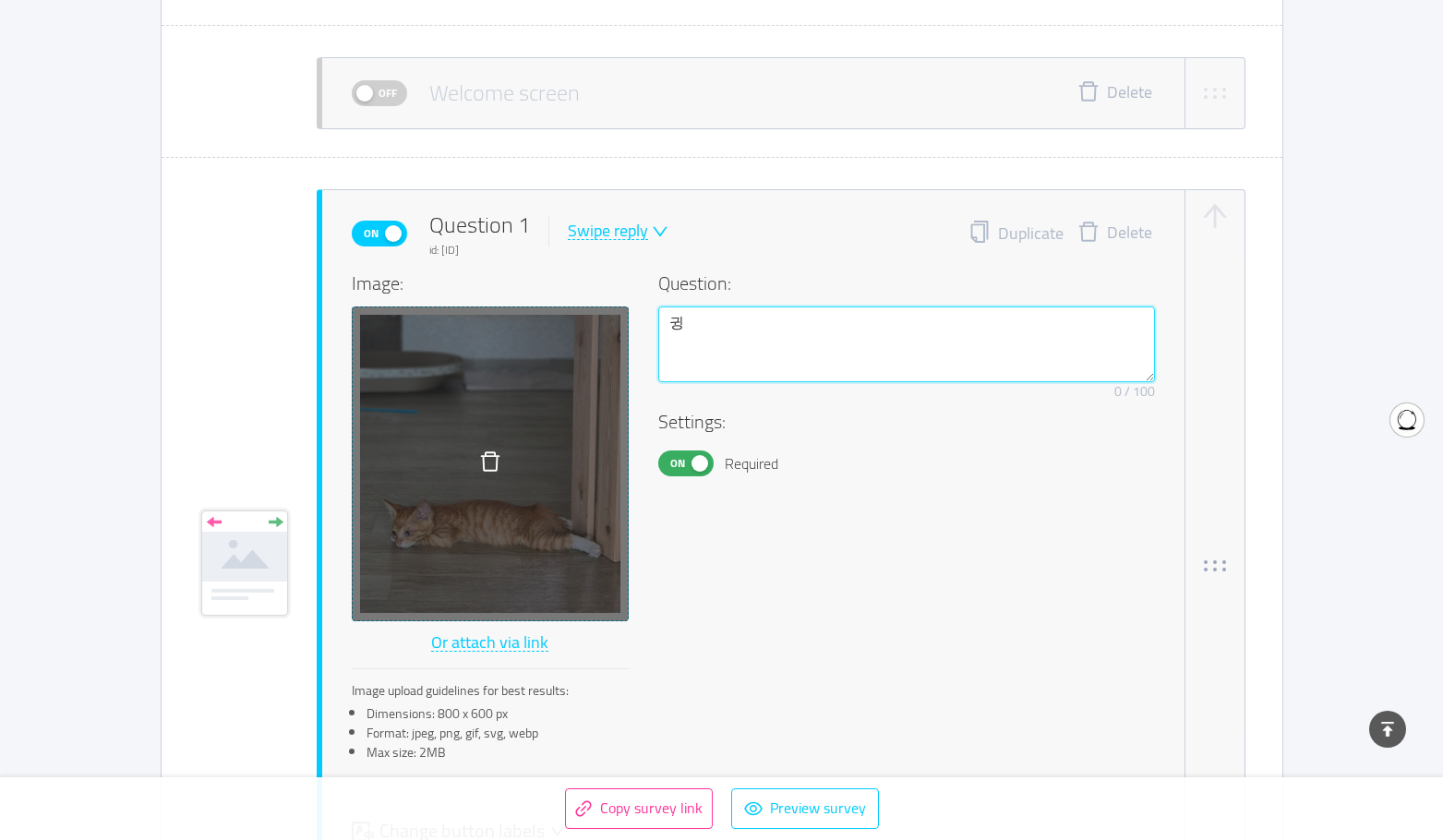 type on "귀여" 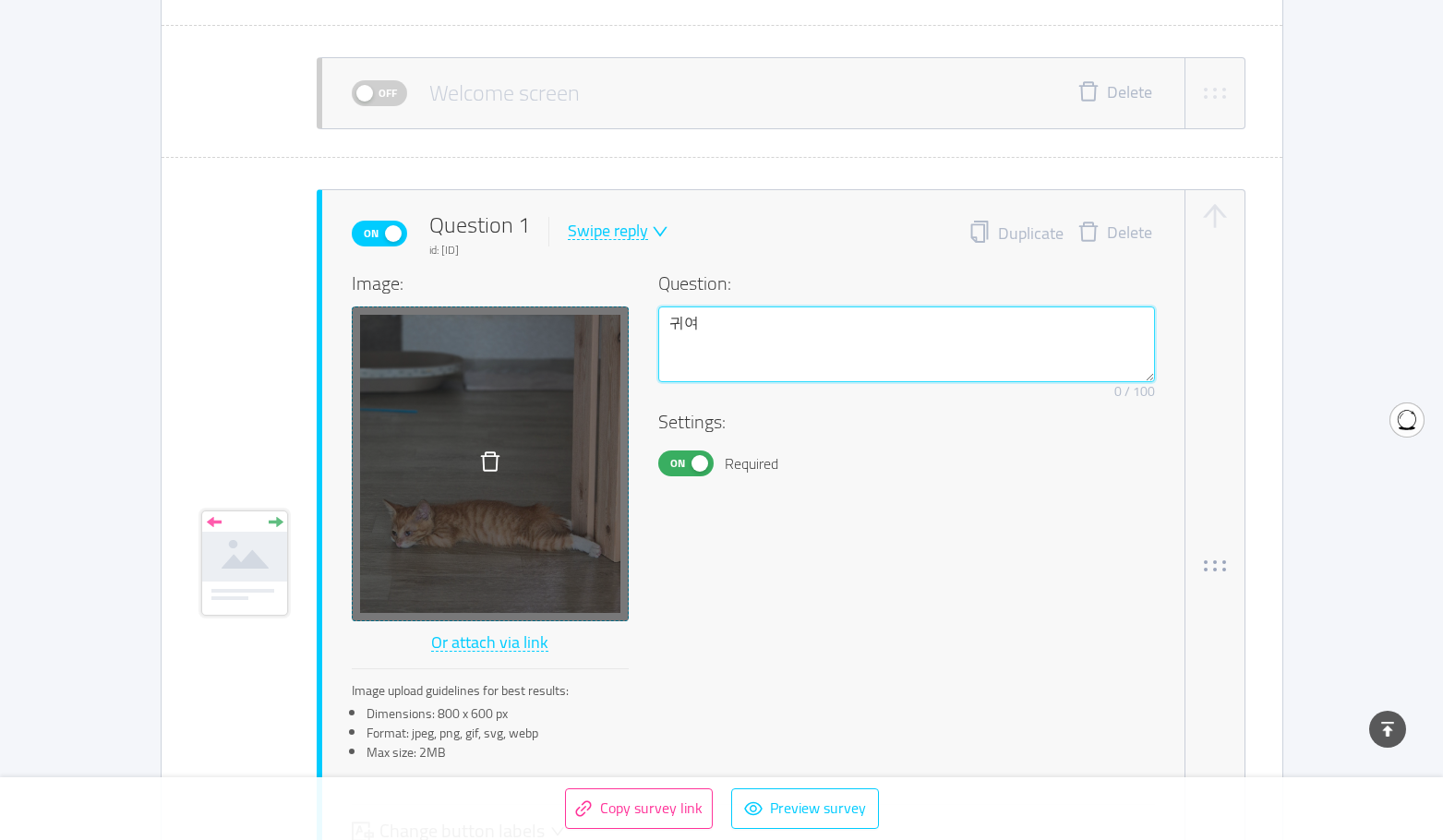 type 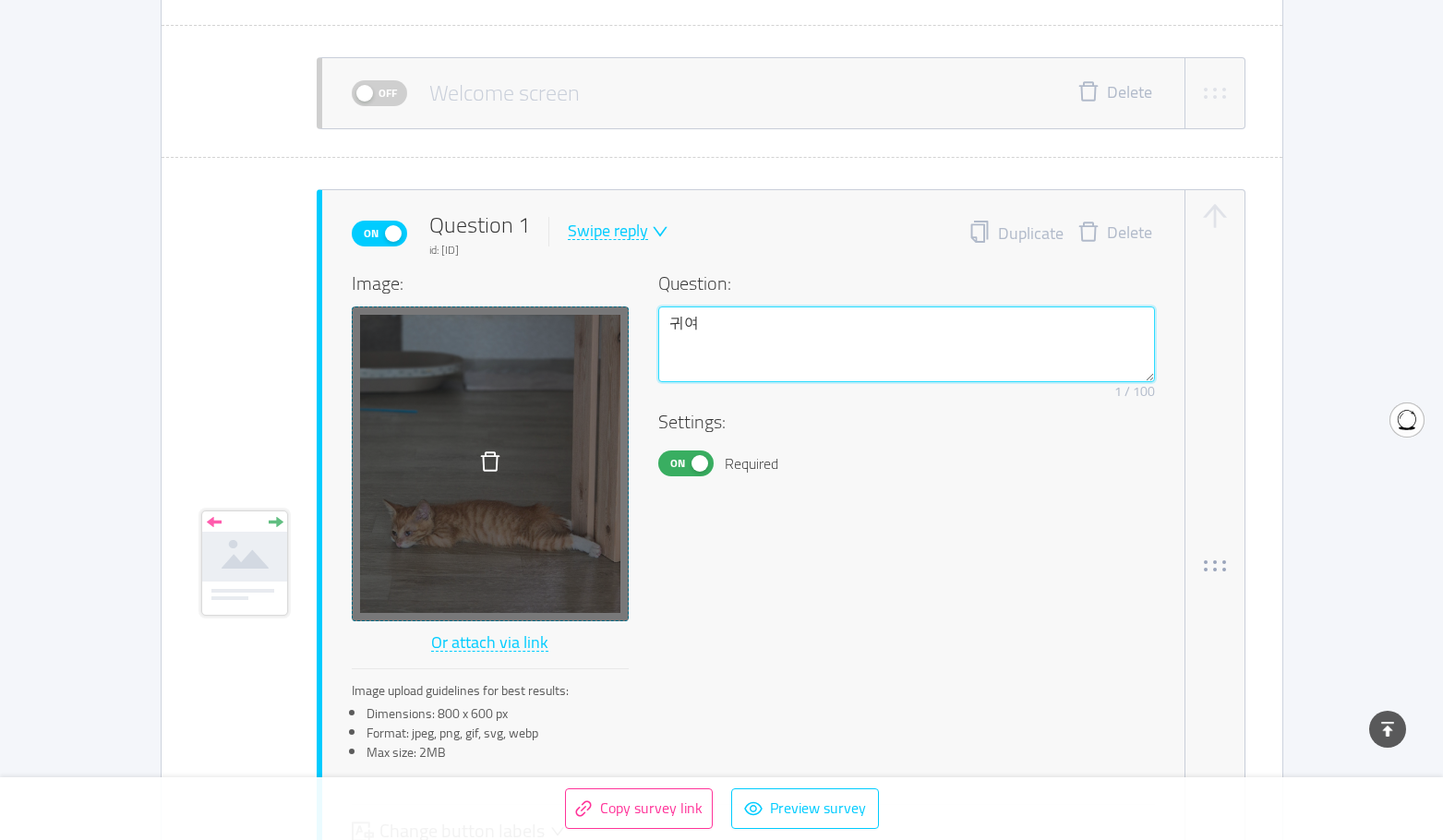 type on "귀엽" 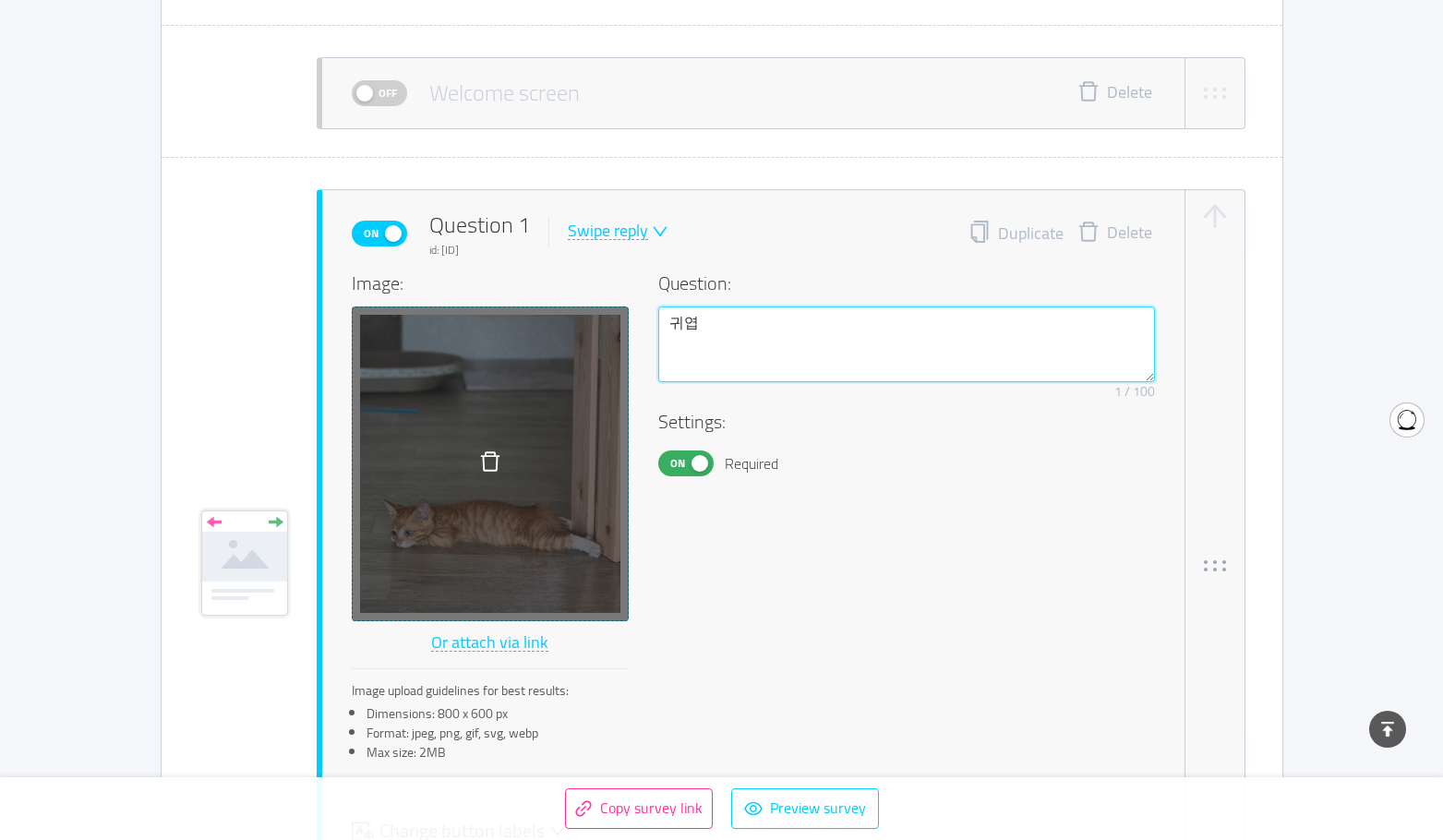 type 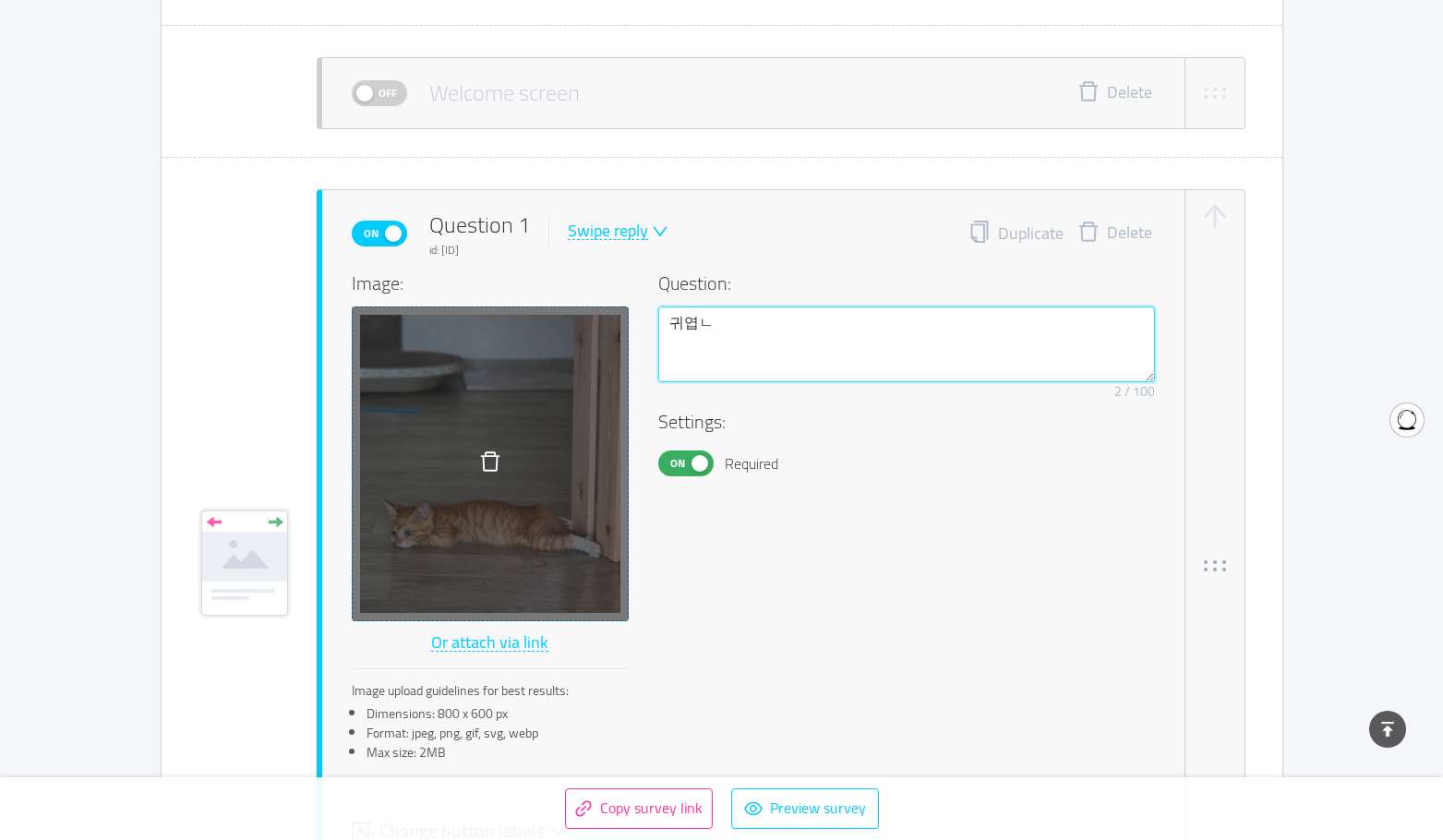 type on "귀엽니" 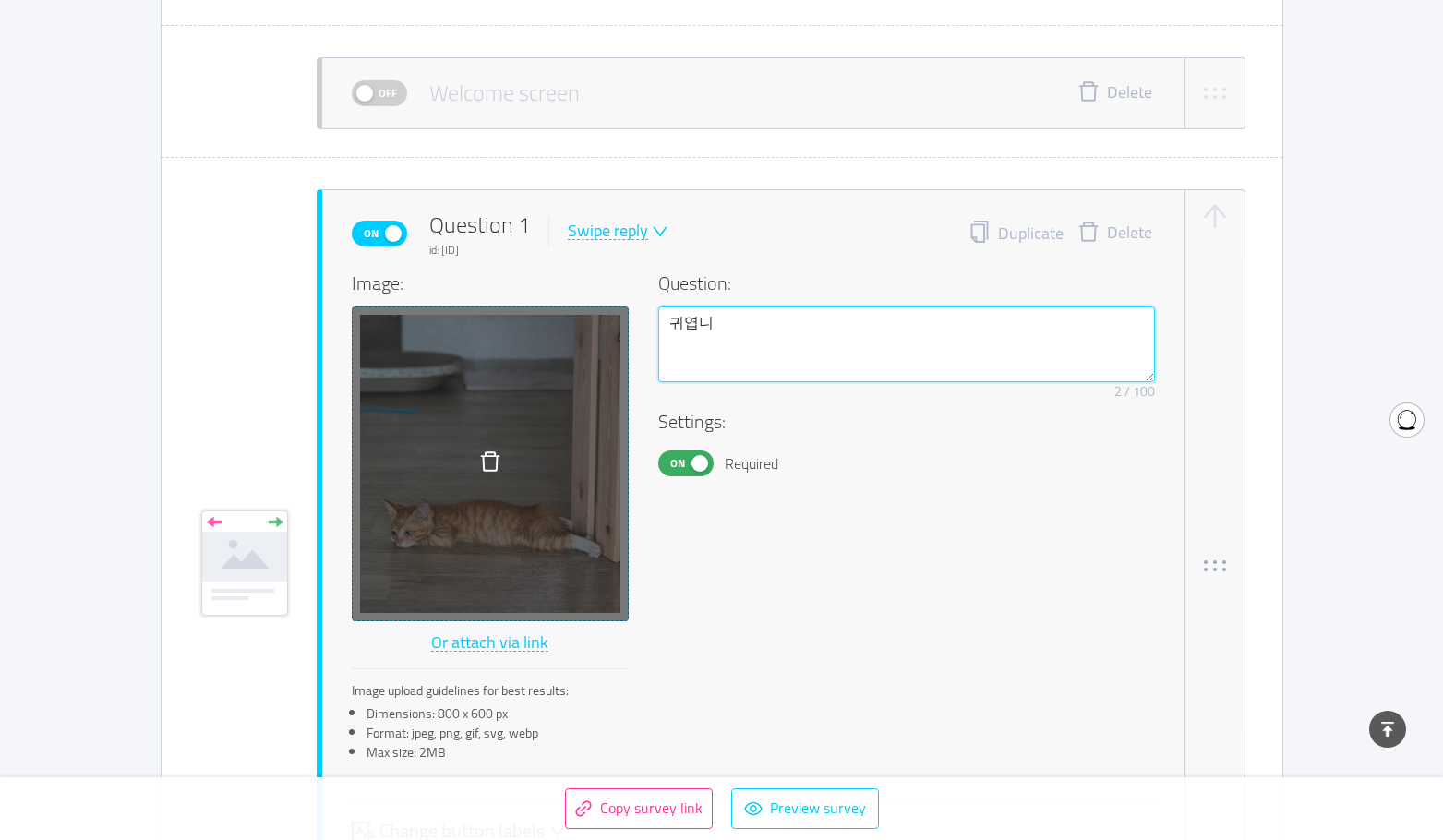 type 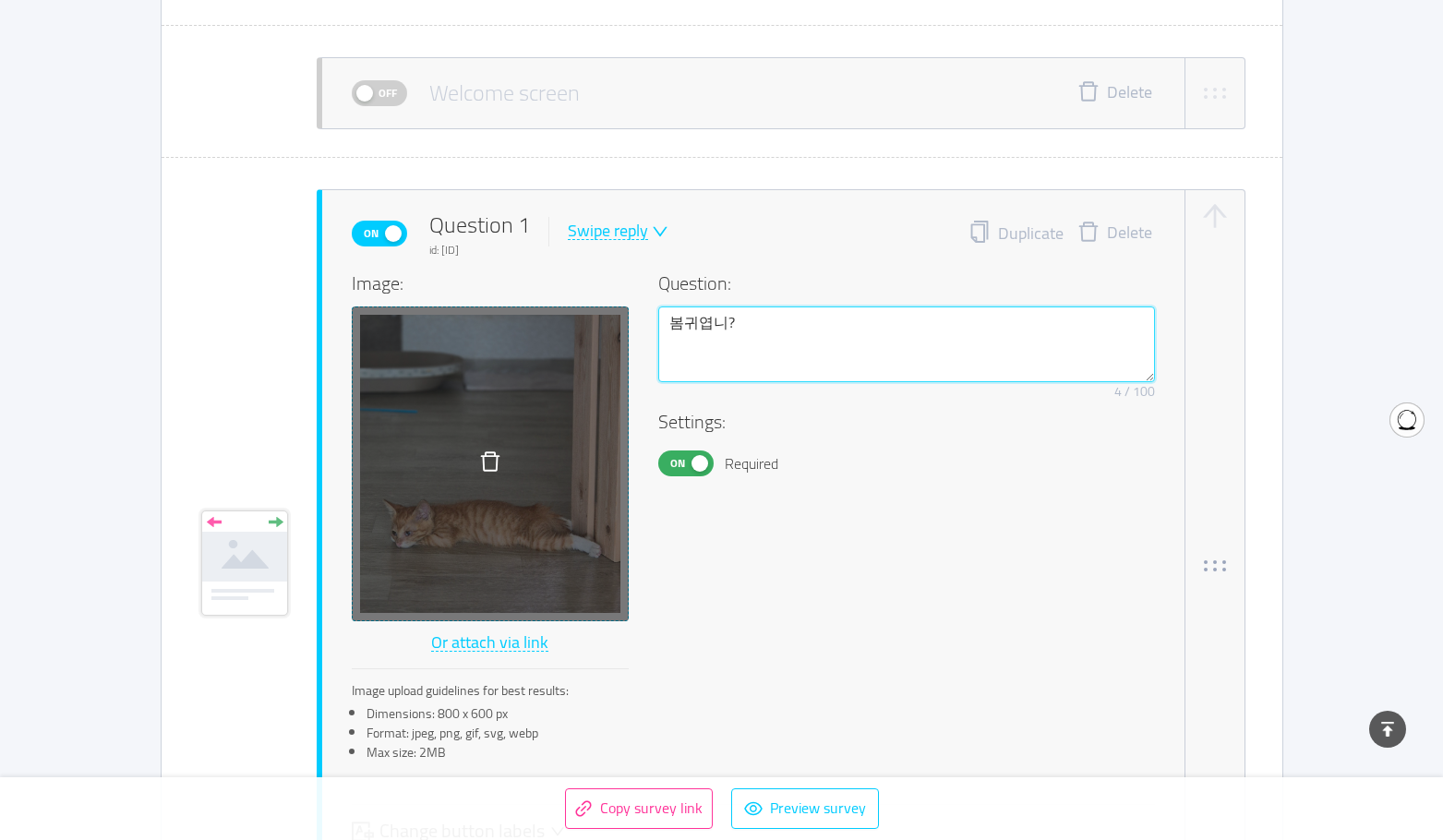 type on "봄ㅇ귀엽니?" 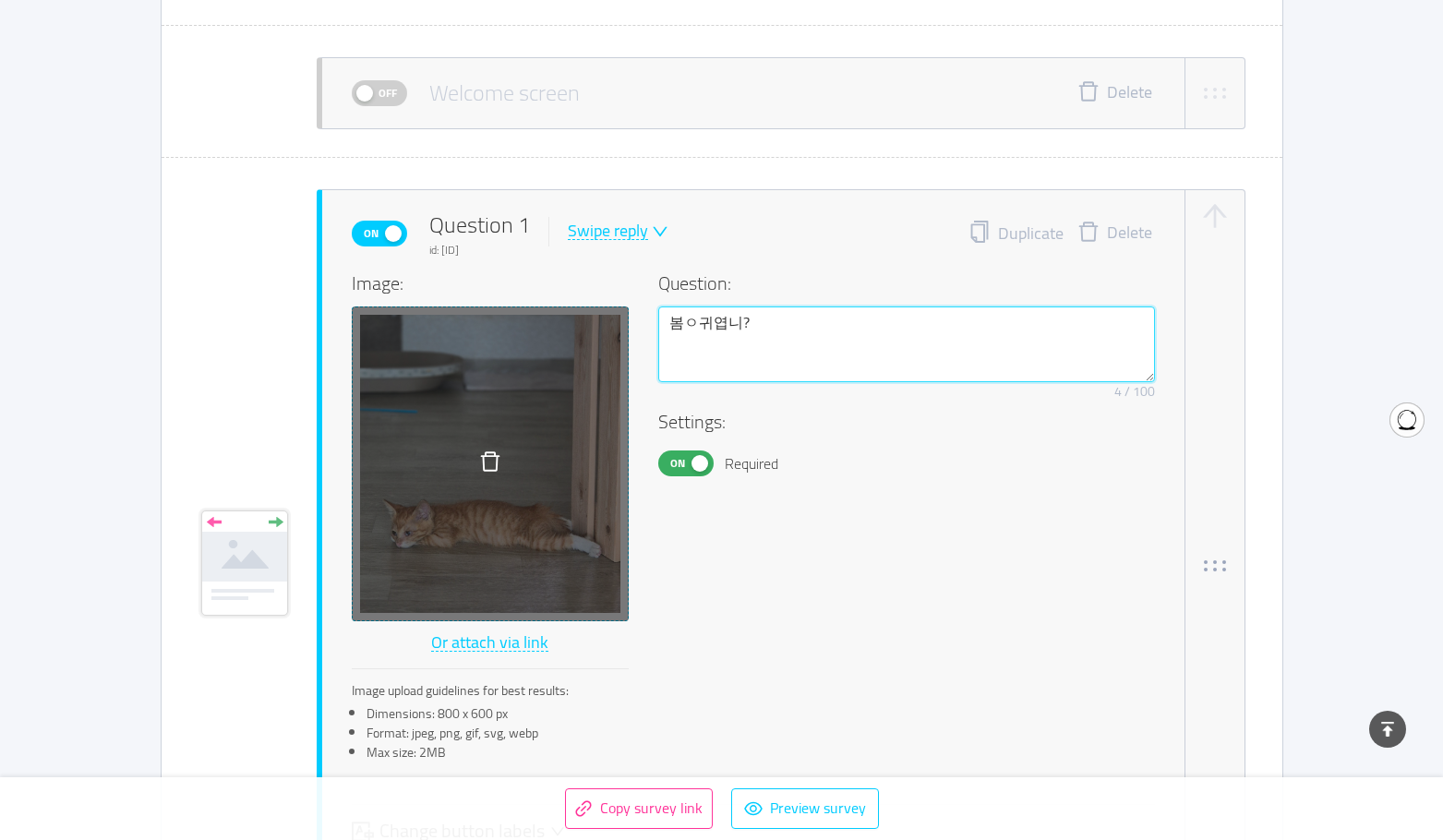 type 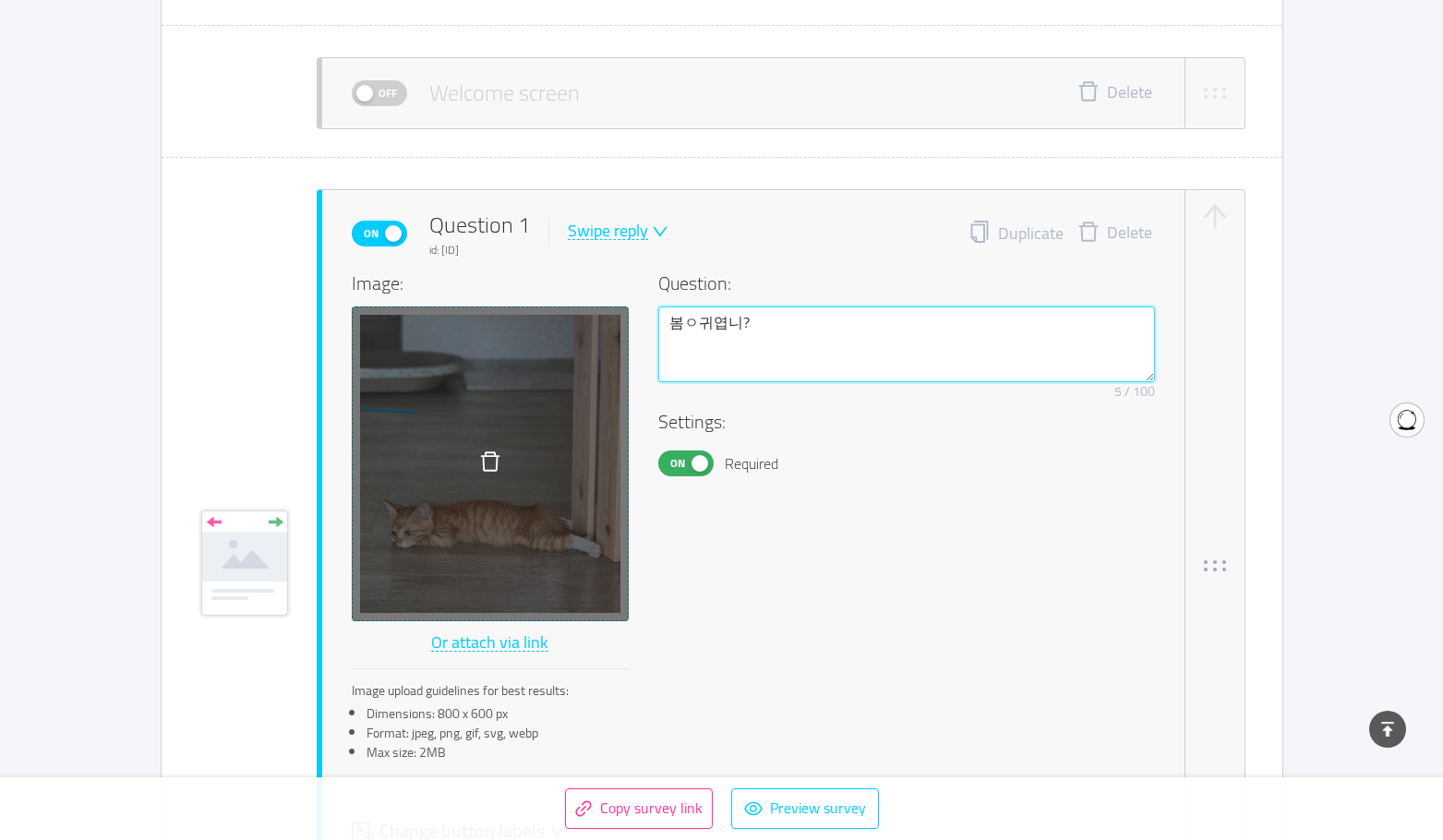 type on "봄이귀엽니?" 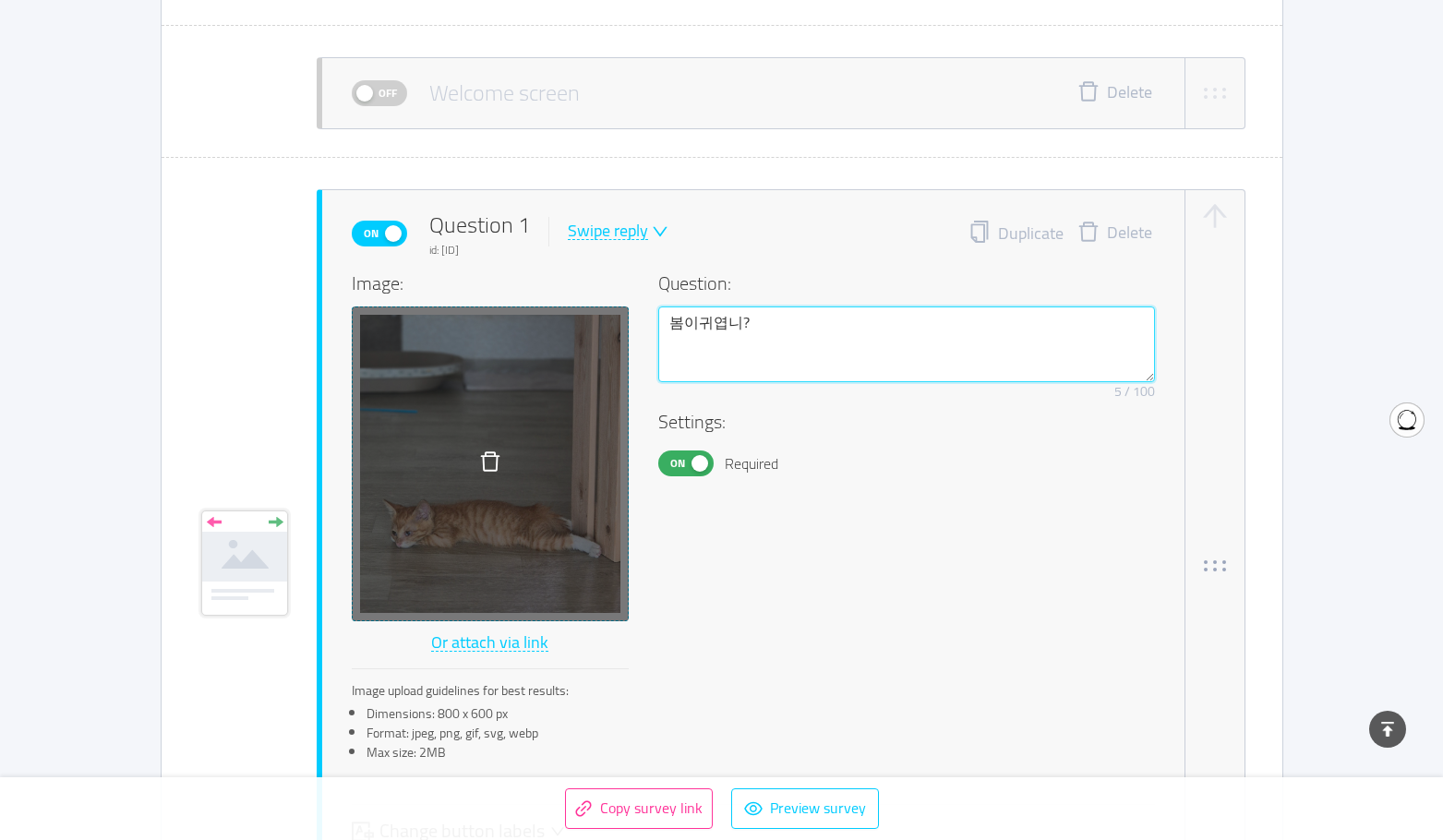 type 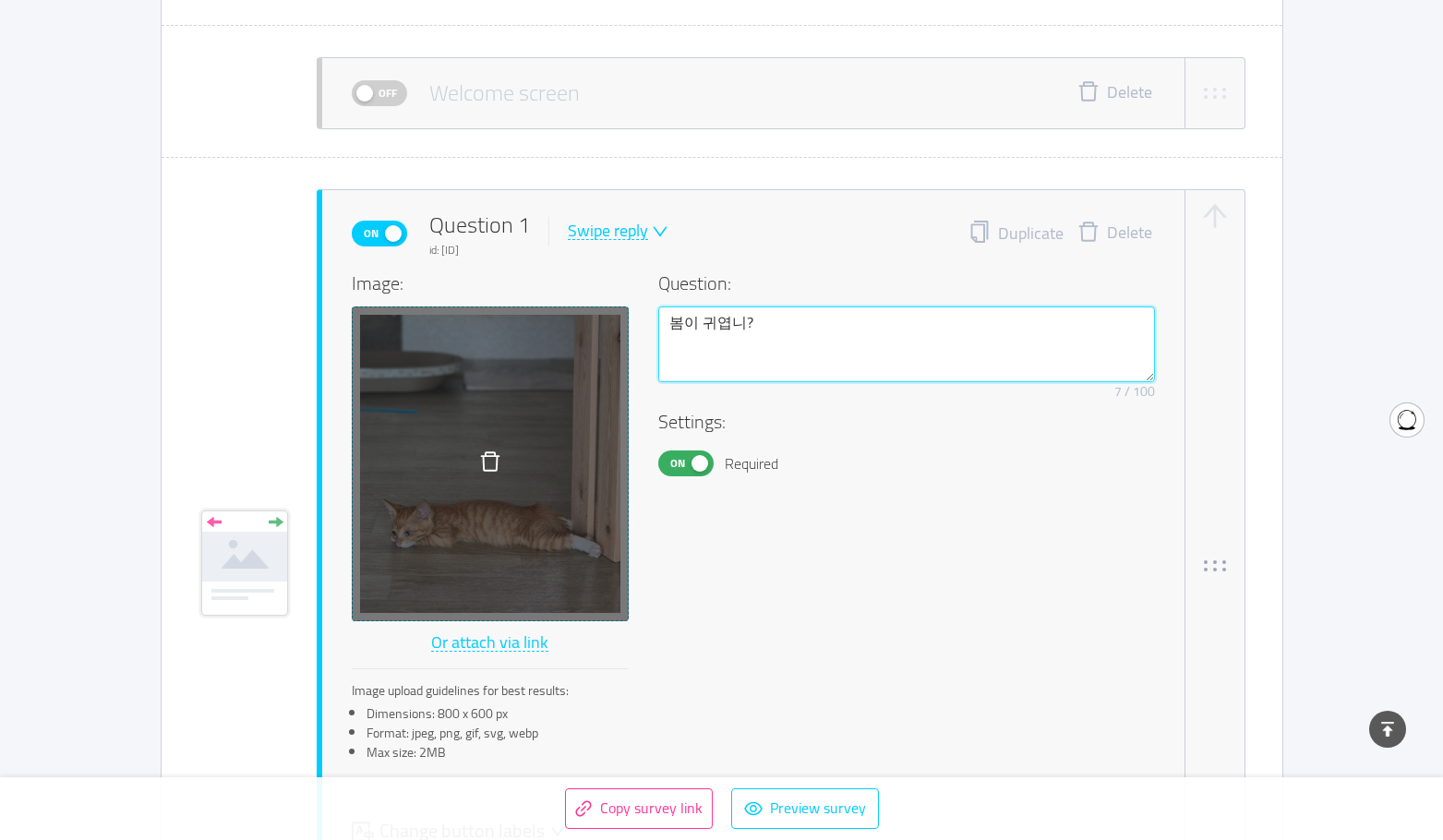 type on "봄이 귀엽니?" 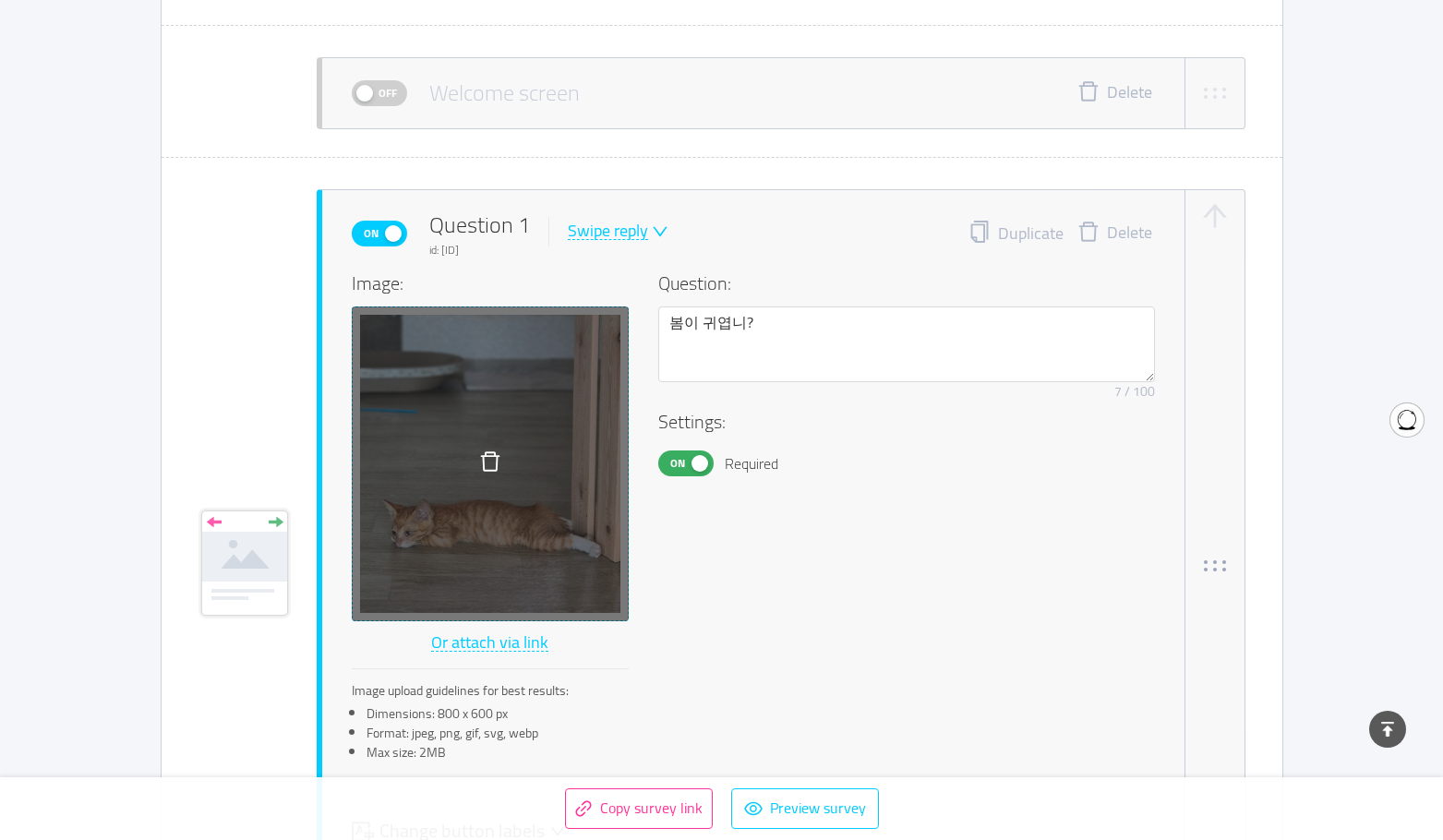 click on "Image: Or attach via link Image upload guidelines for best results: Dimensions: 800 x 600 px Format: jpeg, png, gif, svg, webp Max size: 2MB Question: 봄이 귀엽니?  Remove character limit   7 / 100  Settings: On Required" at bounding box center [753, 522] 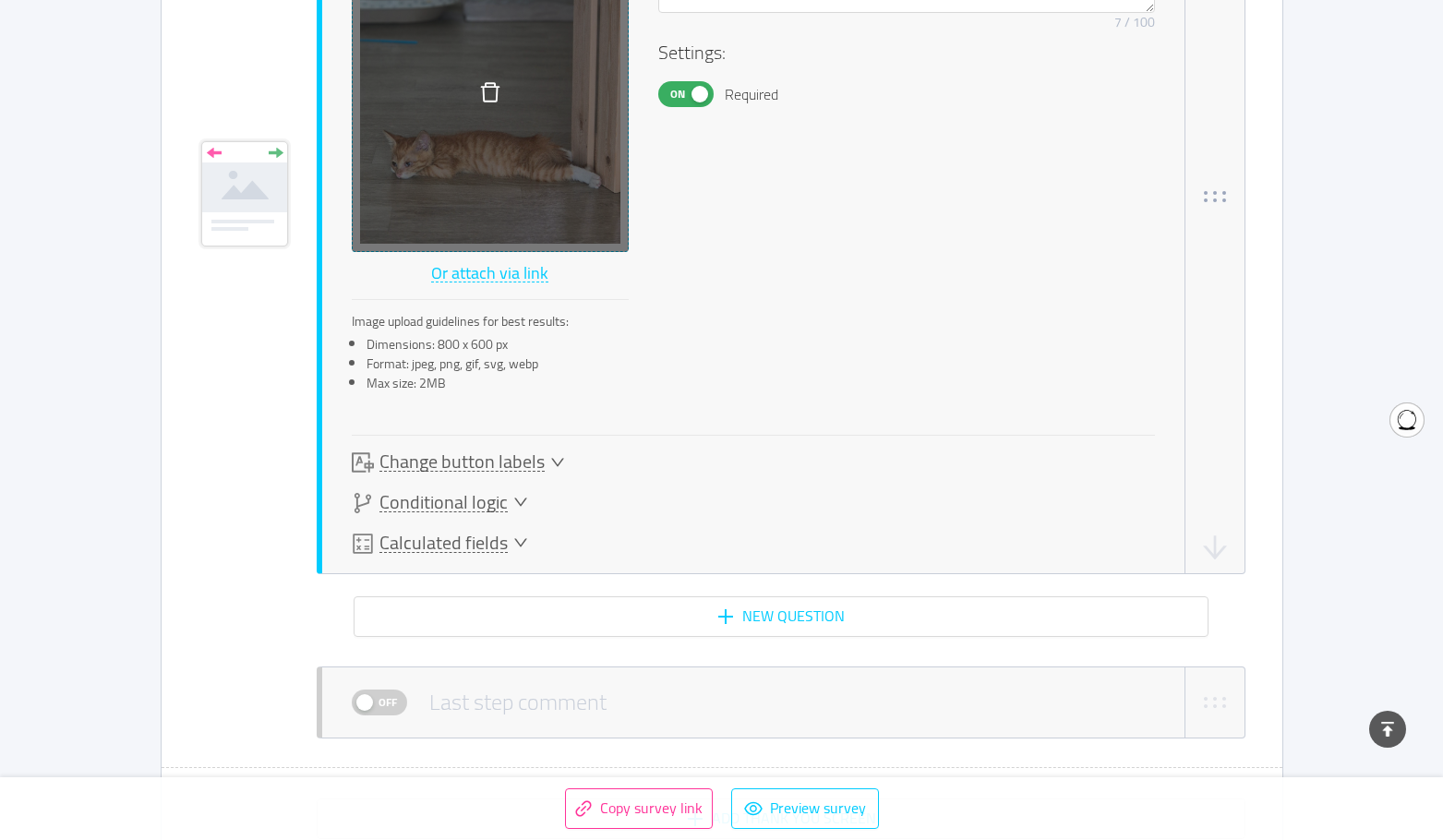 click on "Change button labels" at bounding box center [458, 462] 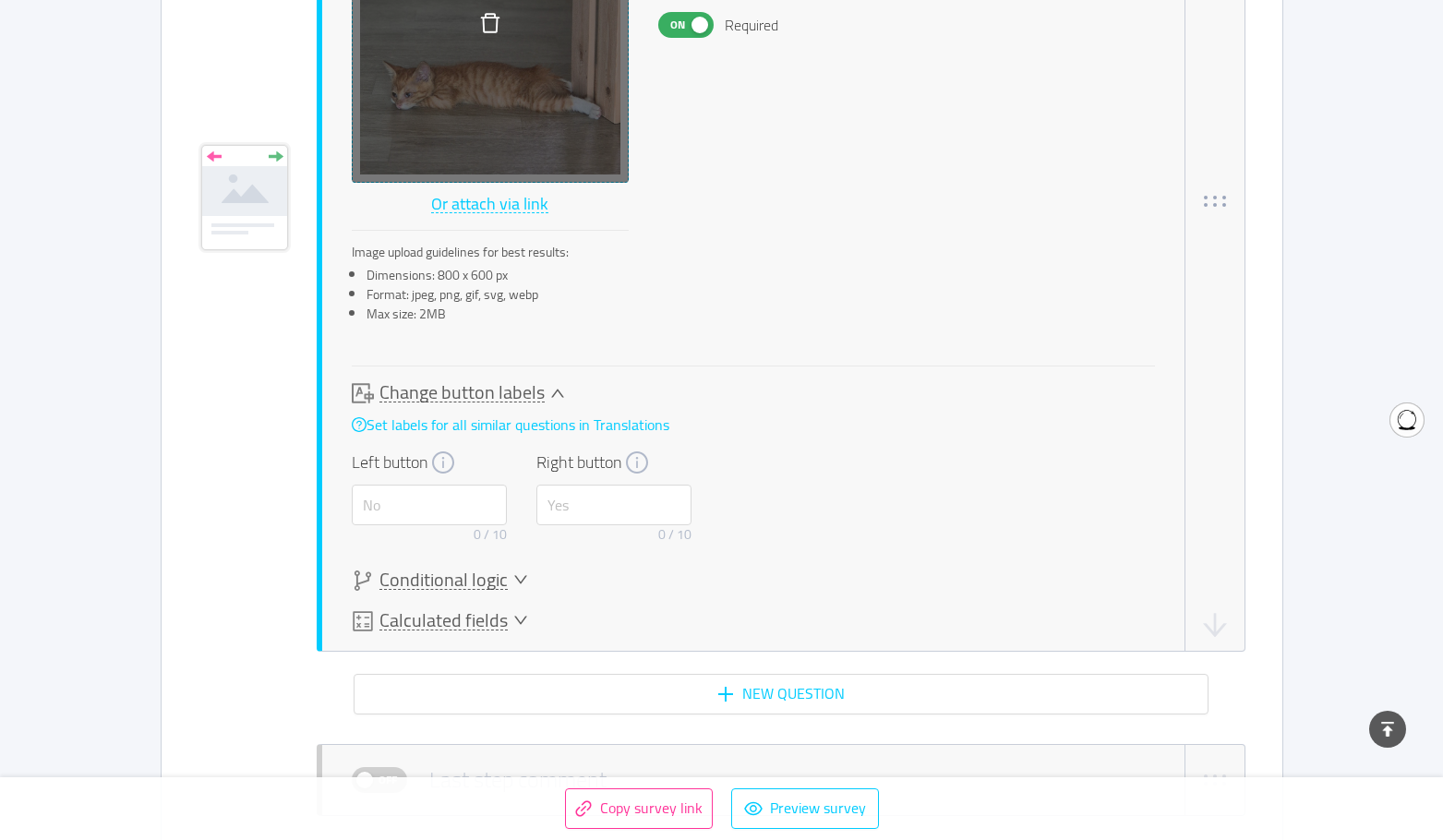 scroll, scrollTop: 867, scrollLeft: 0, axis: vertical 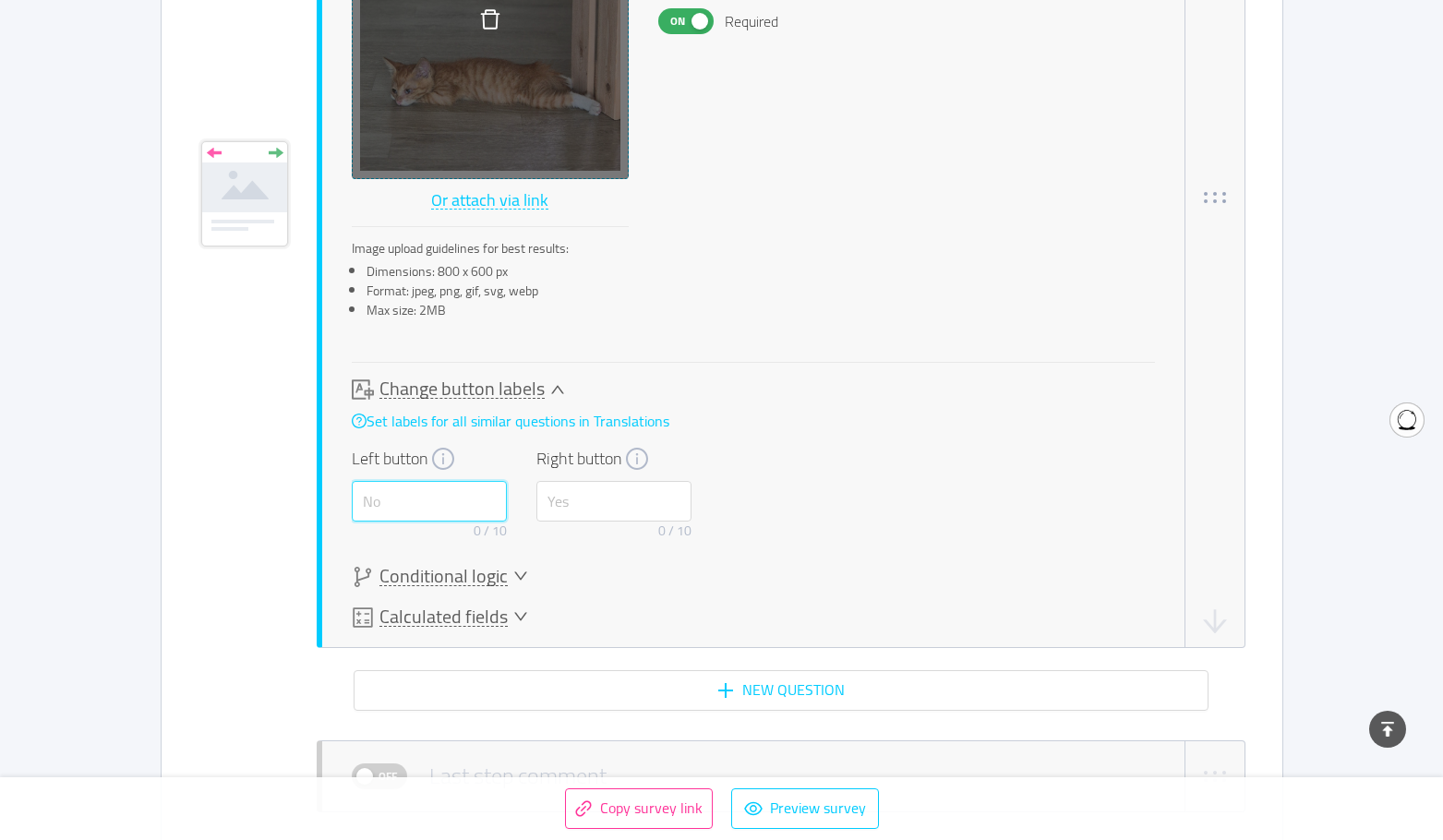 click at bounding box center (429, 501) 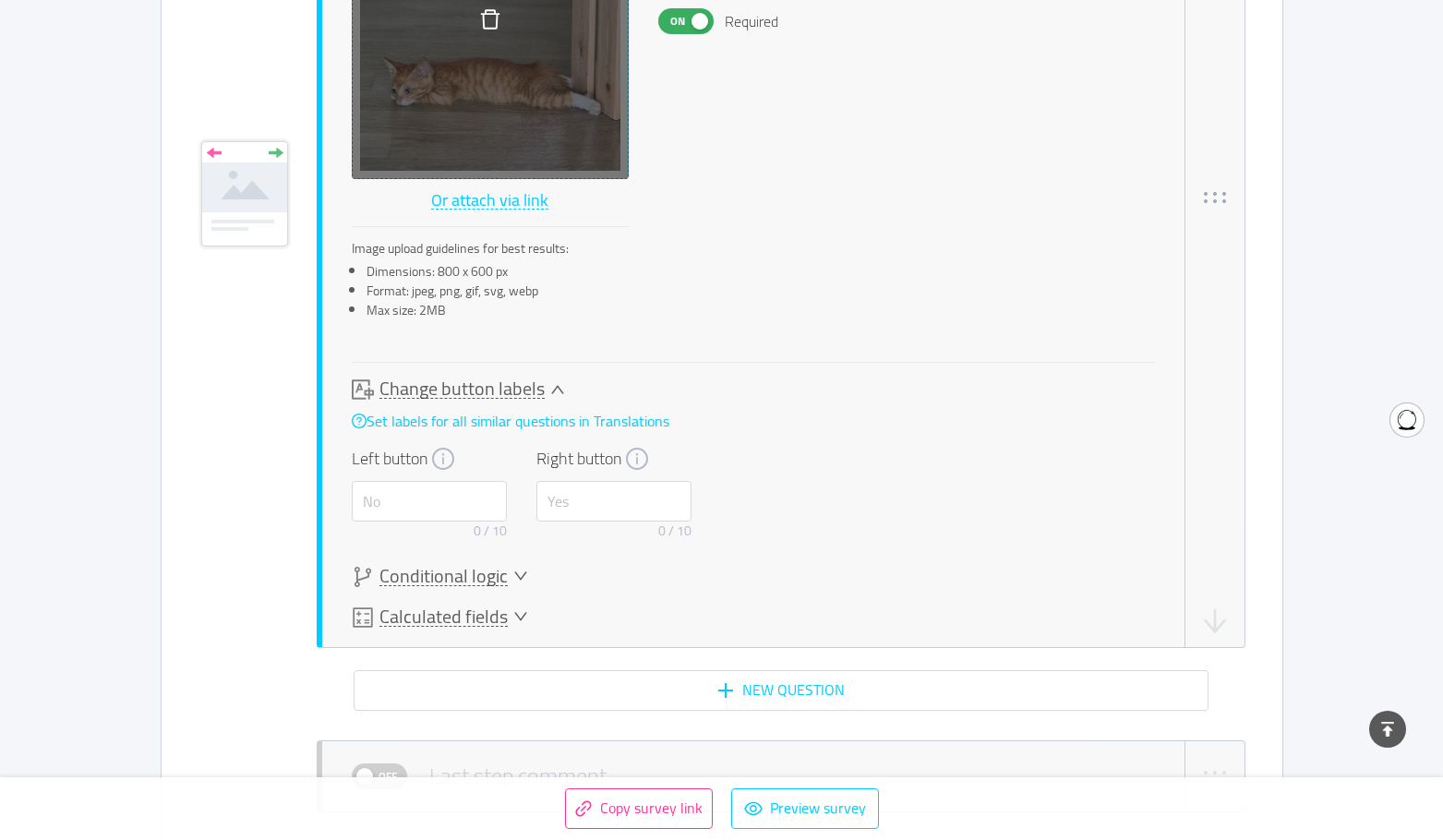 click on "Change button labels" at bounding box center [522, 390] 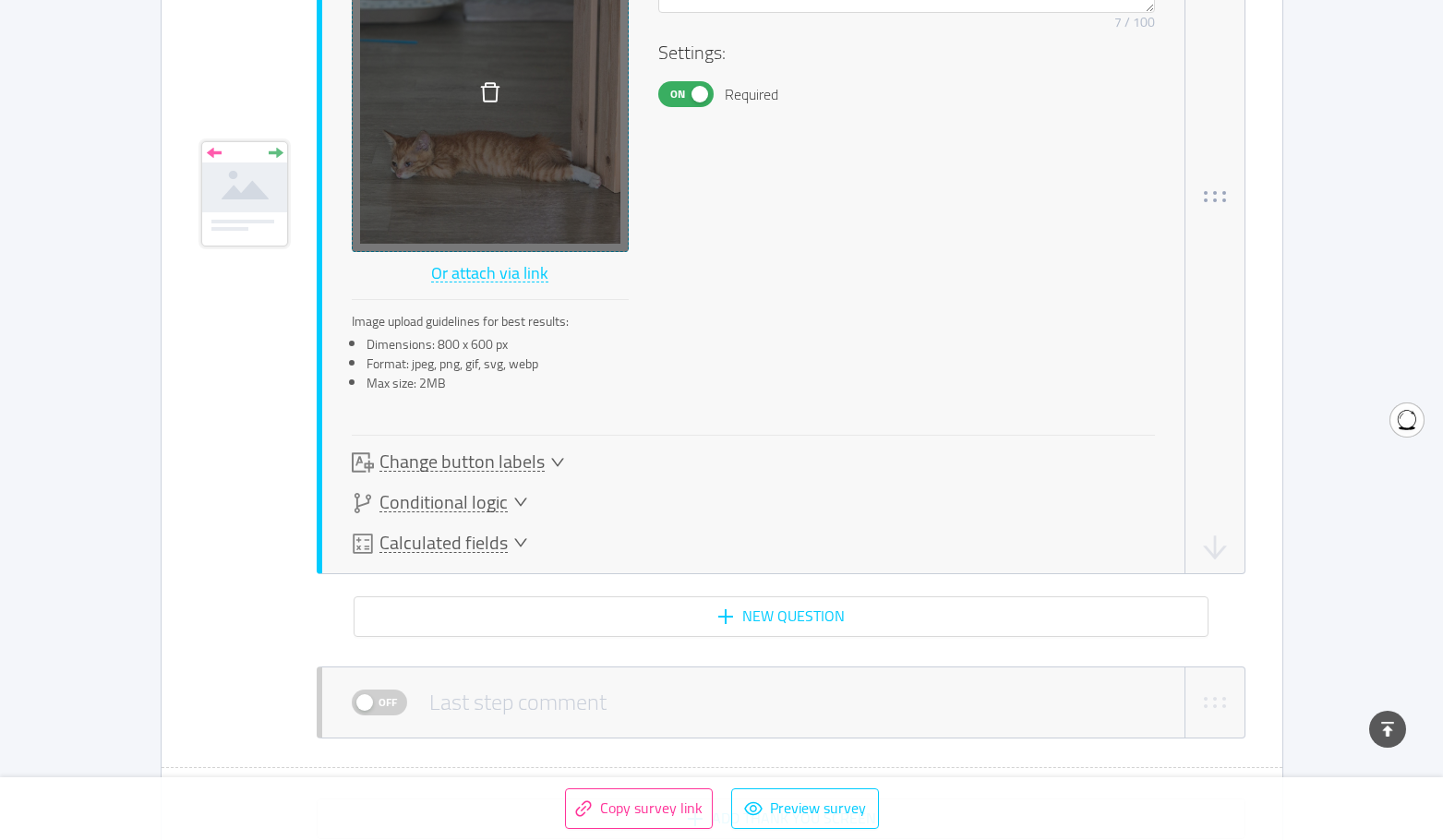 click 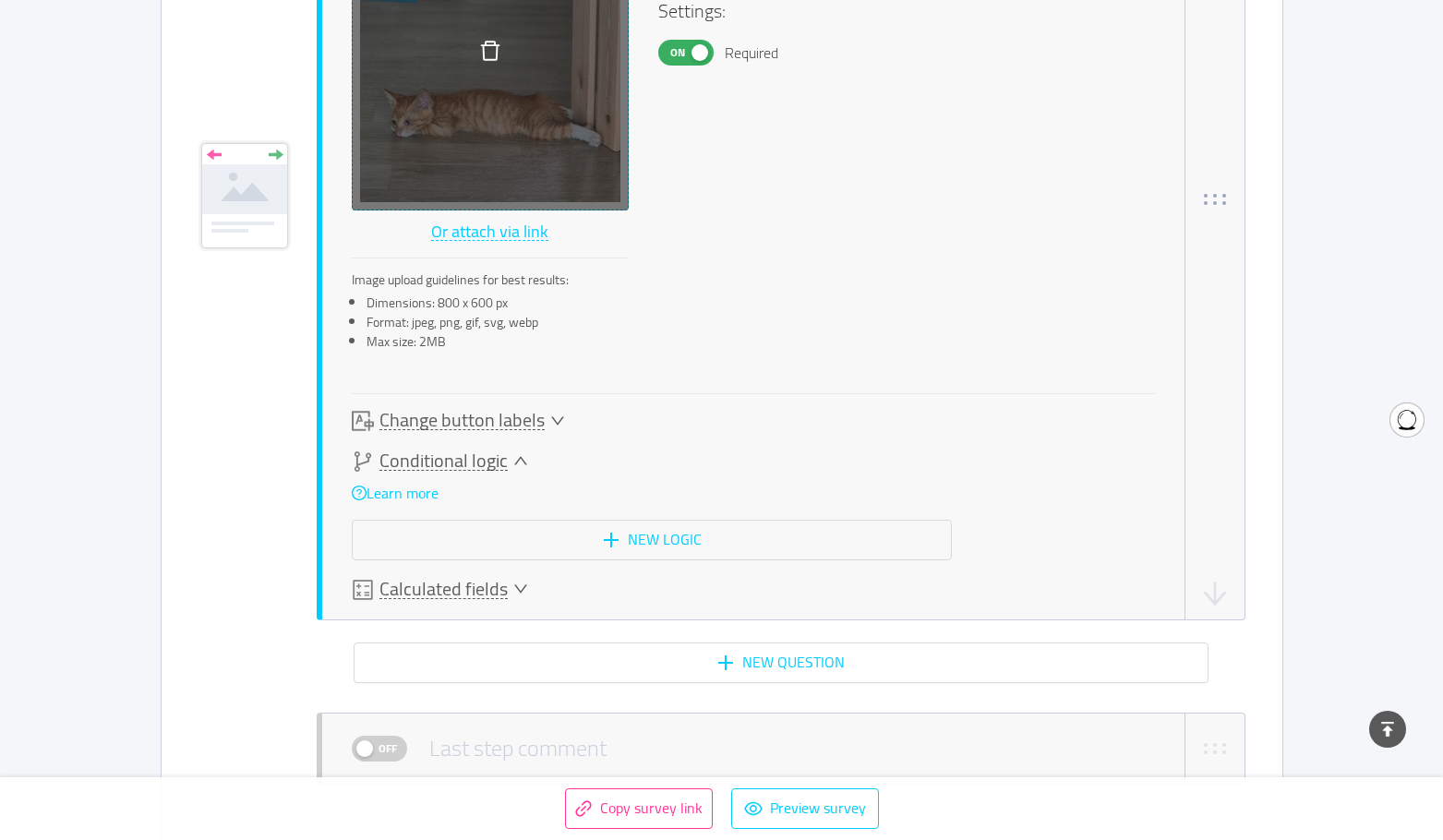 scroll, scrollTop: 837, scrollLeft: 0, axis: vertical 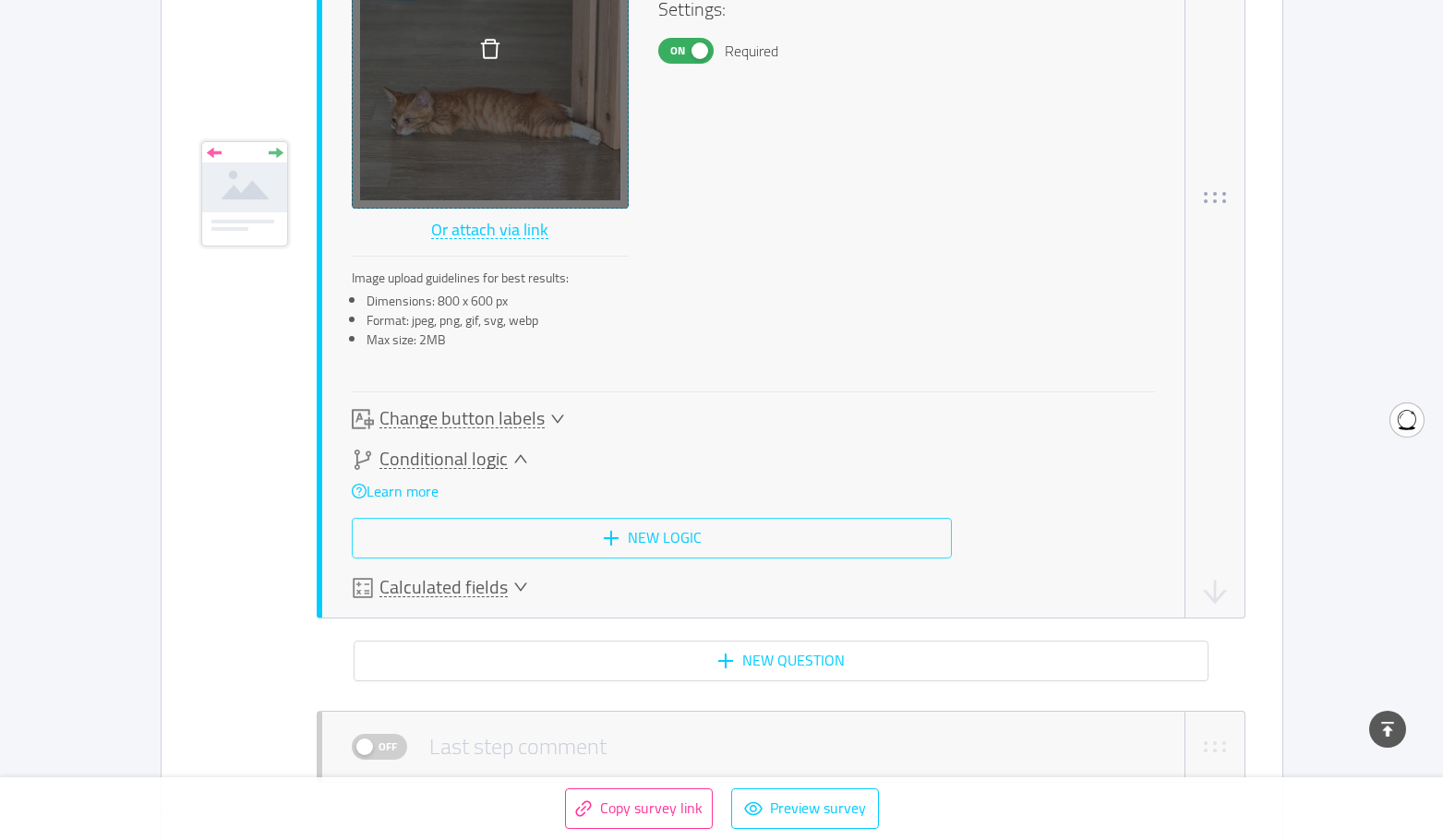 click on "New logic" at bounding box center [652, 538] 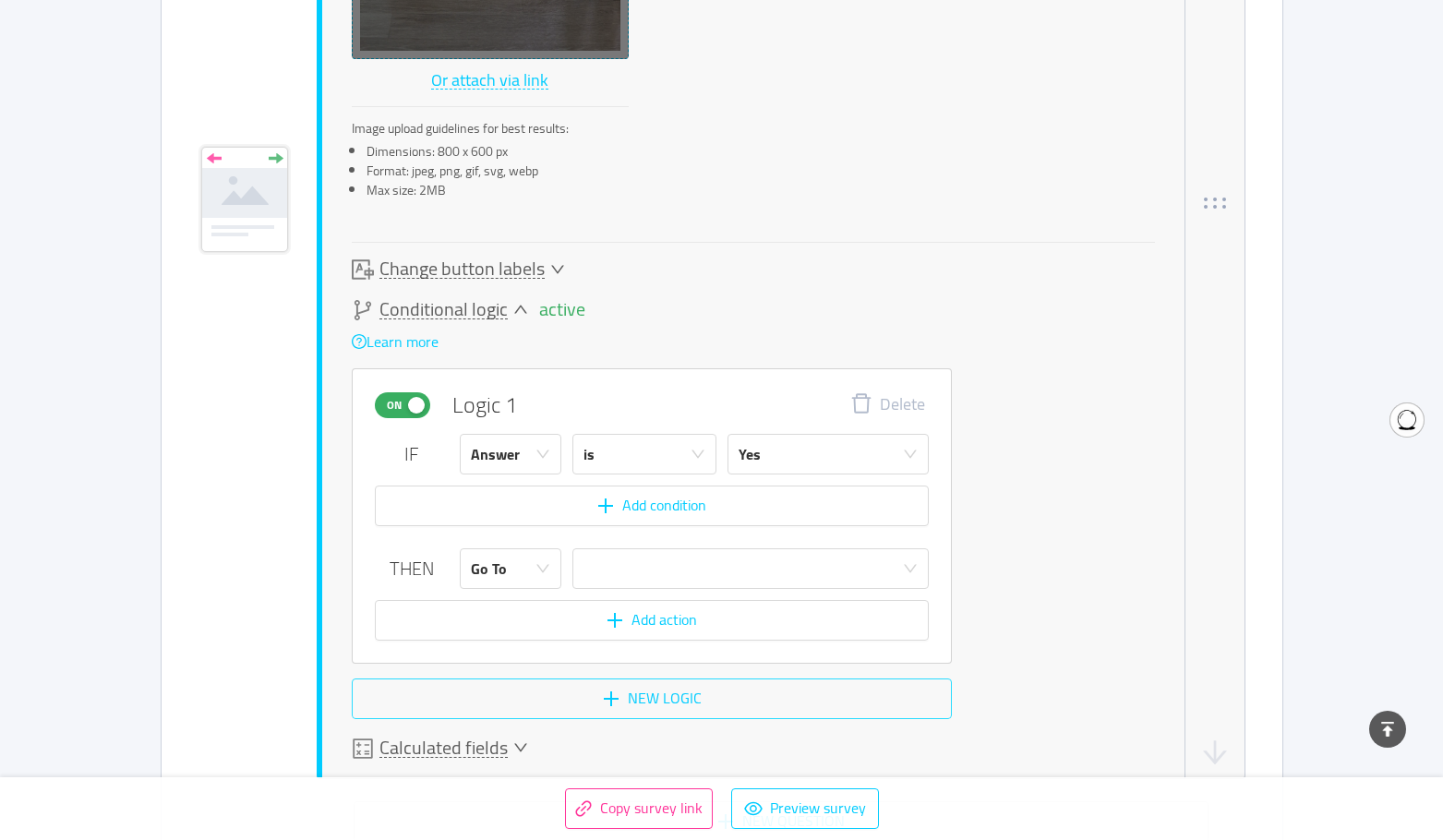 scroll, scrollTop: 992, scrollLeft: 0, axis: vertical 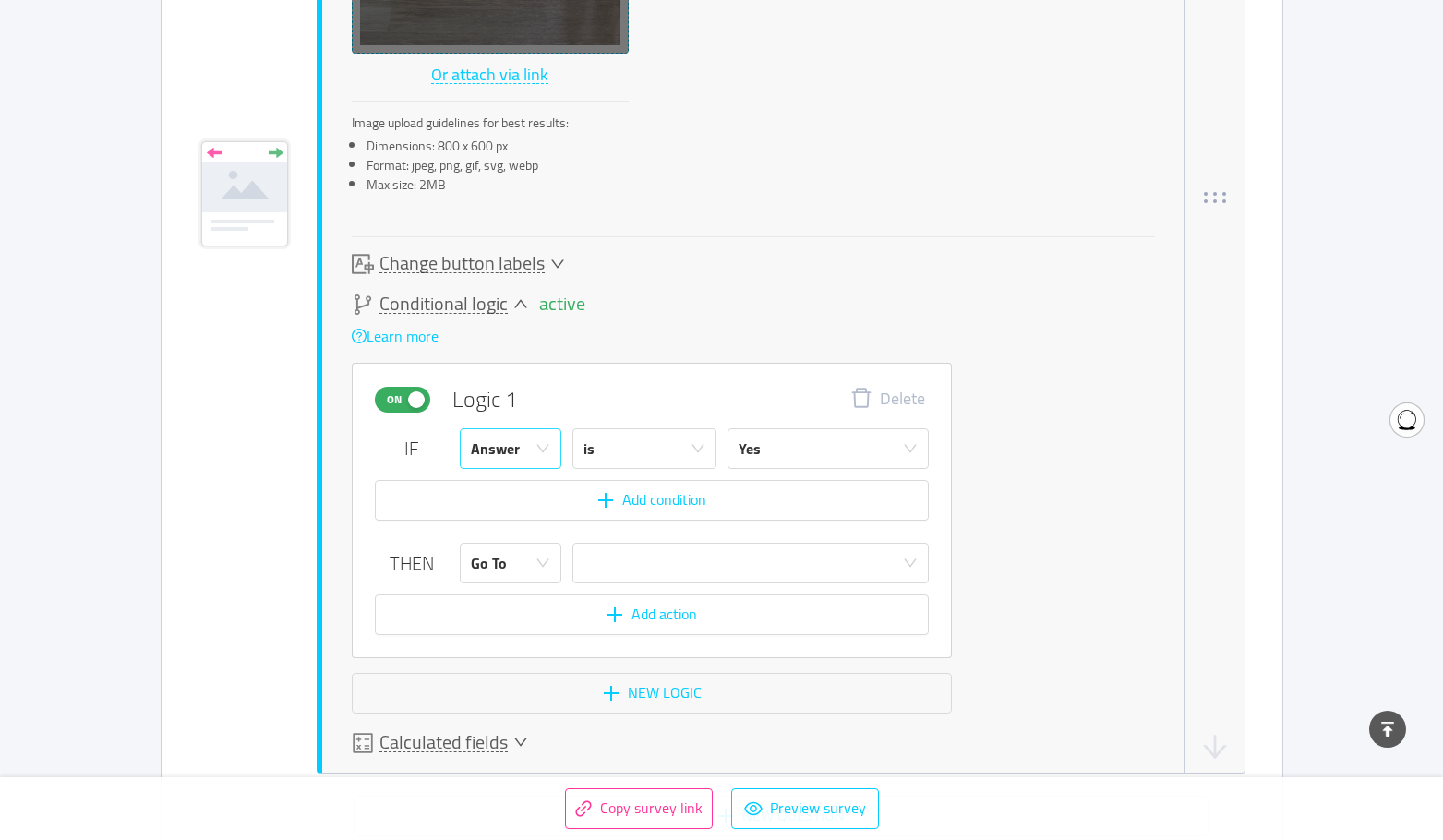 click on "Answer" at bounding box center (495, 449) 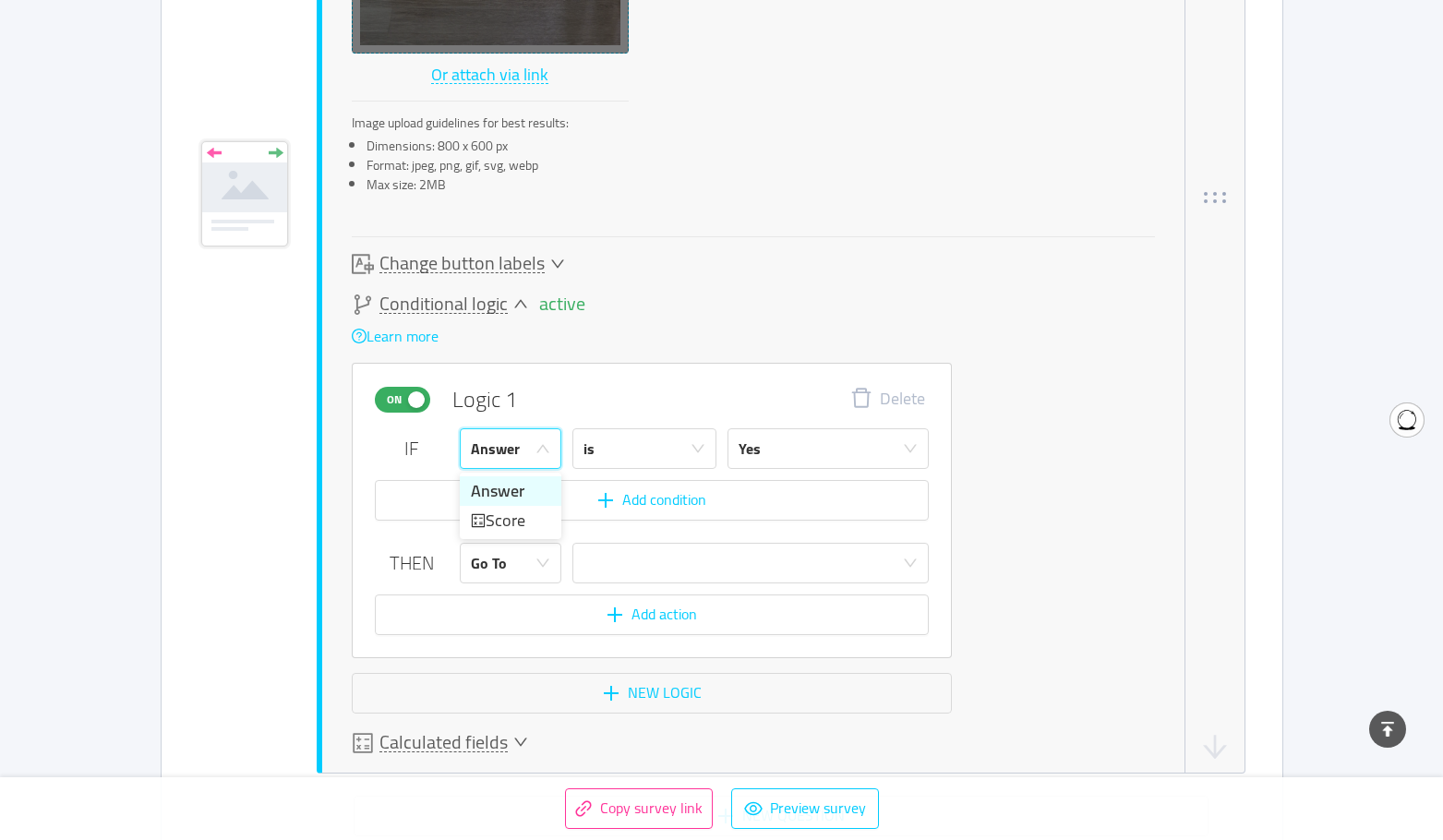click on "Answer" at bounding box center (495, 449) 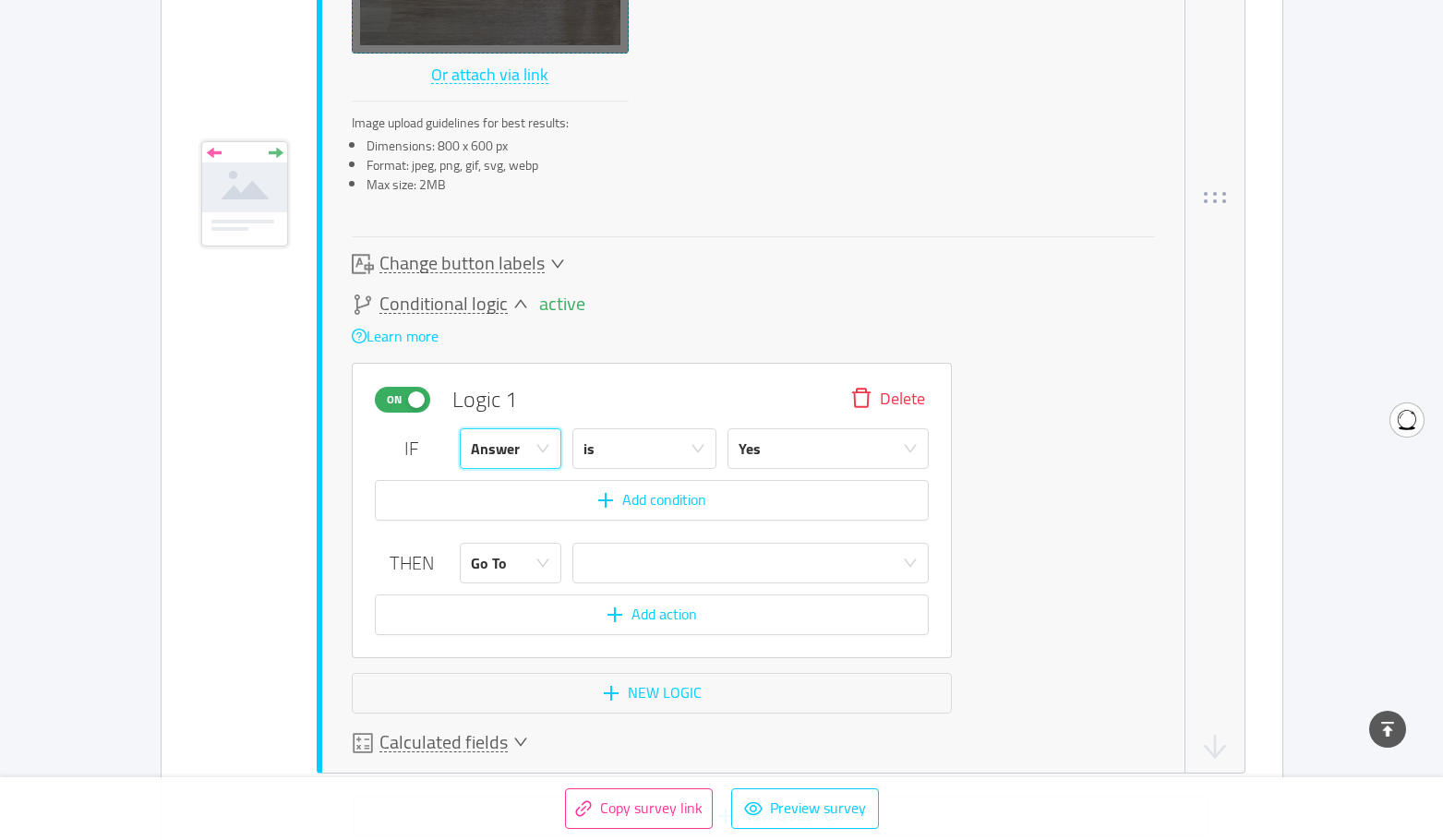click on "Delete" at bounding box center [887, 400] 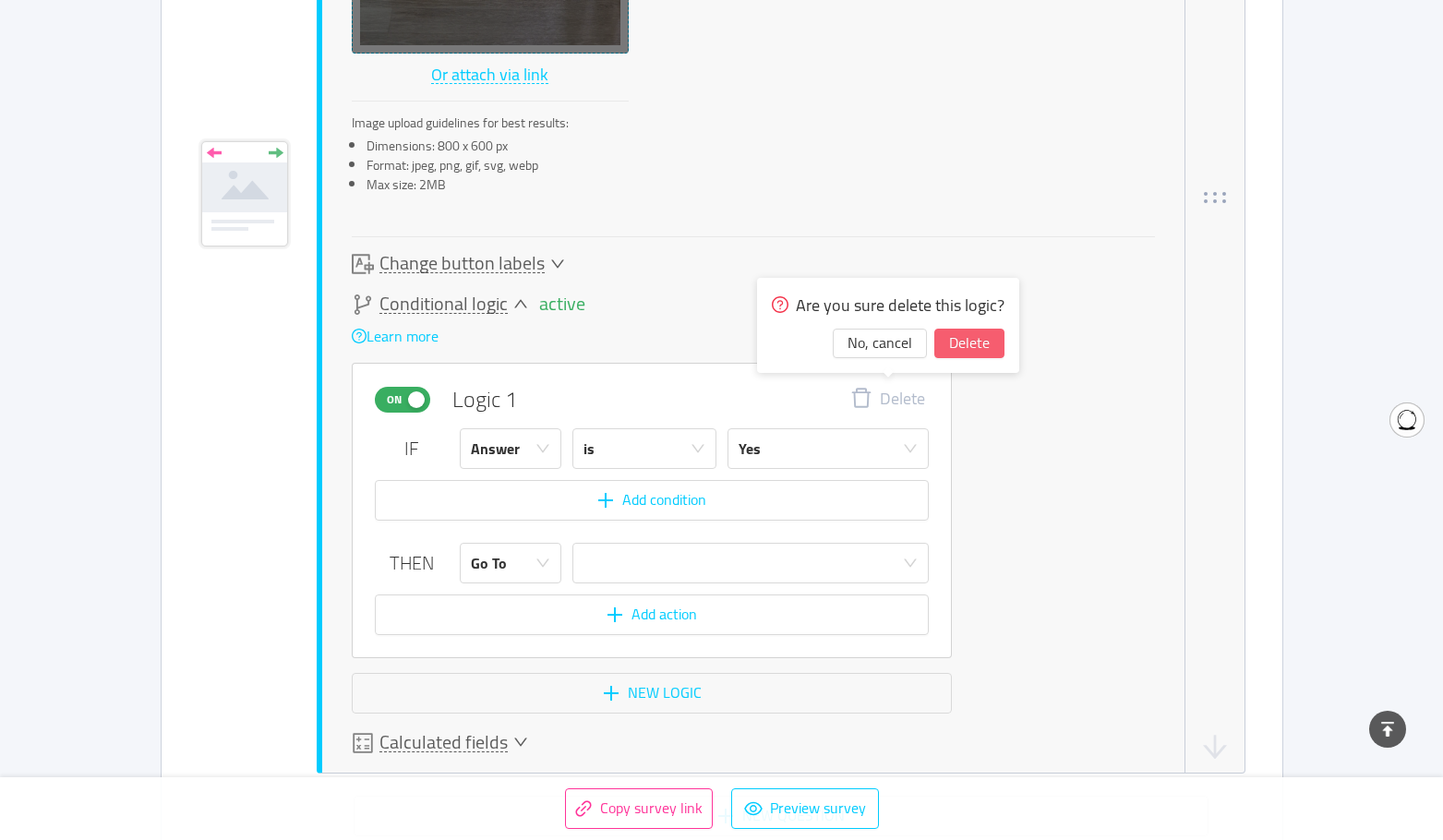 click on "Delete" at bounding box center [969, 343] 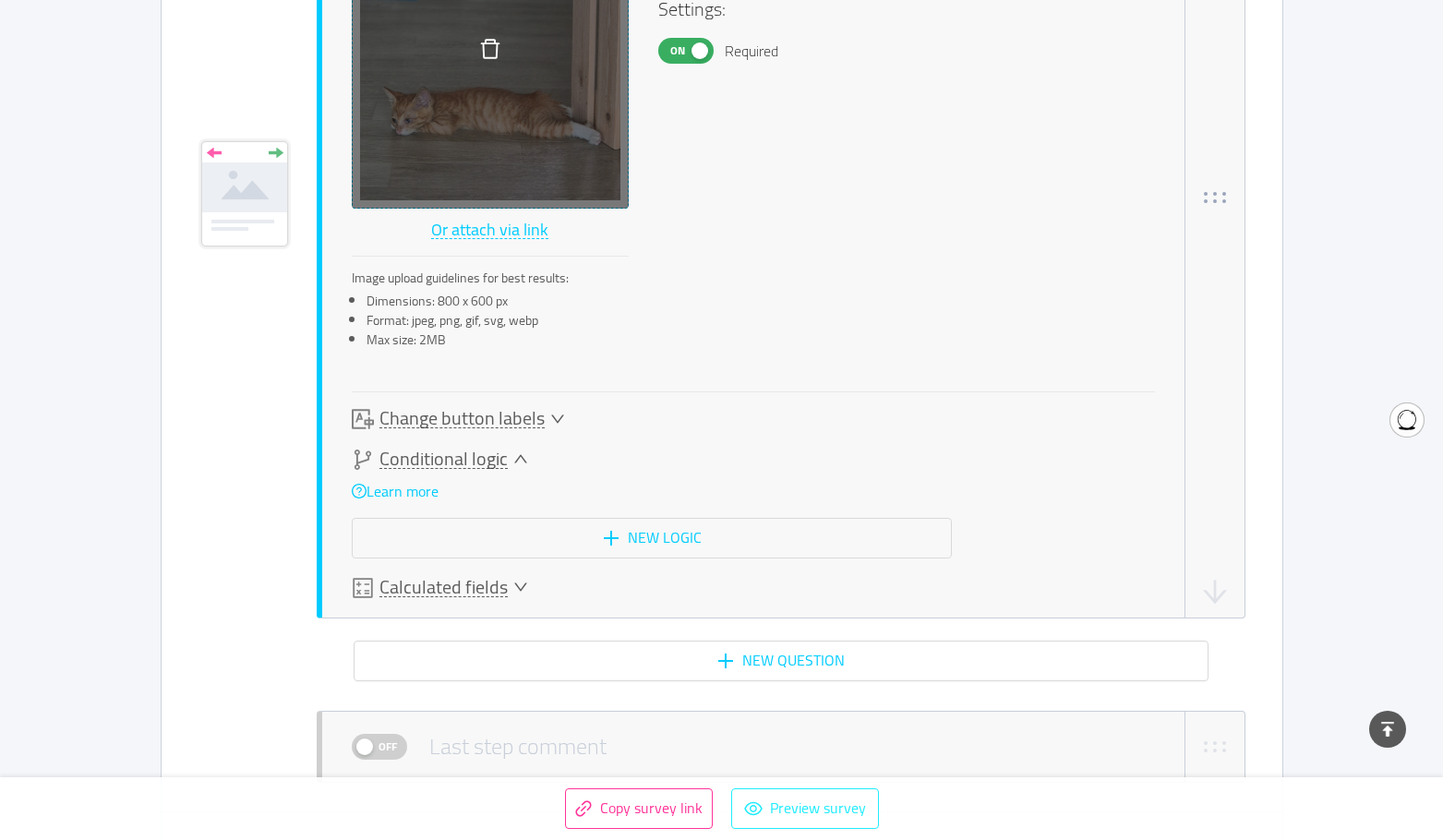 click on "Preview survey" at bounding box center (805, 809) 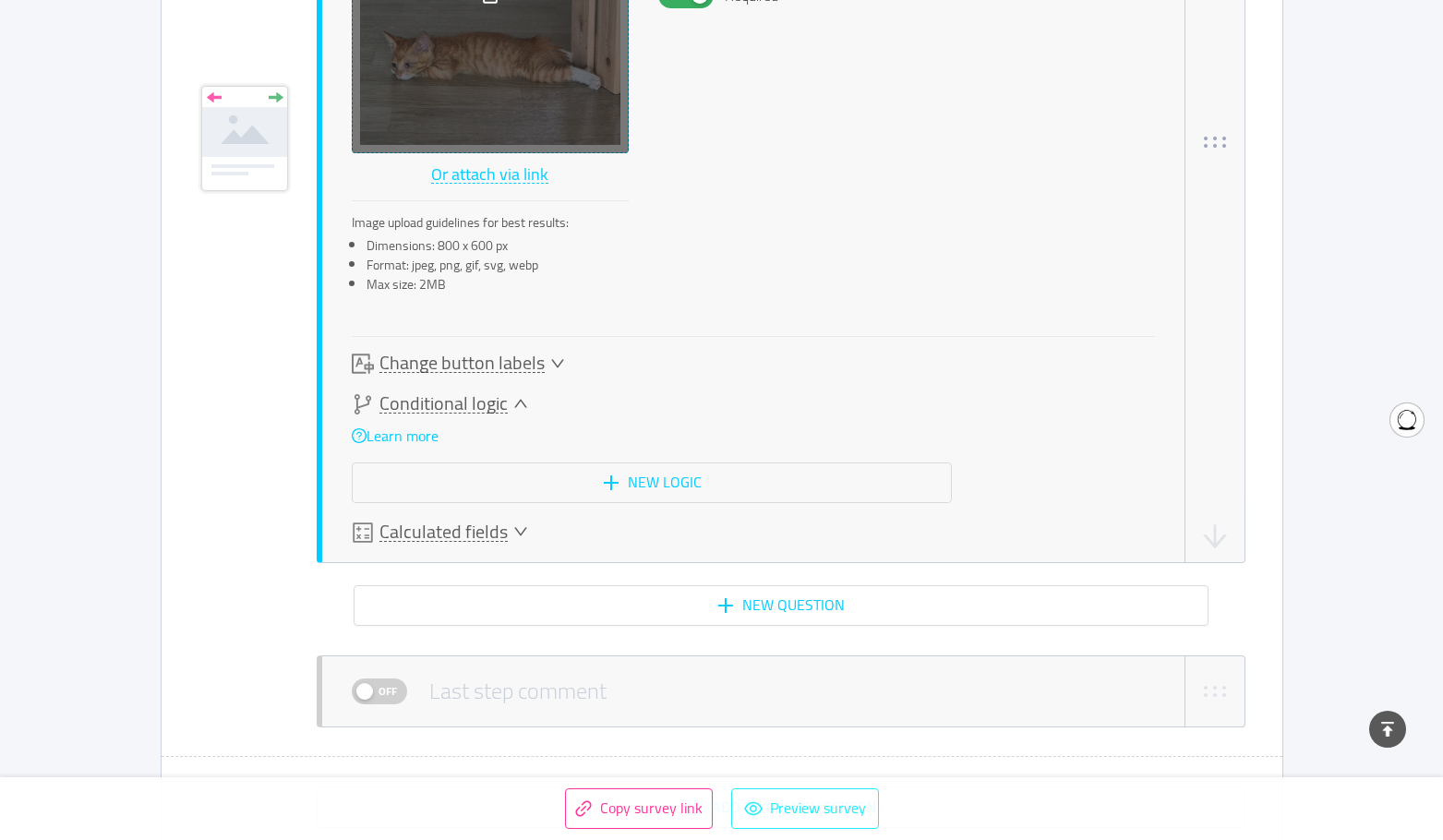 scroll, scrollTop: 1108, scrollLeft: 0, axis: vertical 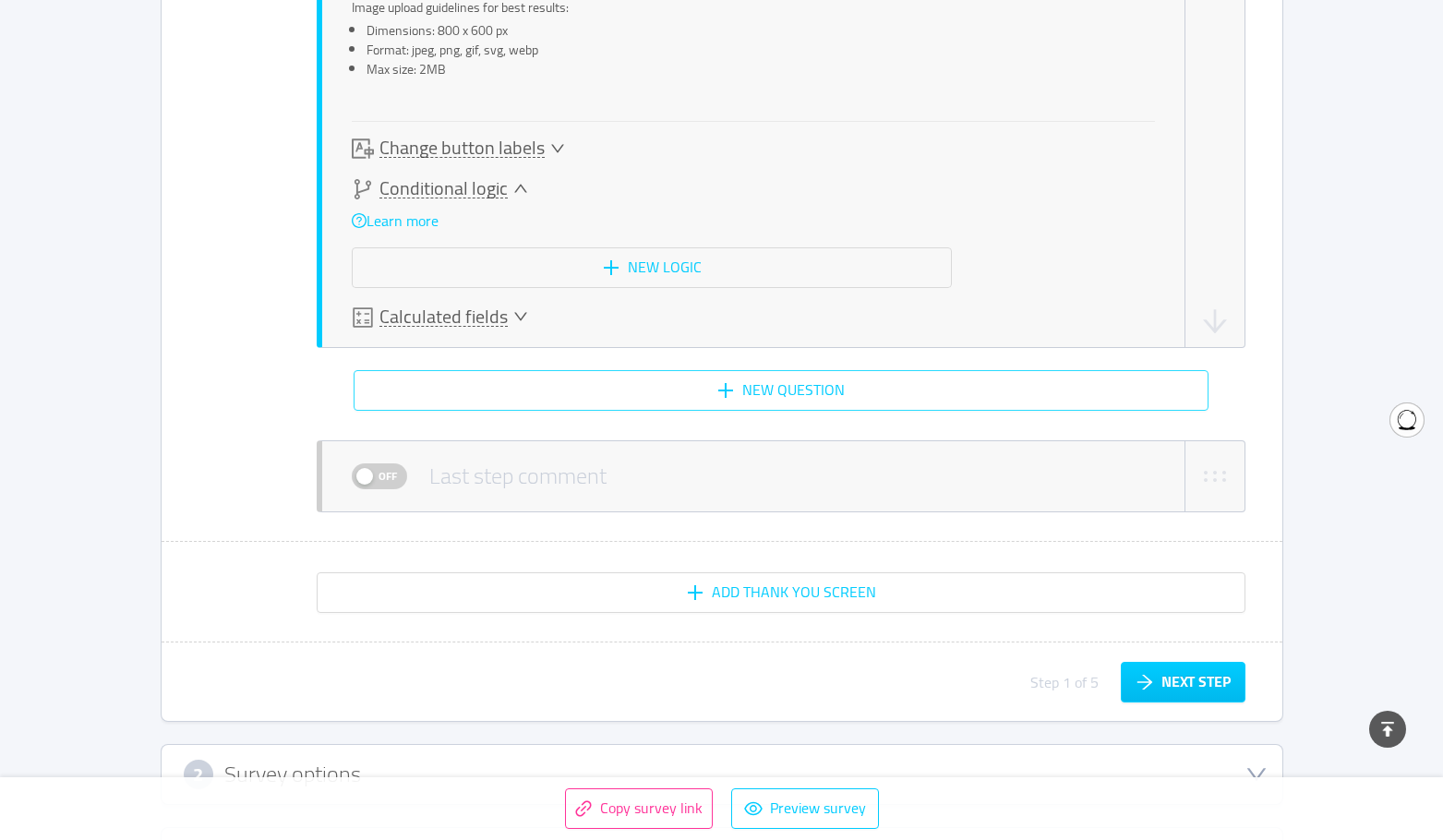 click on "New question" at bounding box center [781, 390] 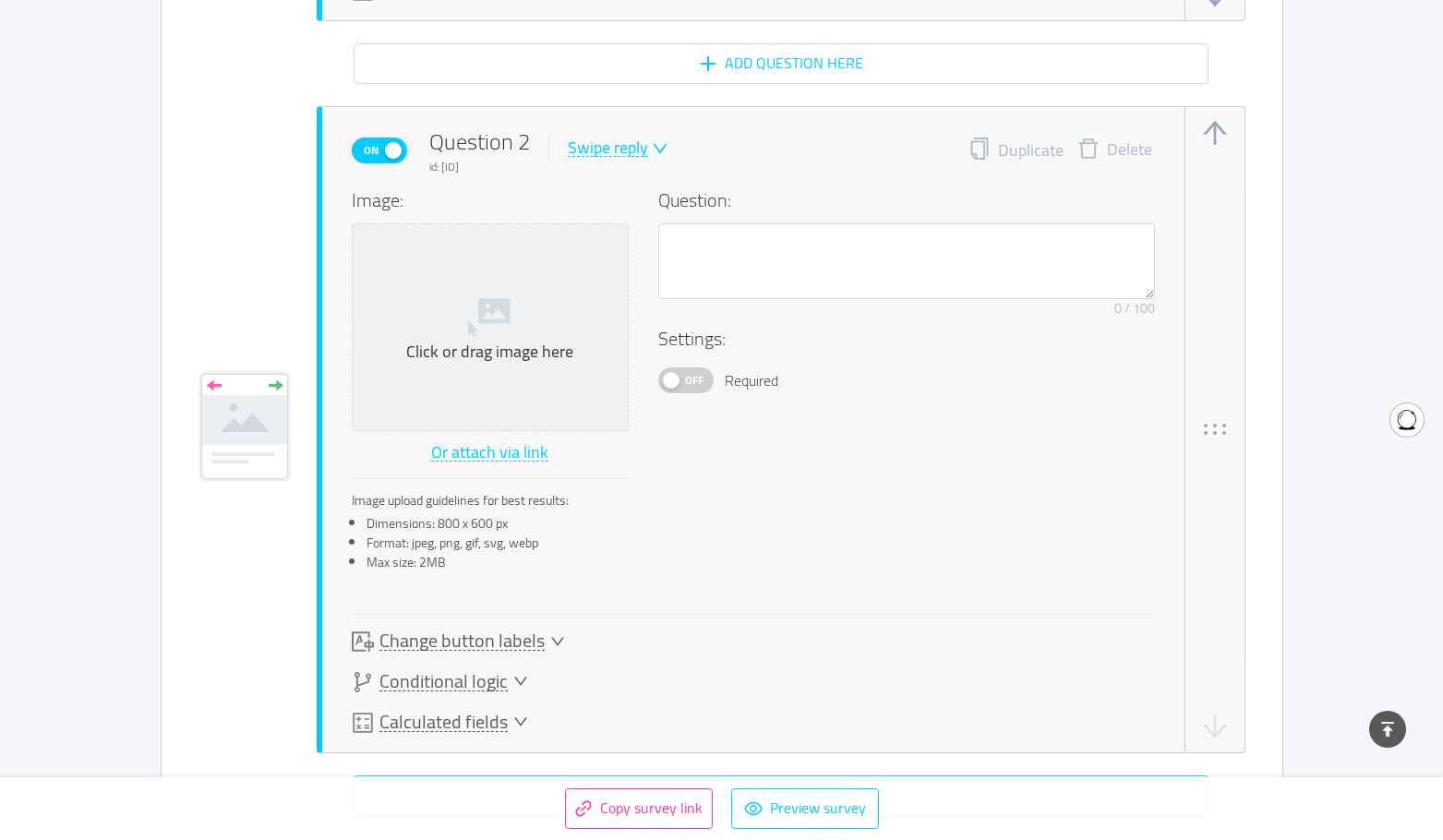 scroll, scrollTop: 1444, scrollLeft: 0, axis: vertical 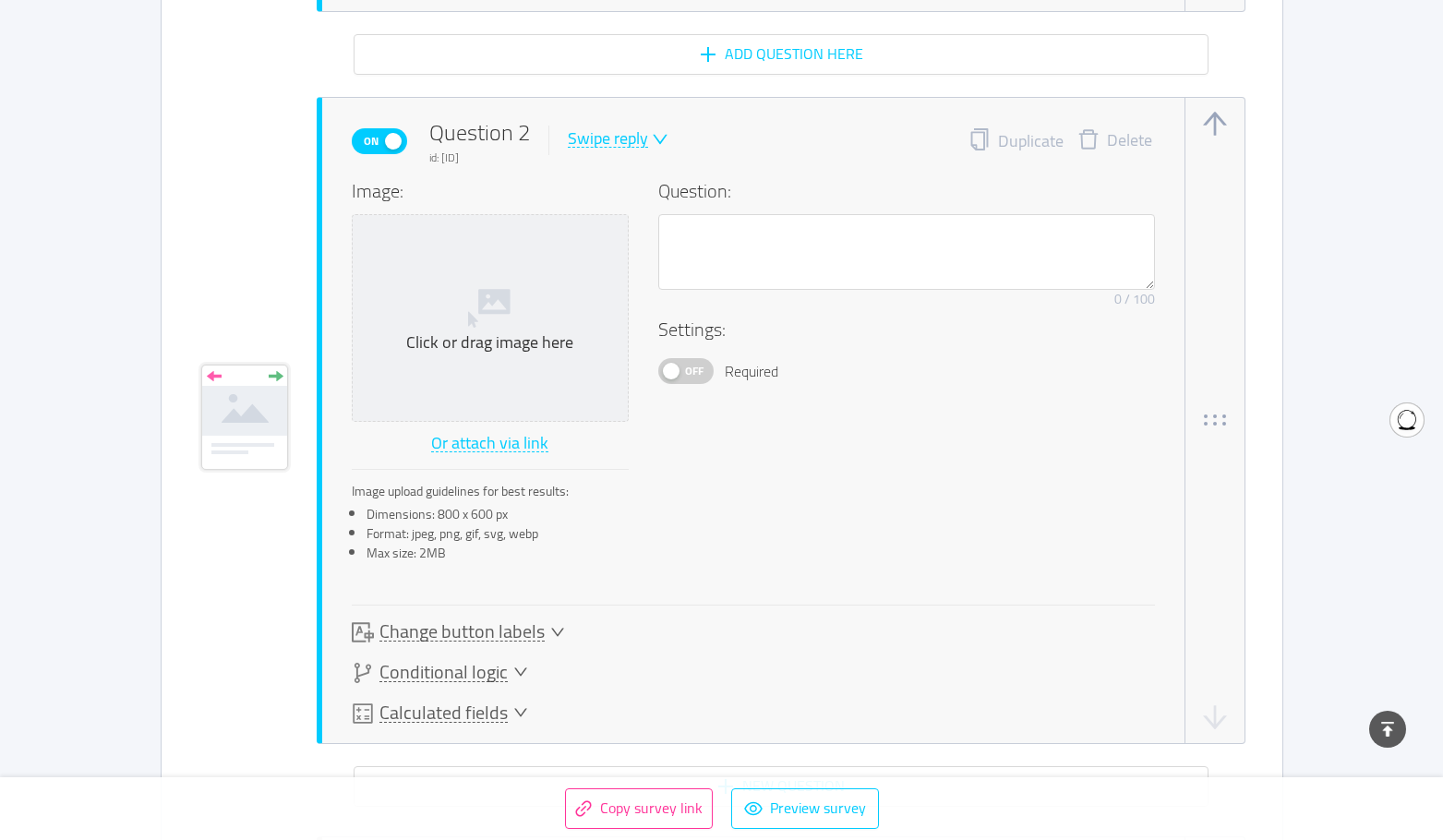 click on "On" at bounding box center (371, 141) 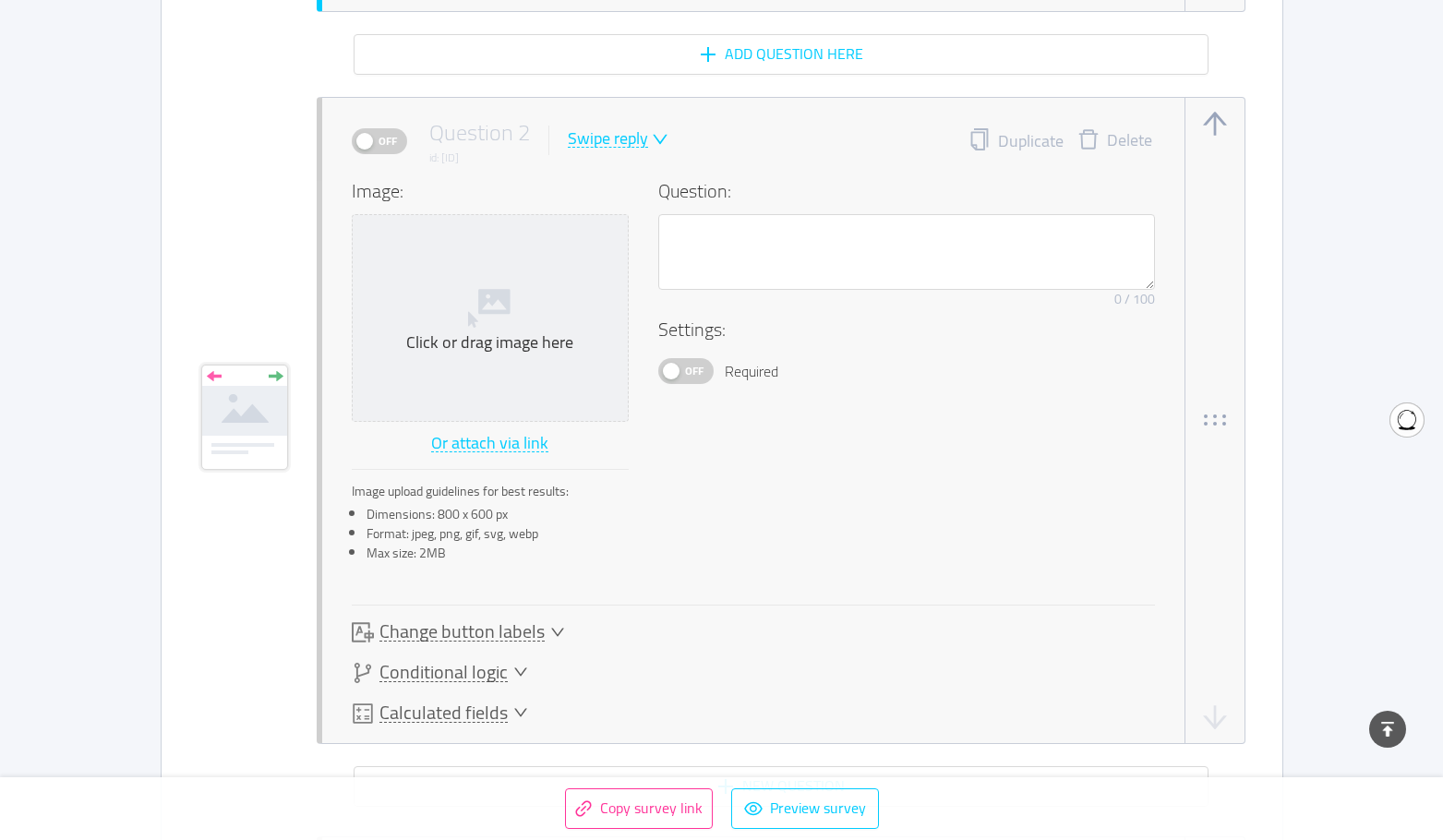 click on "Off" at bounding box center [379, 141] 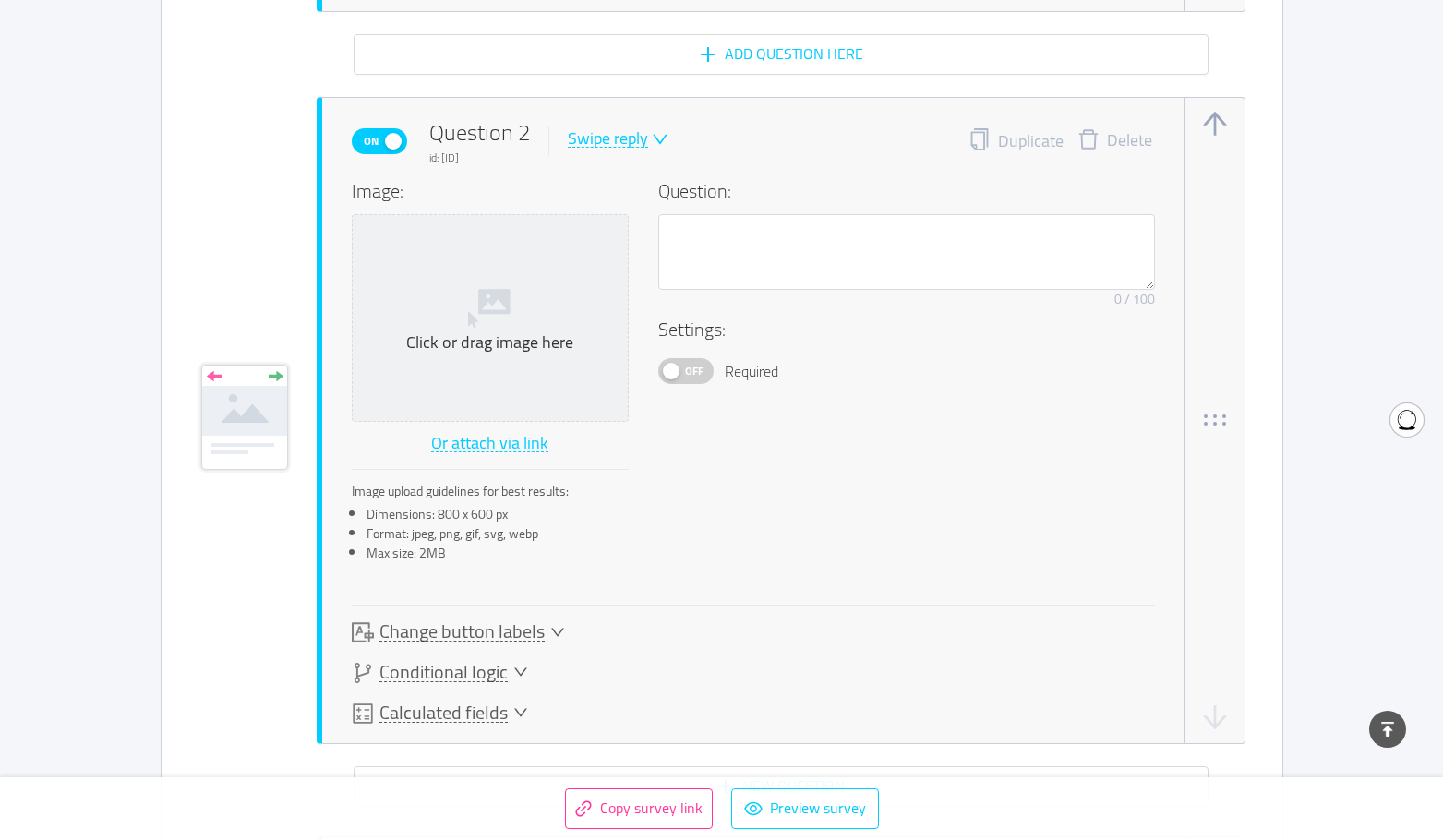 click 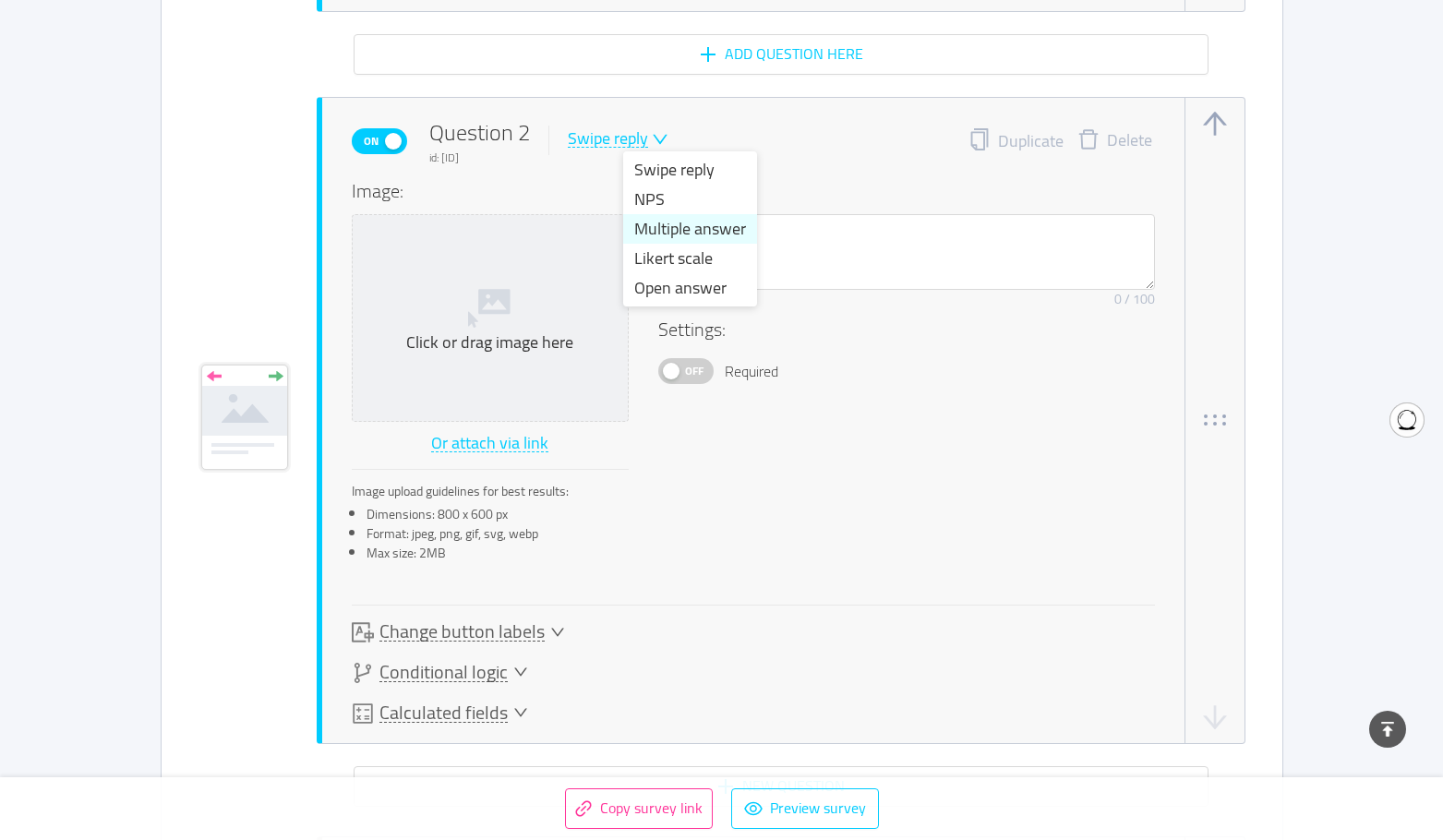 click on "Multiple answer" at bounding box center [690, 229] 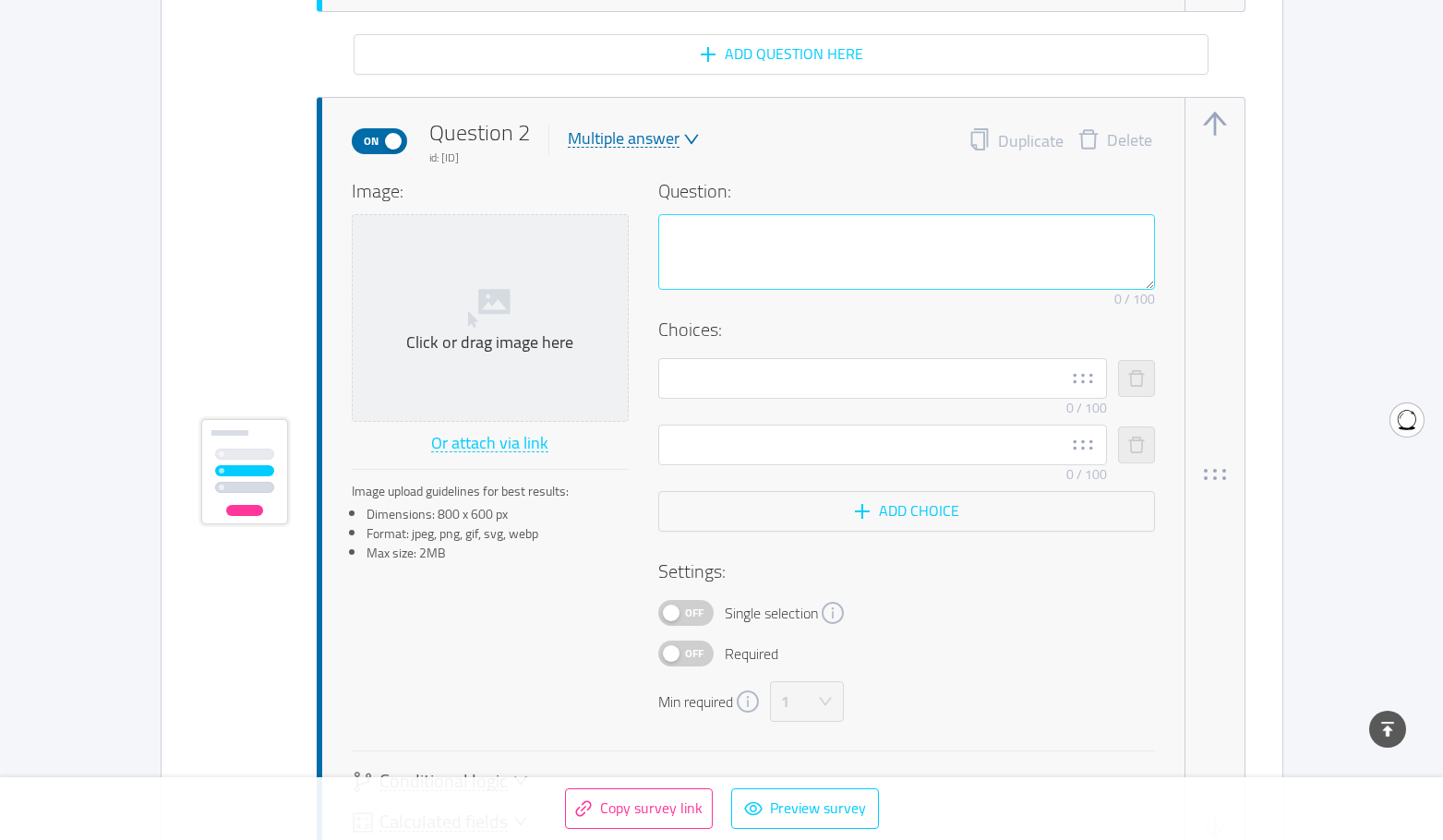 type 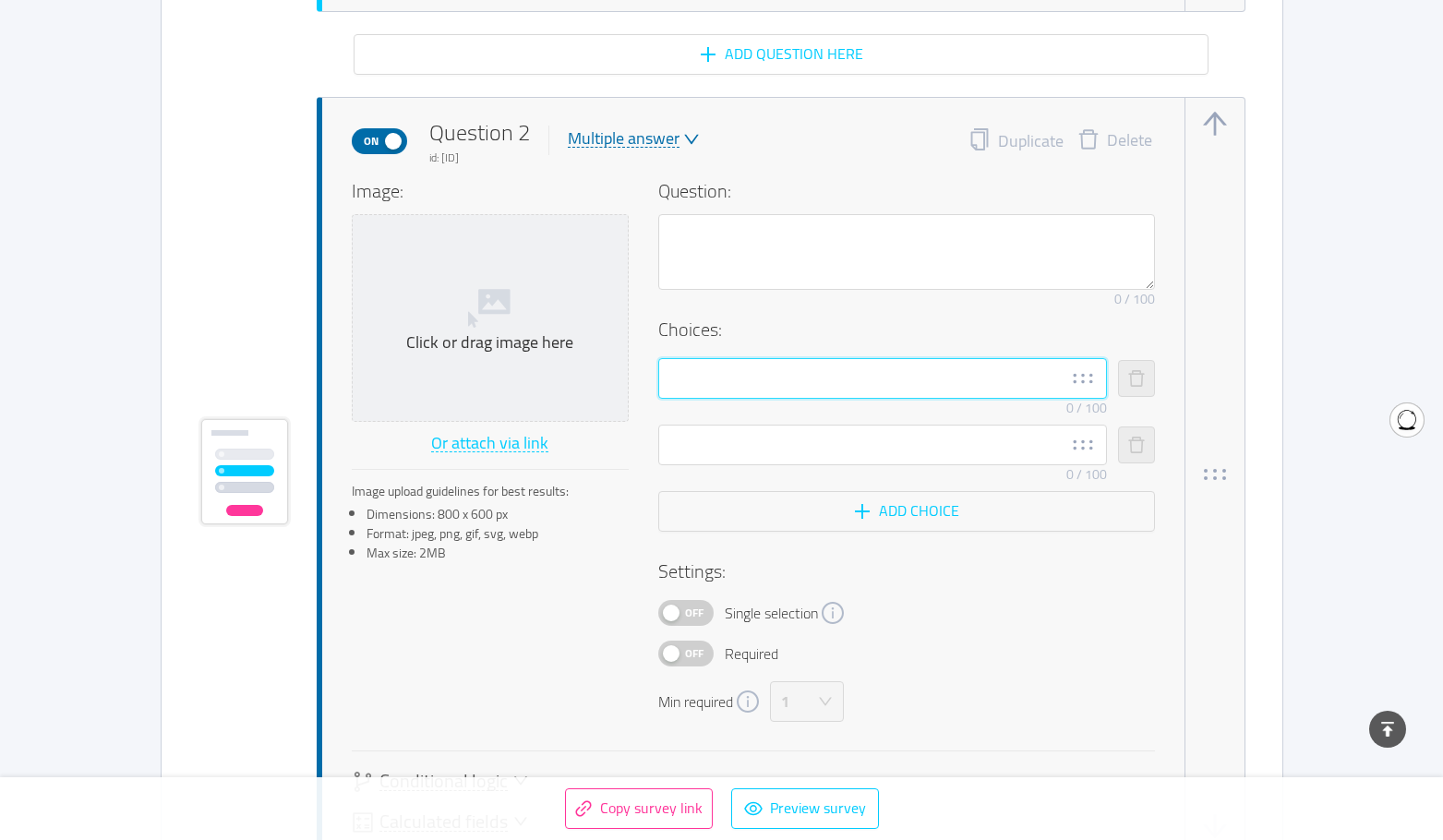 click at bounding box center (883, 378) 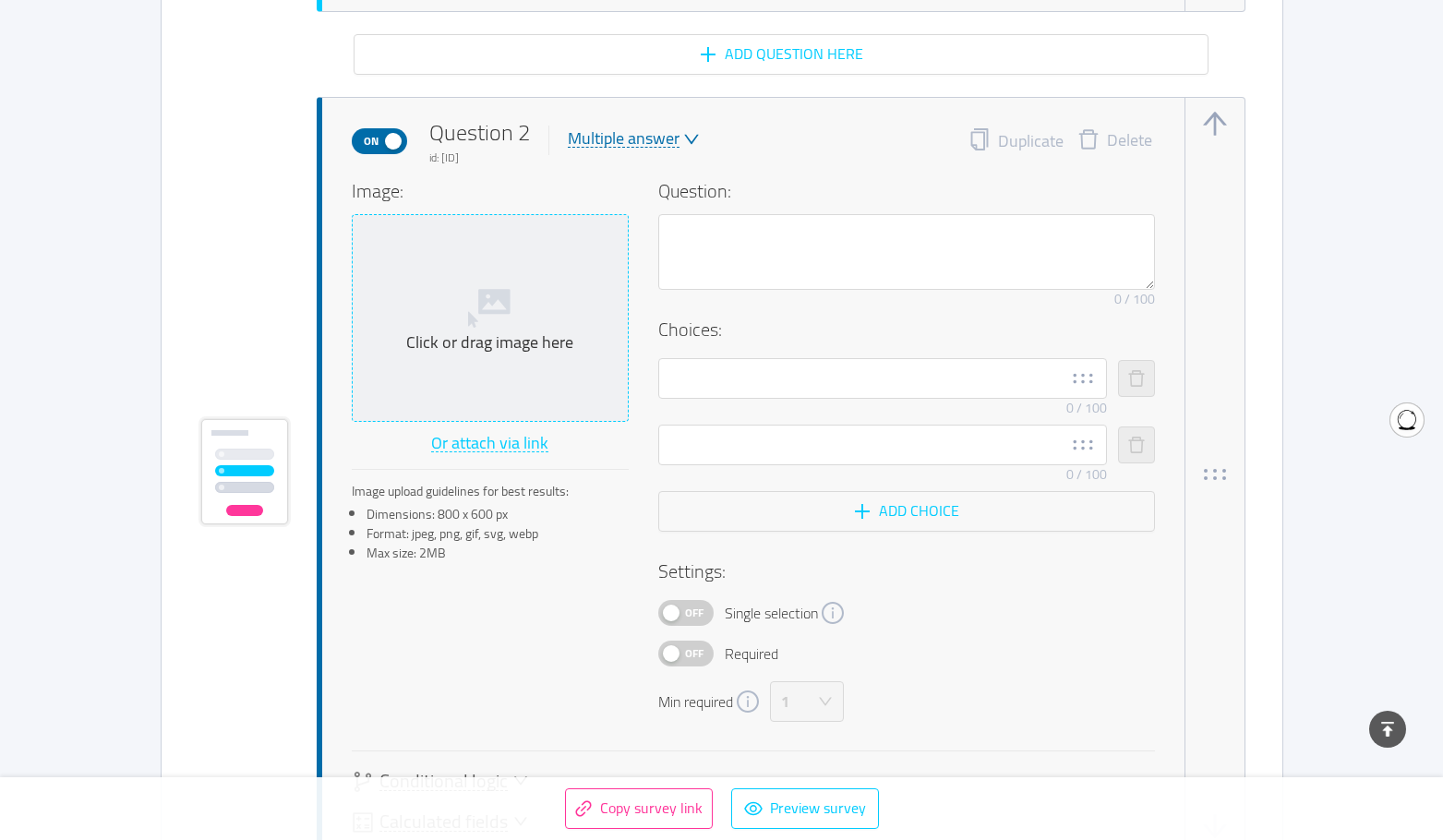 click on "Click or drag image here" at bounding box center (490, 318) 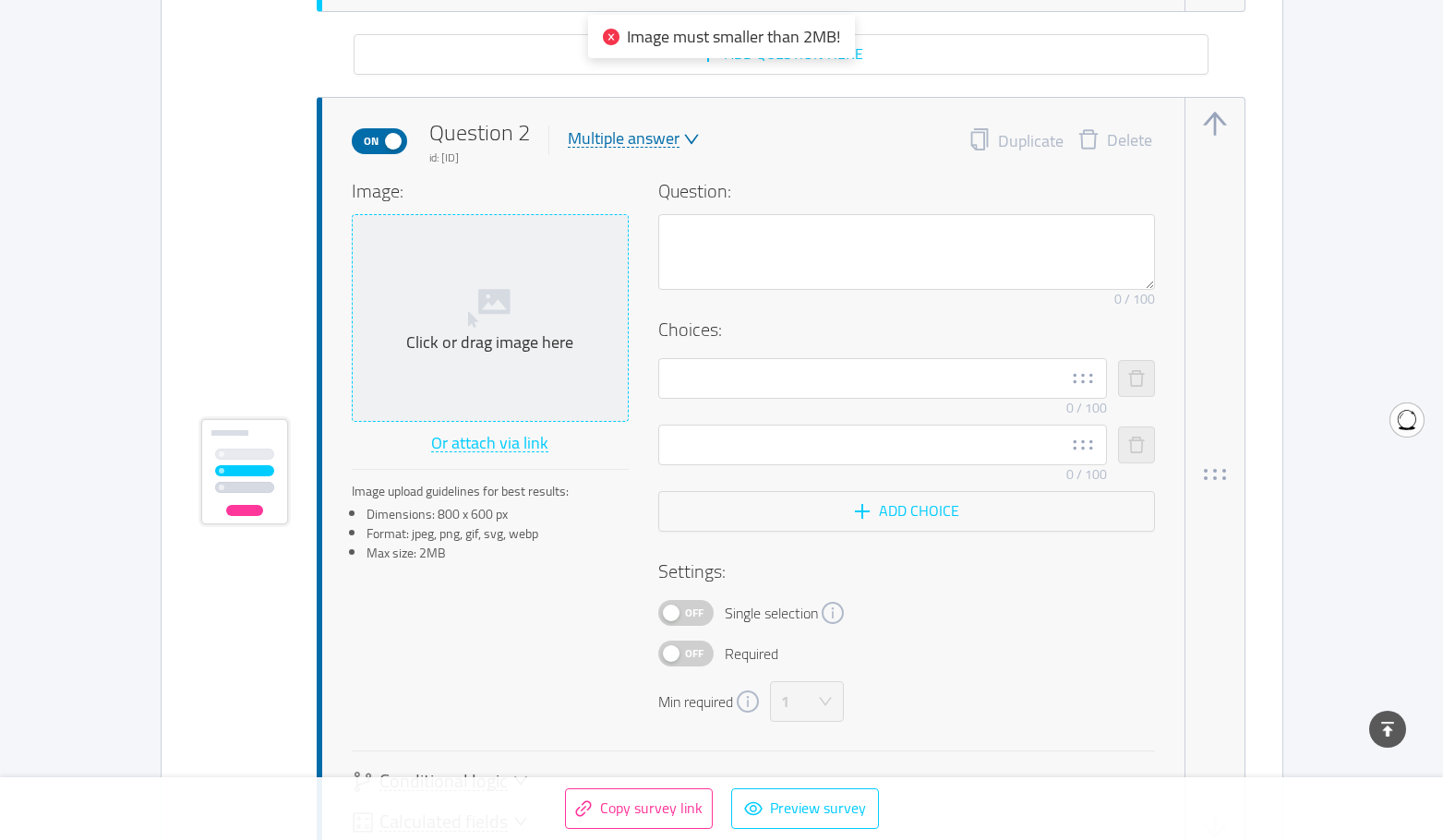 click on "Click or drag image here" at bounding box center (490, 318) 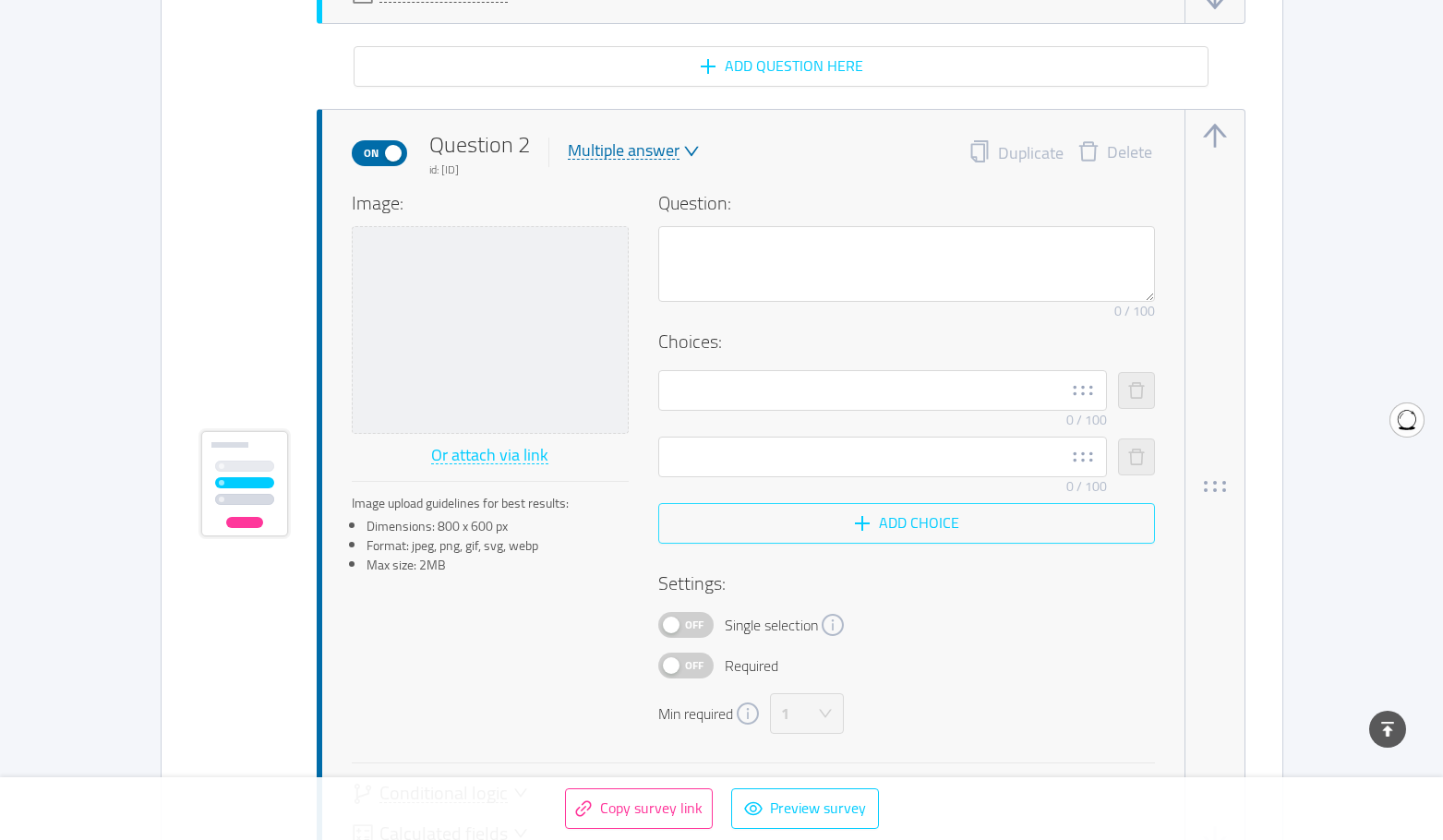 scroll, scrollTop: 1444, scrollLeft: 0, axis: vertical 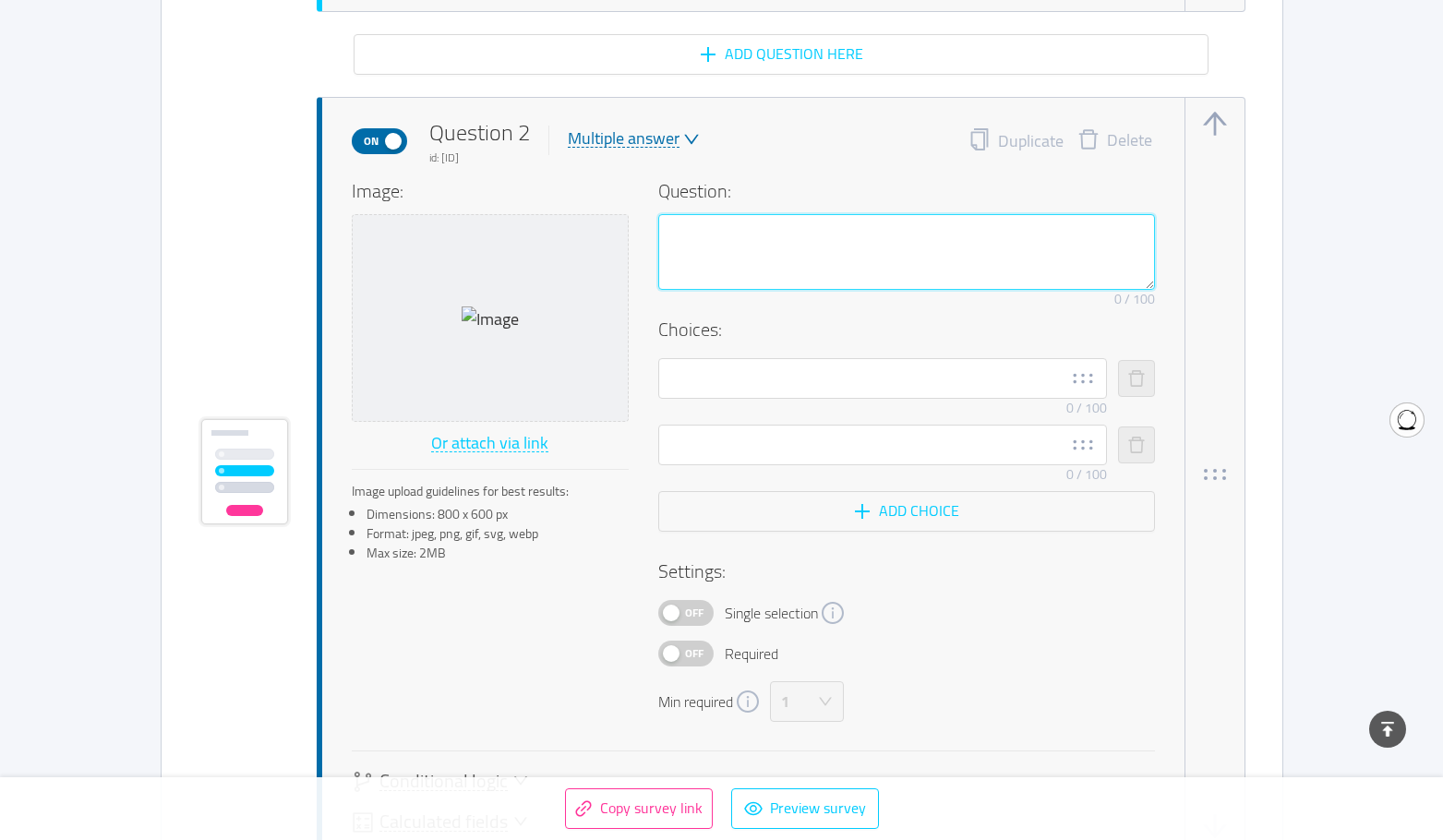 click at bounding box center (907, 252) 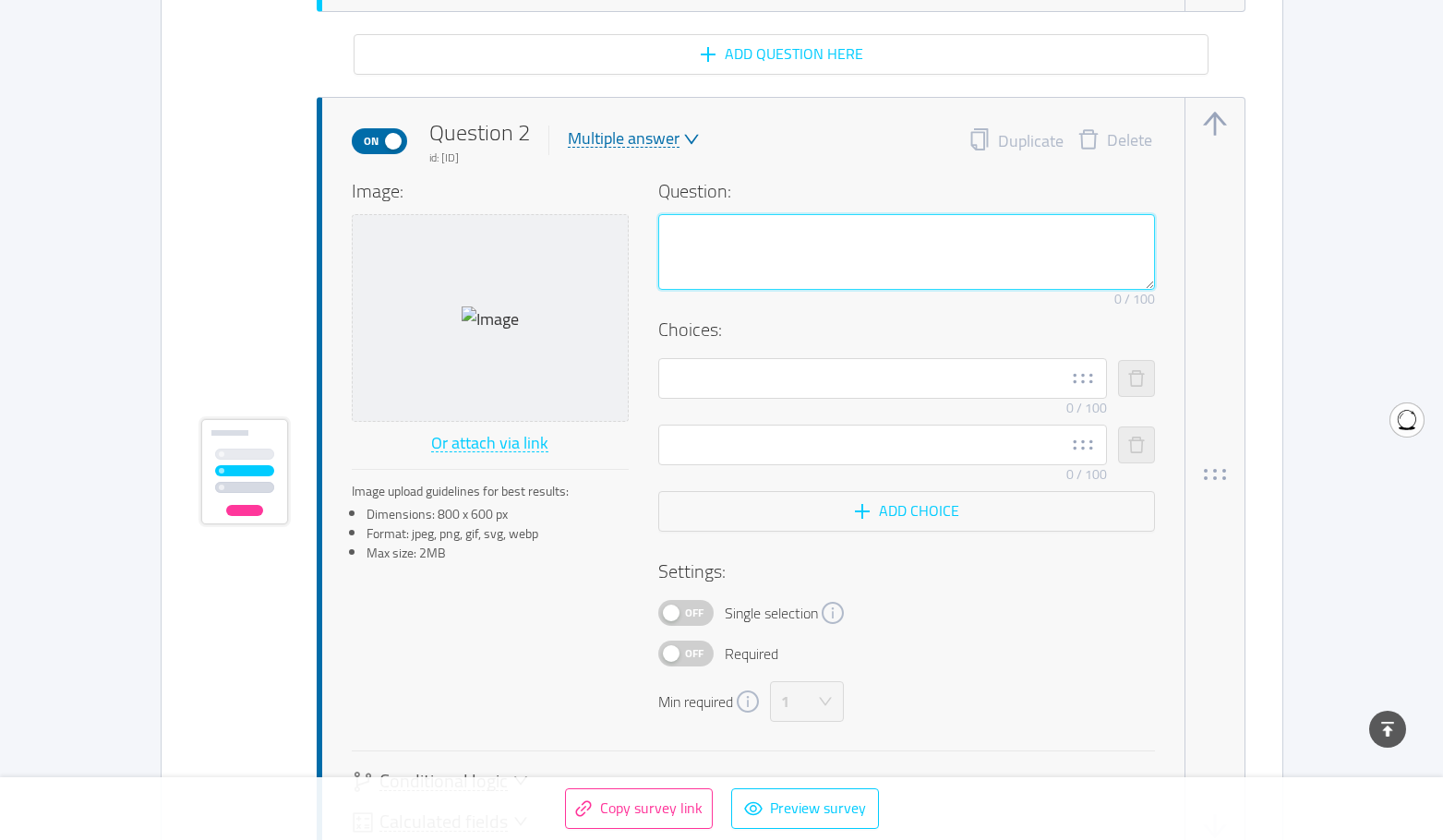 type on "ㅇ" 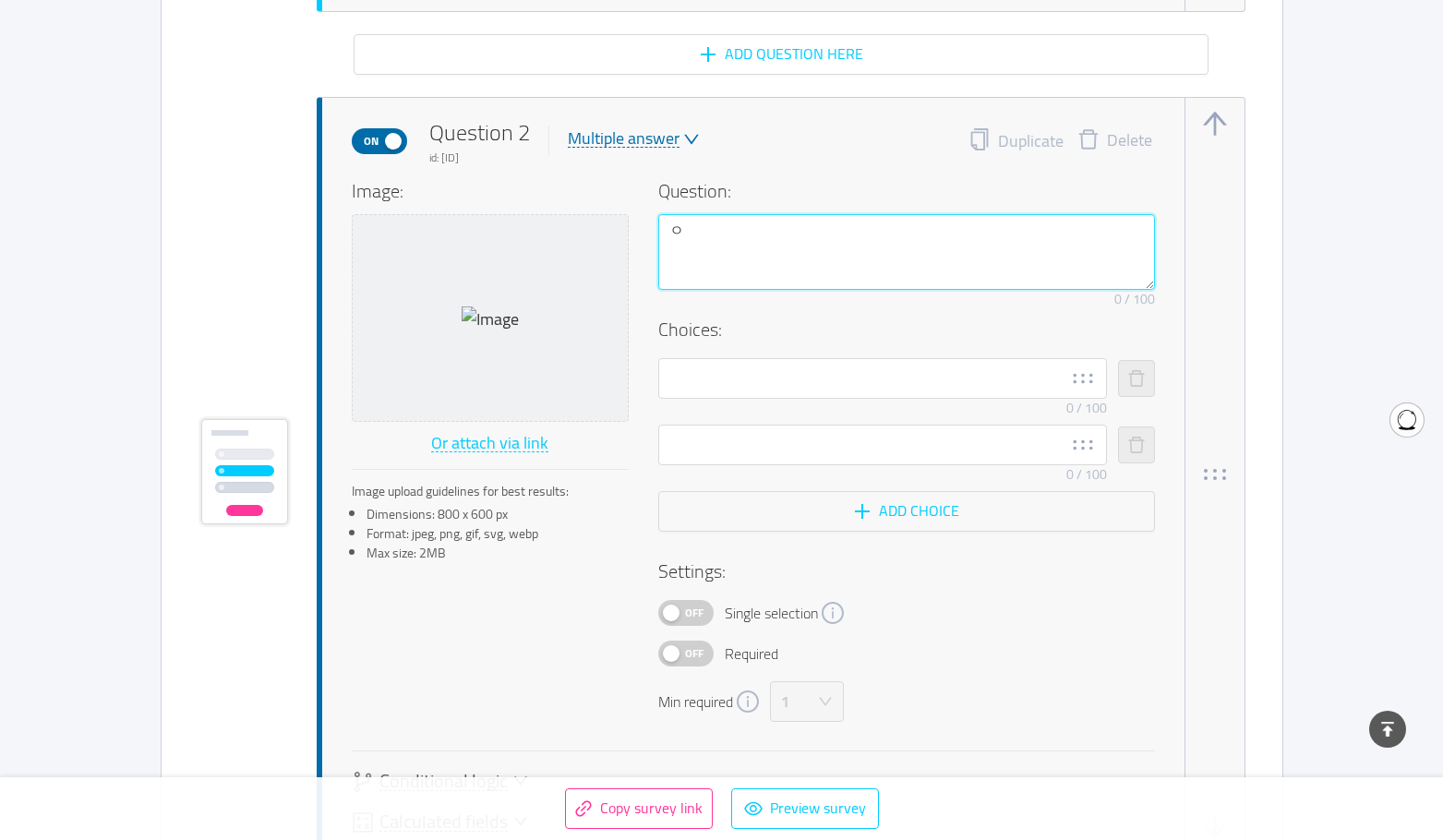 type 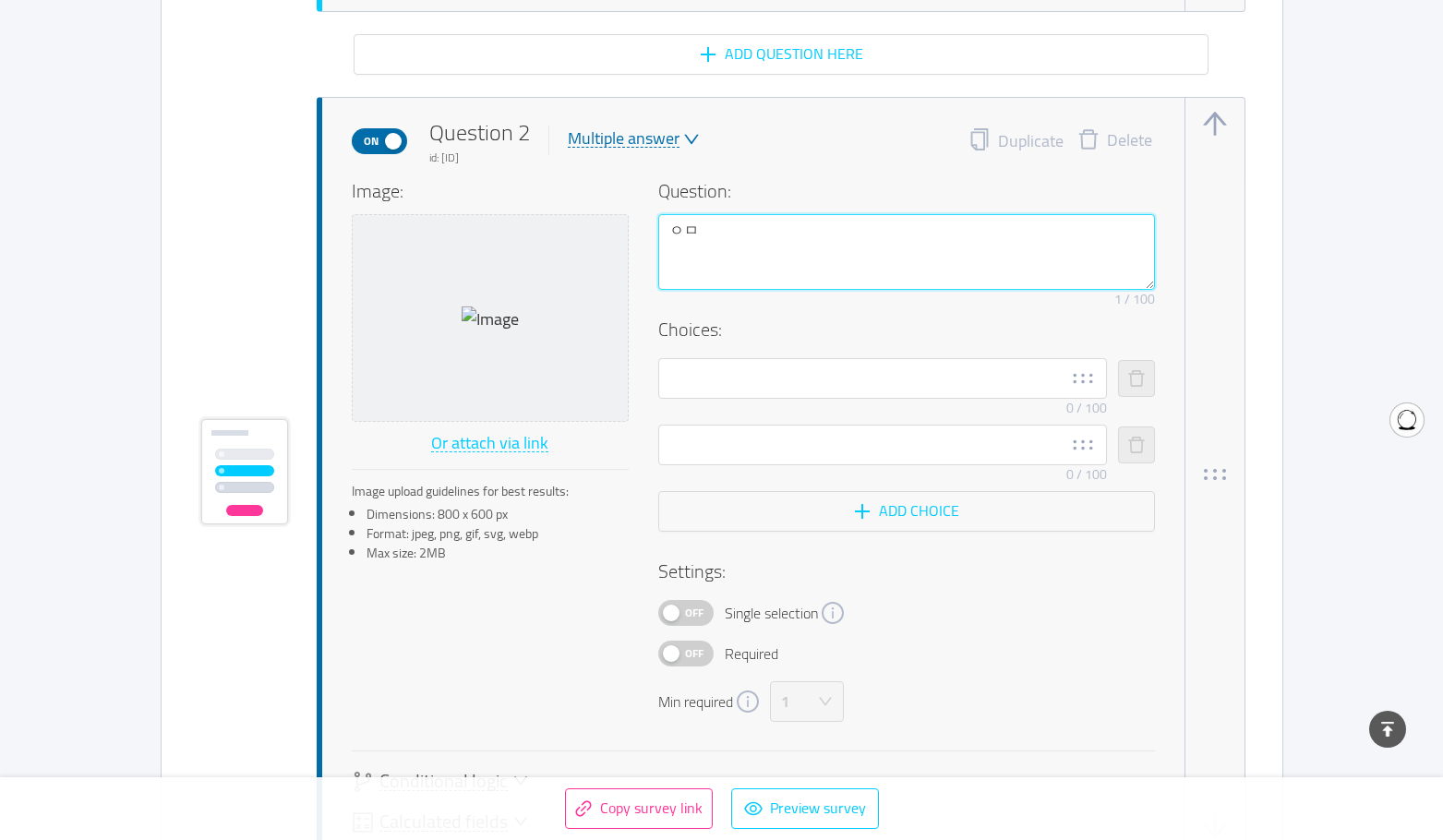 type on "ㅇ" 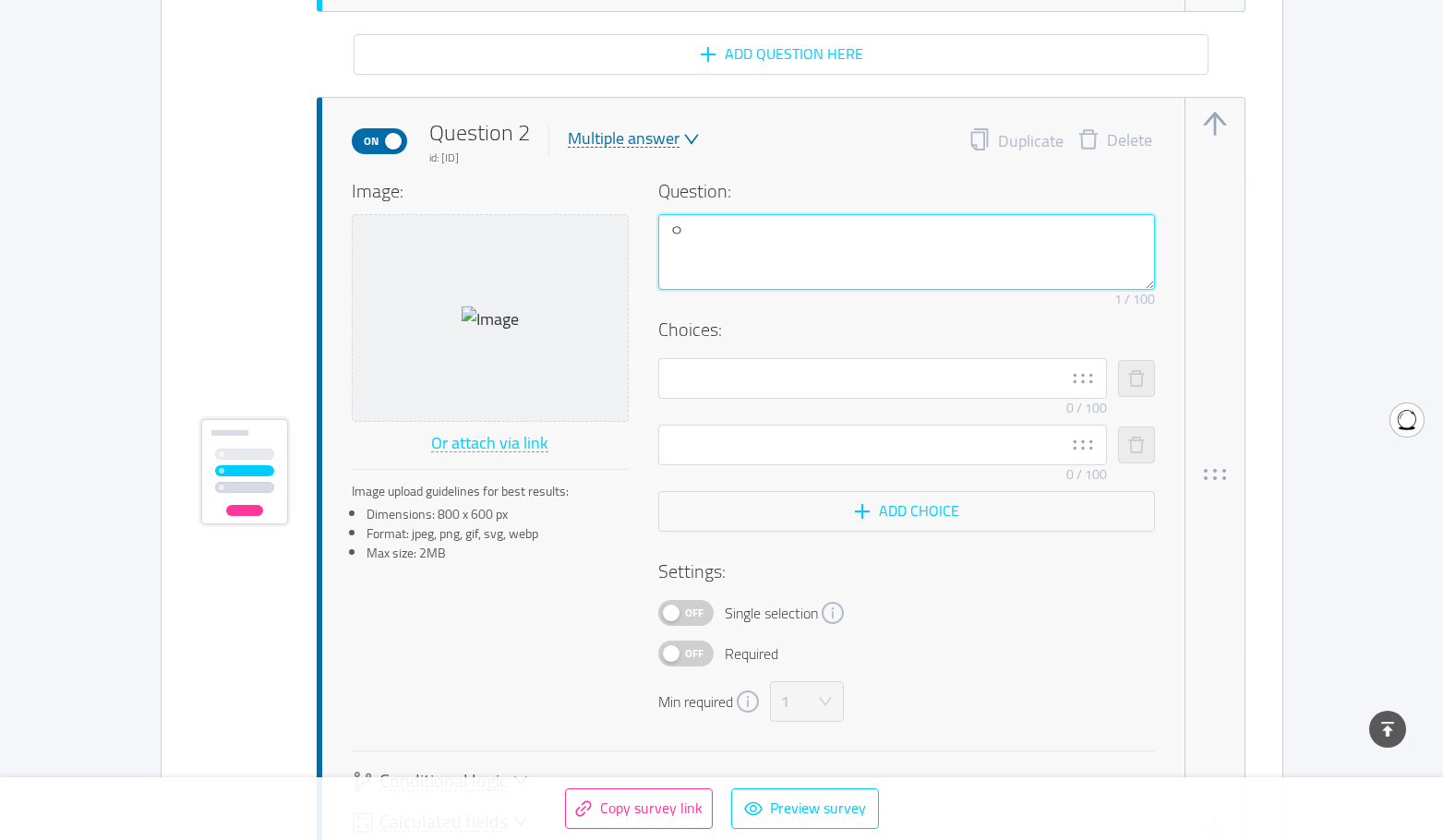 type 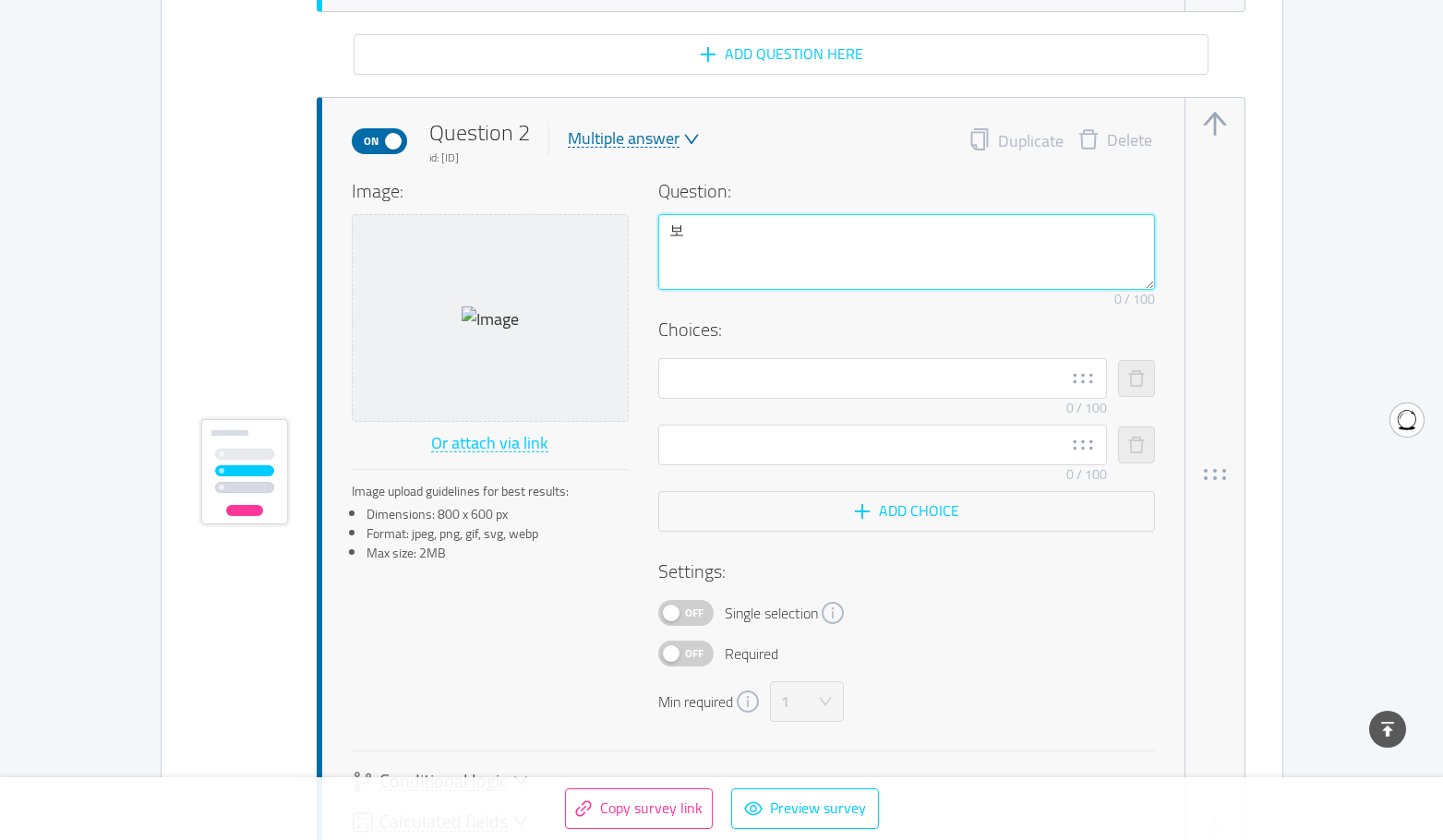 type on "봄" 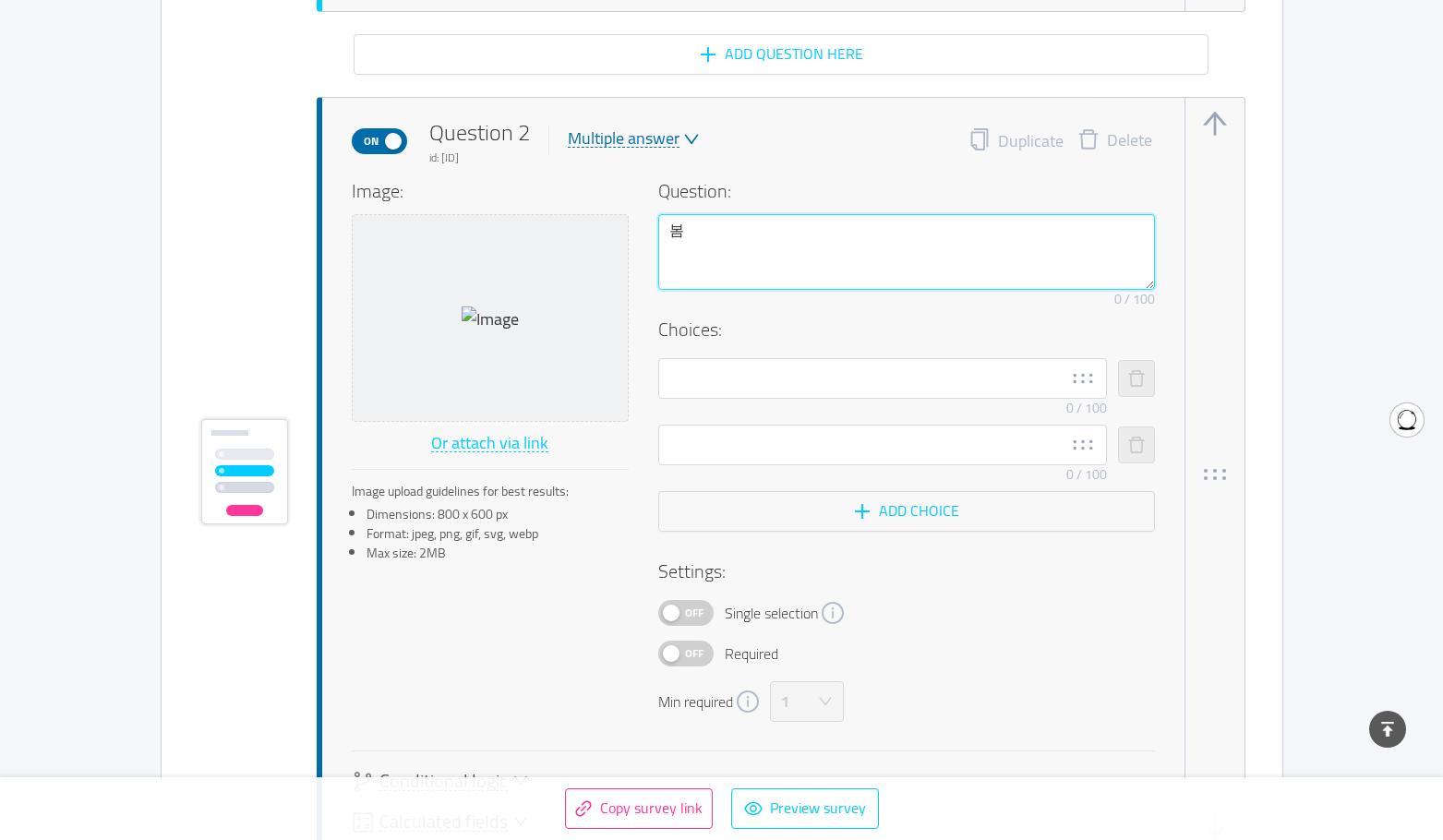 type 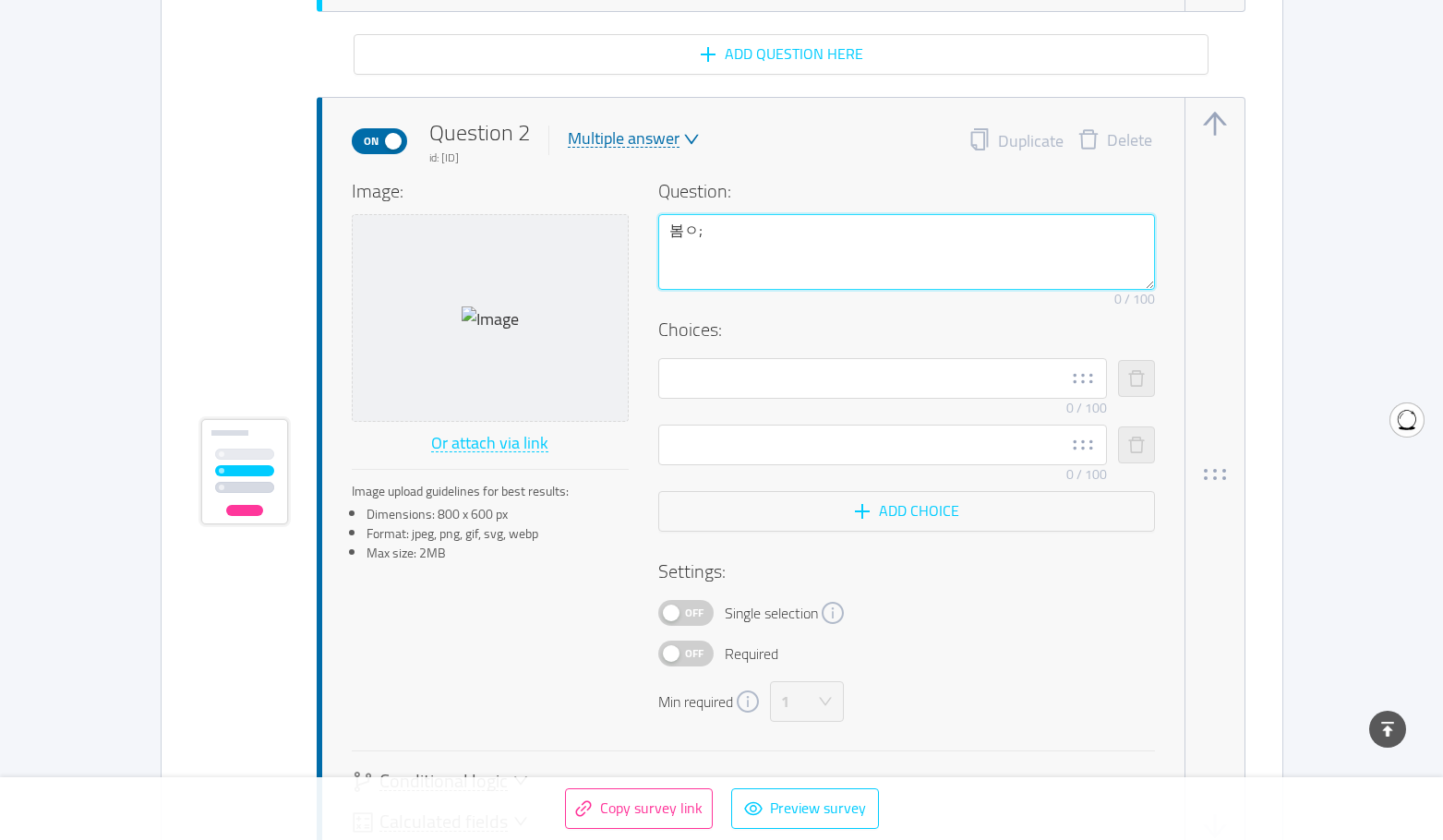type on "봄ㅇ;ㅣ" 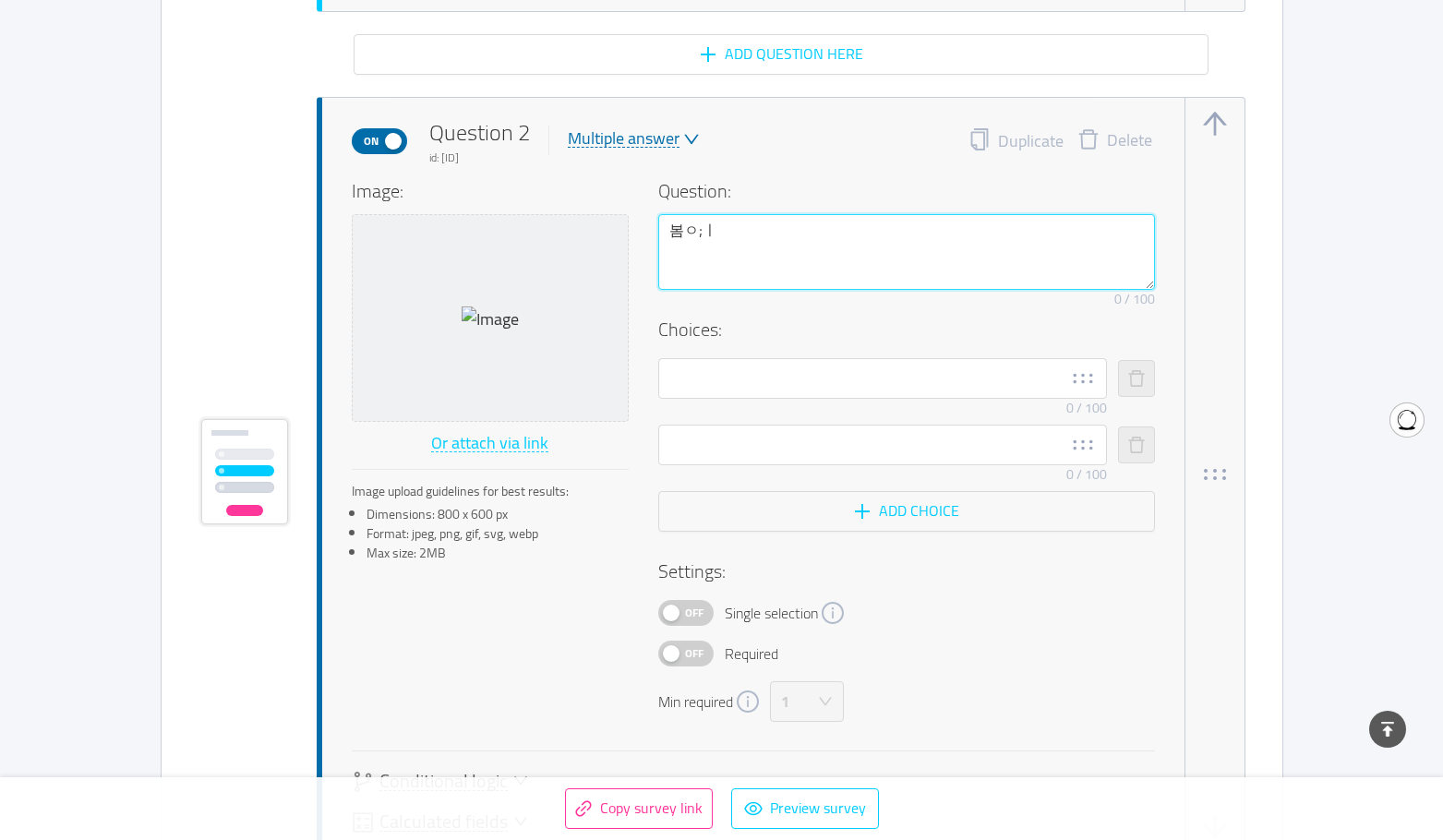 type 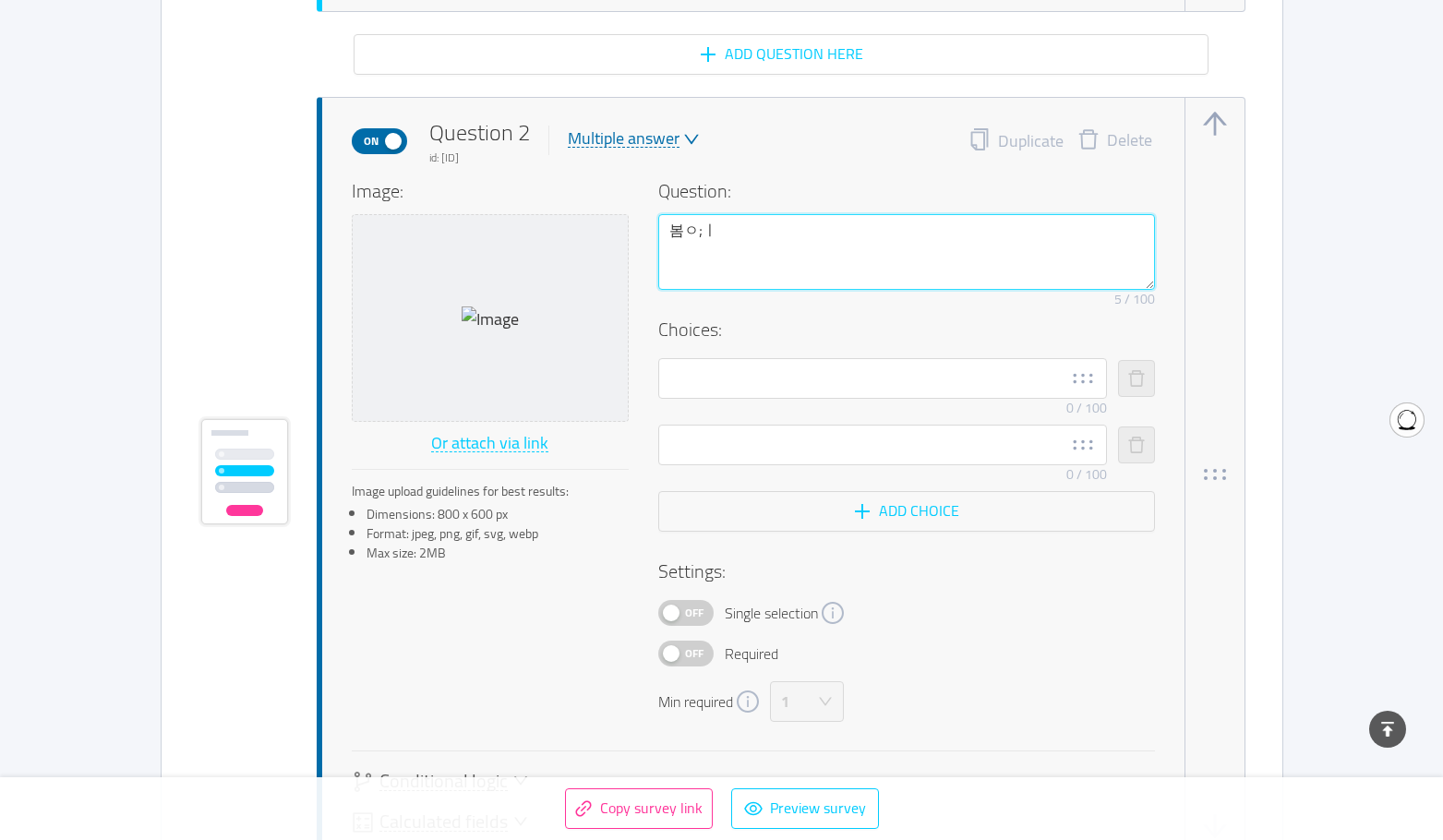 type 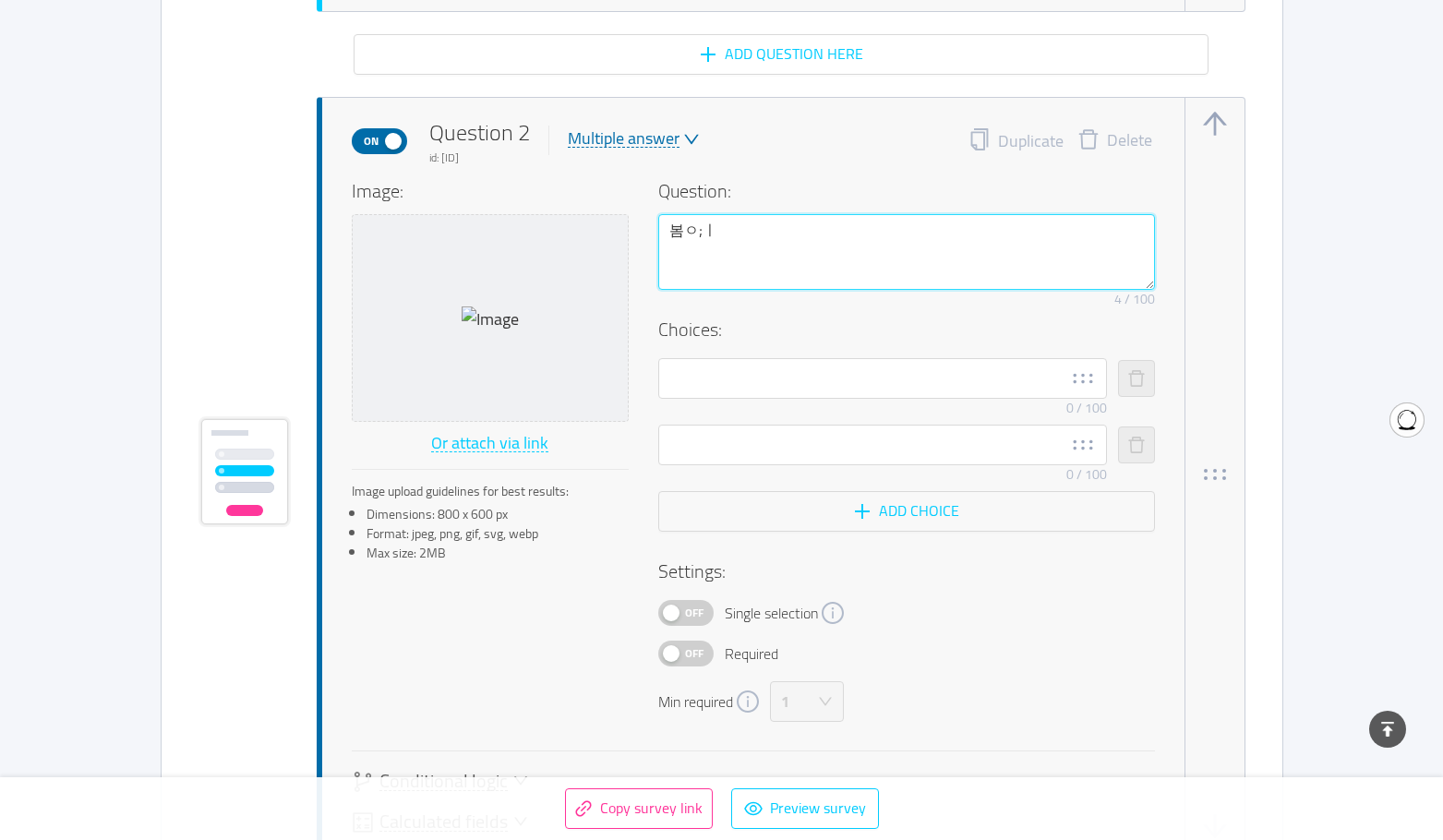 type 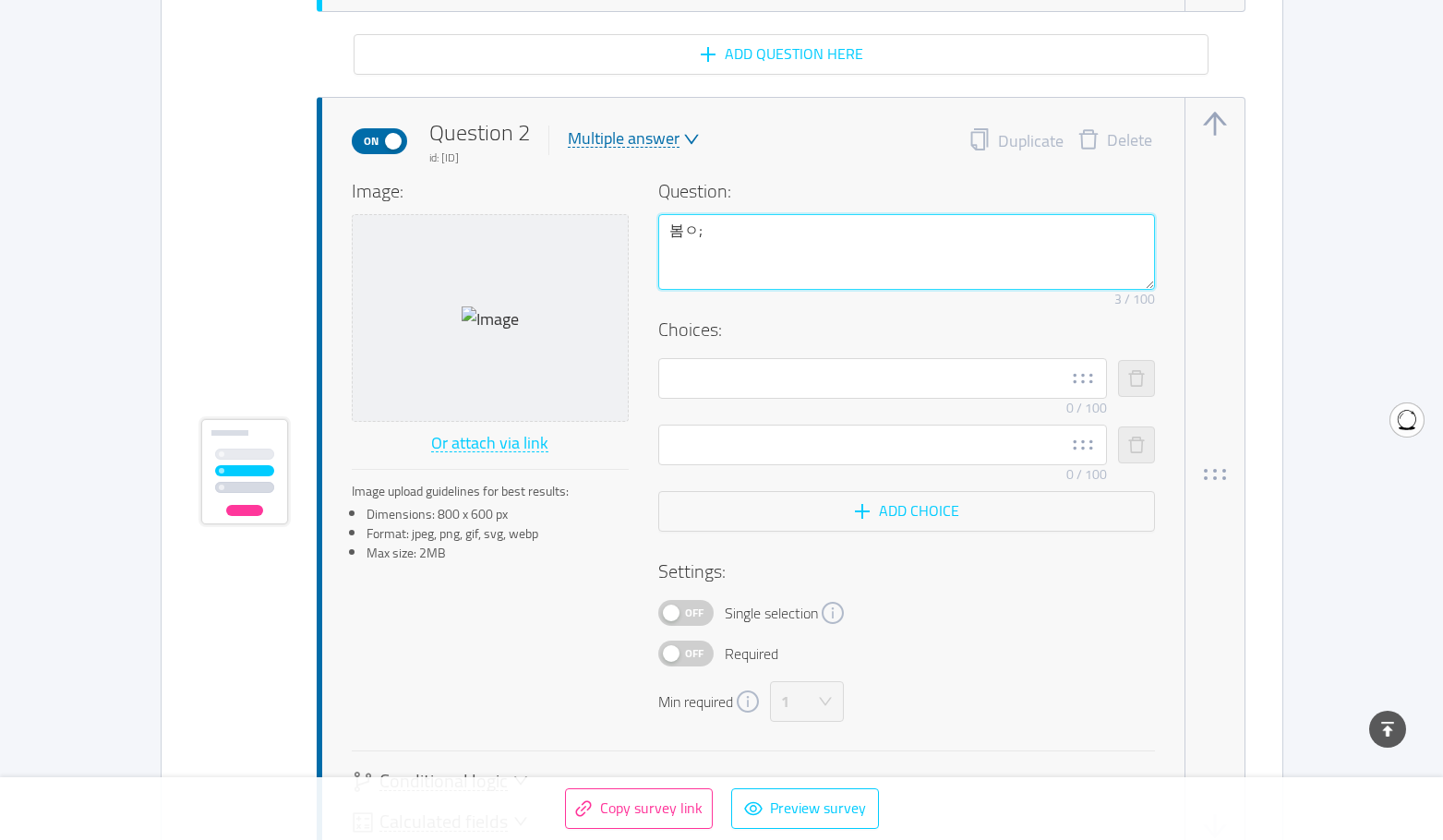 type 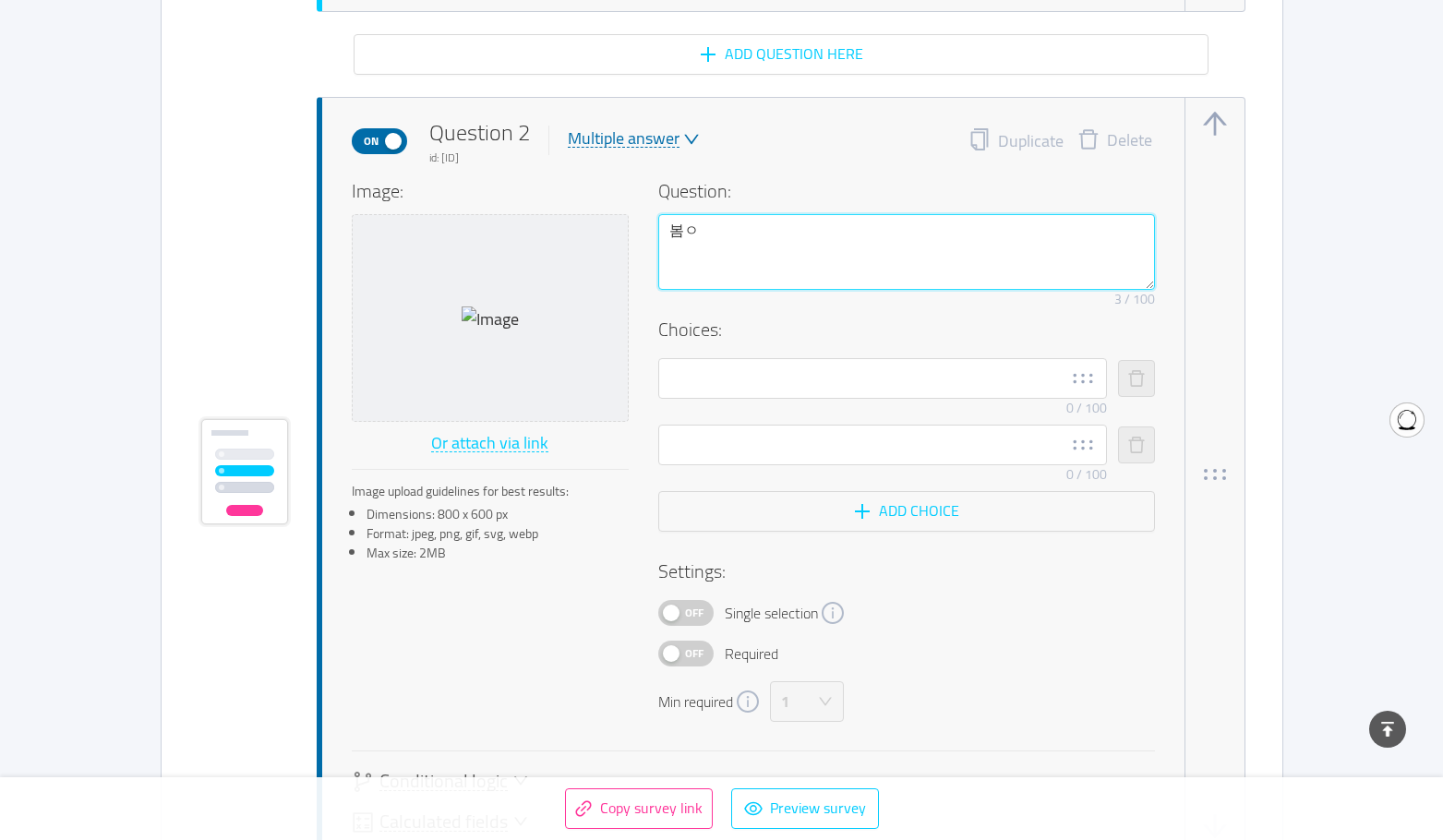 type 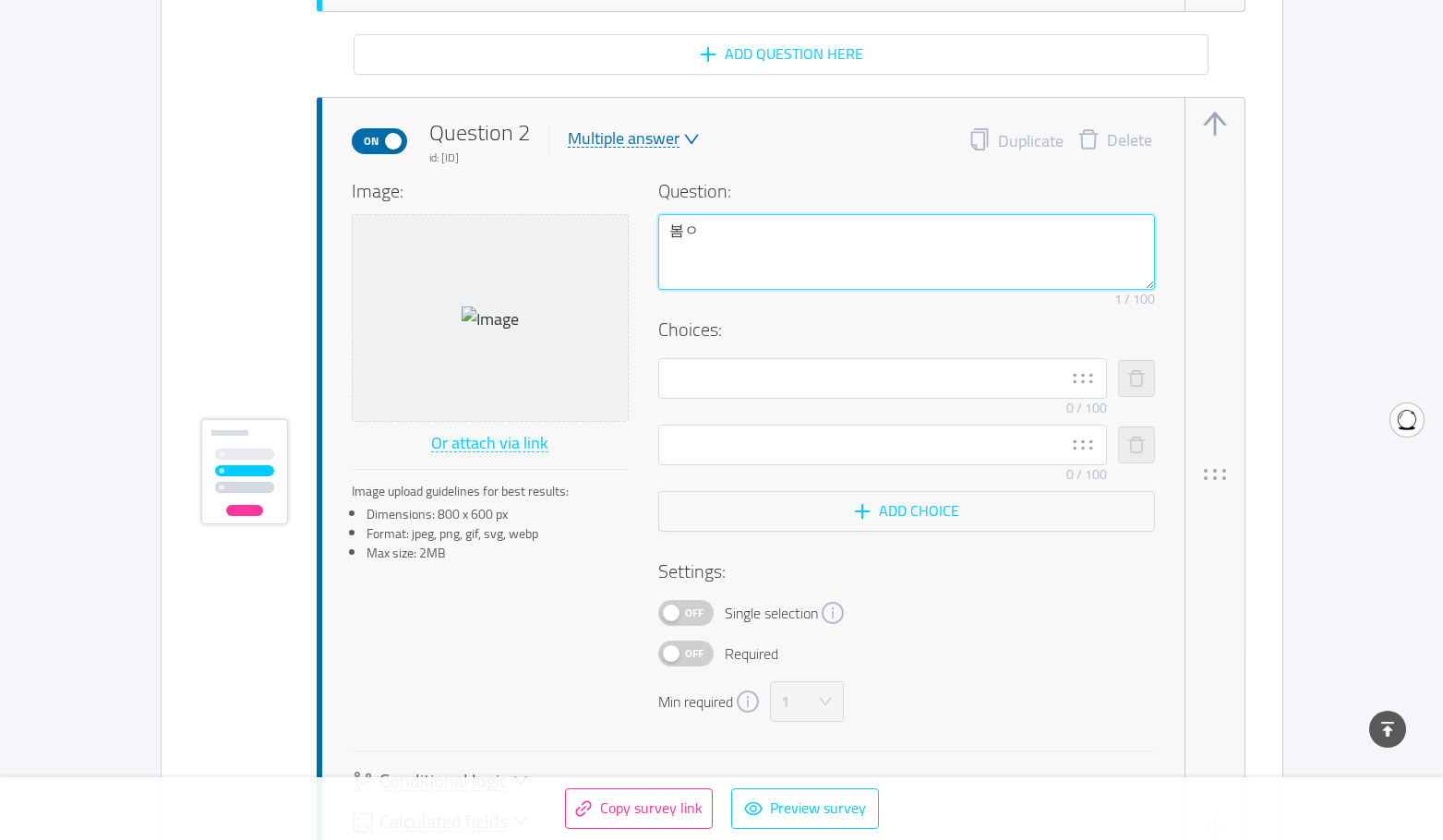 type on "봄이" 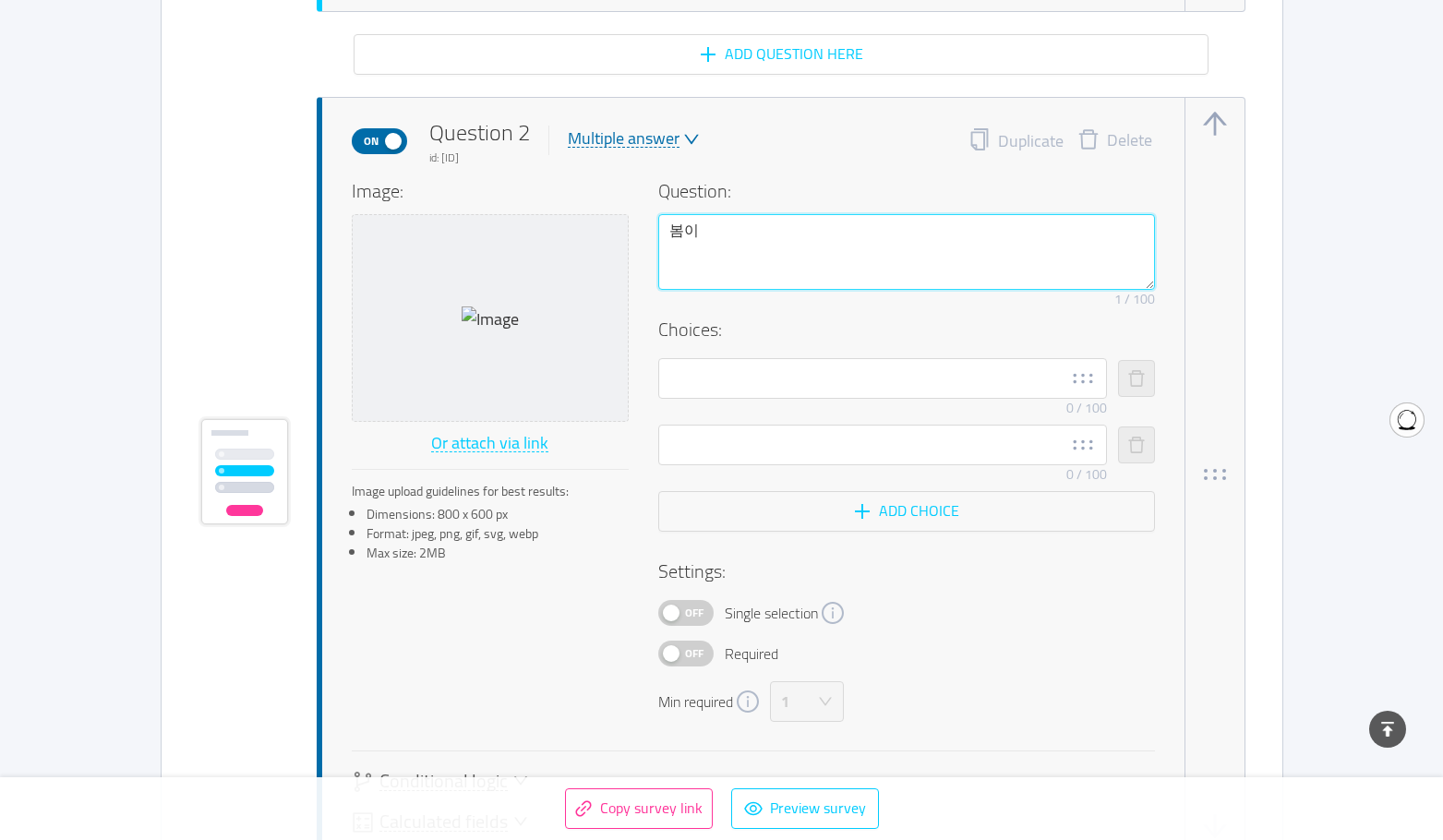 type 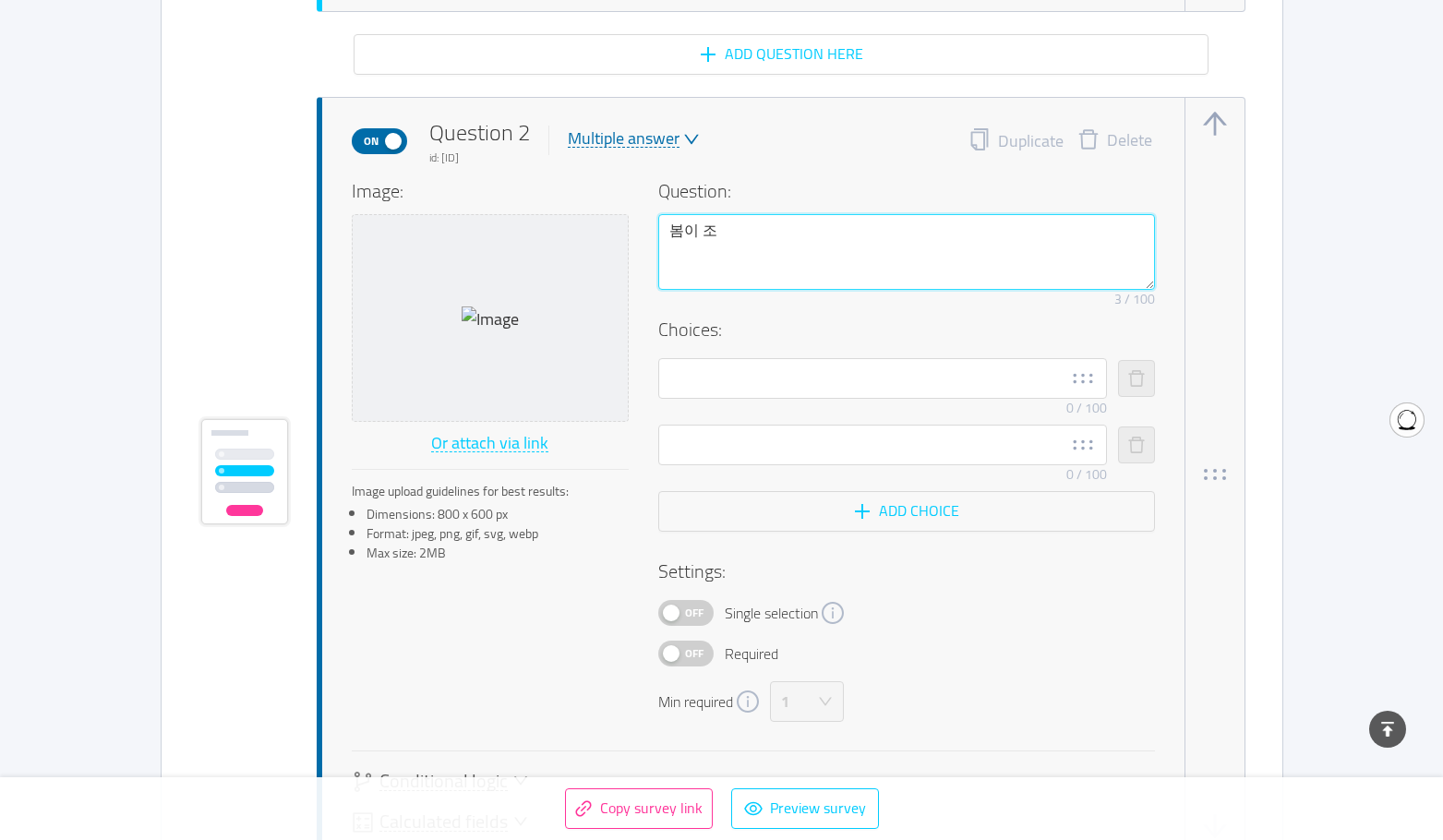 type on "봄이 졸" 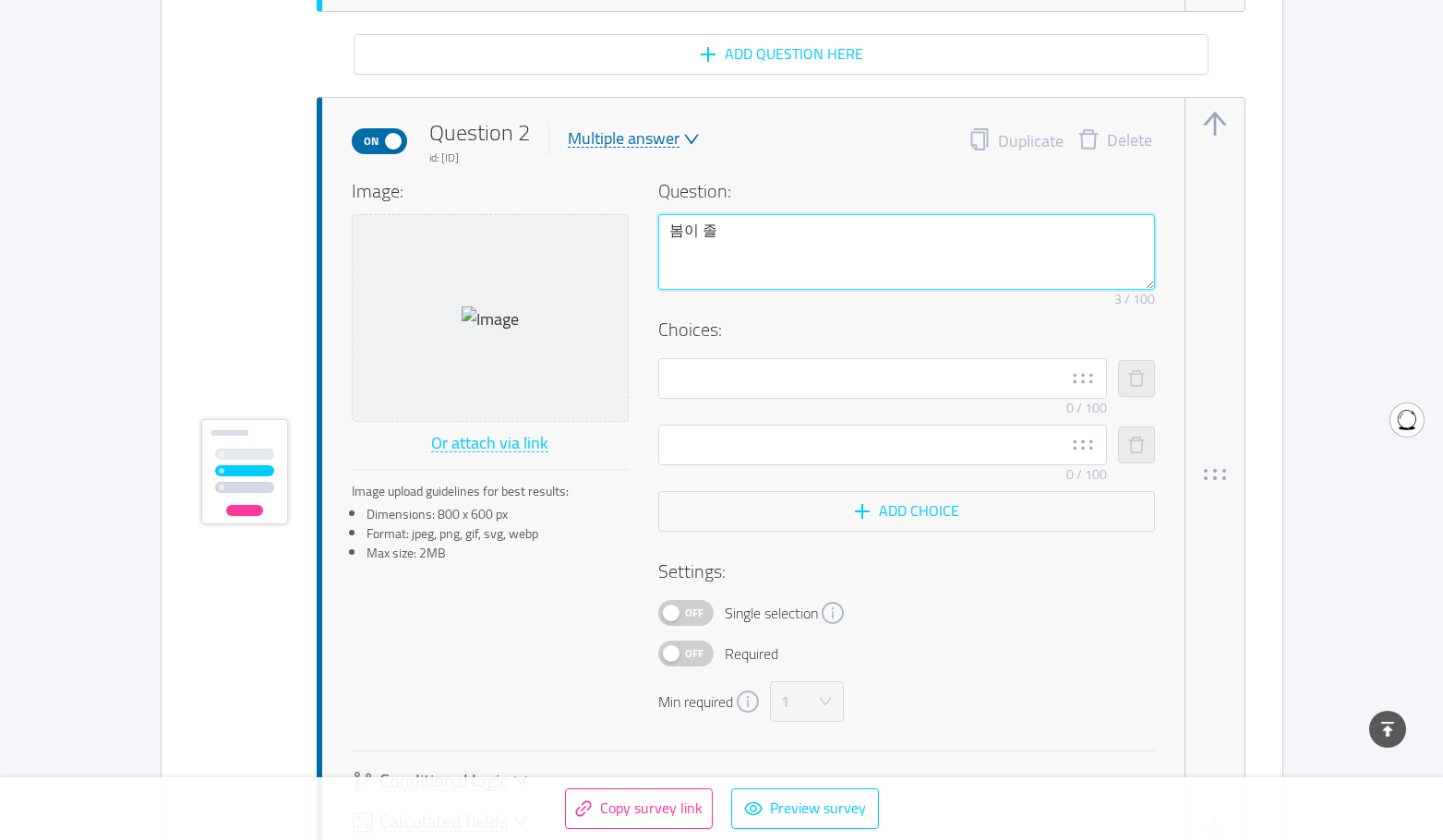 type 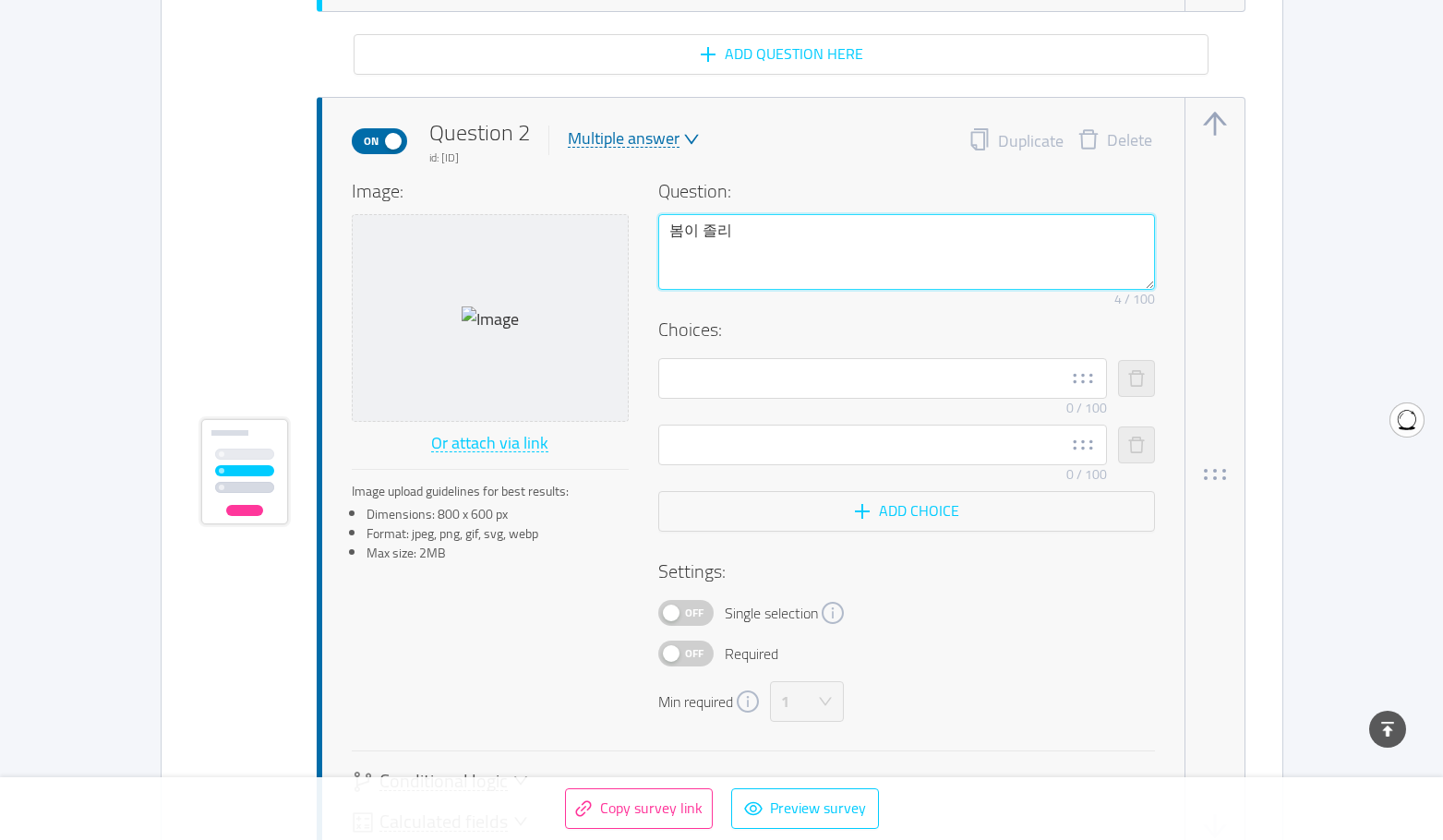 type on "봄이 졸립" 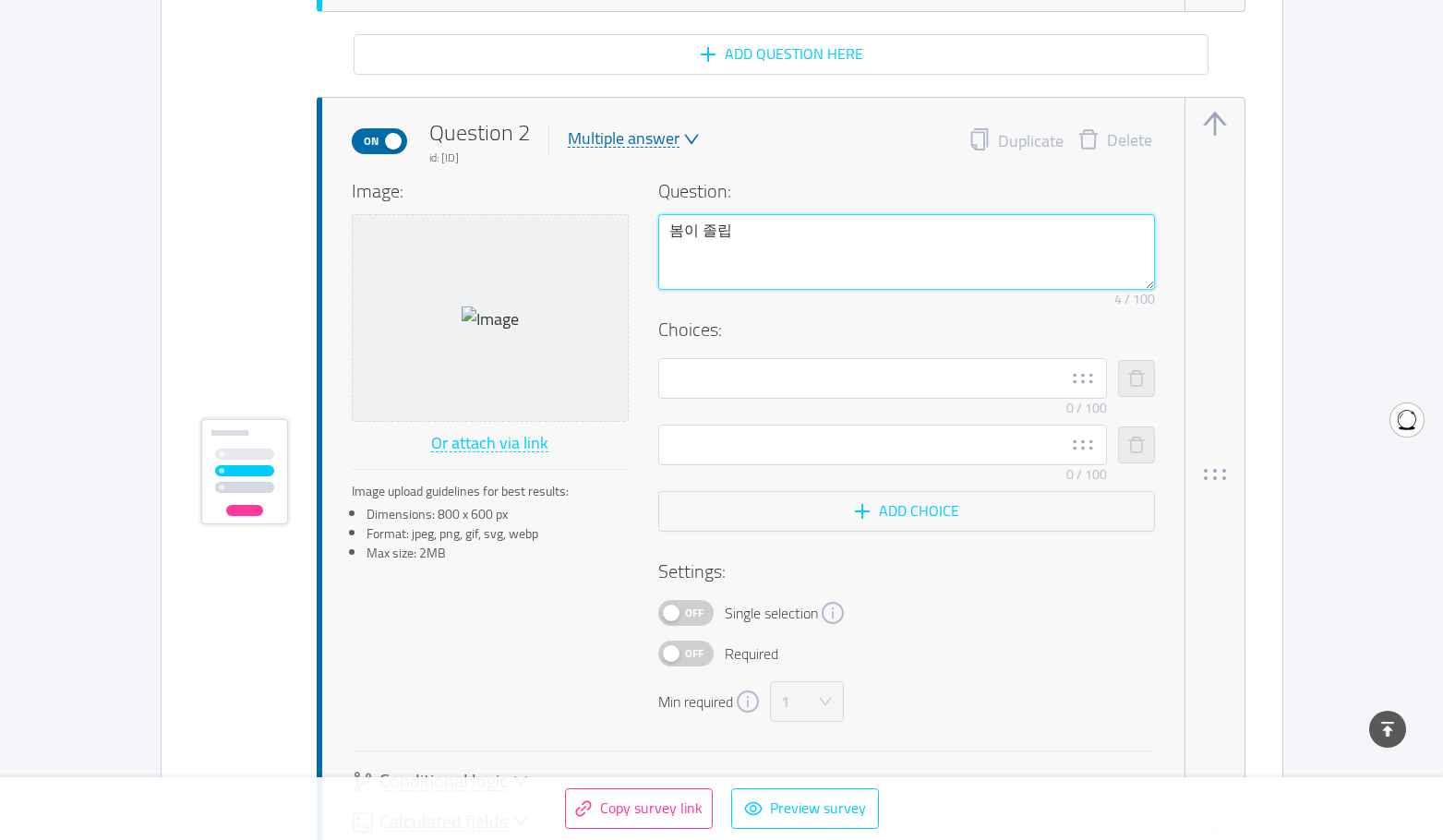 type 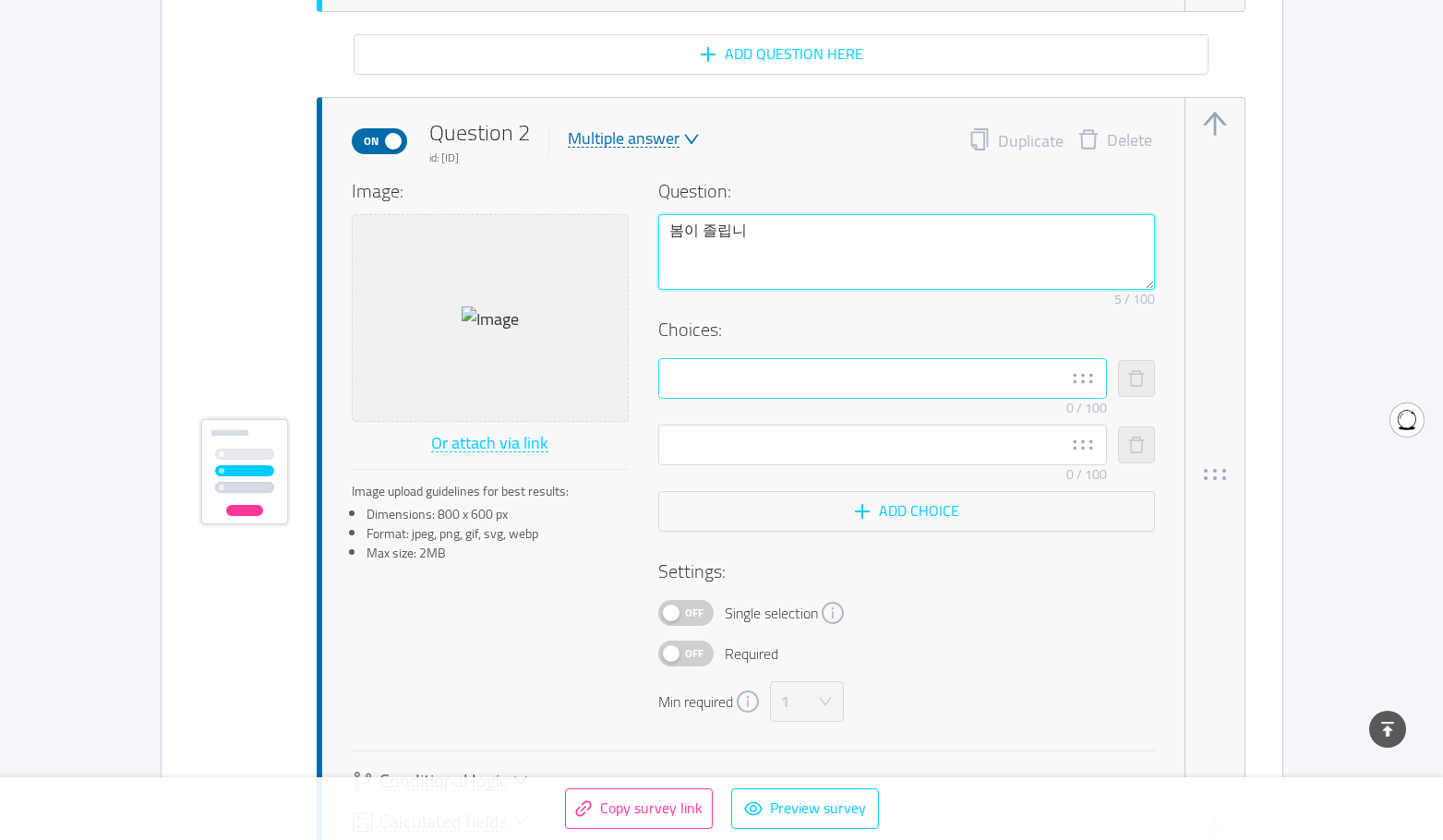 type on "봄이 졸립니" 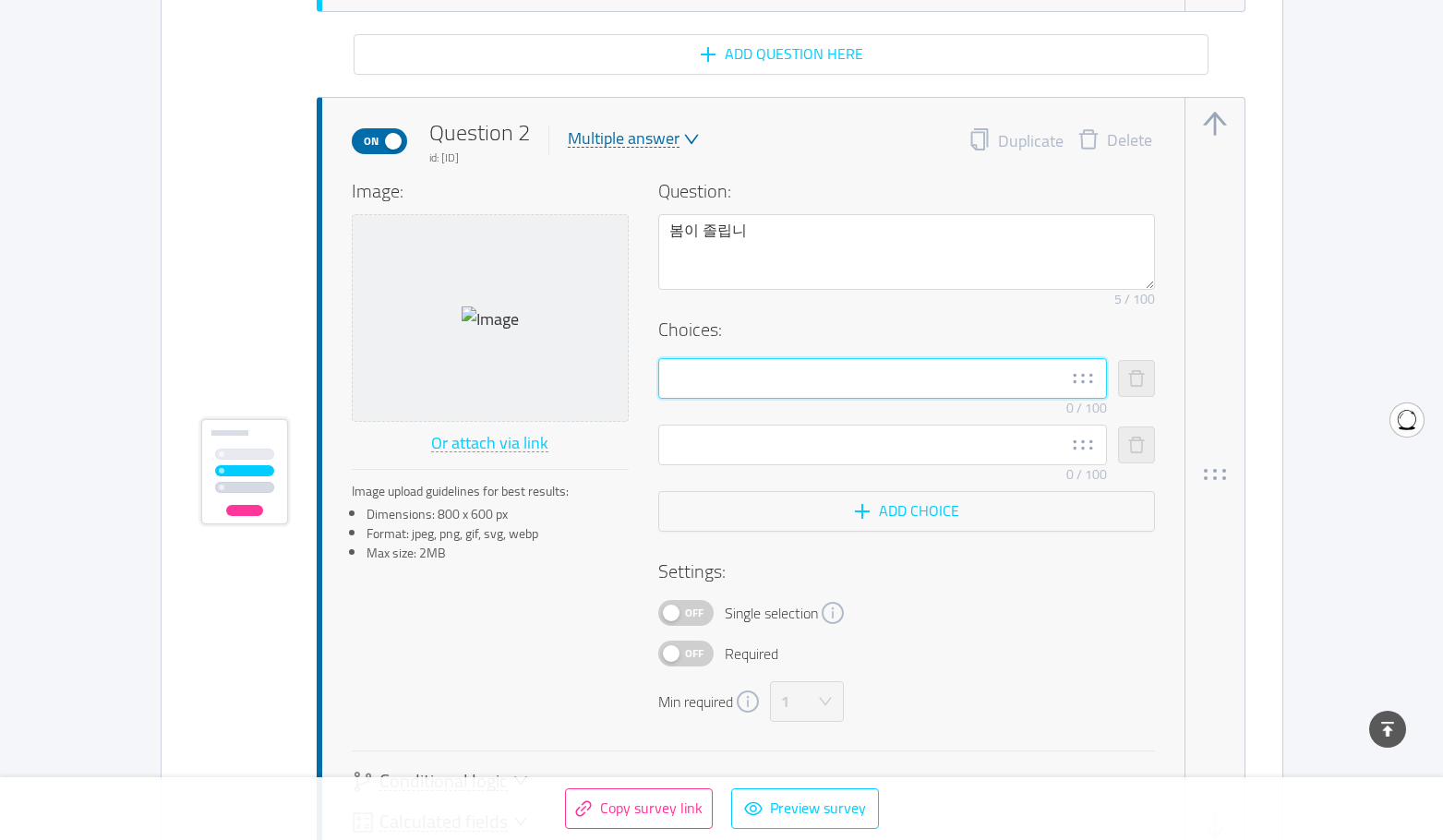 type 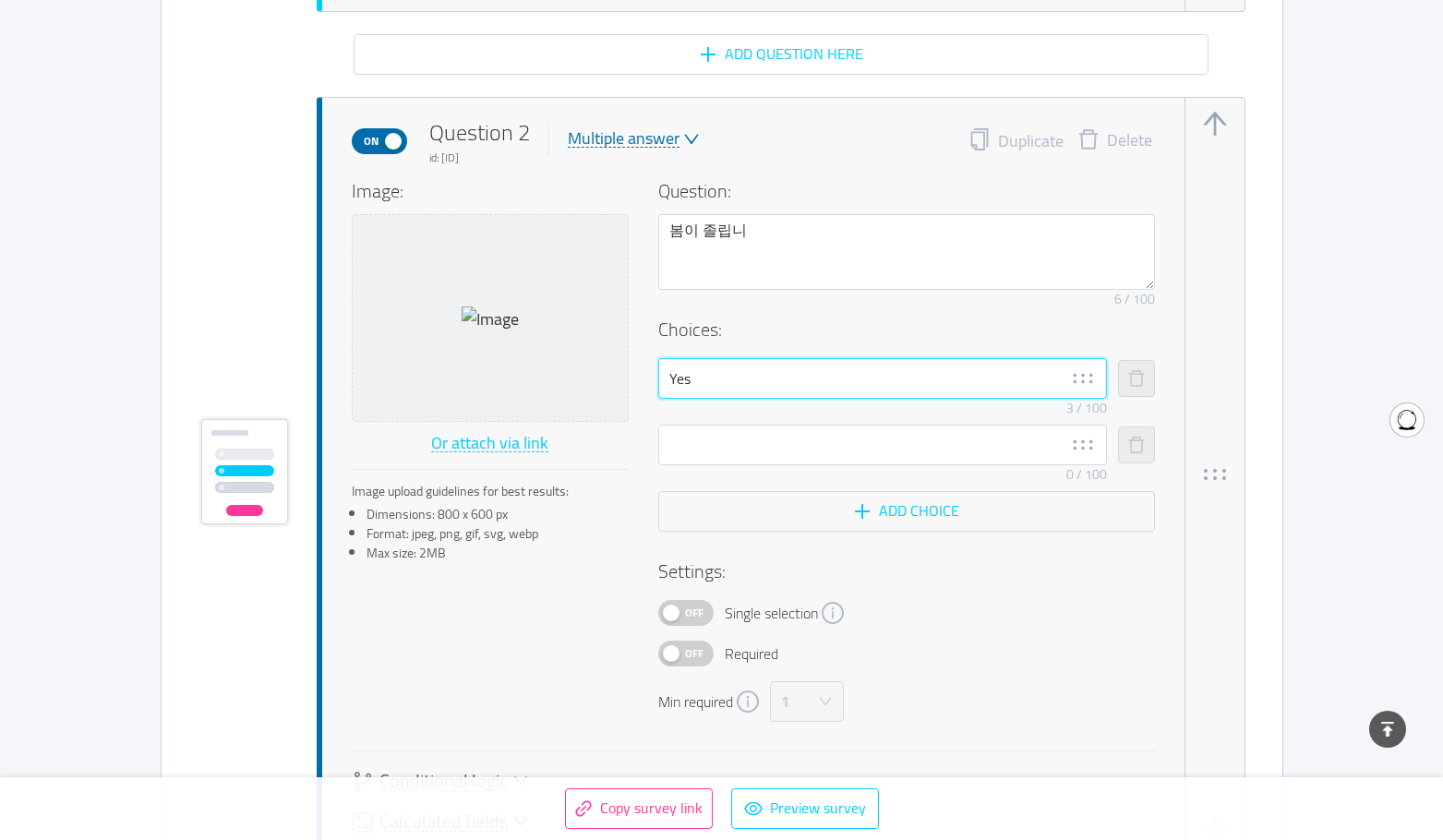 type on "Yes" 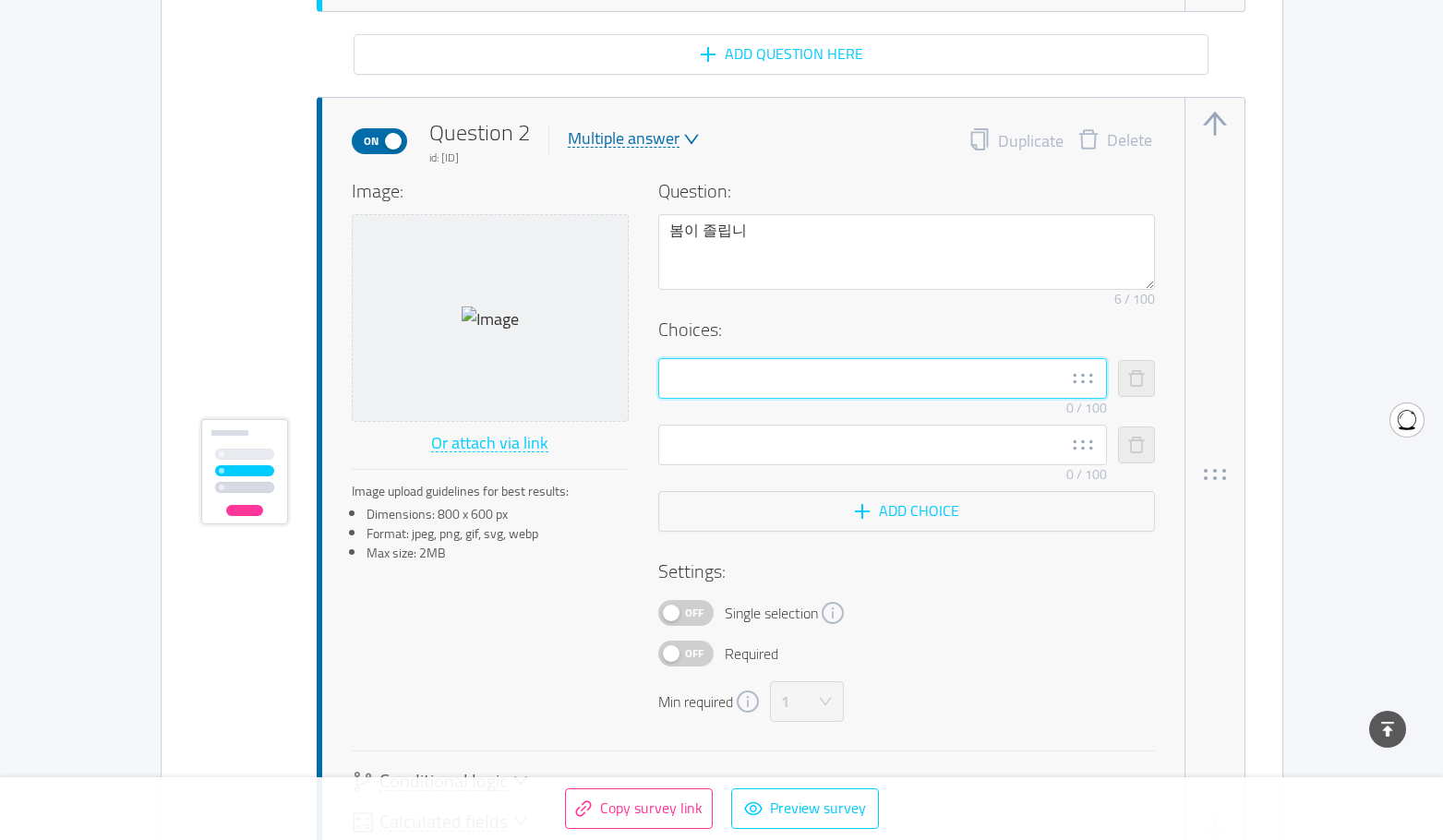 type on "d" 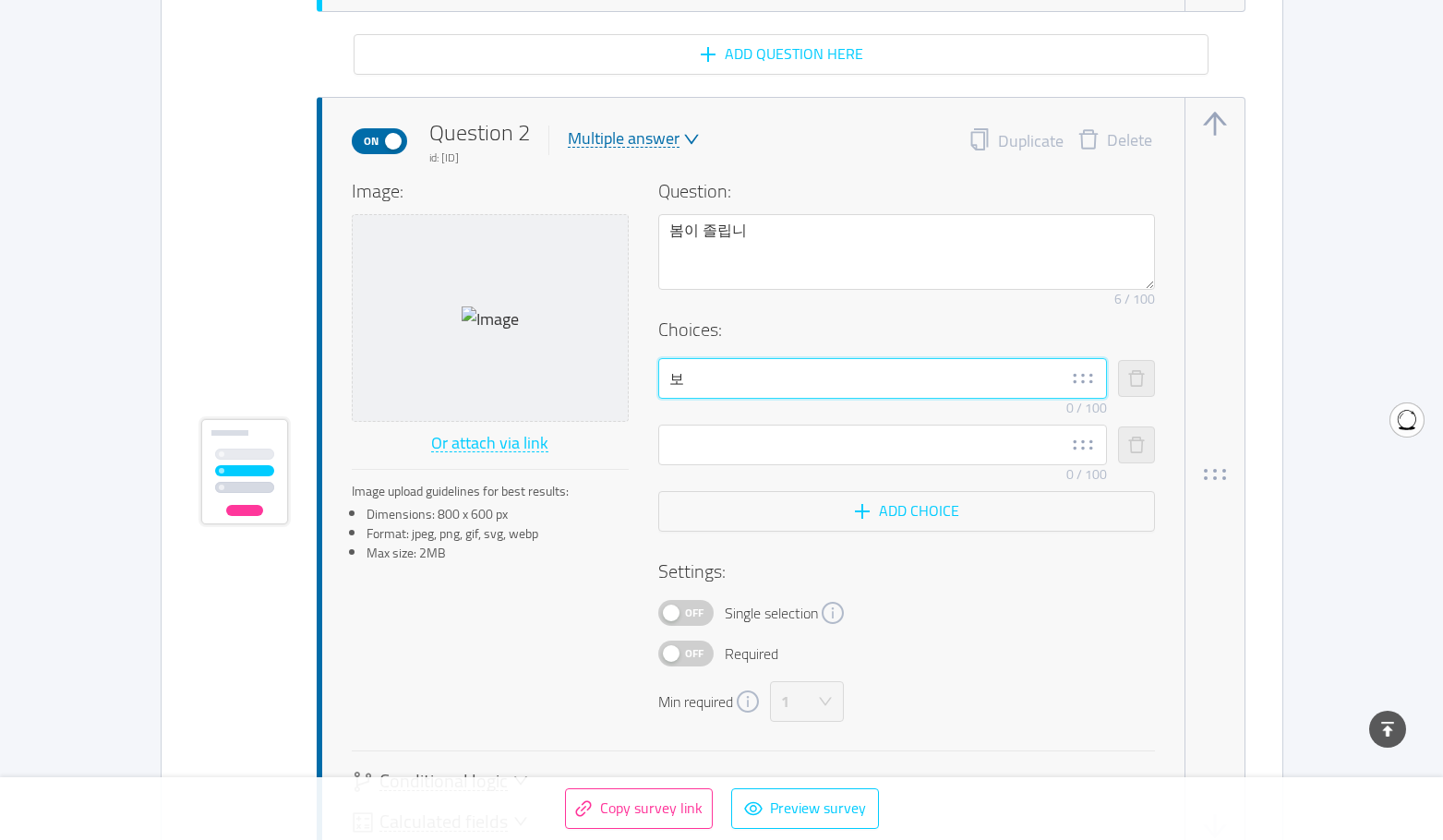 type on "ㅂ" 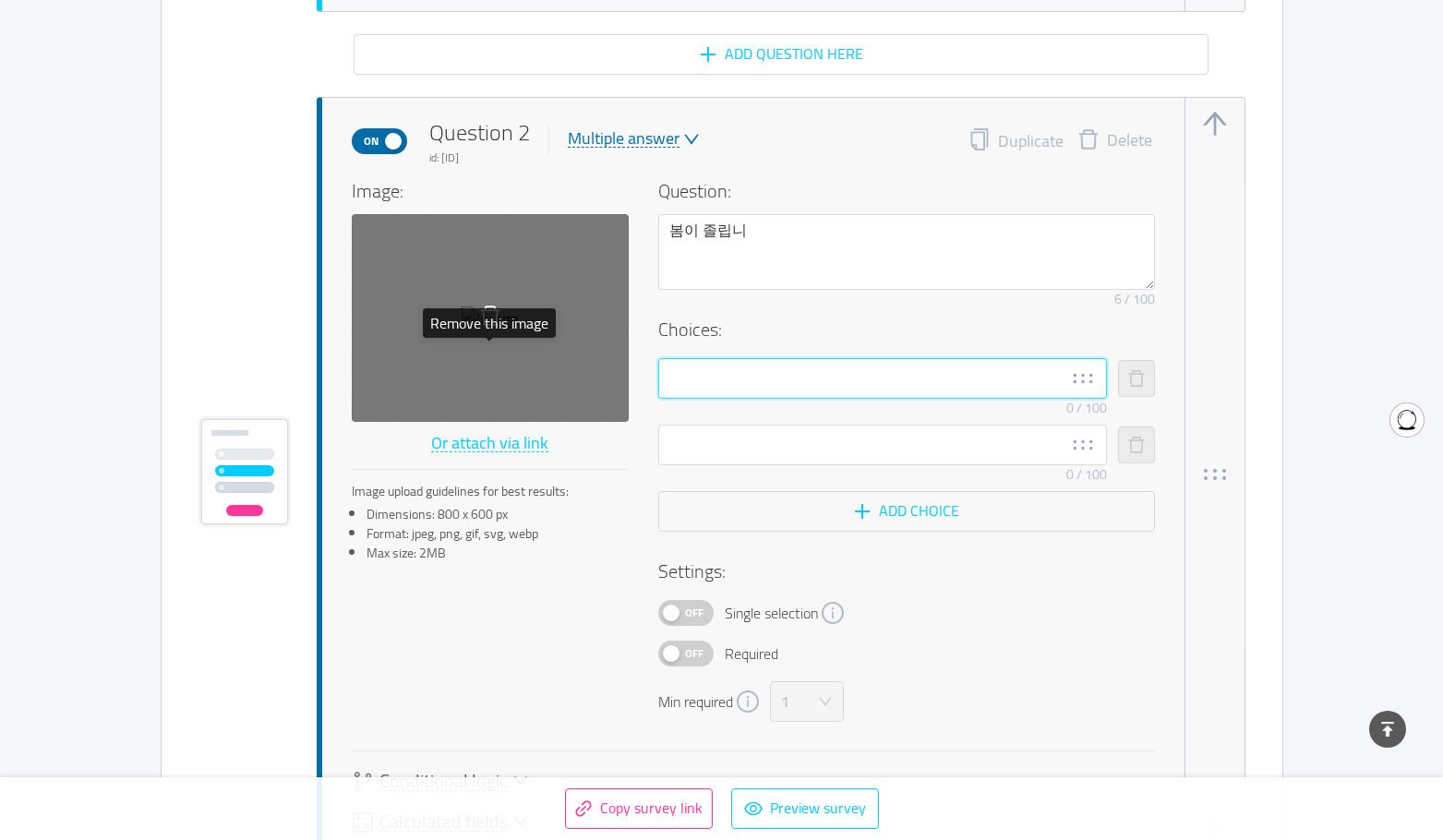 type 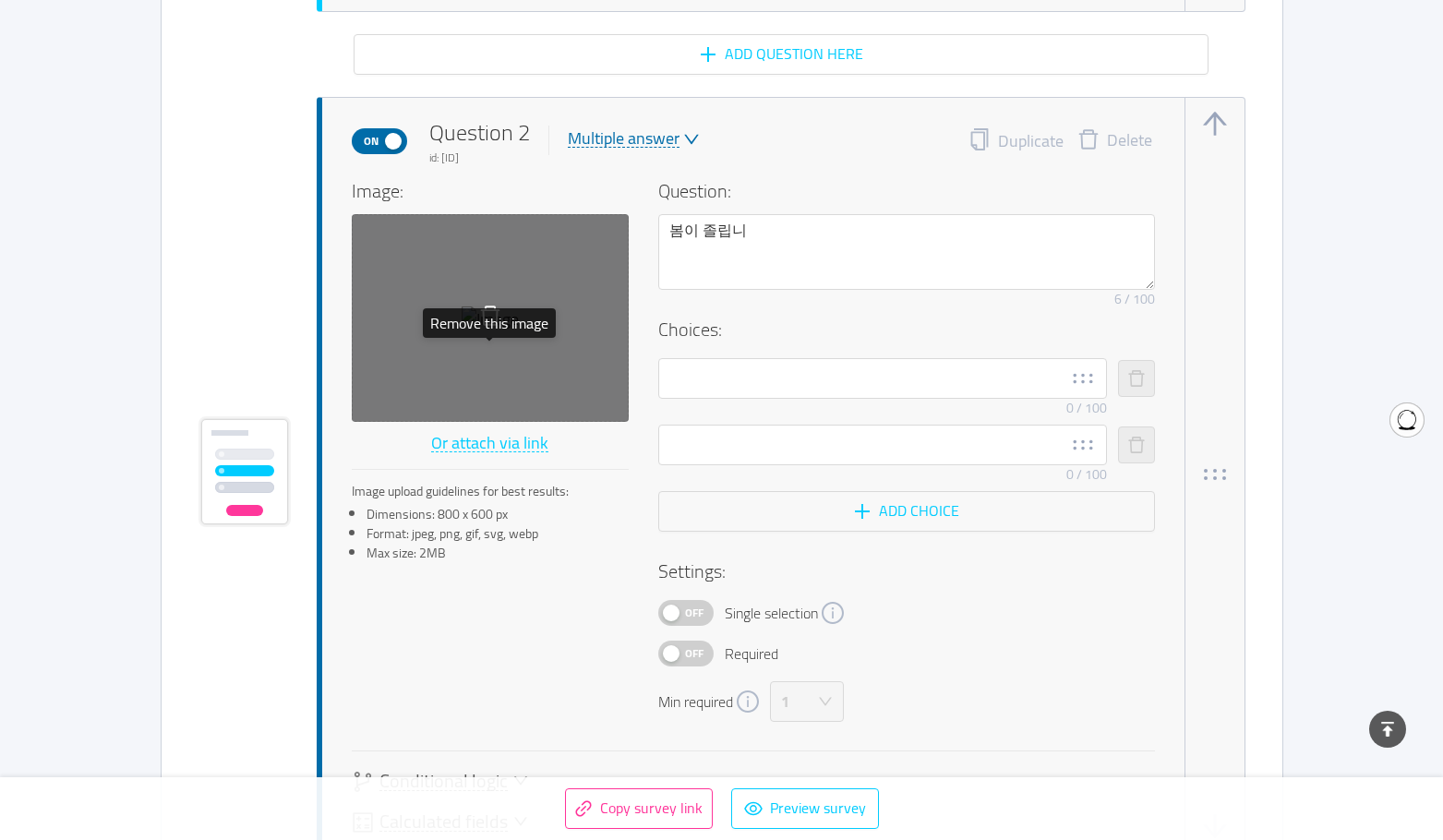 click 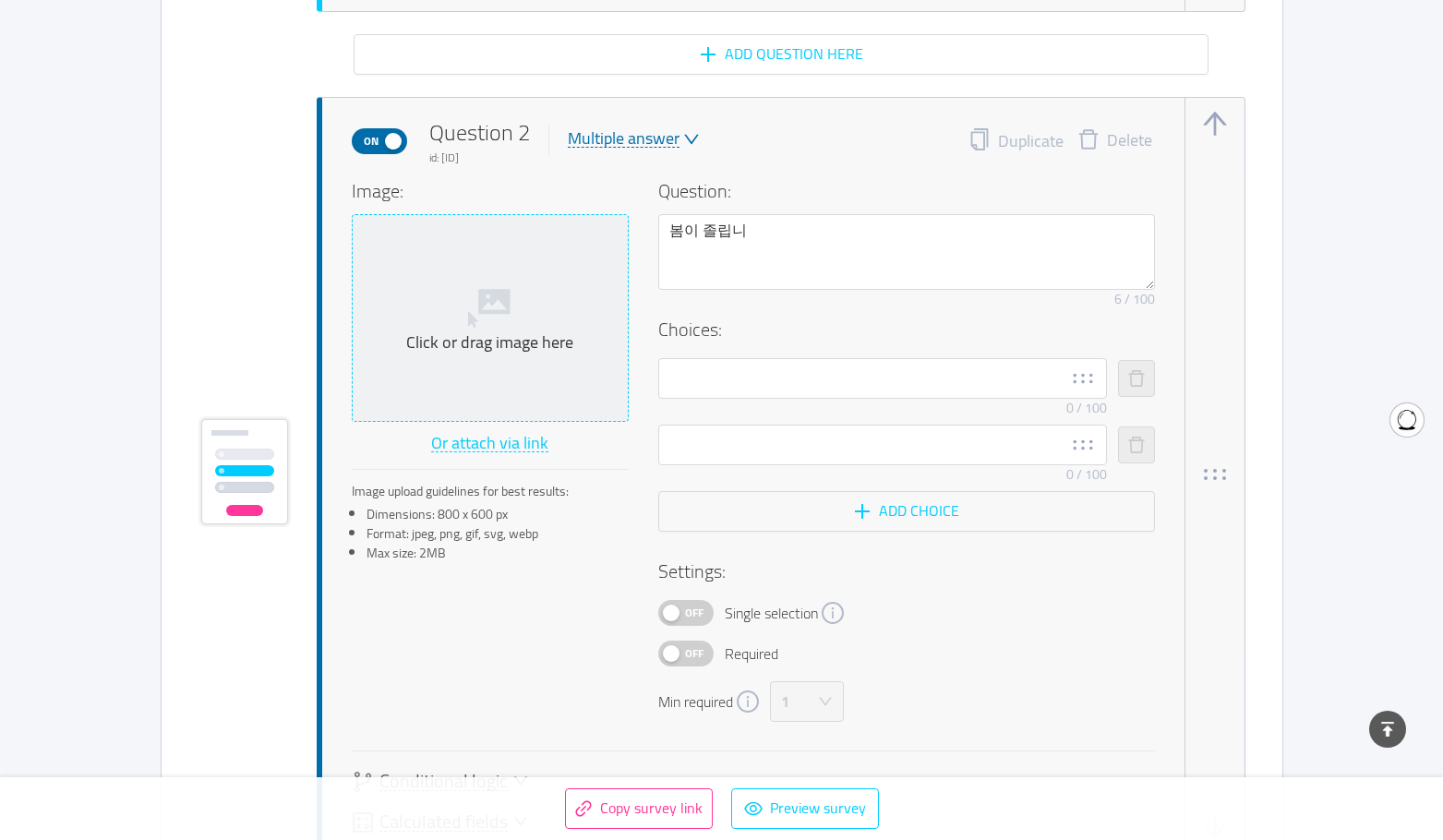 click 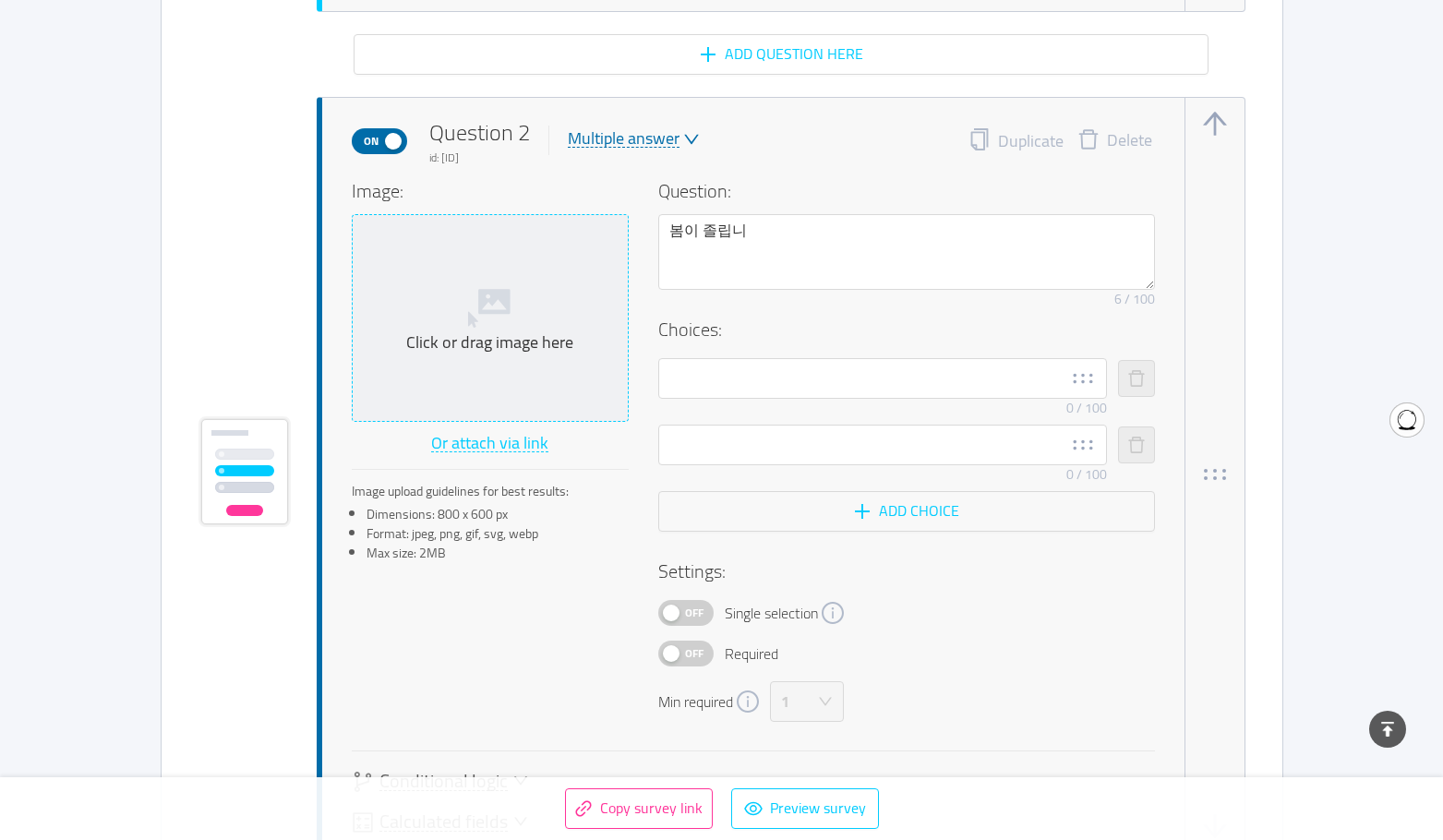 click on "Click or drag image here" at bounding box center [490, 342] 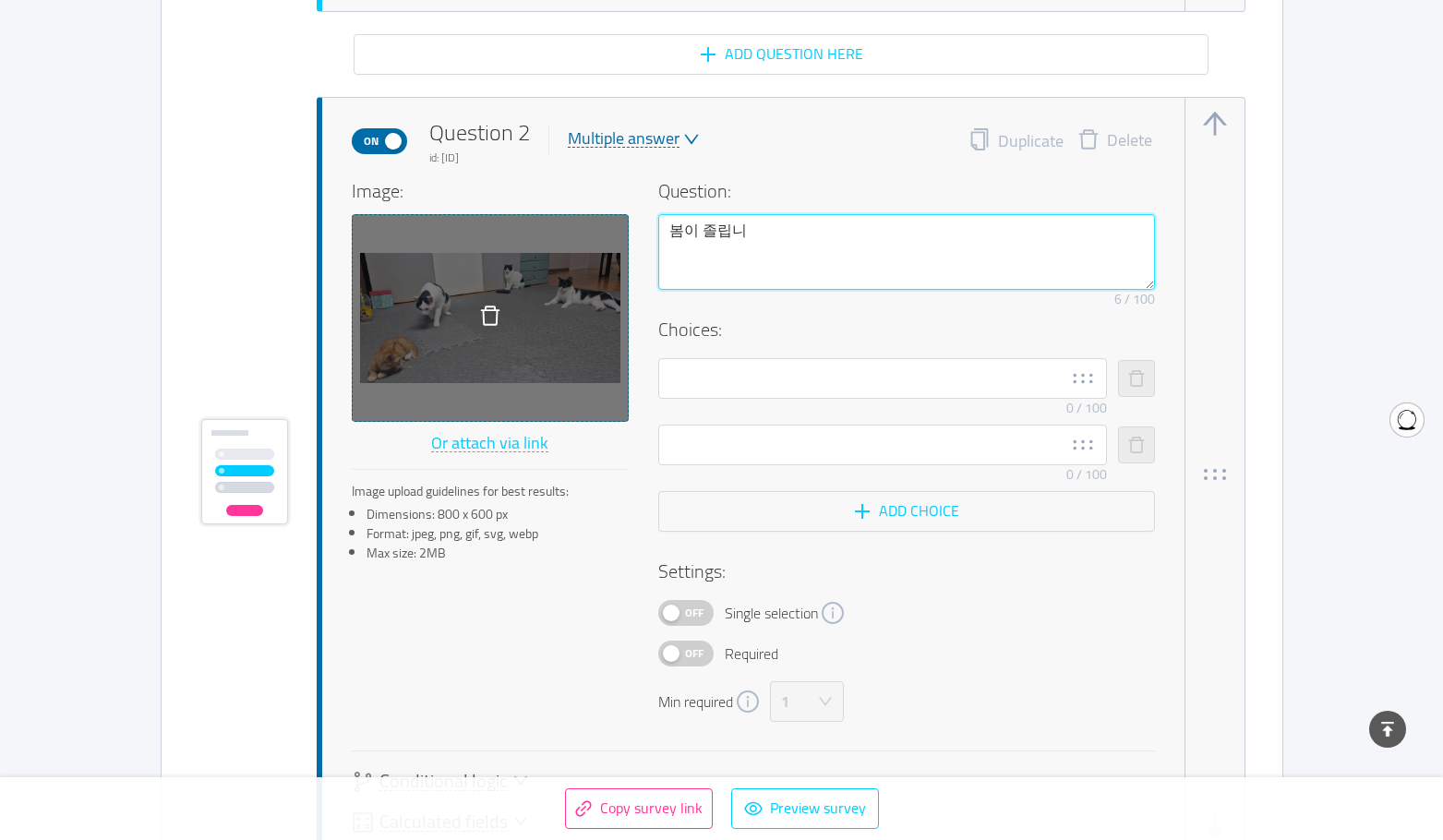 click on "봄이 졸립니" at bounding box center (907, 252) 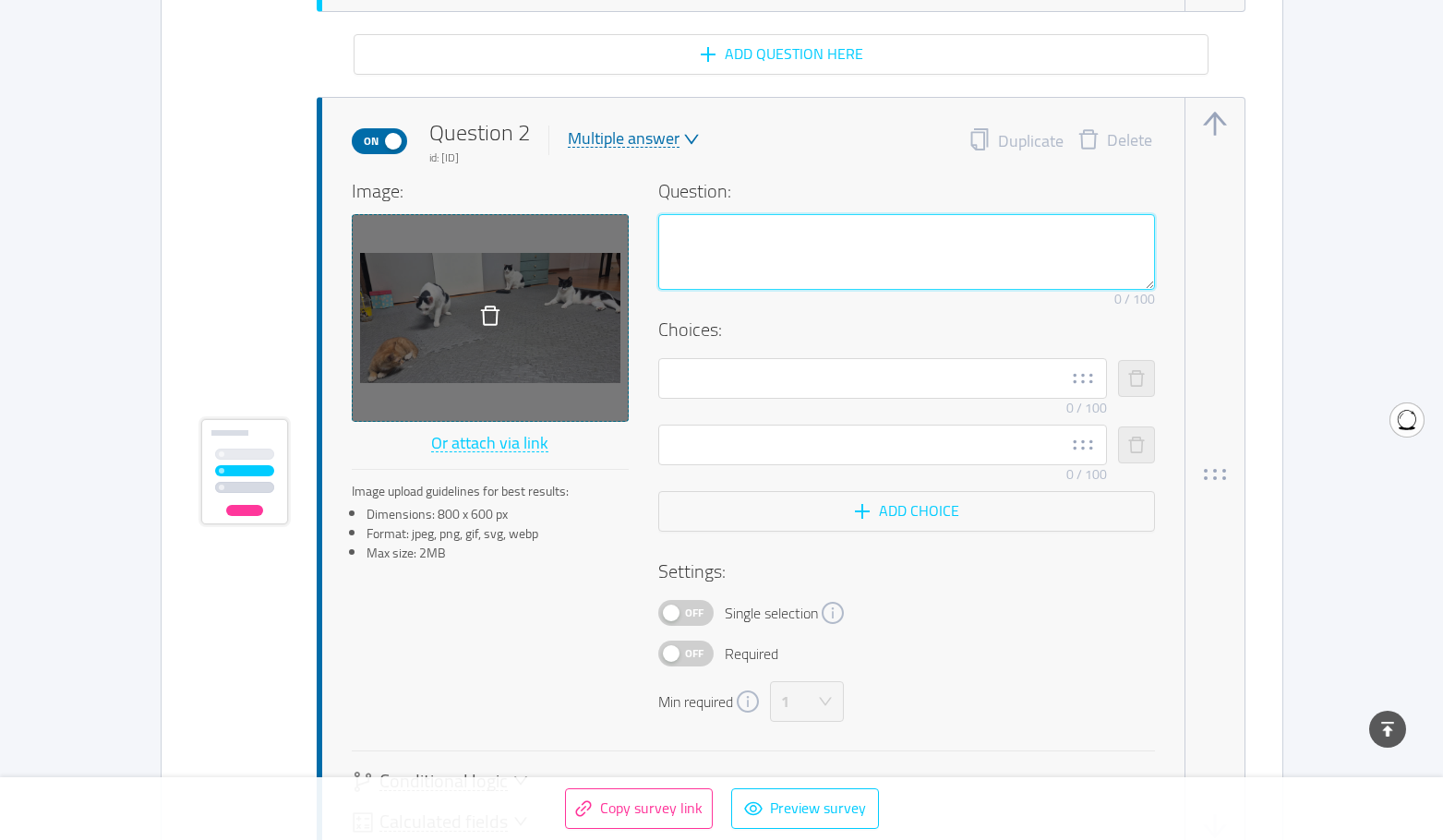 type on "ㄴ" 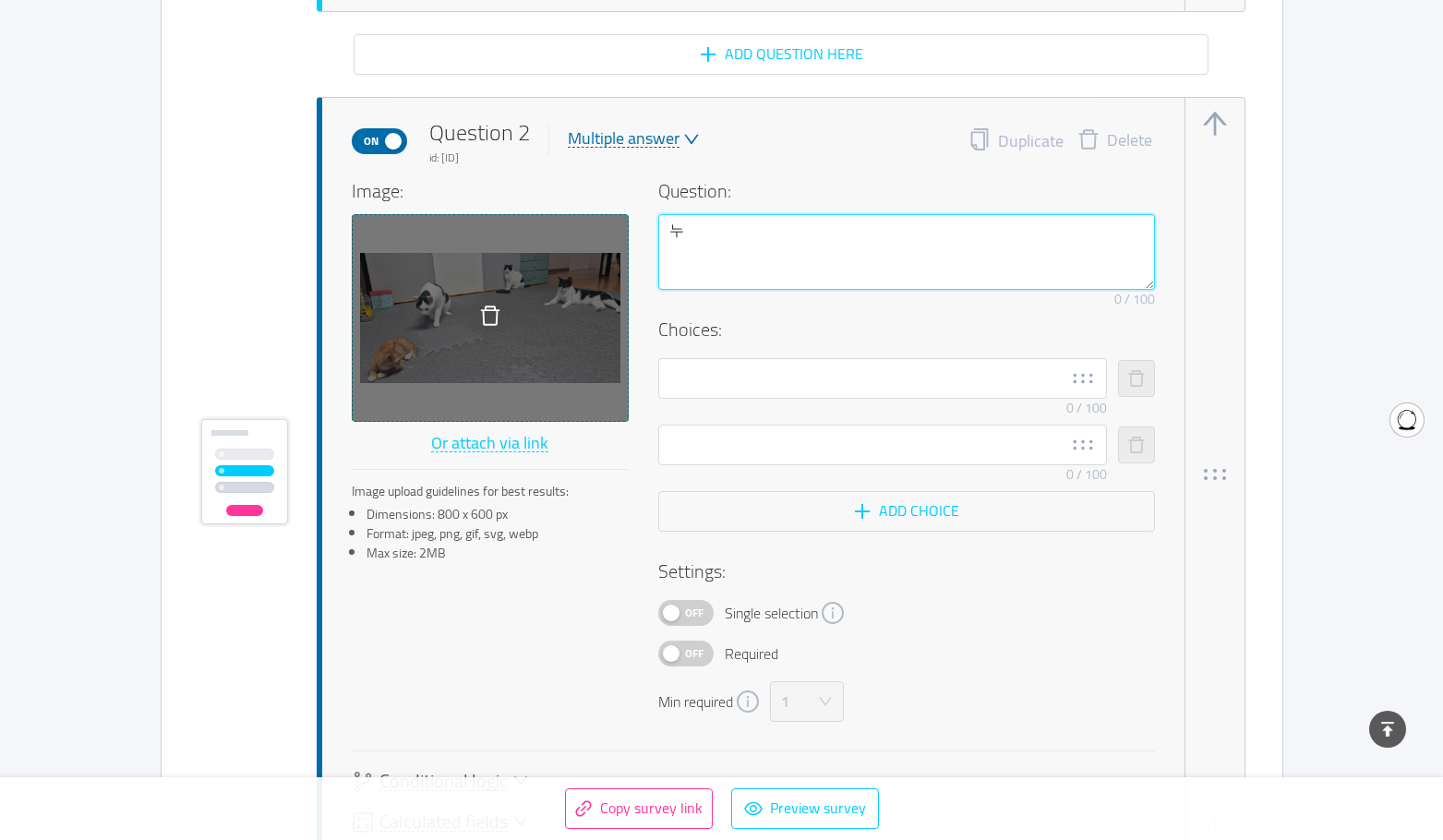 type on "눅" 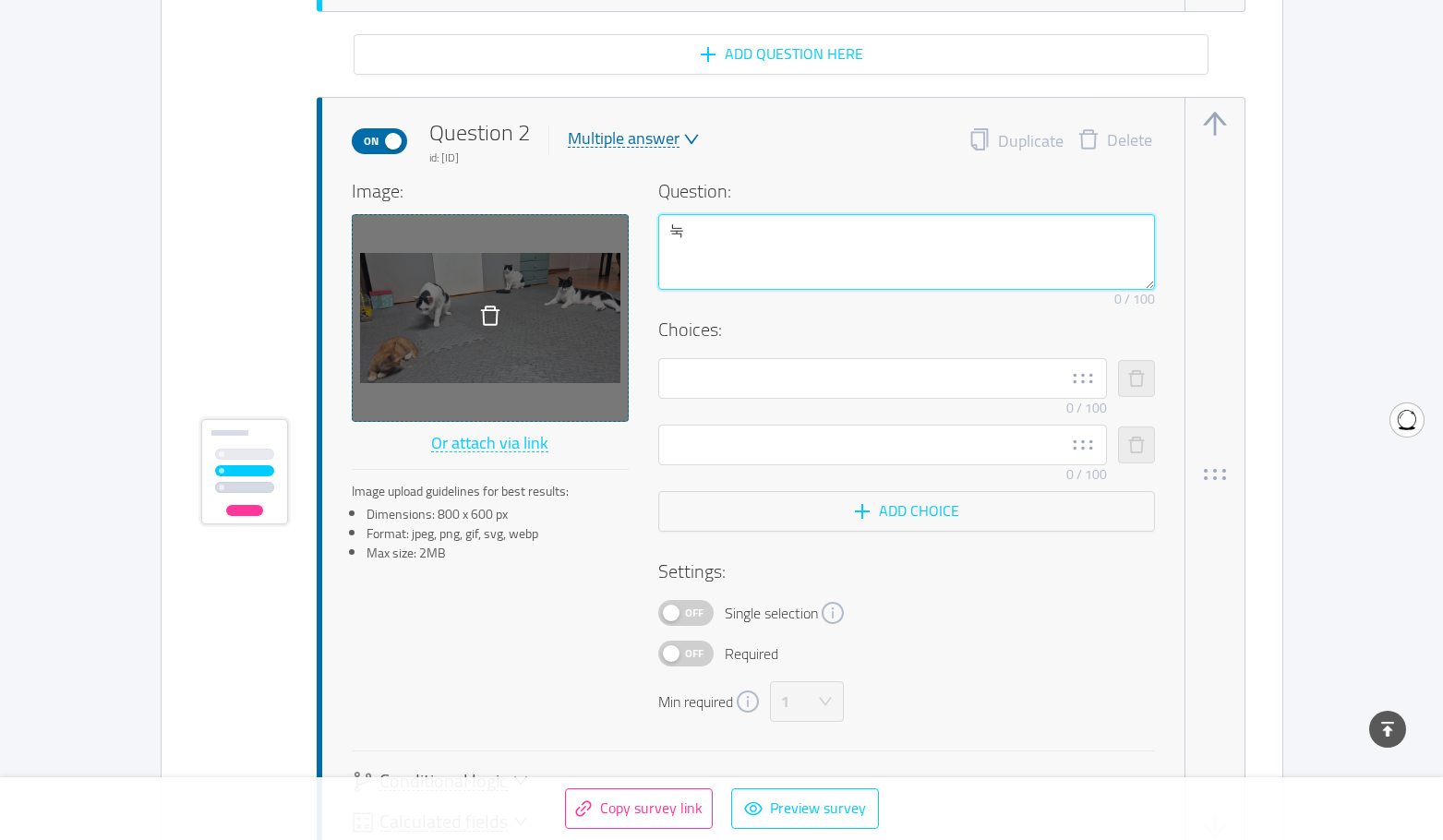 type 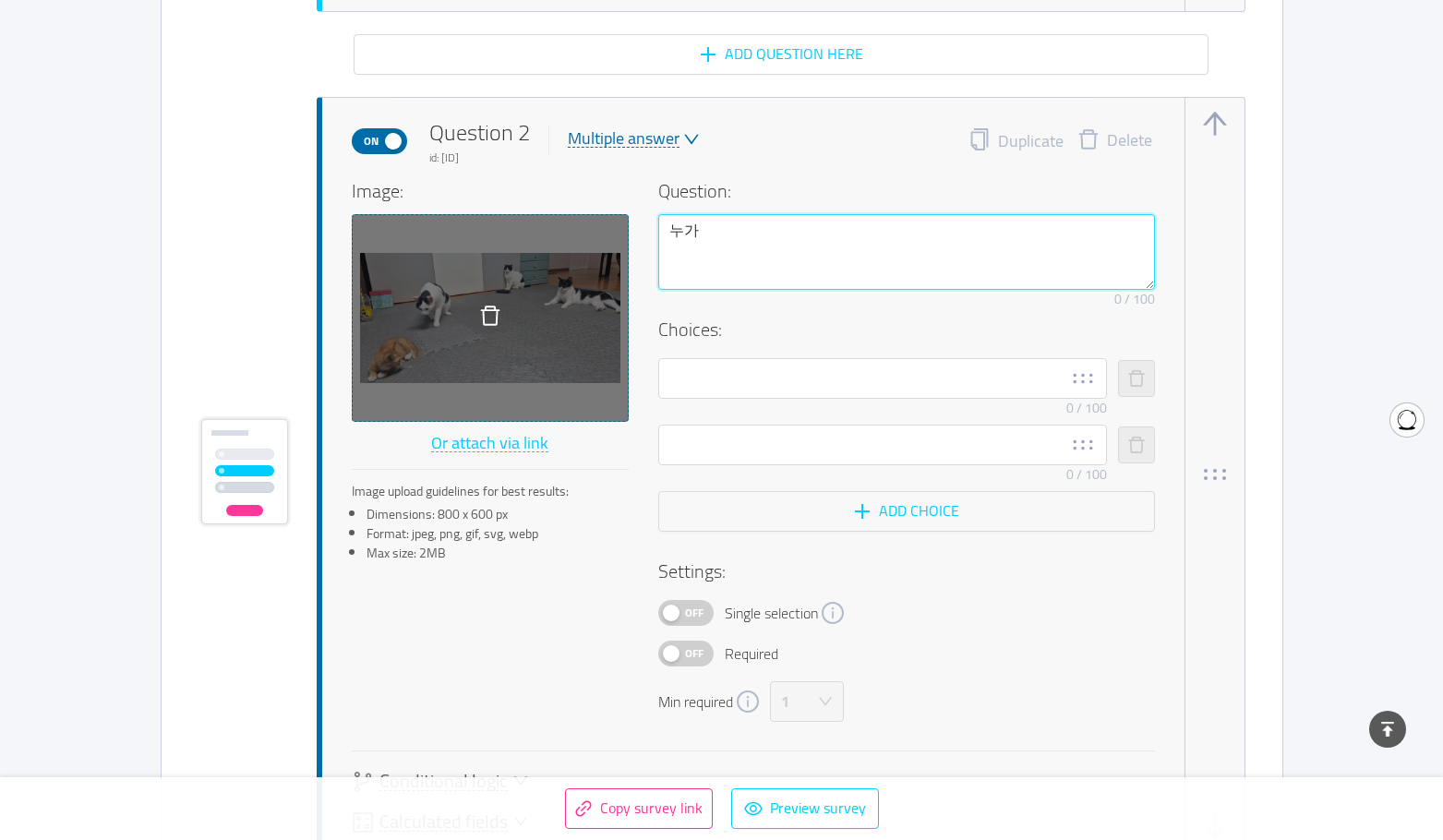 type on "누간" 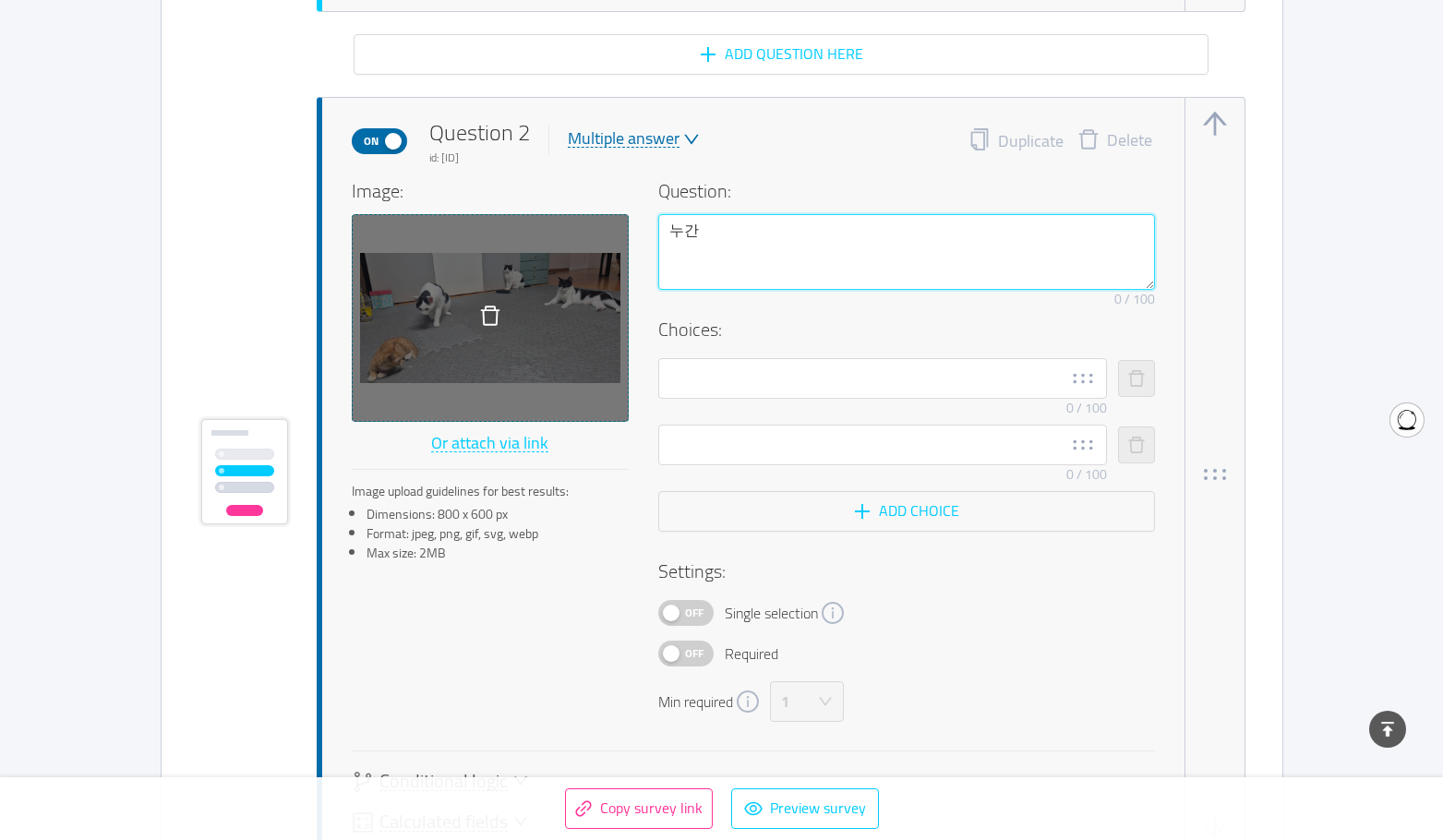 type 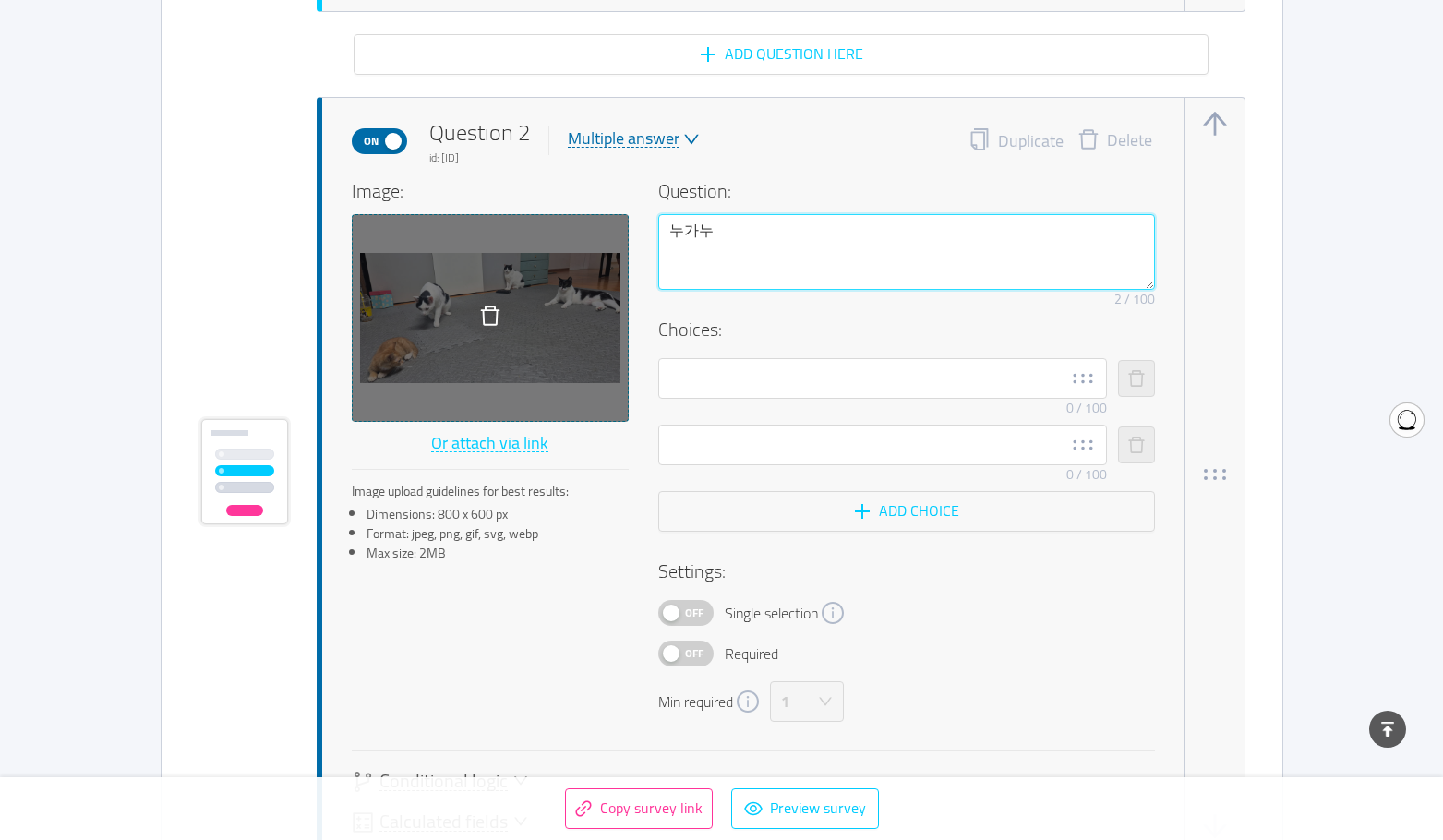 type on "누가눅" 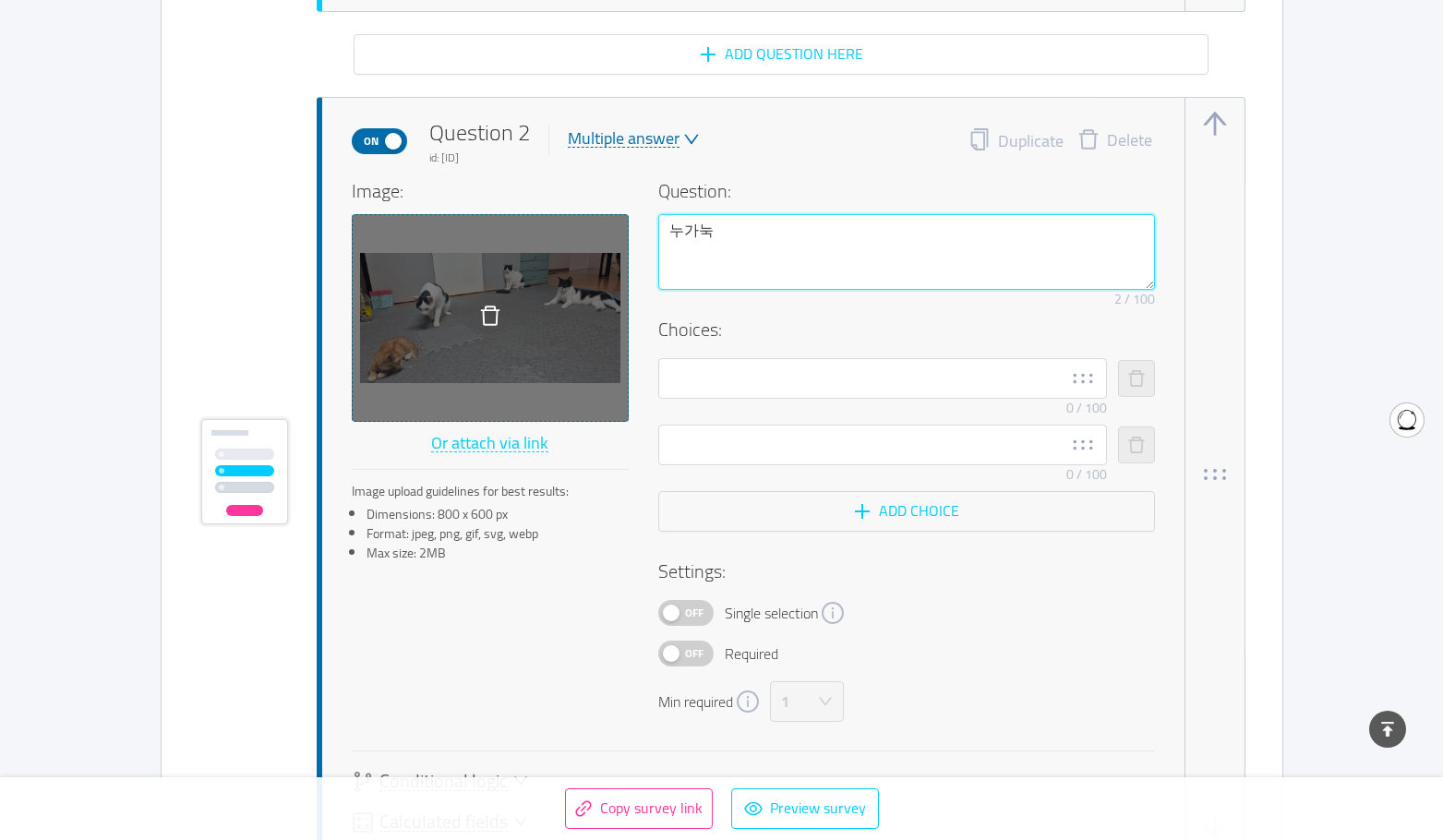 type 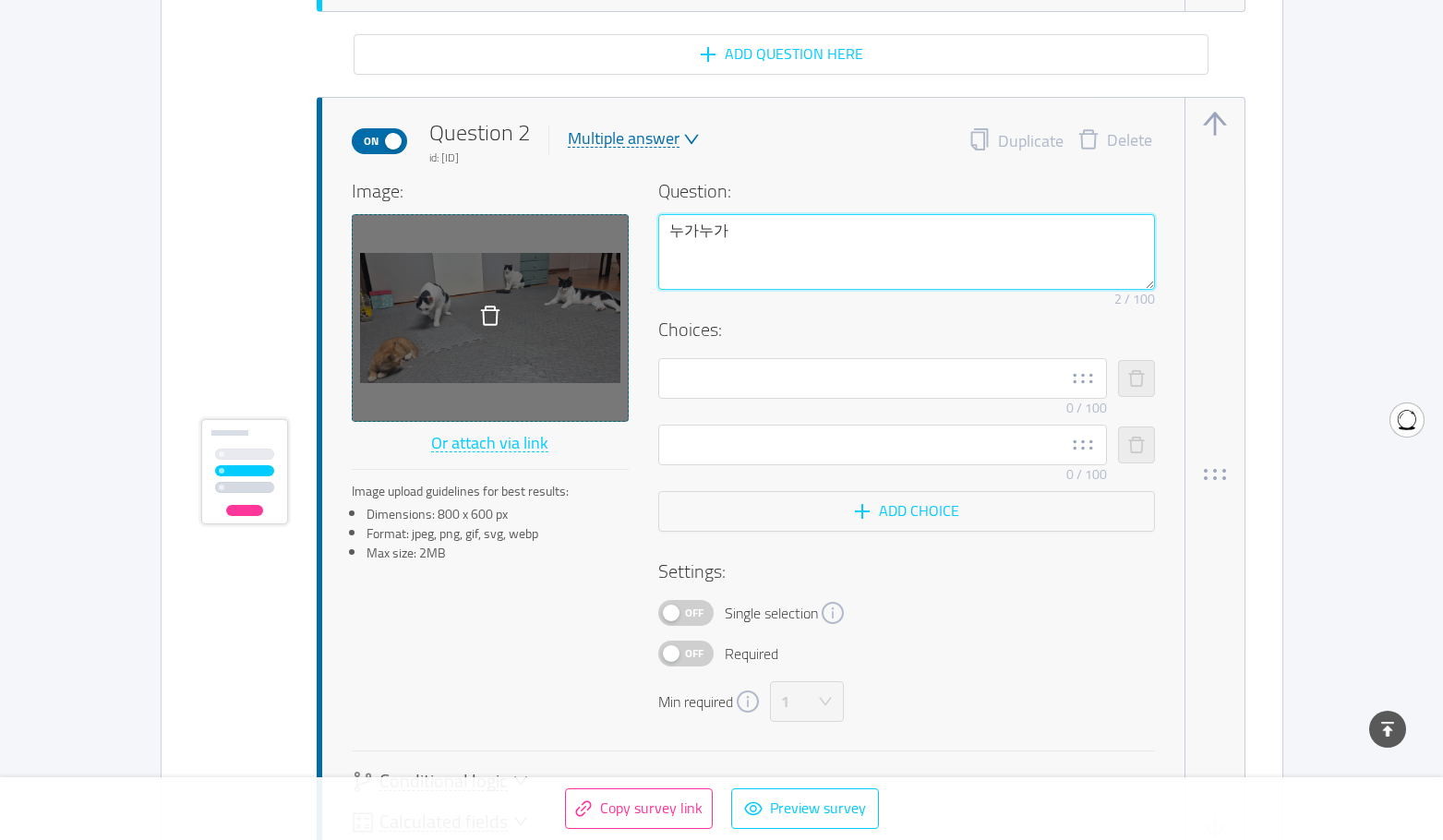 type 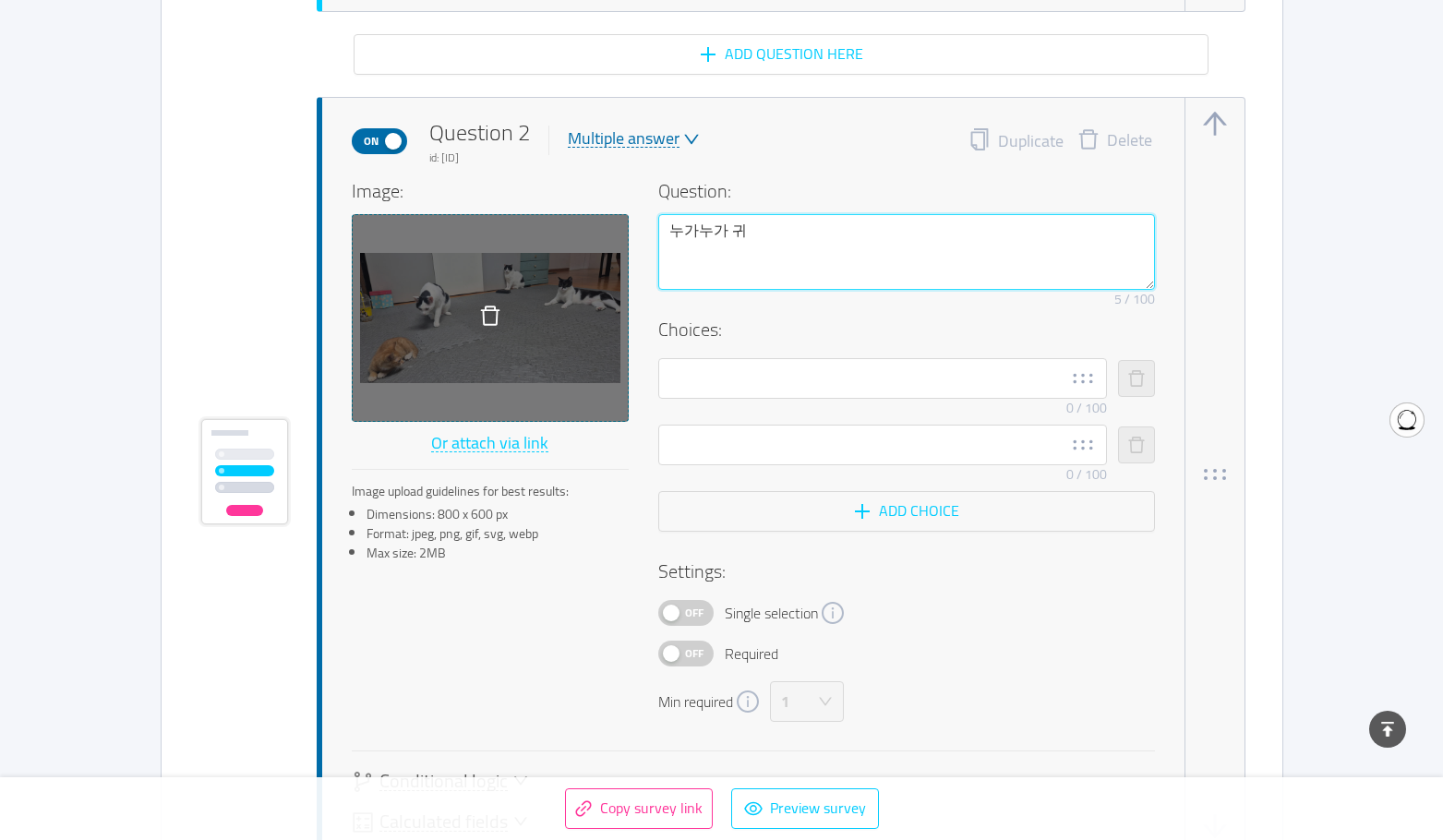 type on "누가누가 귕" 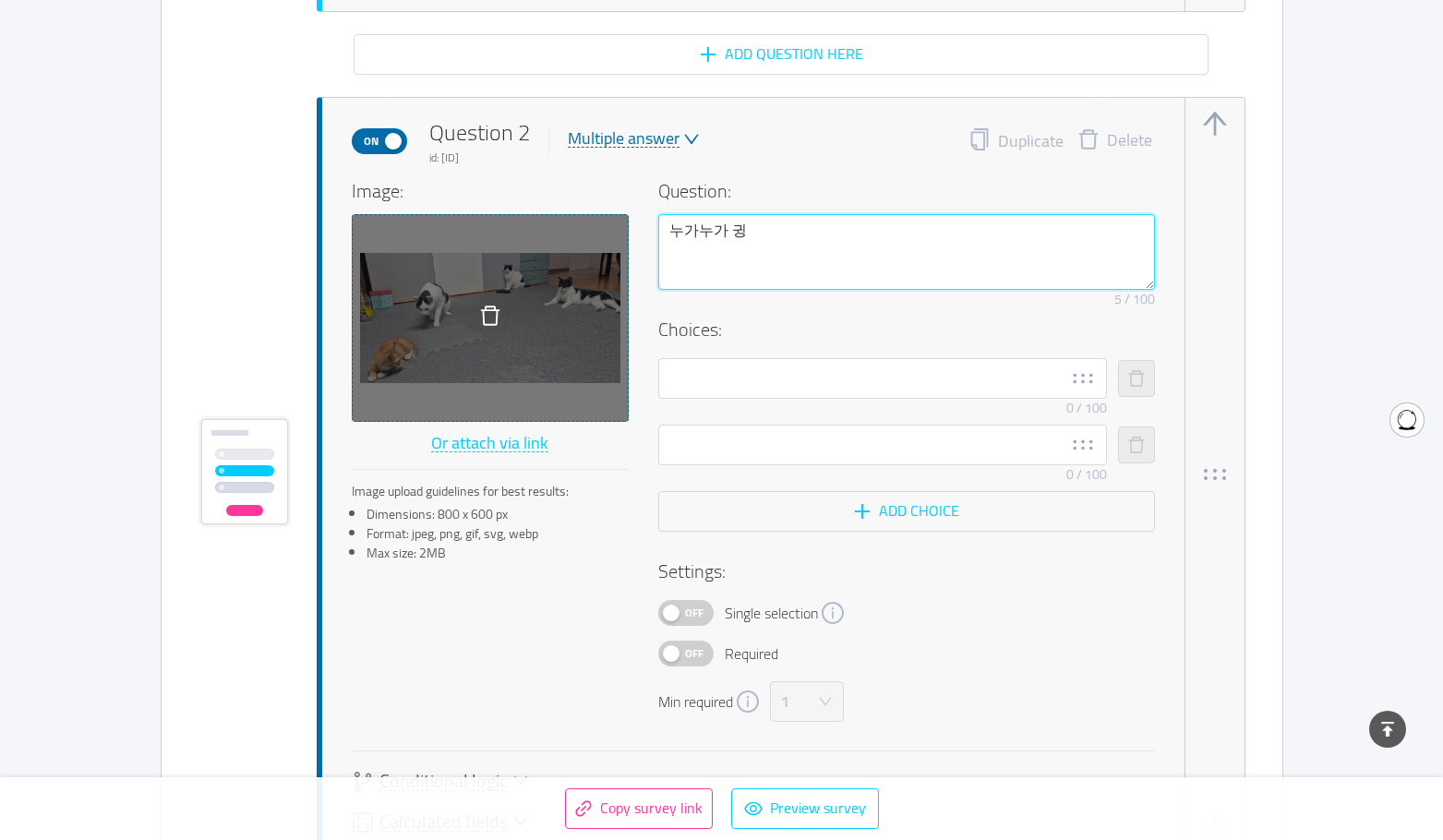 type 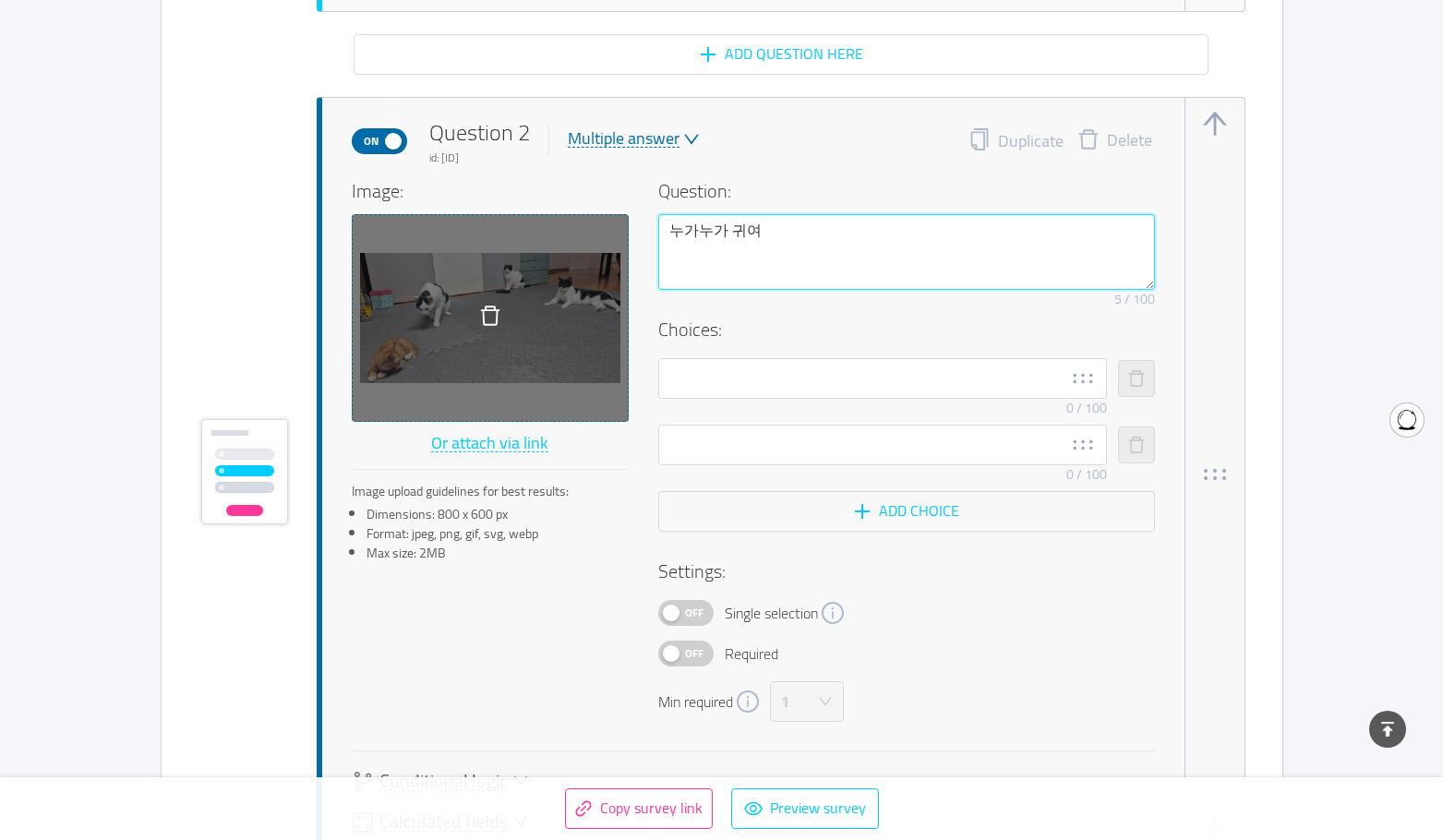 type on "누가누가 귀엽" 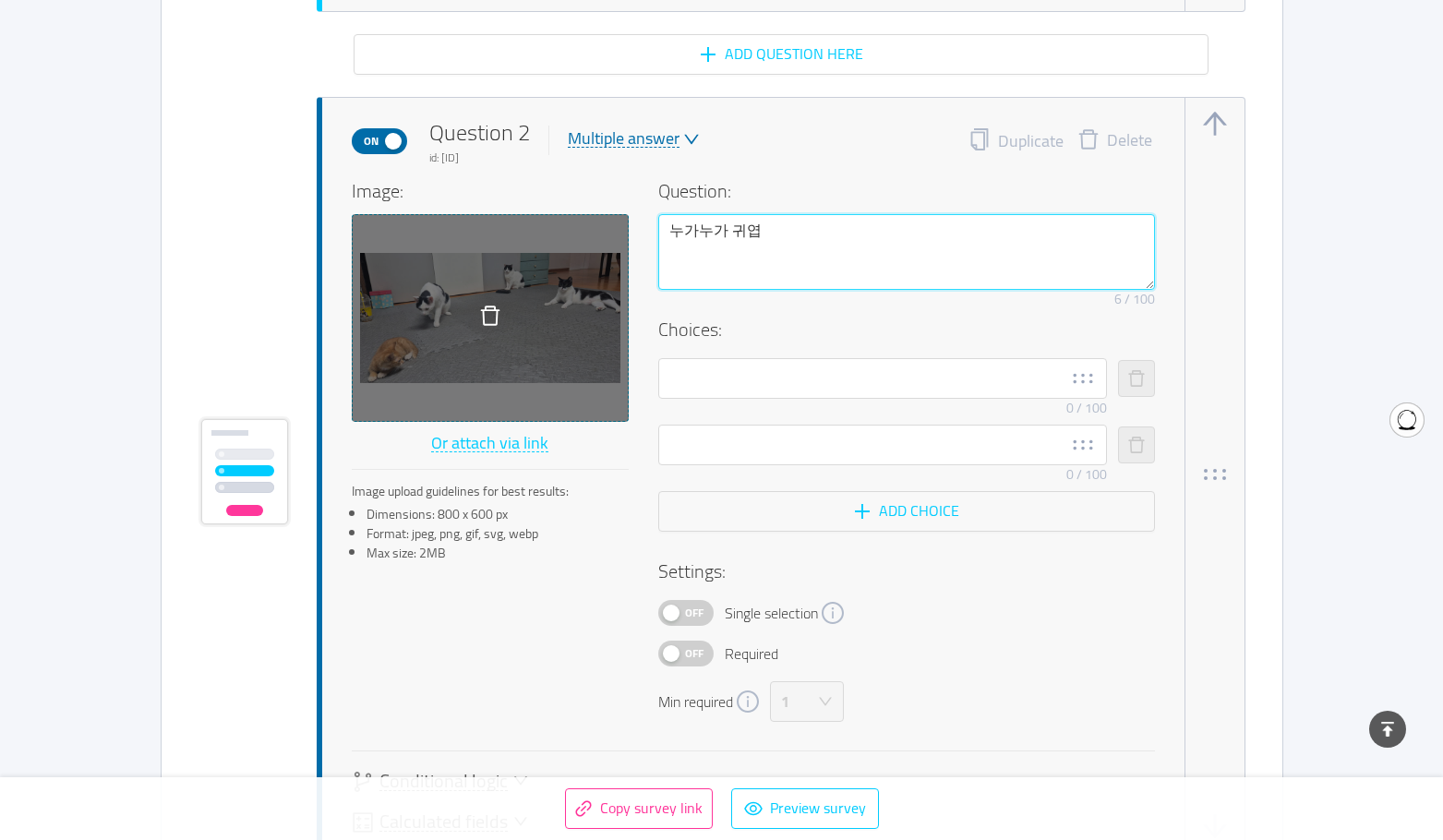 type 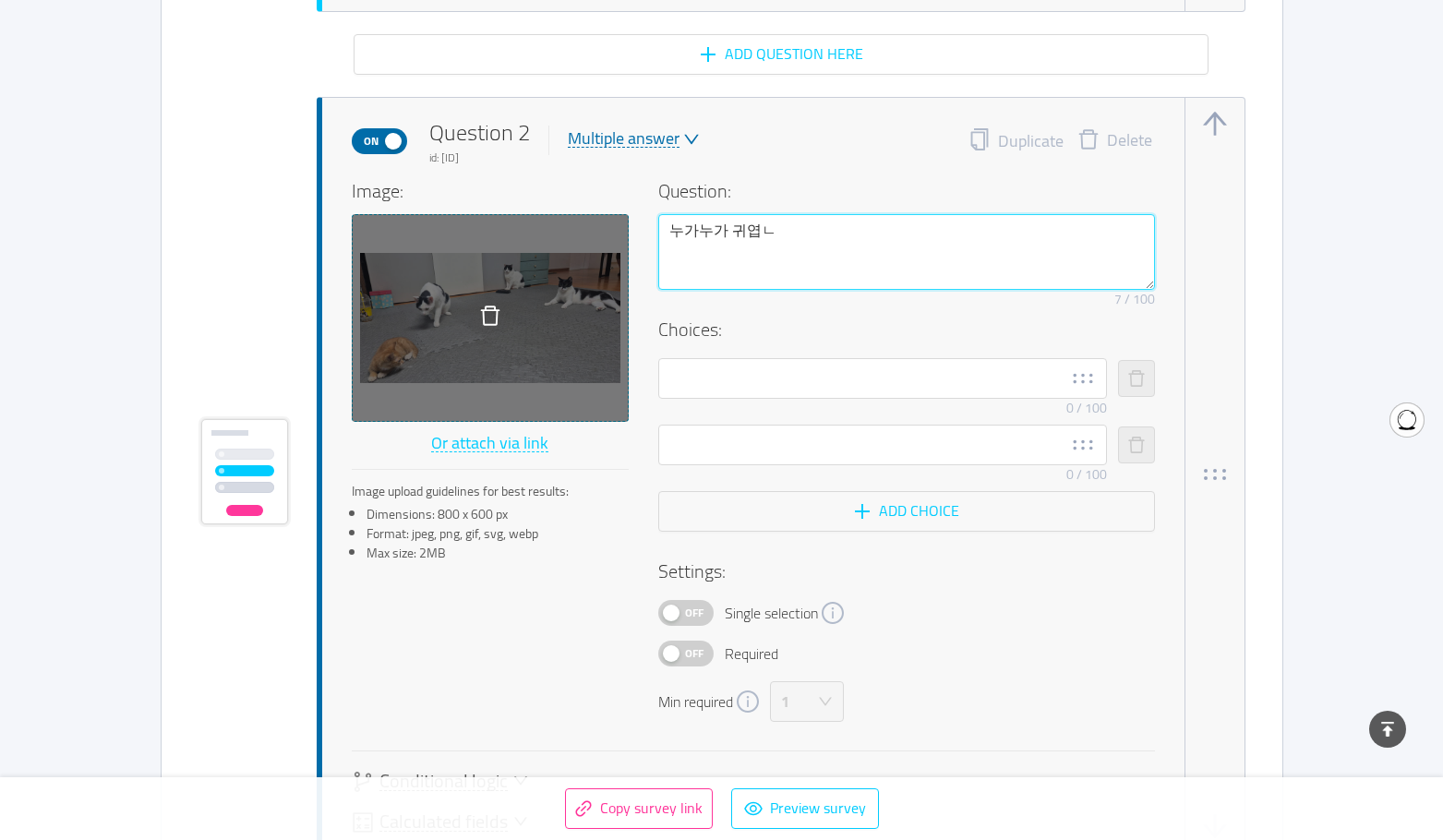 type on "누가누가 귀엽니" 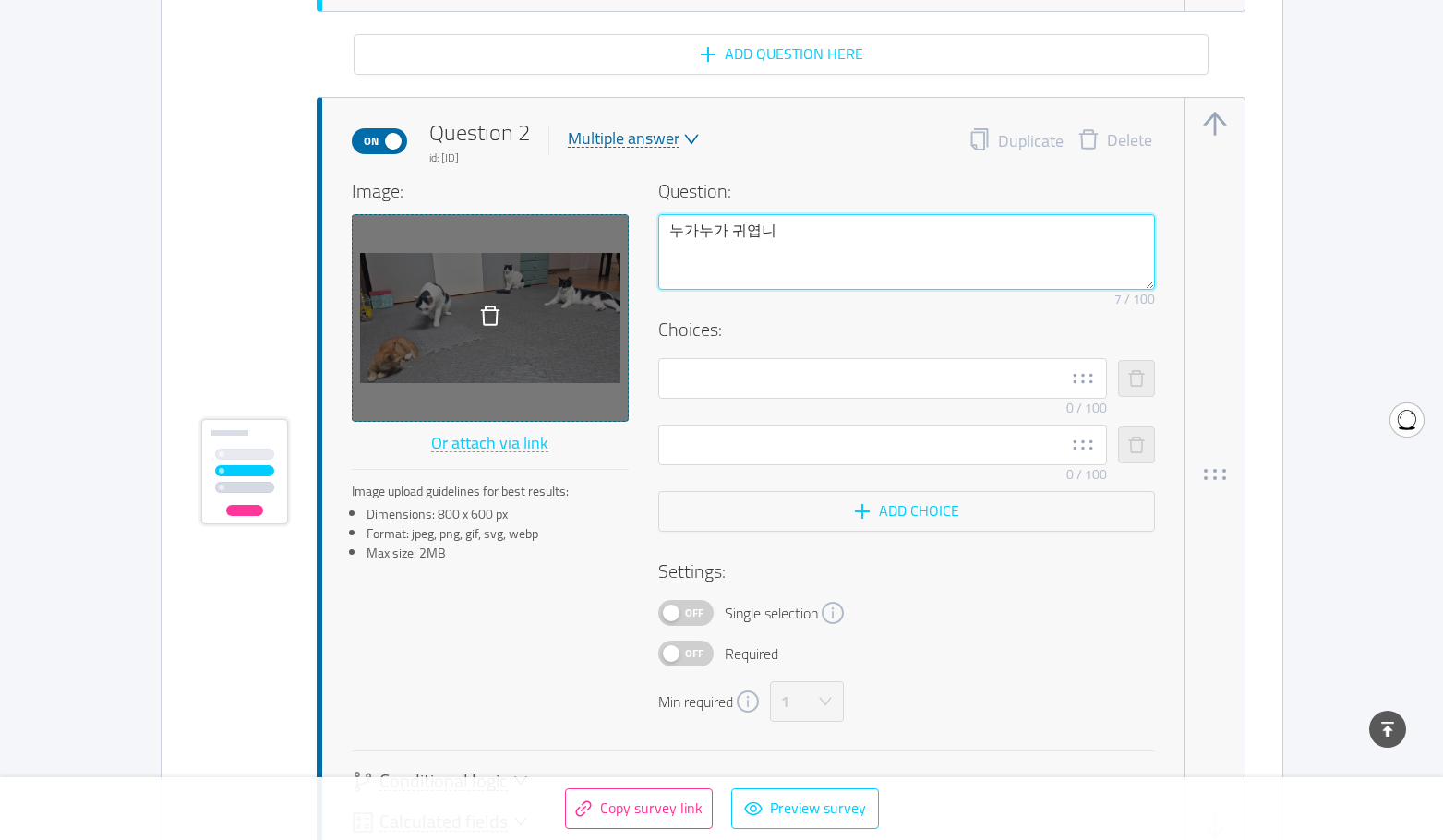 type 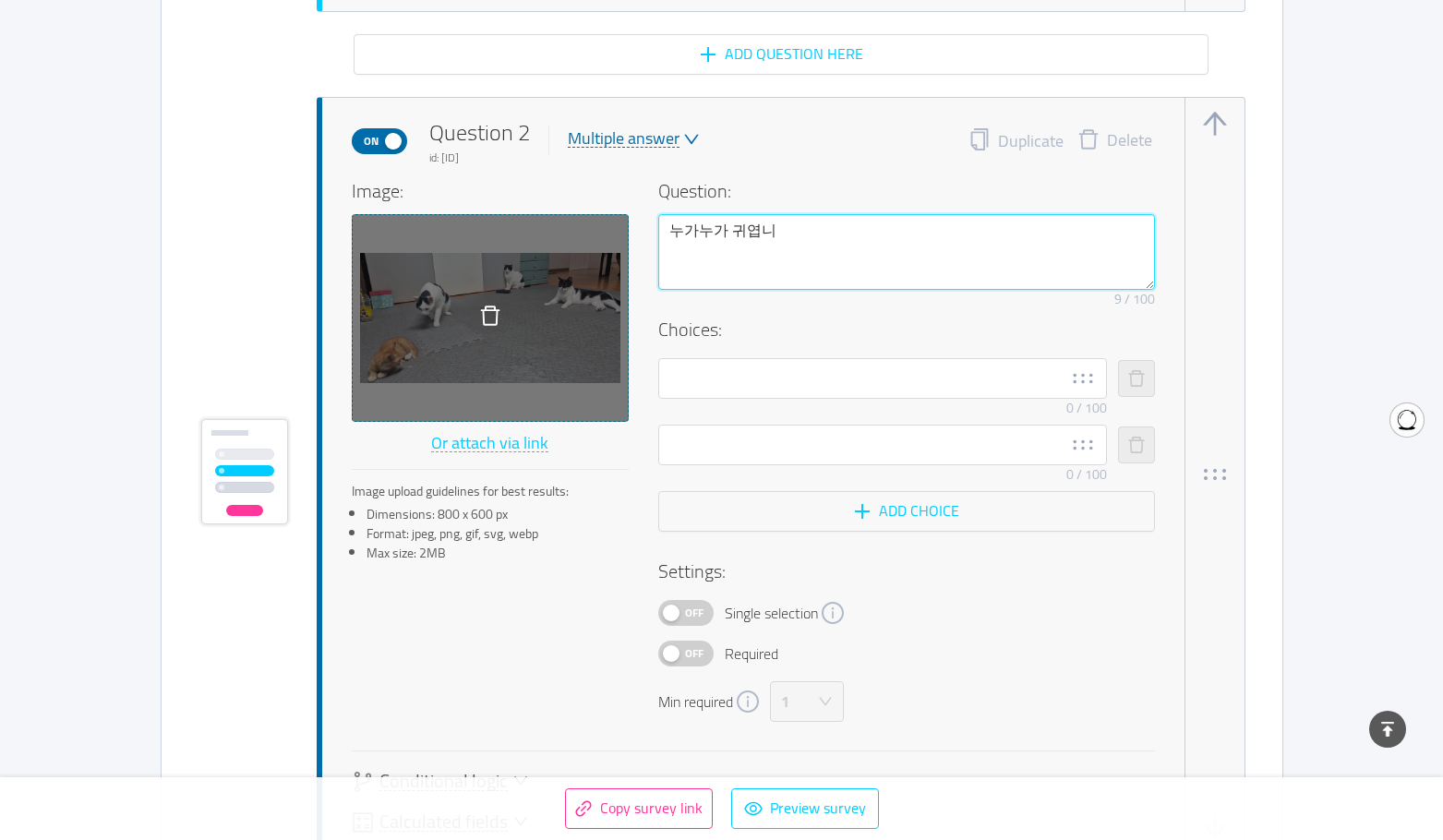 type 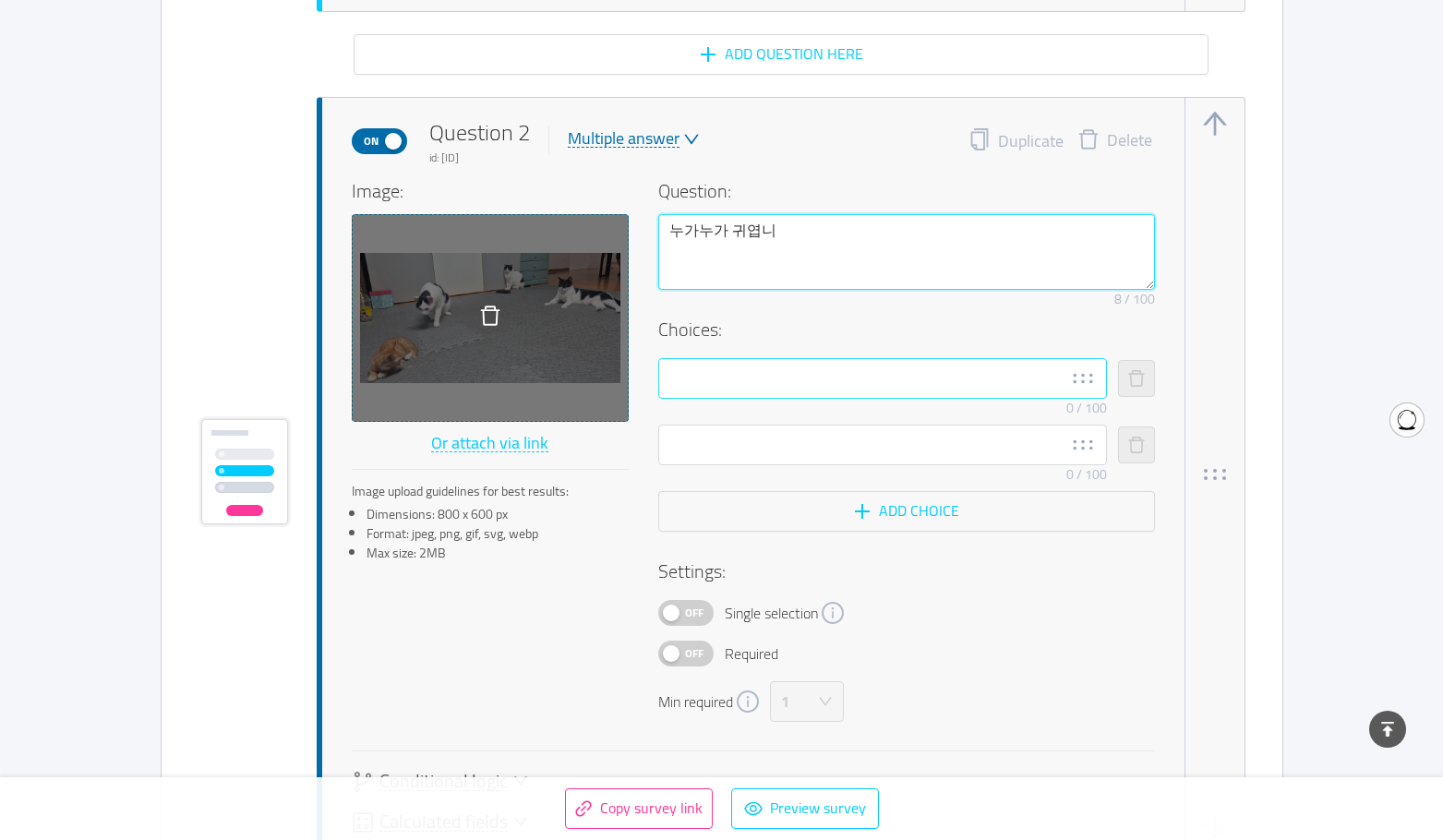 type on "누가누가 귀엽니" 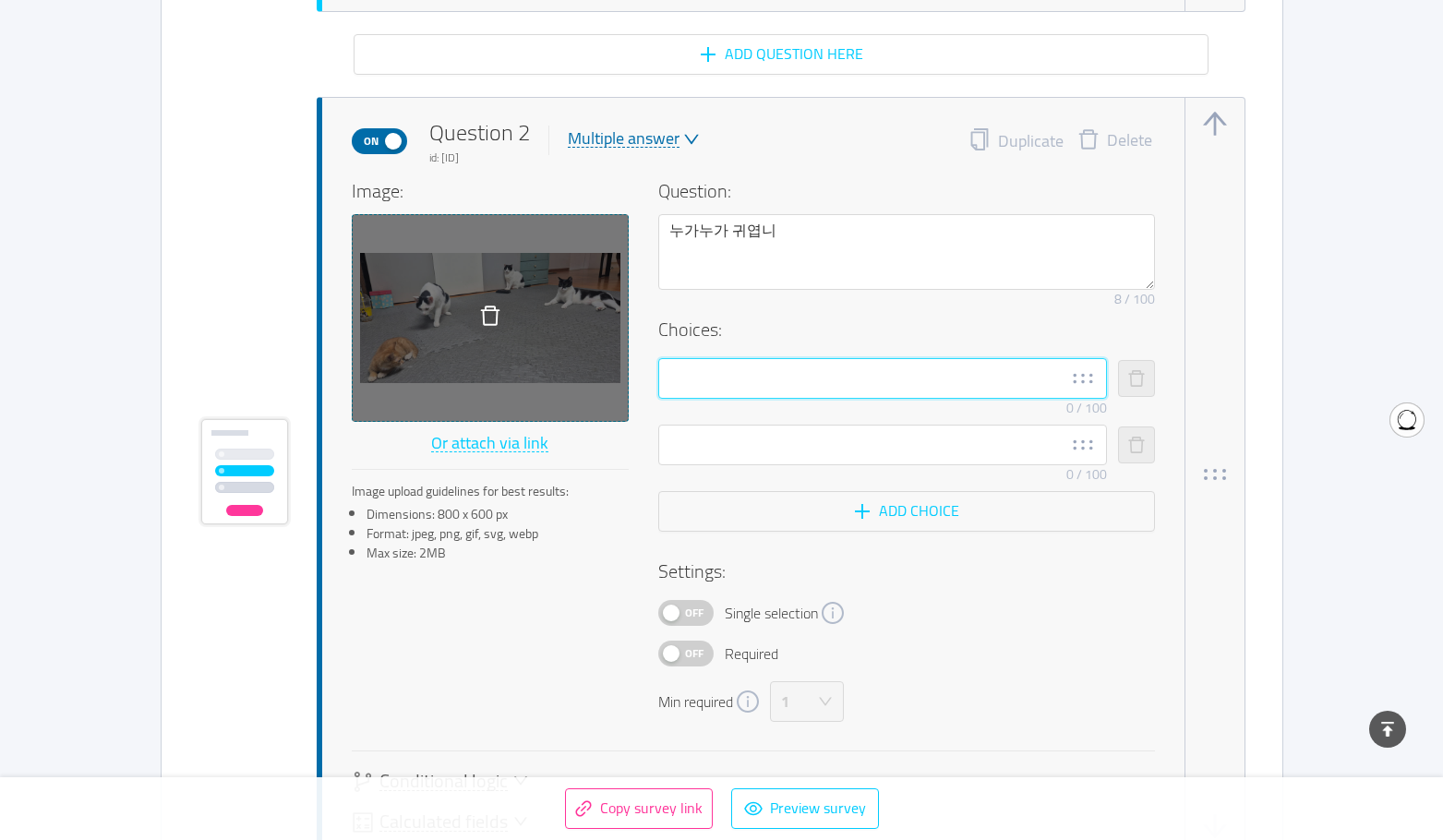 click at bounding box center (883, 378) 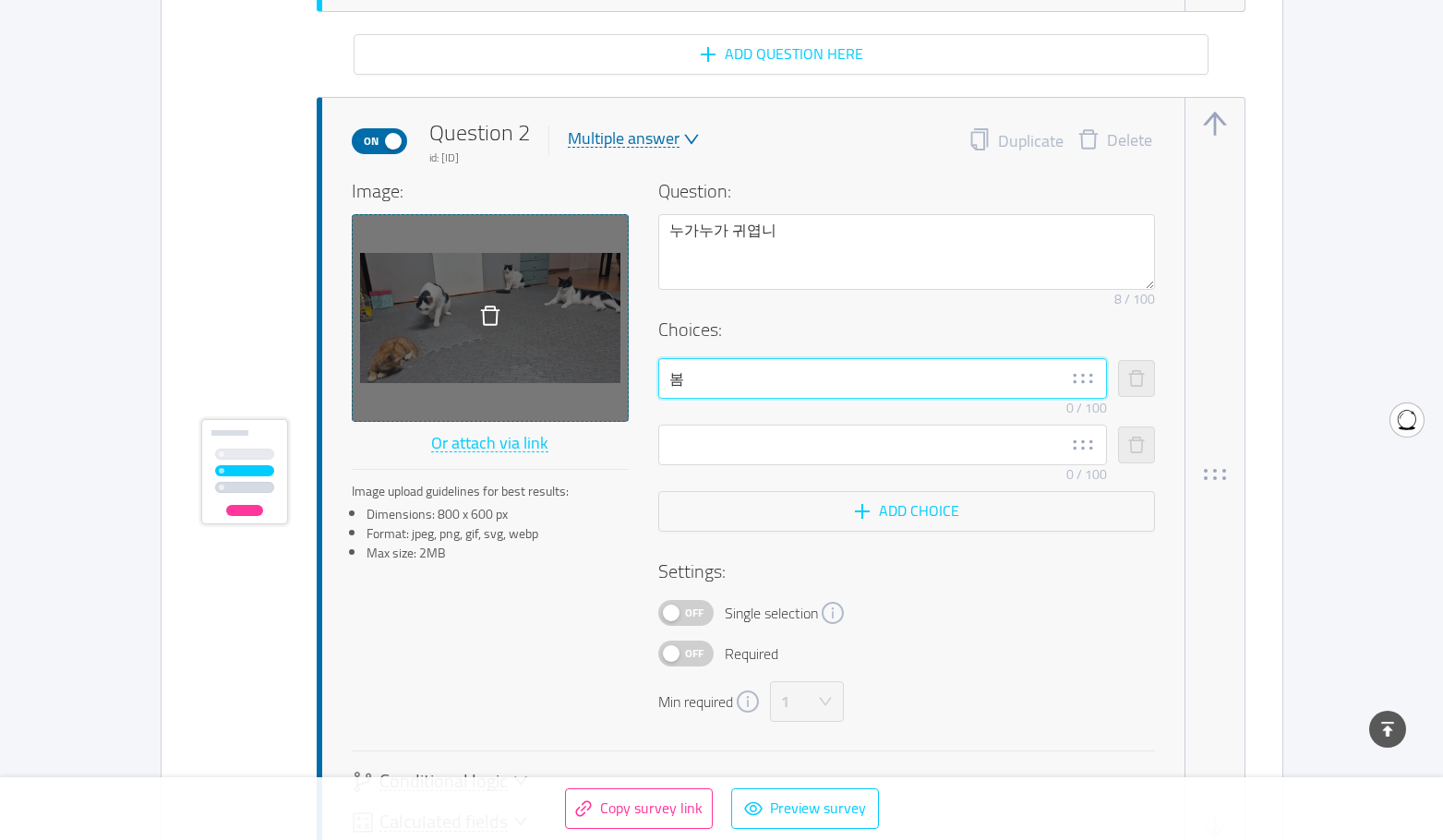 type on "봄" 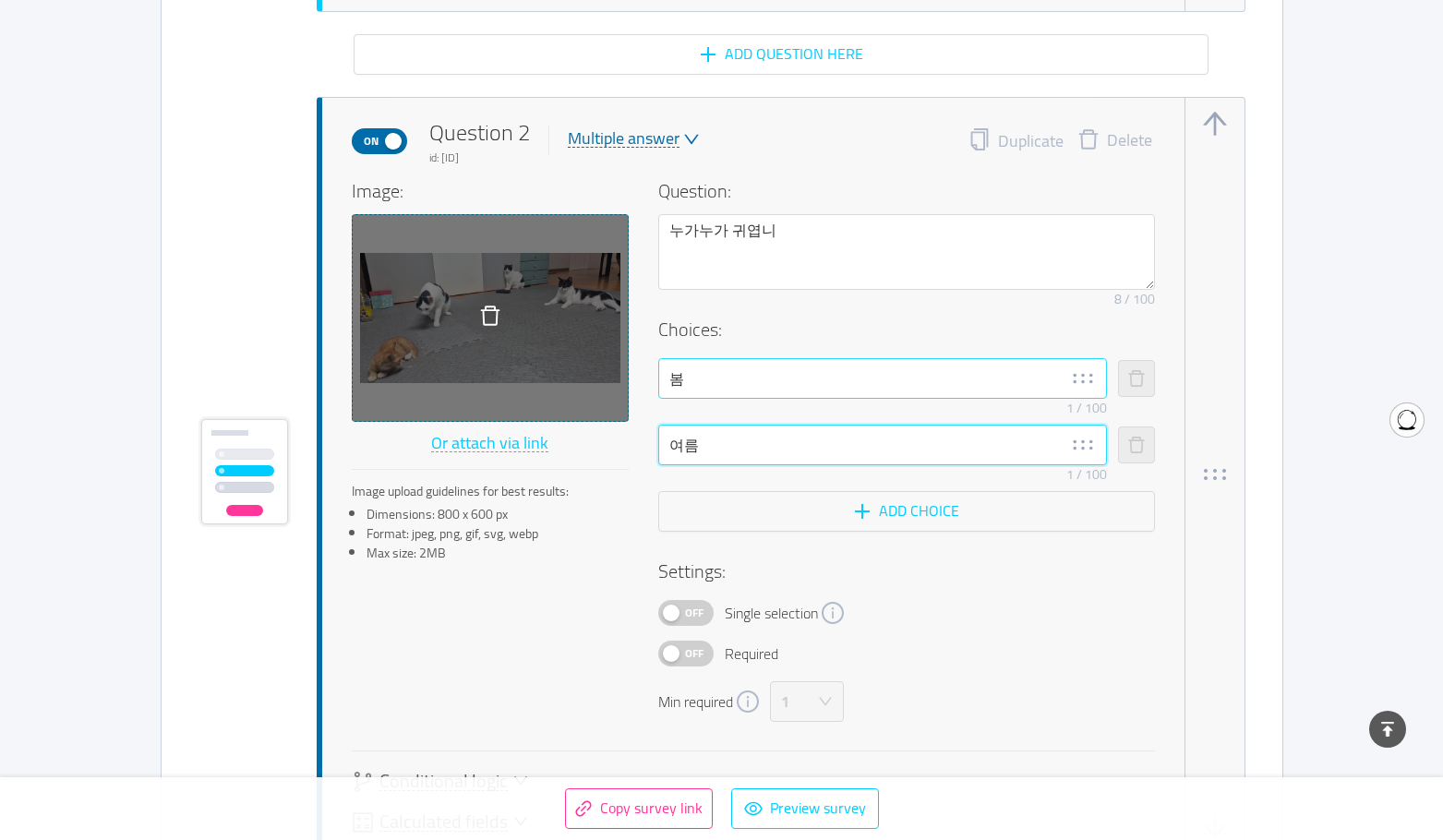 type on "여름" 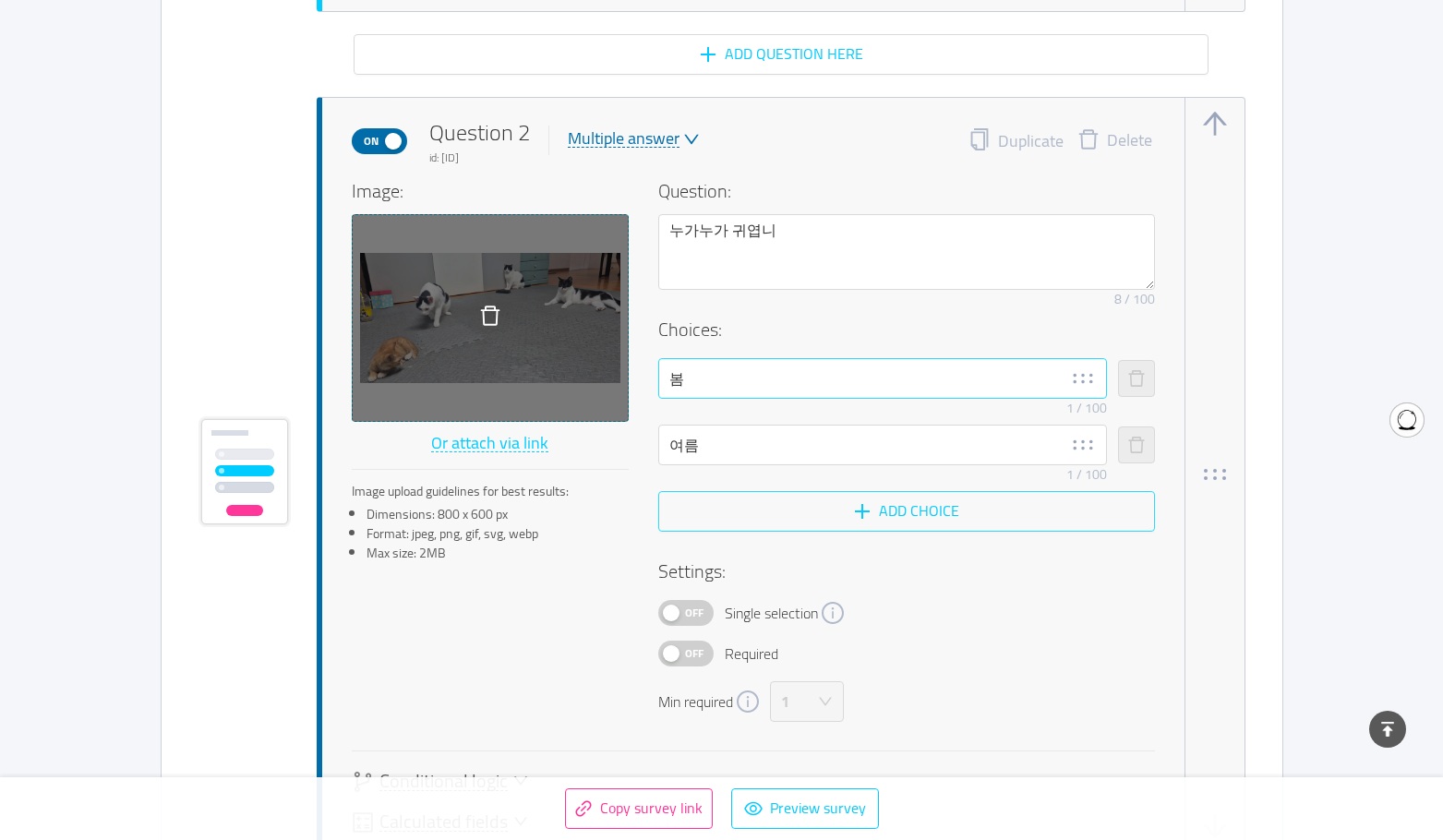 type 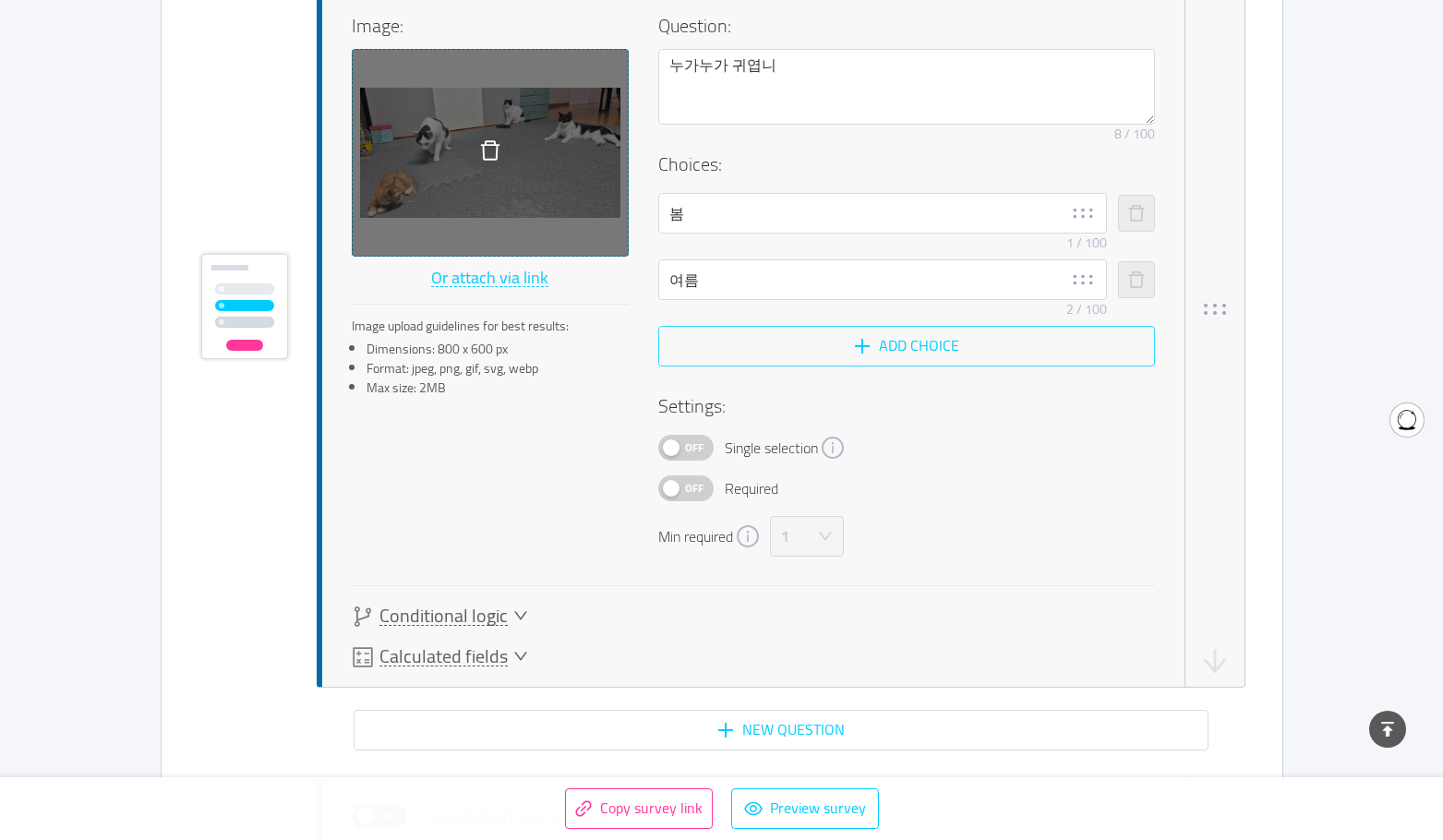 scroll, scrollTop: 1721, scrollLeft: 0, axis: vertical 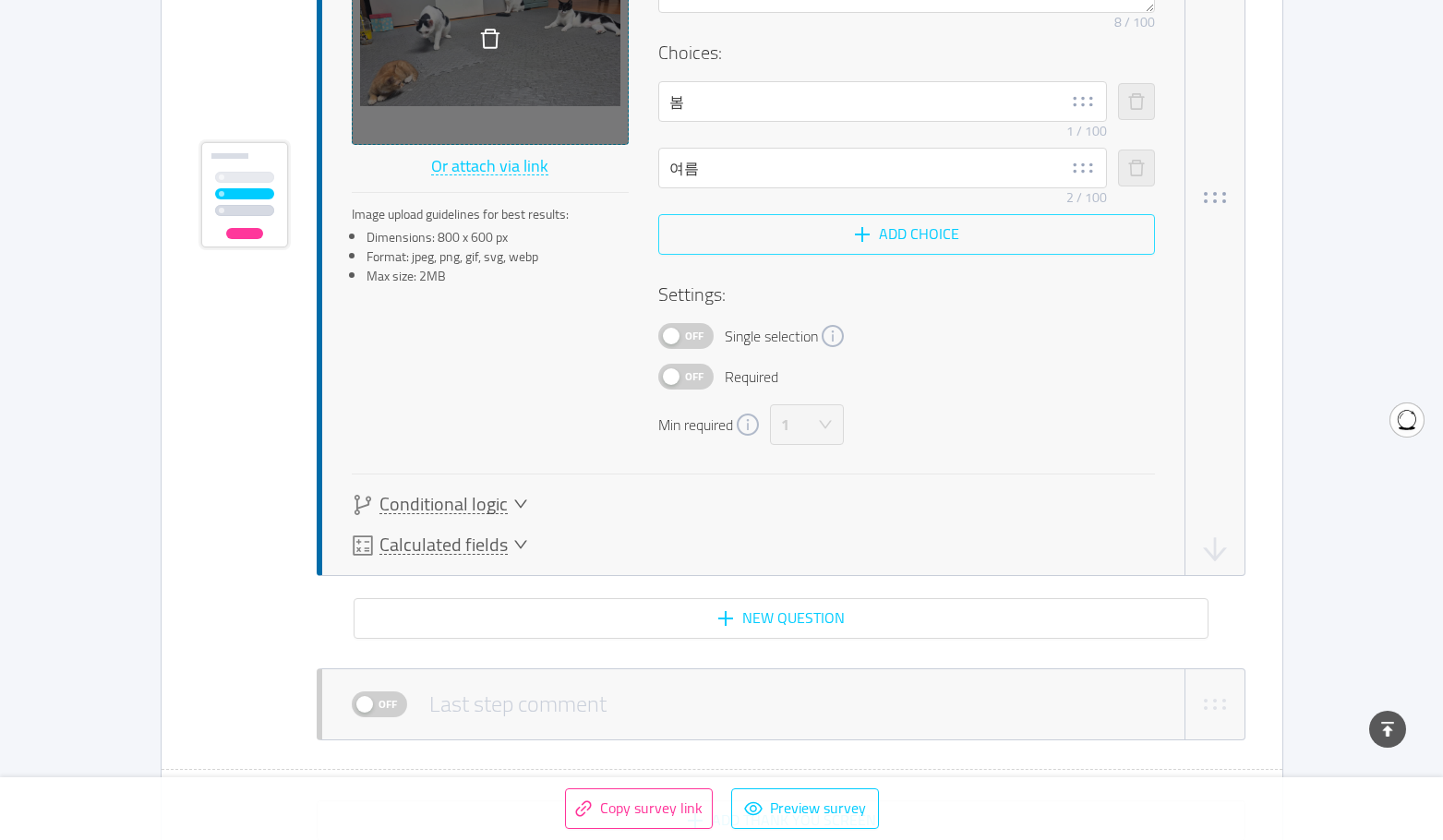 click on "Add choice" at bounding box center [907, 234] 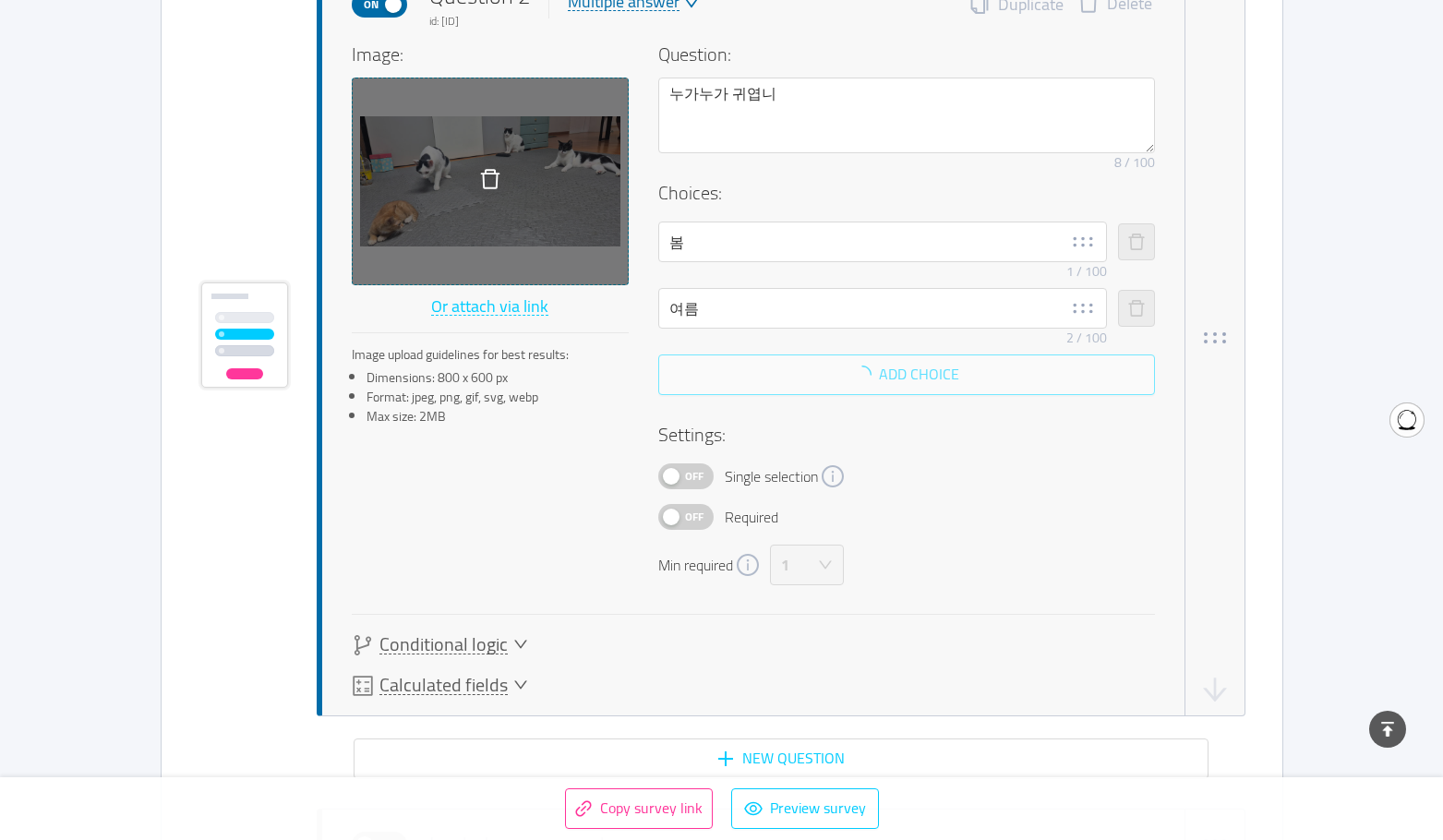 scroll, scrollTop: 1569, scrollLeft: 0, axis: vertical 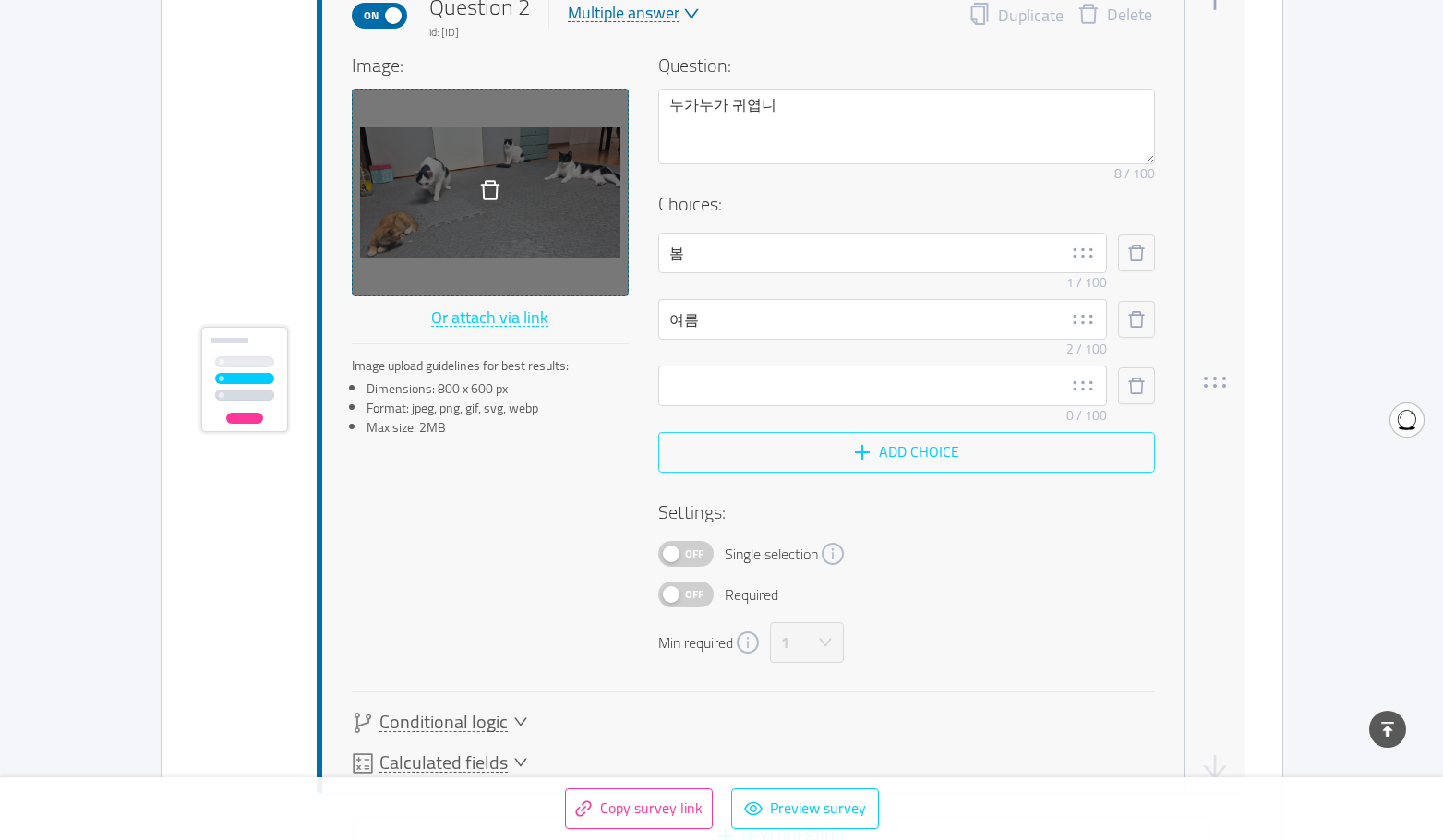 click on "Add choice" at bounding box center (907, 452) 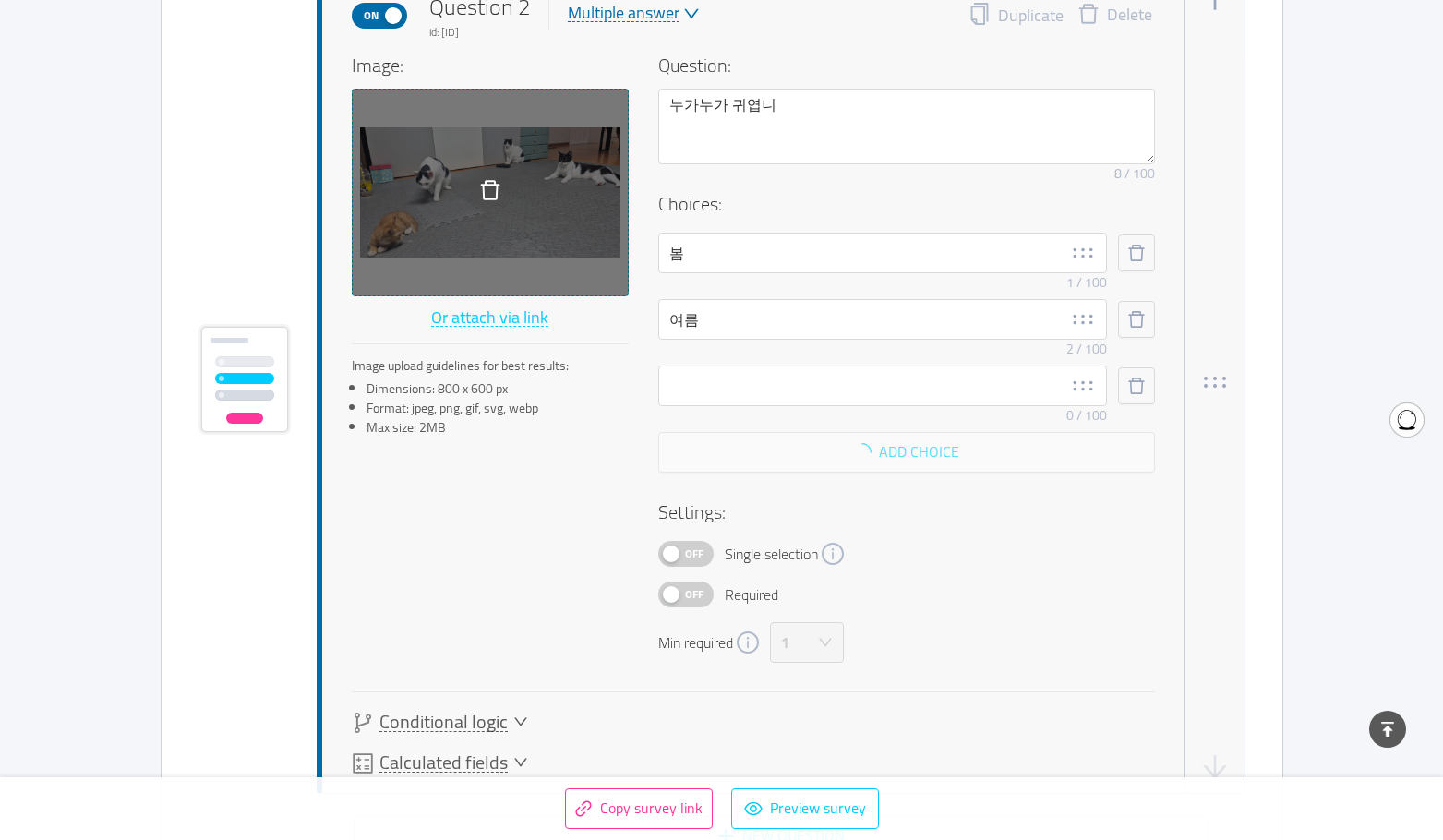 scroll, scrollTop: 1602, scrollLeft: 0, axis: vertical 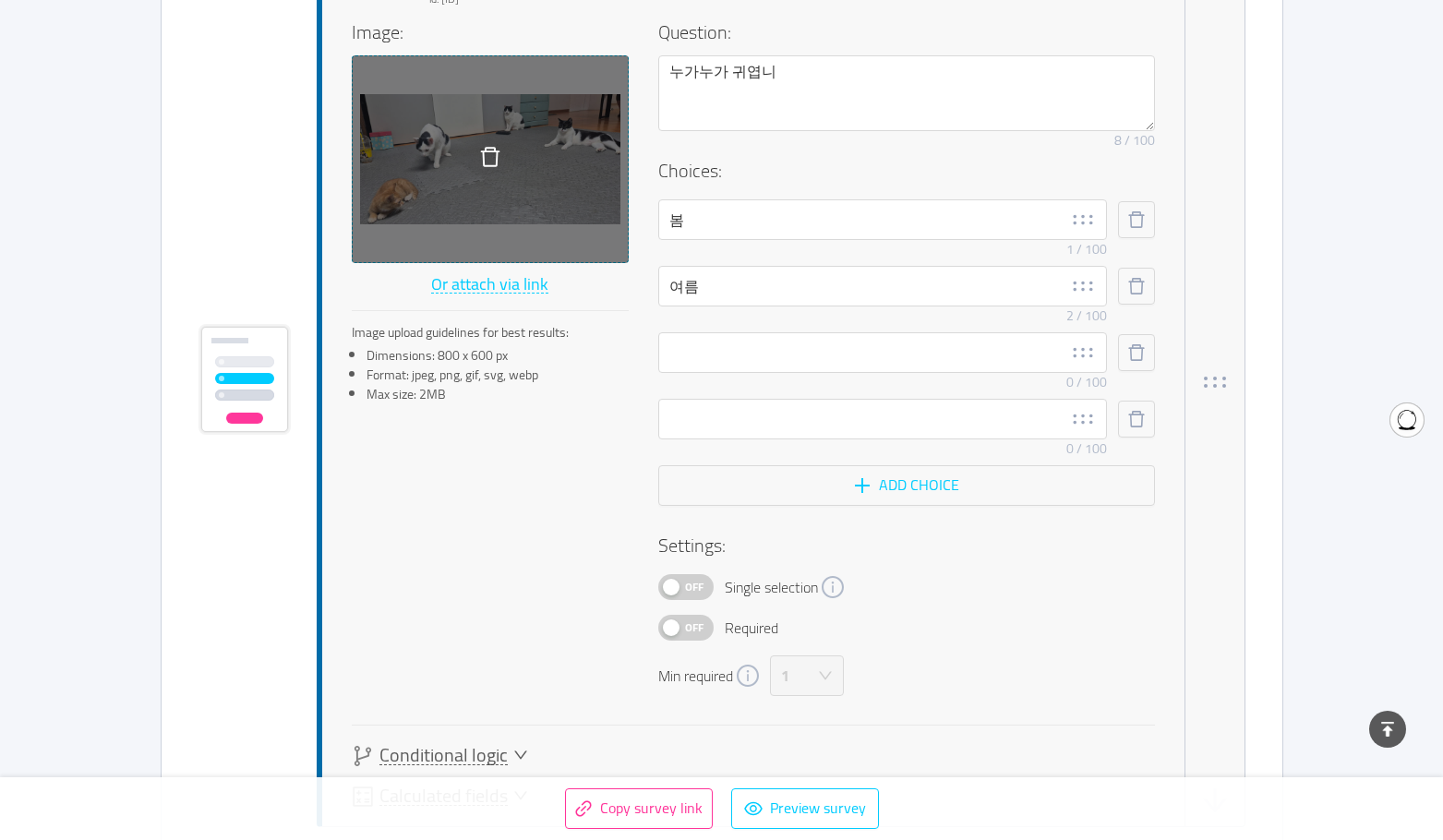 click on "Remove character limit   2 / 100" at bounding box center [883, 319] 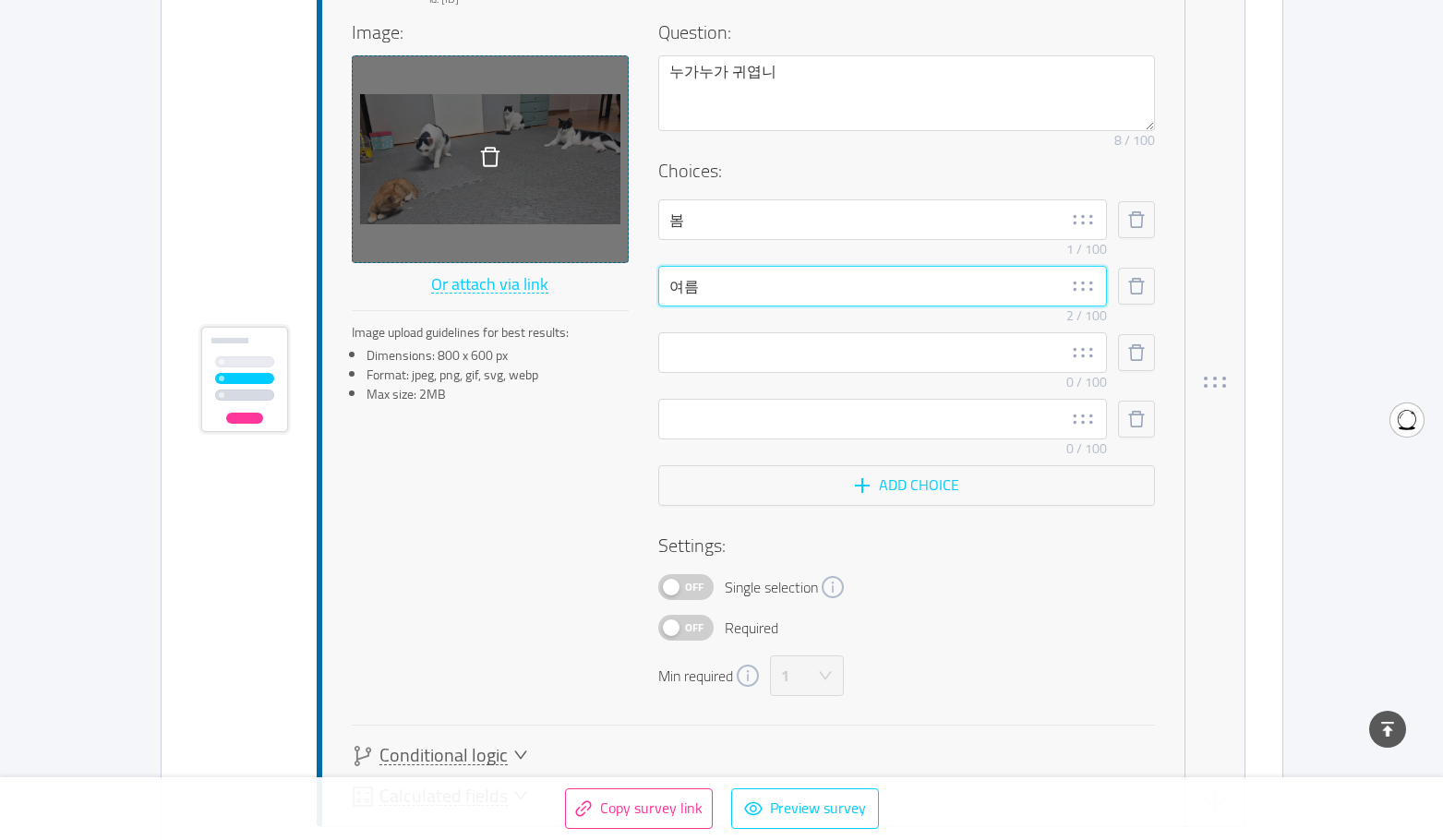 click on "여름" at bounding box center [883, 286] 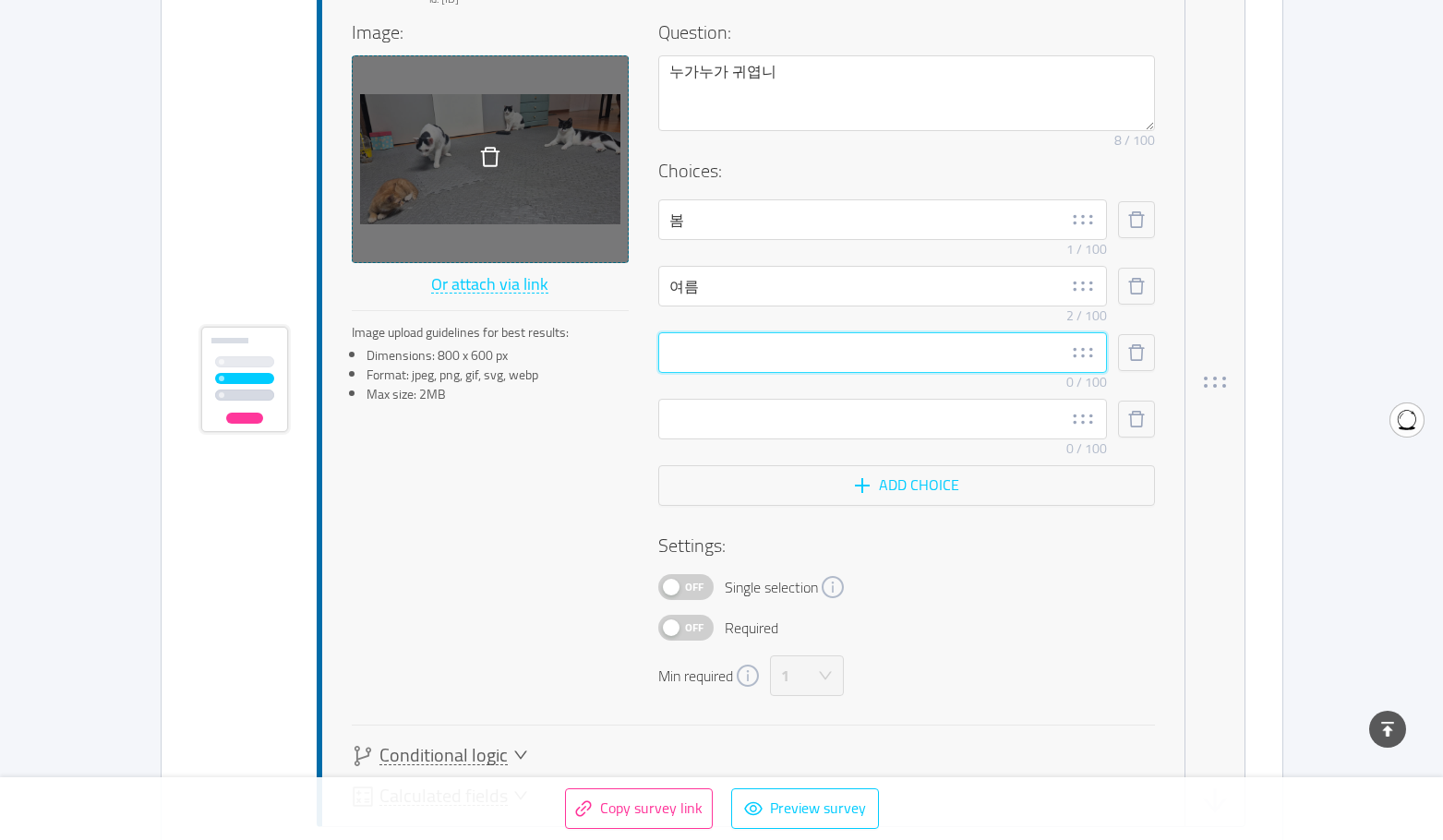 click at bounding box center (883, 353) 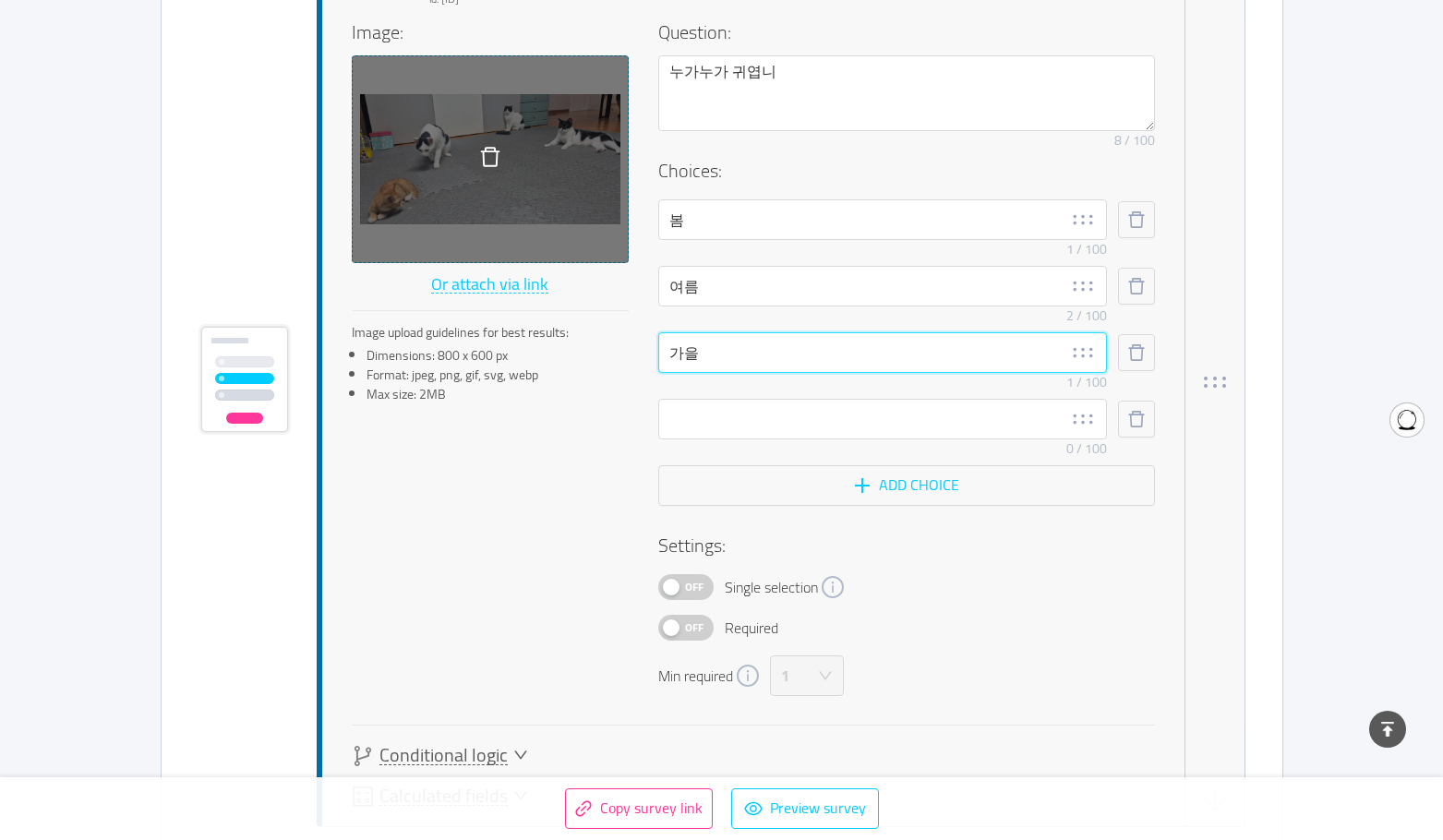 type on "가을" 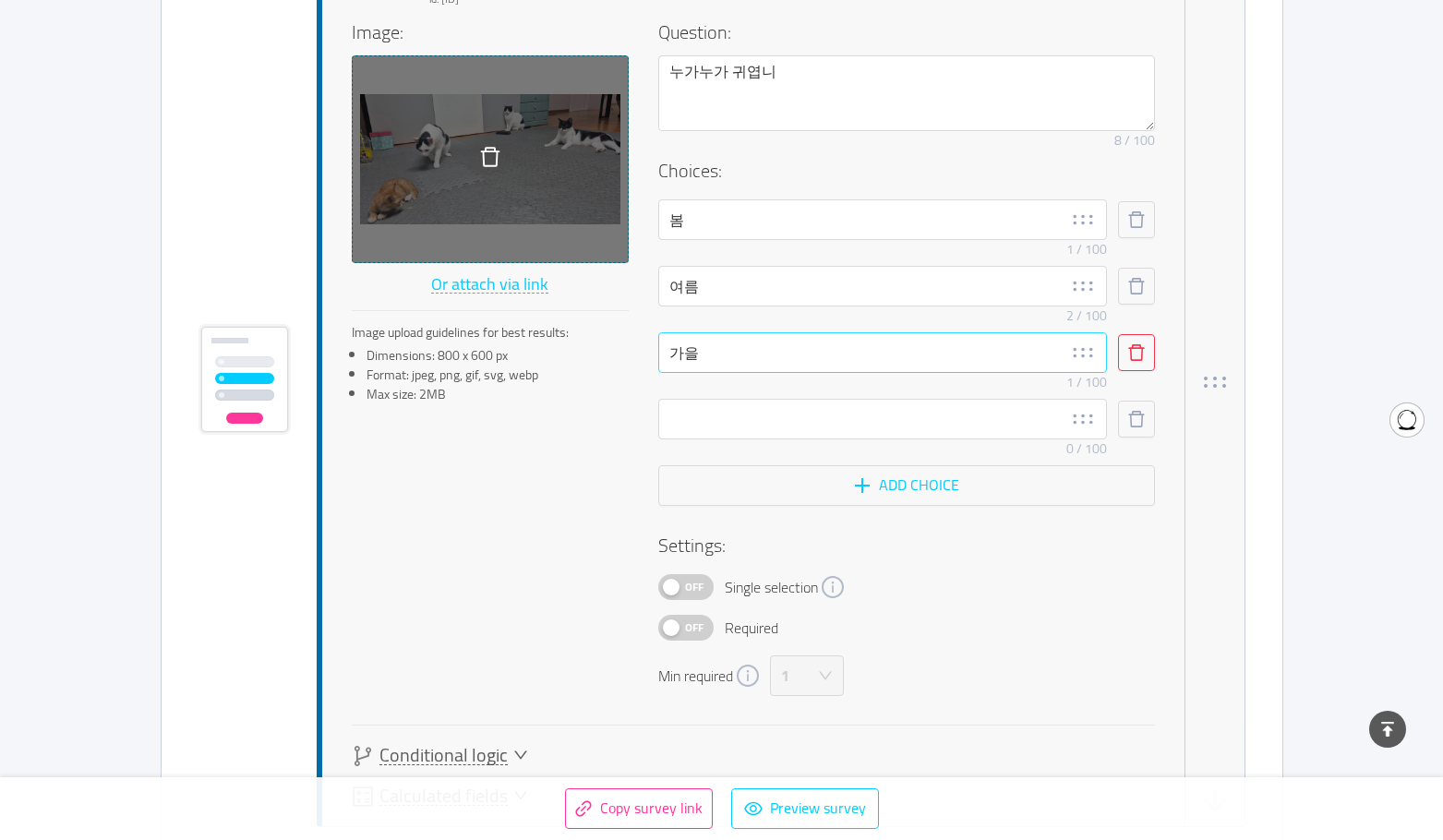 type 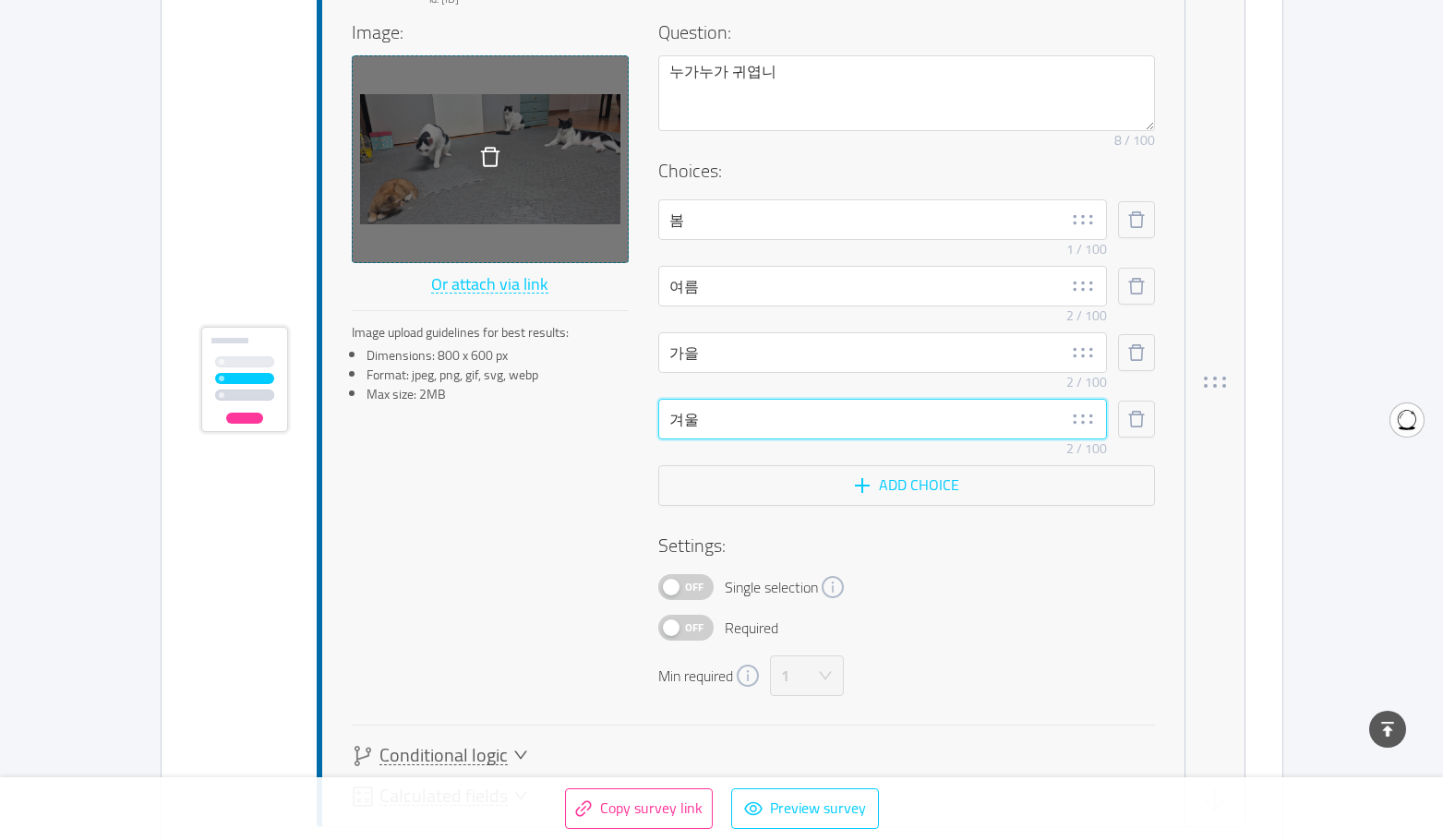 type on "겨울" 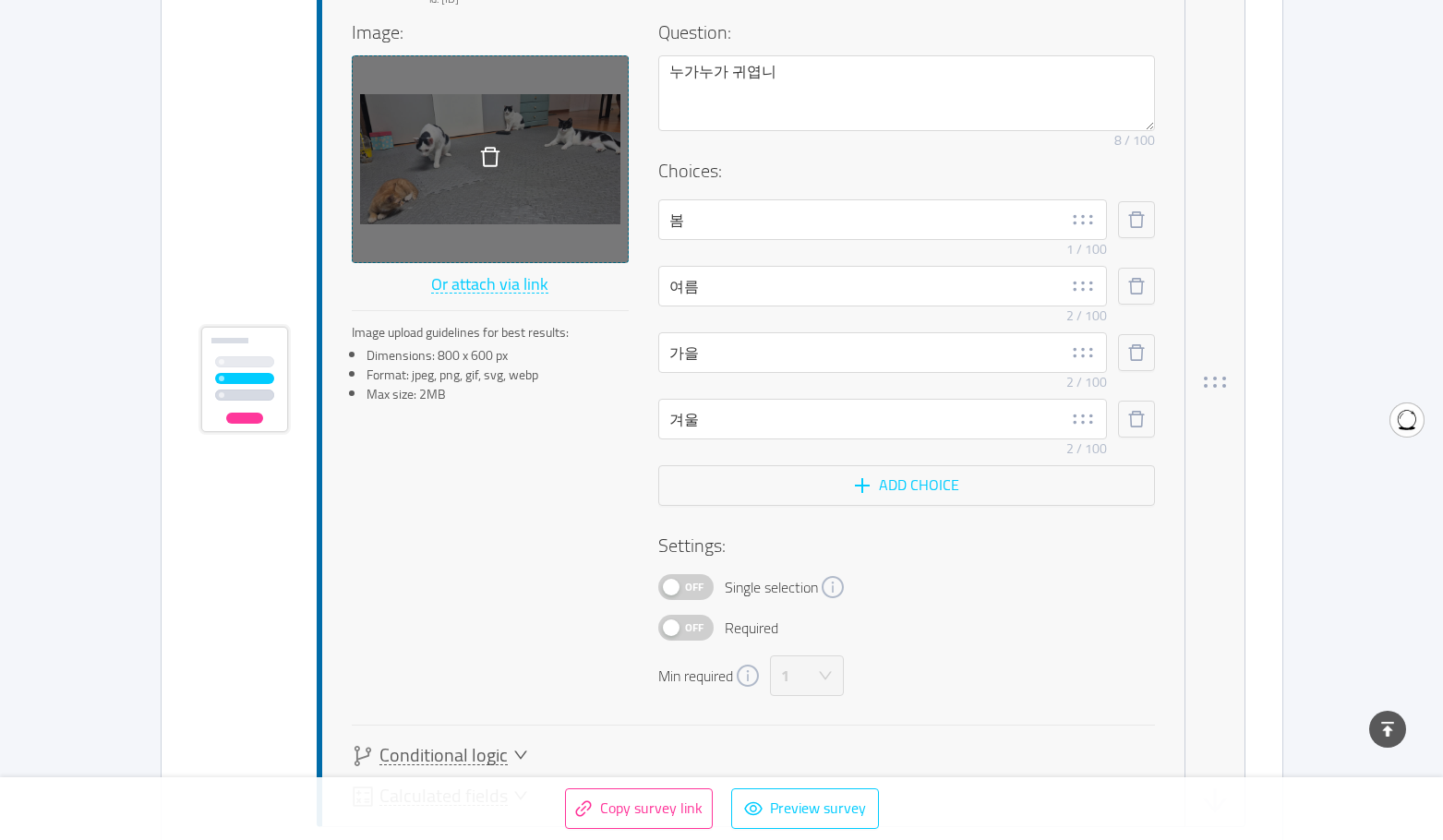 click on "Off Single selection" at bounding box center (907, 587) 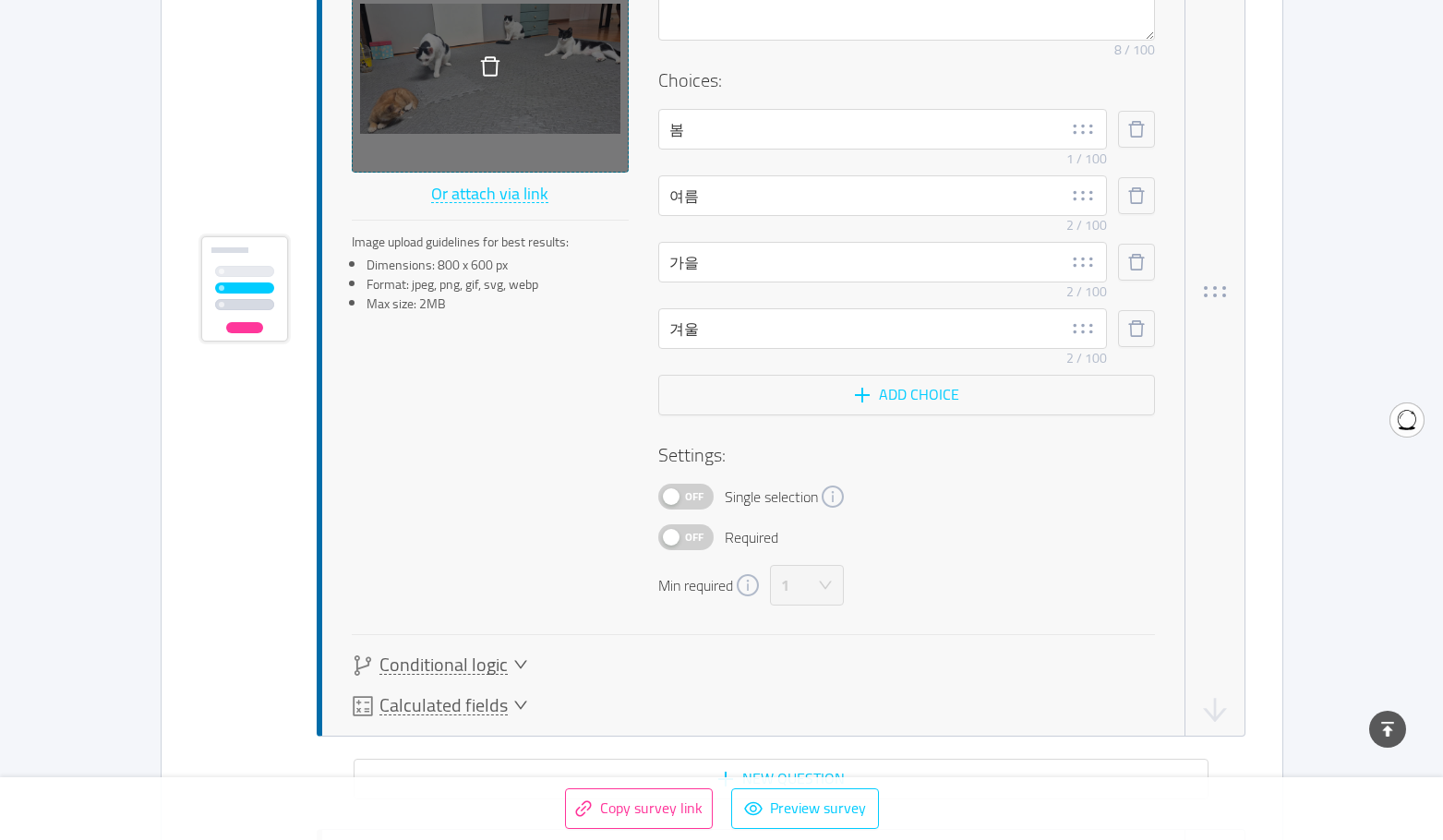 scroll, scrollTop: 1695, scrollLeft: 0, axis: vertical 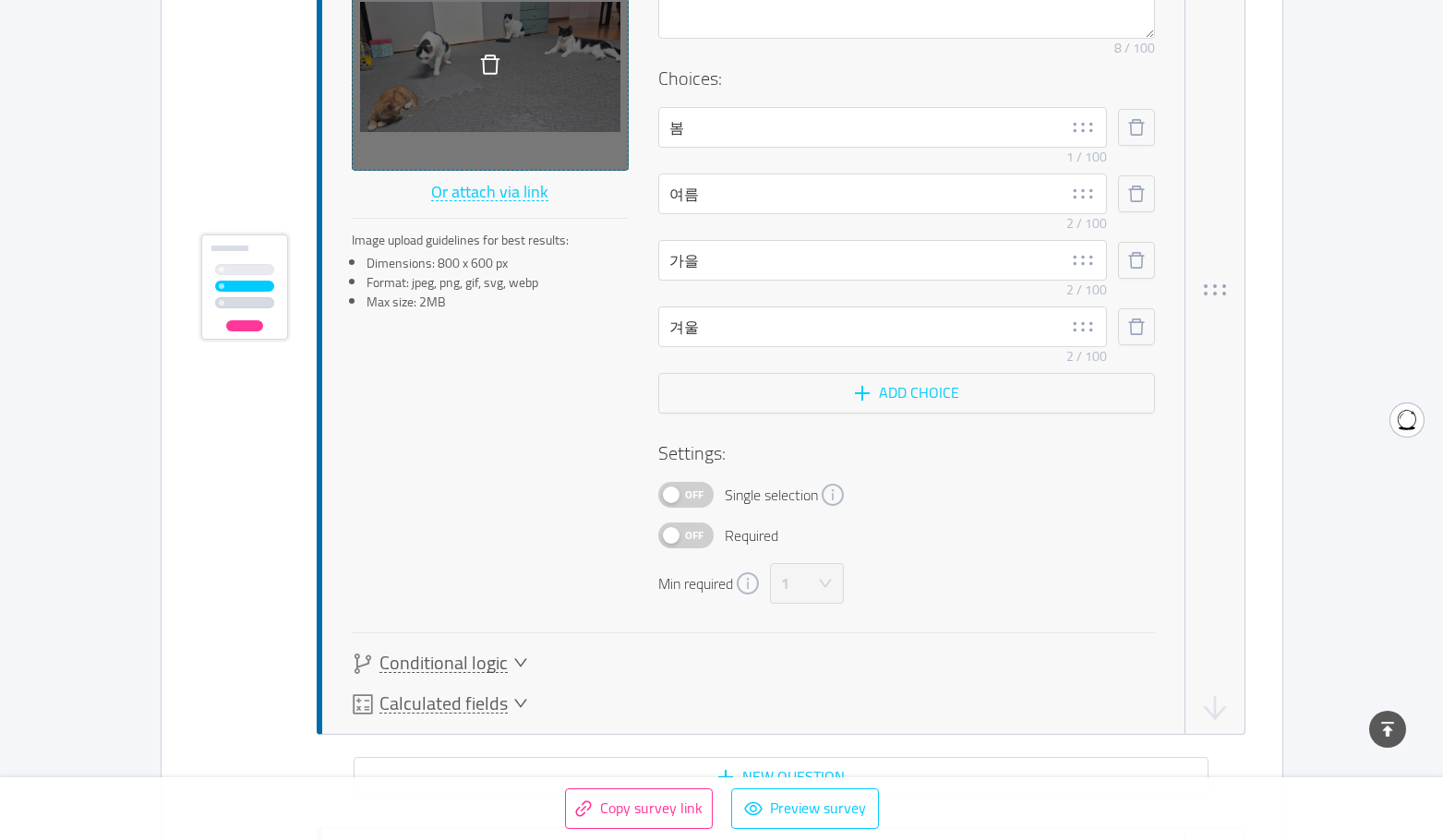click on "Off" at bounding box center [694, 495] 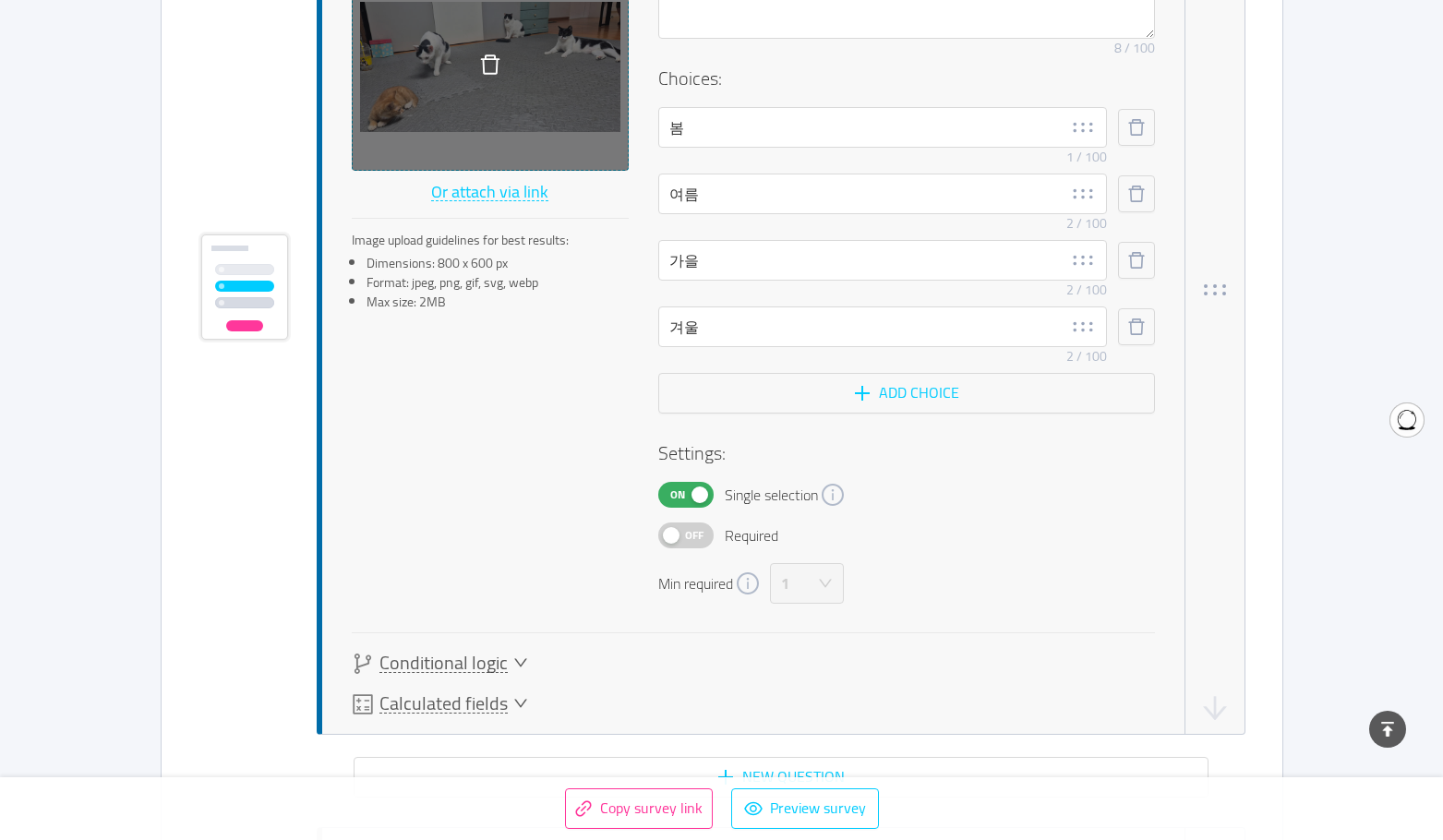 click on "On" at bounding box center (686, 495) 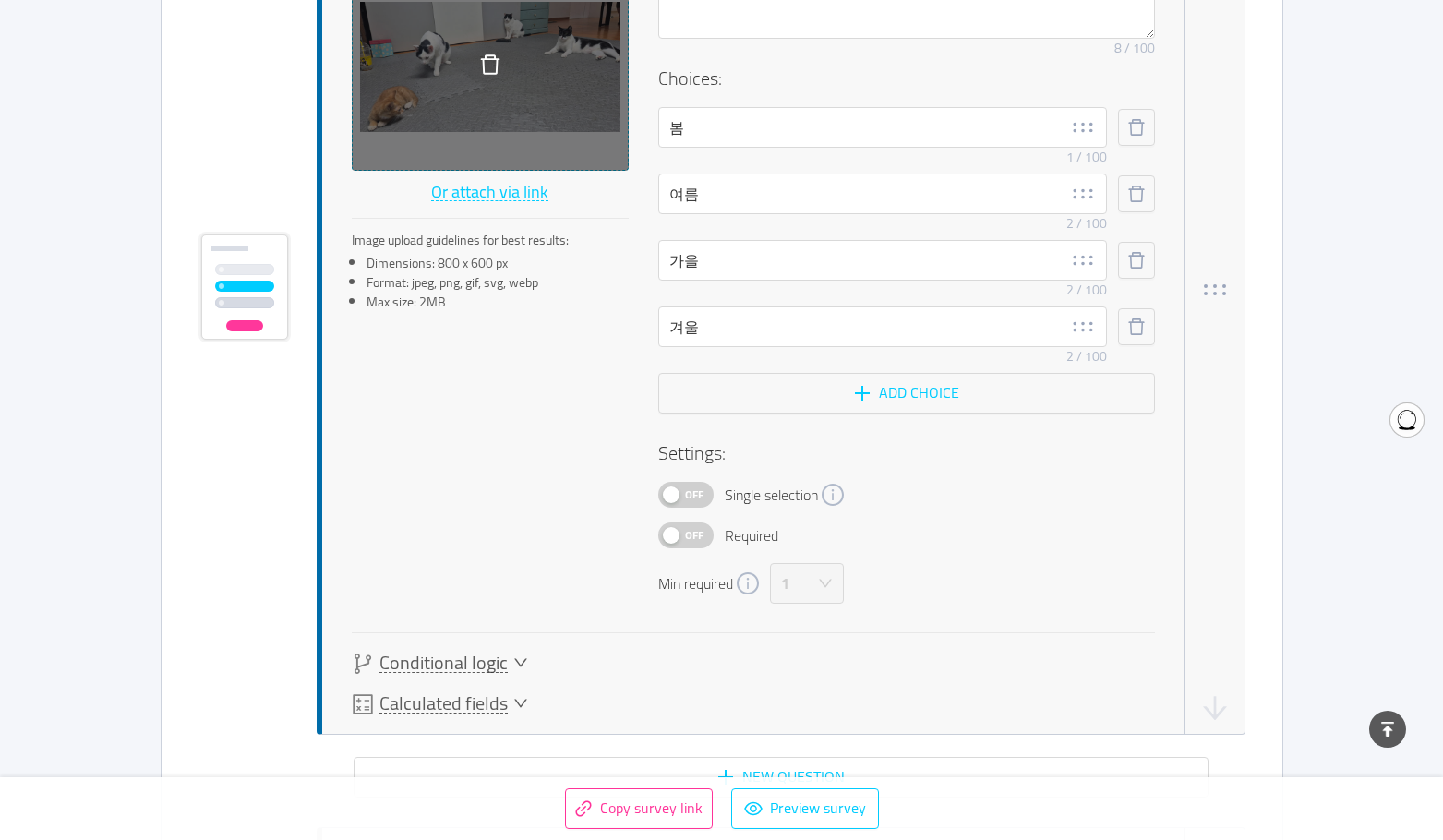 click on "Off" at bounding box center [694, 535] 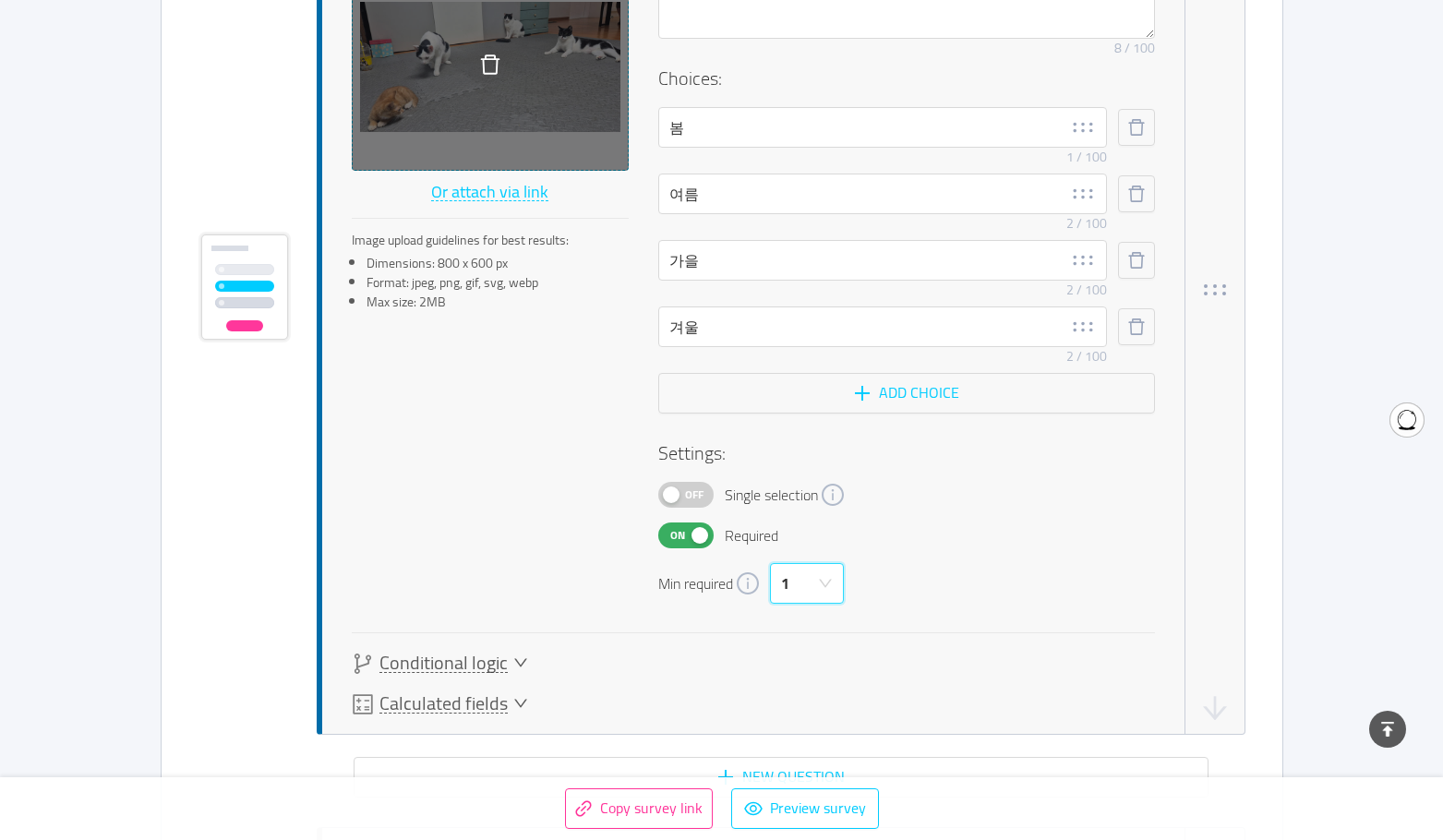 click on "1" at bounding box center [800, 583] 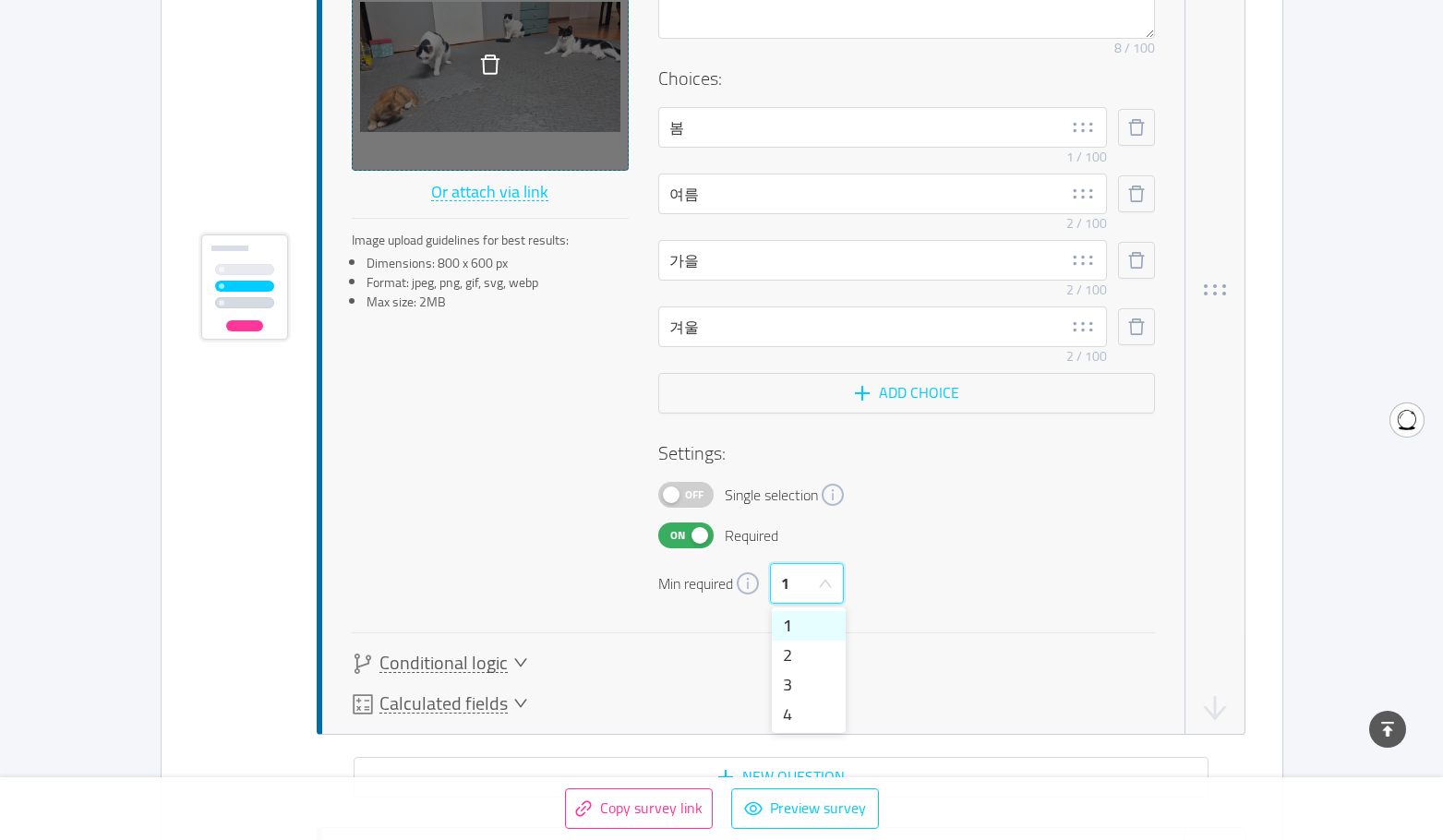 click 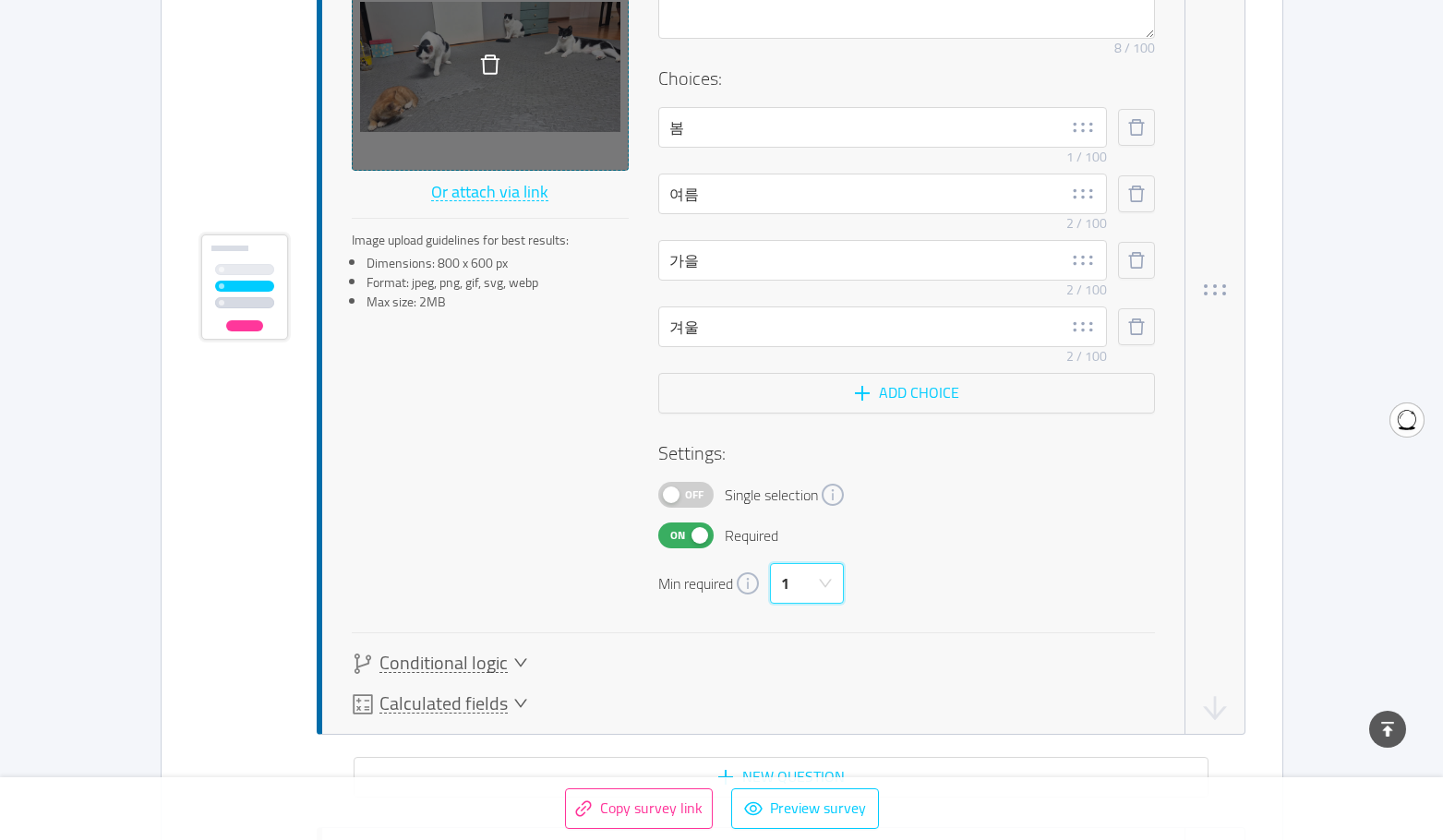click on "Settings: Off Single selection On Required Min required  1" at bounding box center [907, 522] 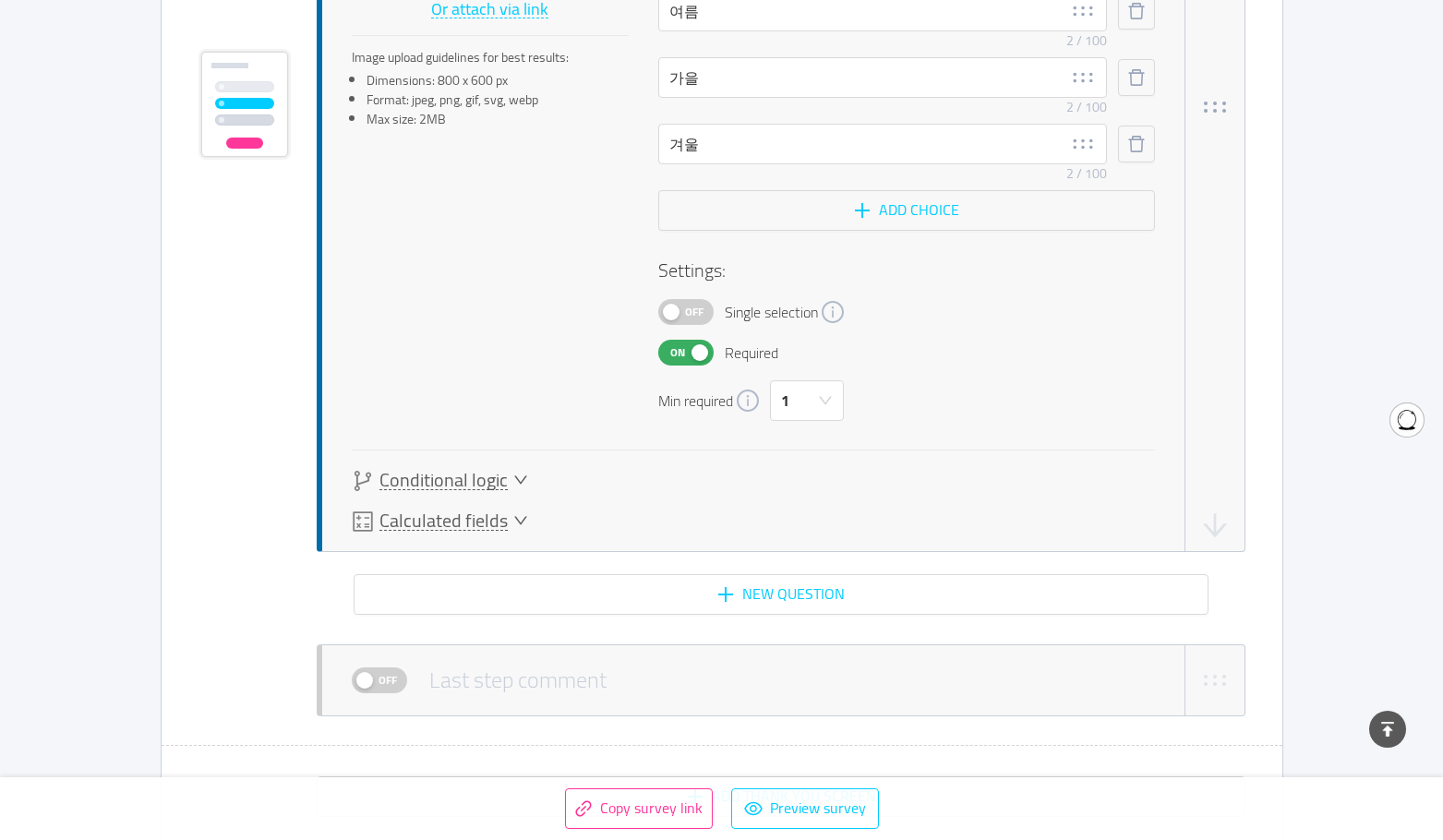 scroll, scrollTop: 1879, scrollLeft: 0, axis: vertical 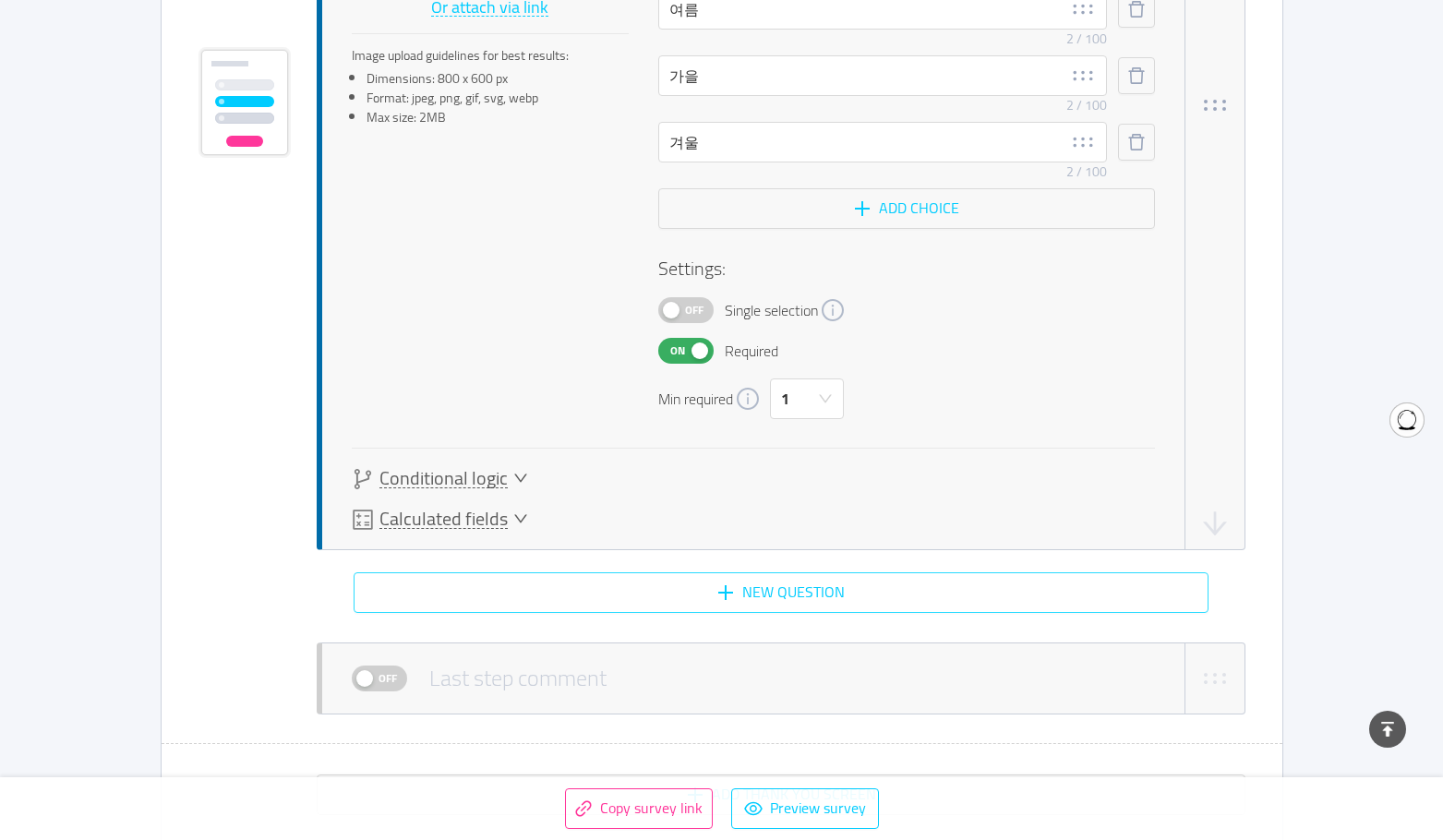 click on "New question" at bounding box center (781, 593) 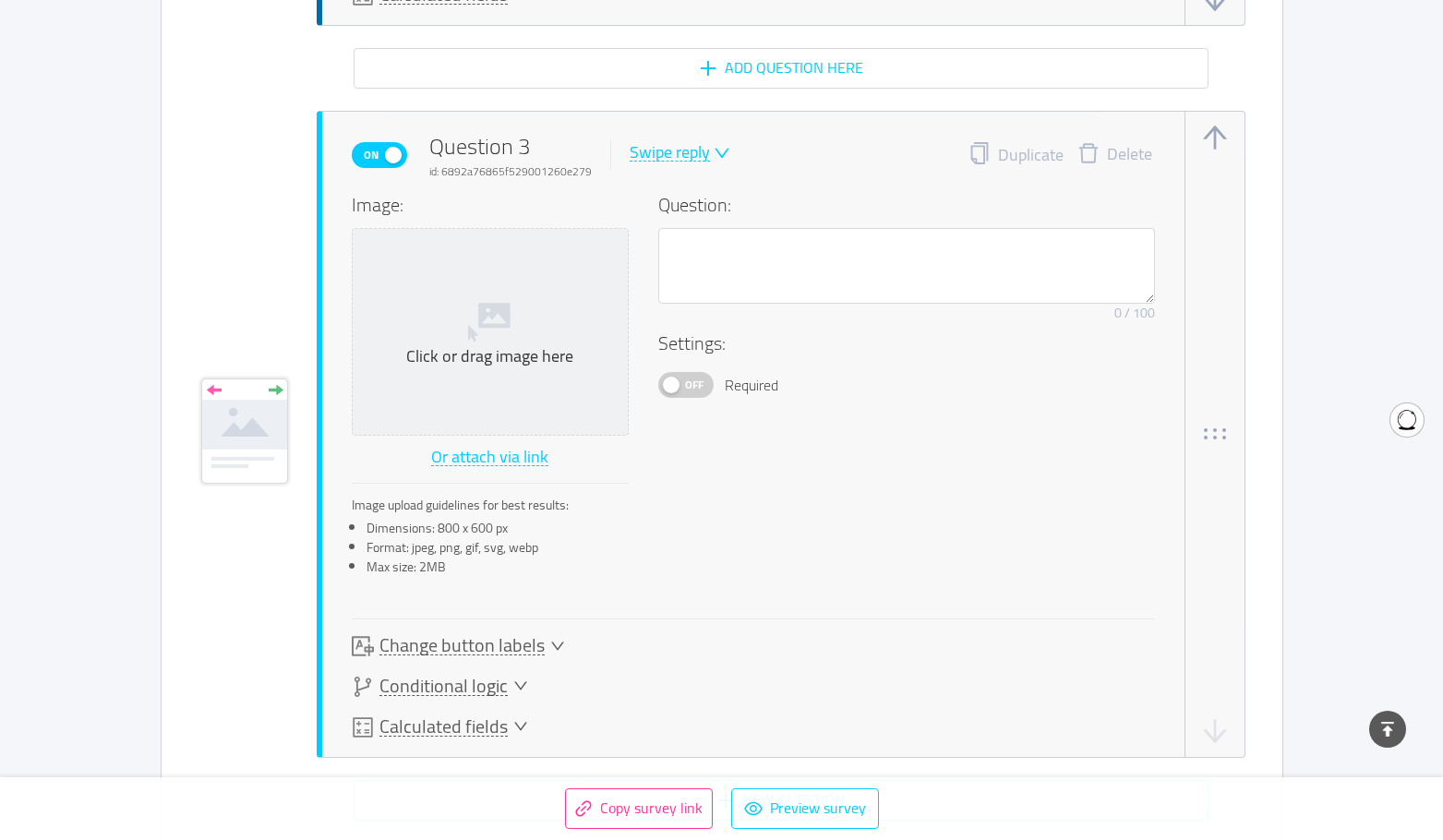 scroll, scrollTop: 2418, scrollLeft: 0, axis: vertical 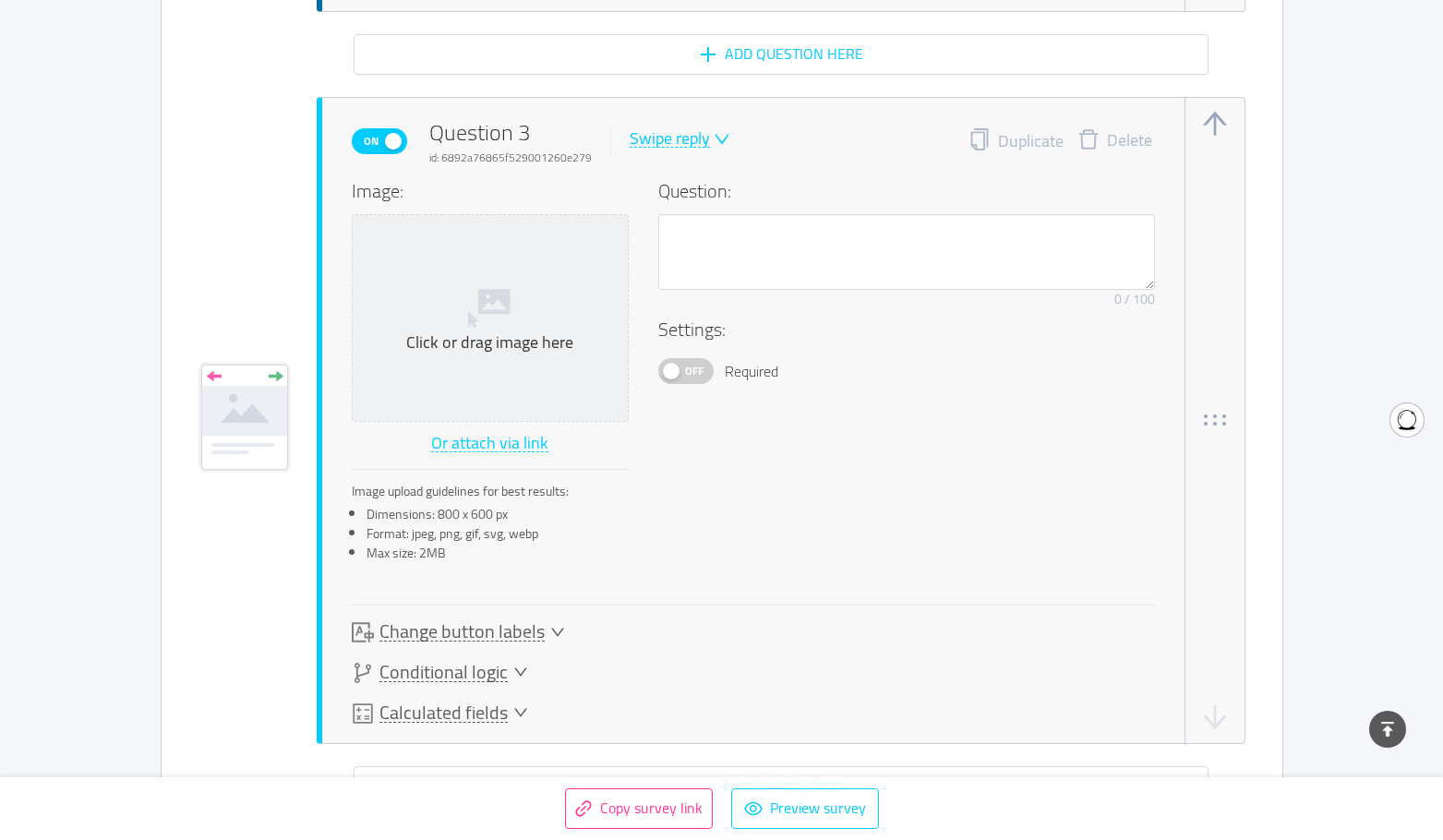 click at bounding box center (720, 139) 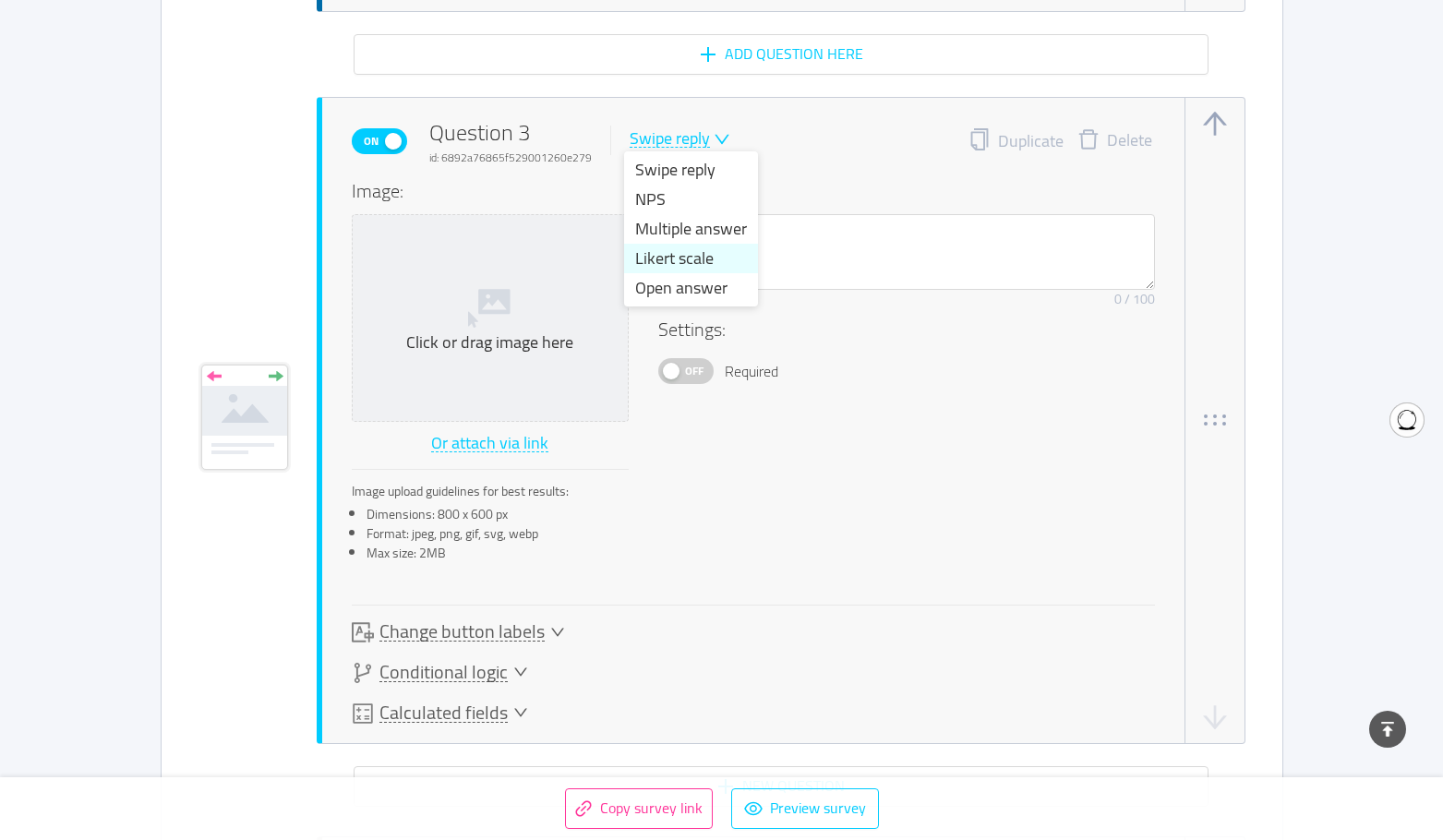 click on "Likert scale" at bounding box center (691, 258) 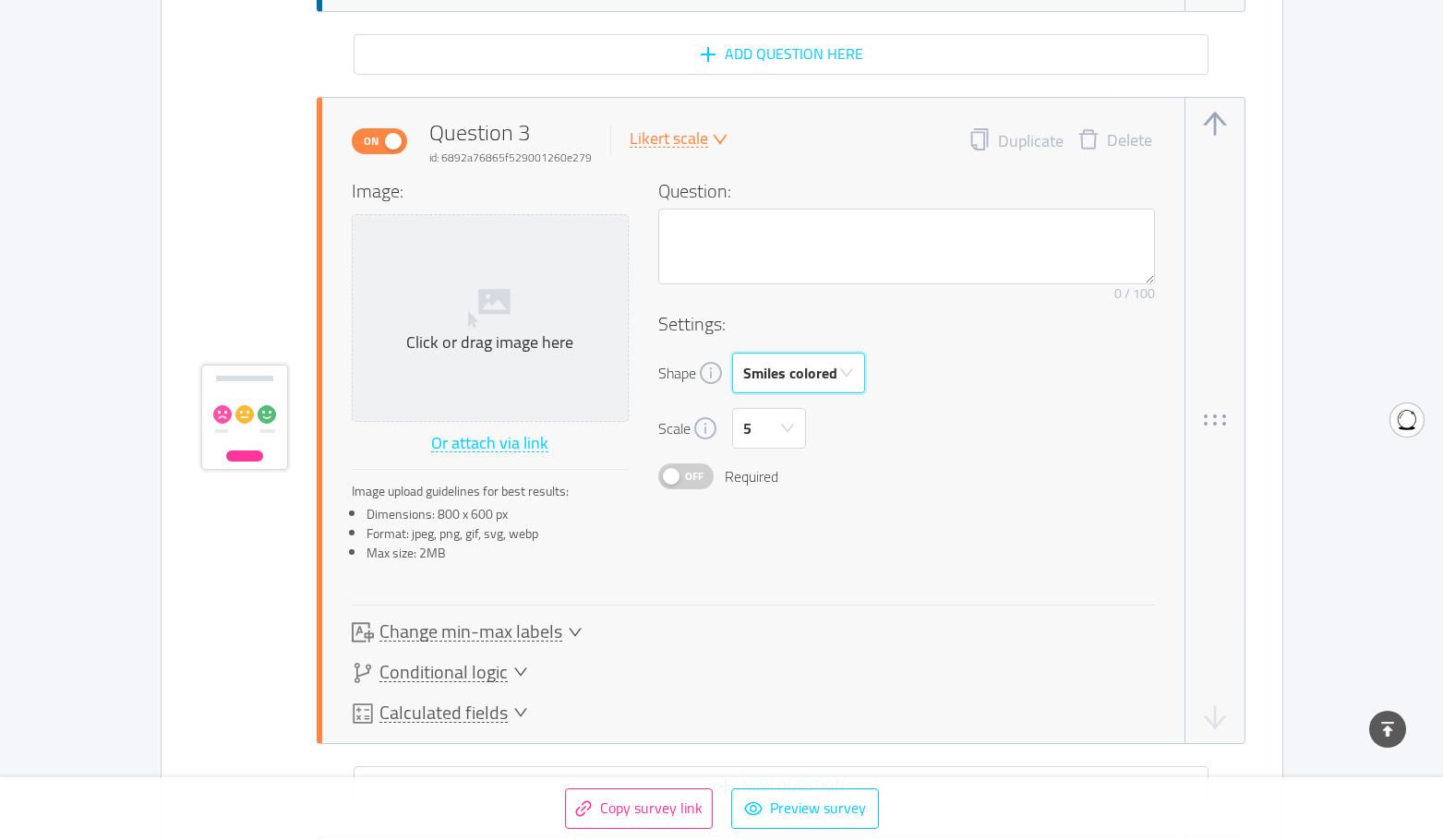 click on "Smiles colored" at bounding box center (790, 373) 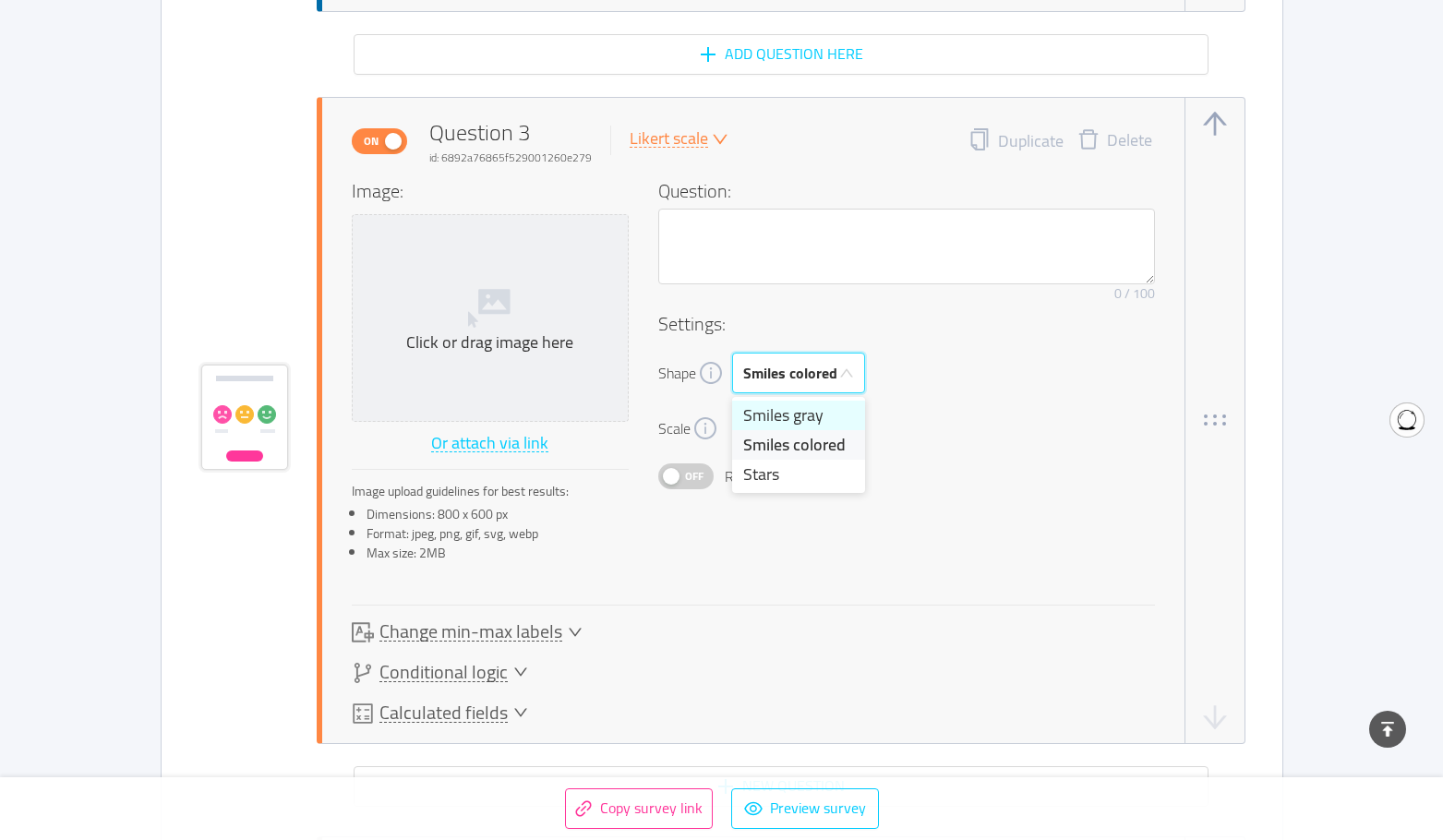 click on "Smiles gray" at bounding box center [799, 415] 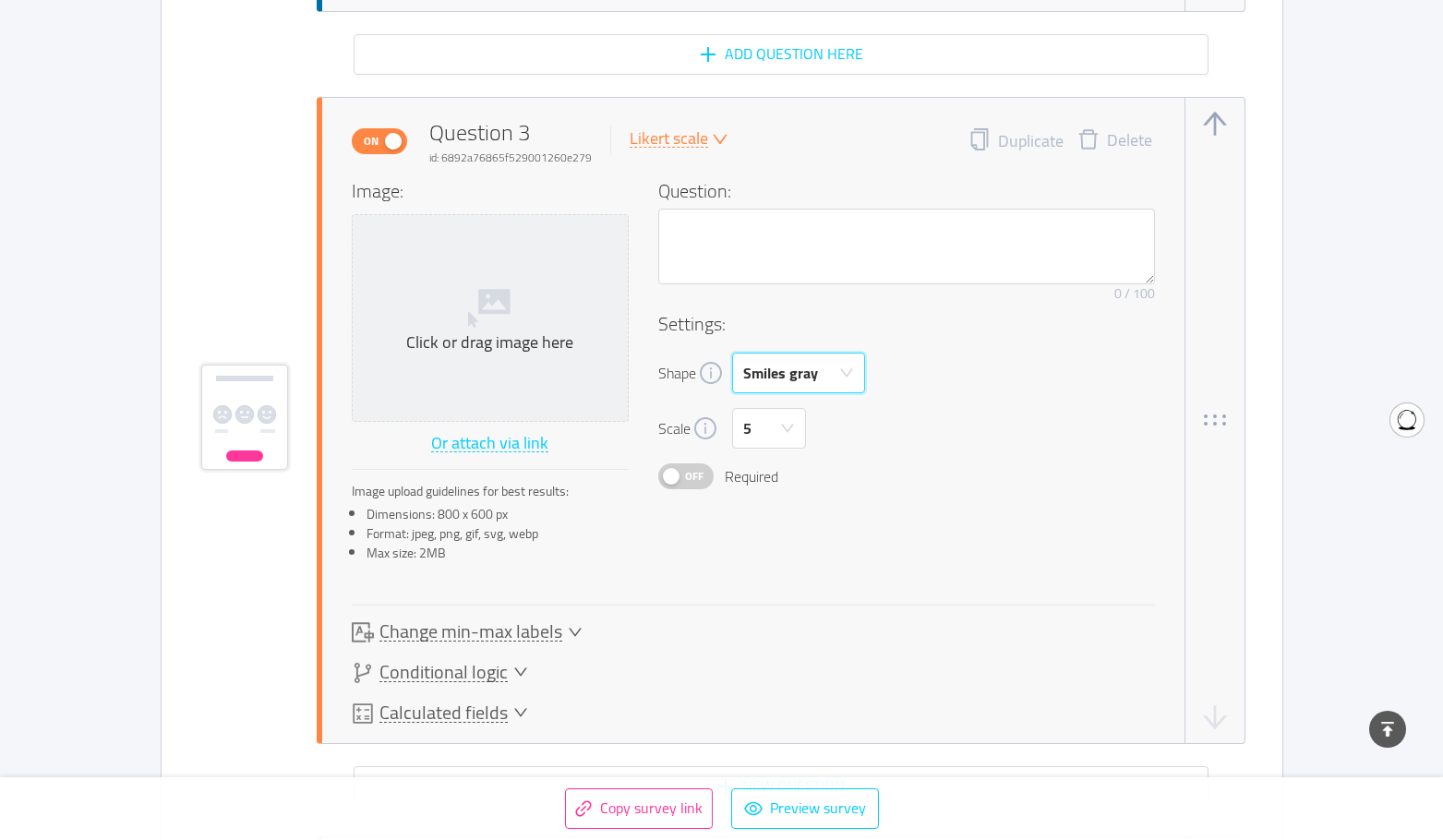 click on "Smiles gray" at bounding box center (792, 373) 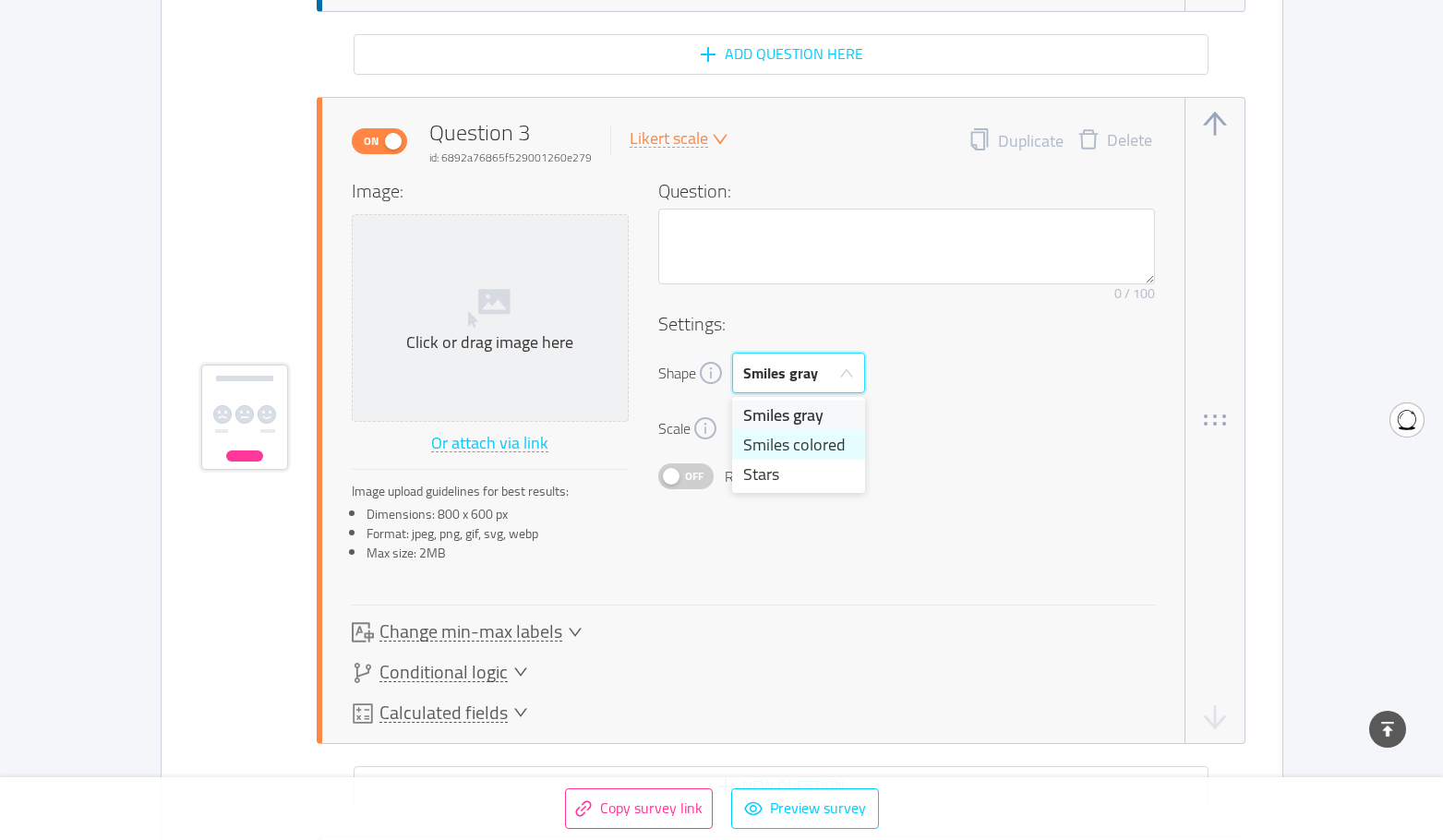 click on "Smiles colored" at bounding box center (799, 445) 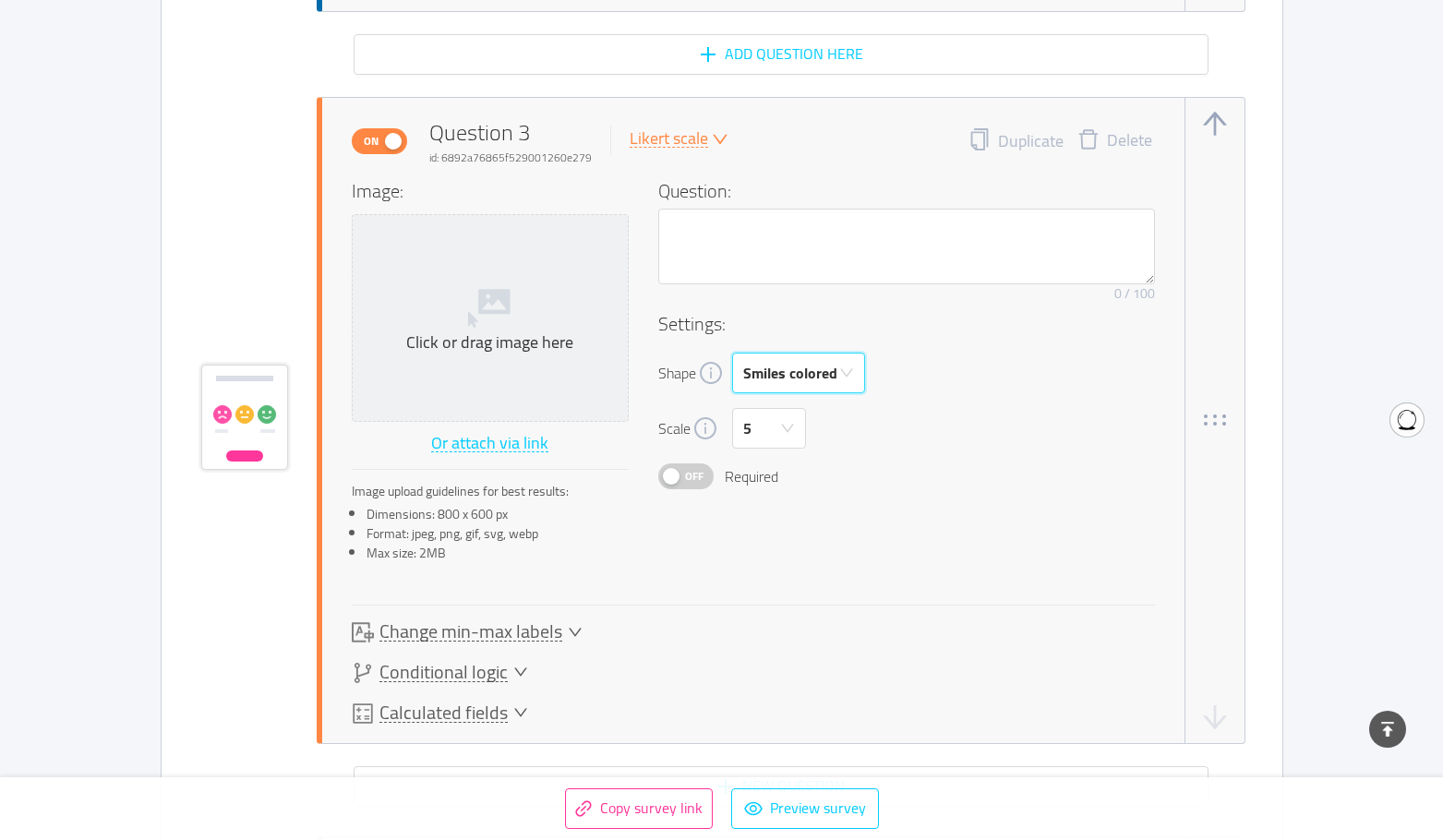 click on "Scale  5" at bounding box center (907, 428) 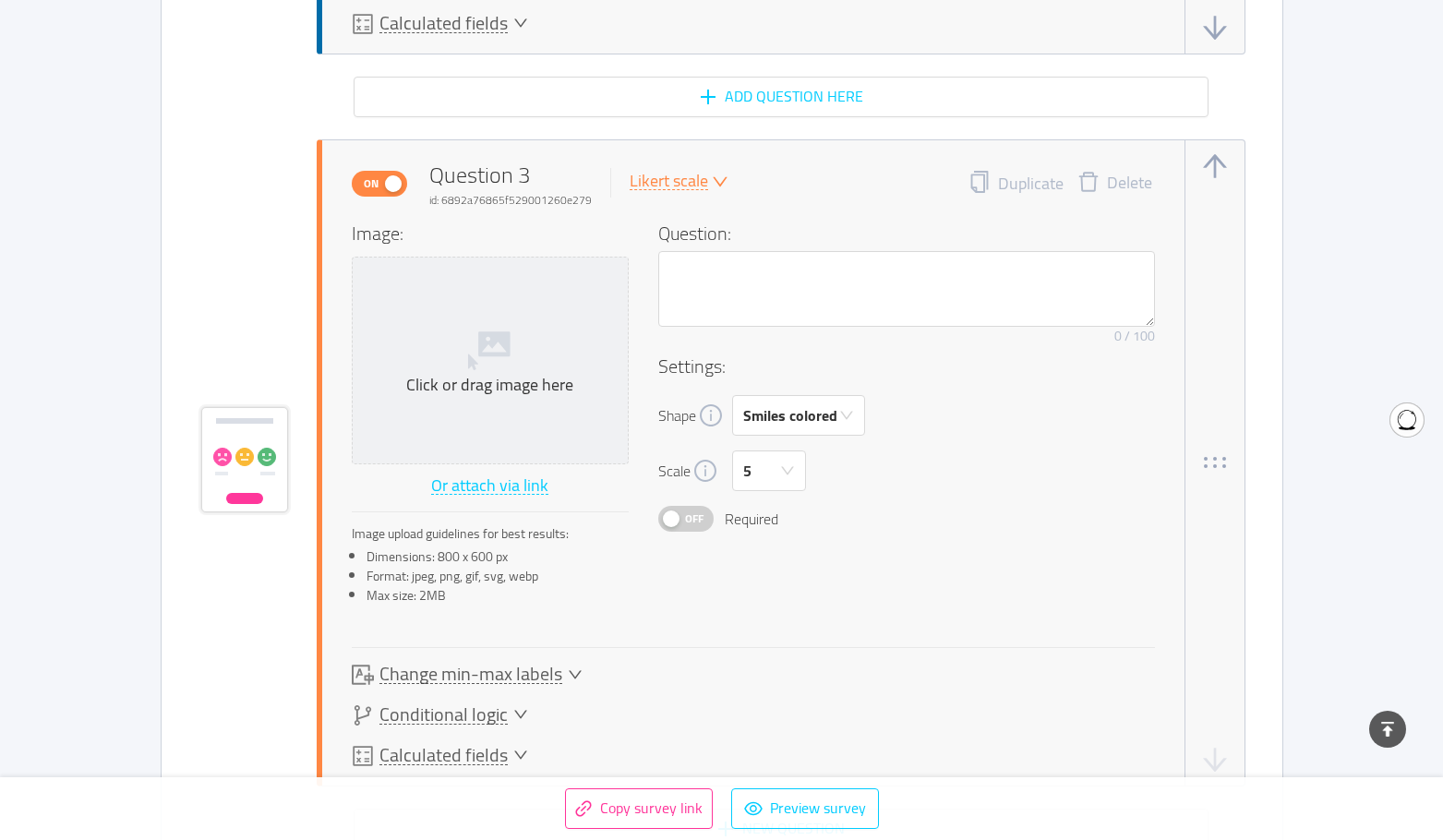 scroll, scrollTop: 2325, scrollLeft: 0, axis: vertical 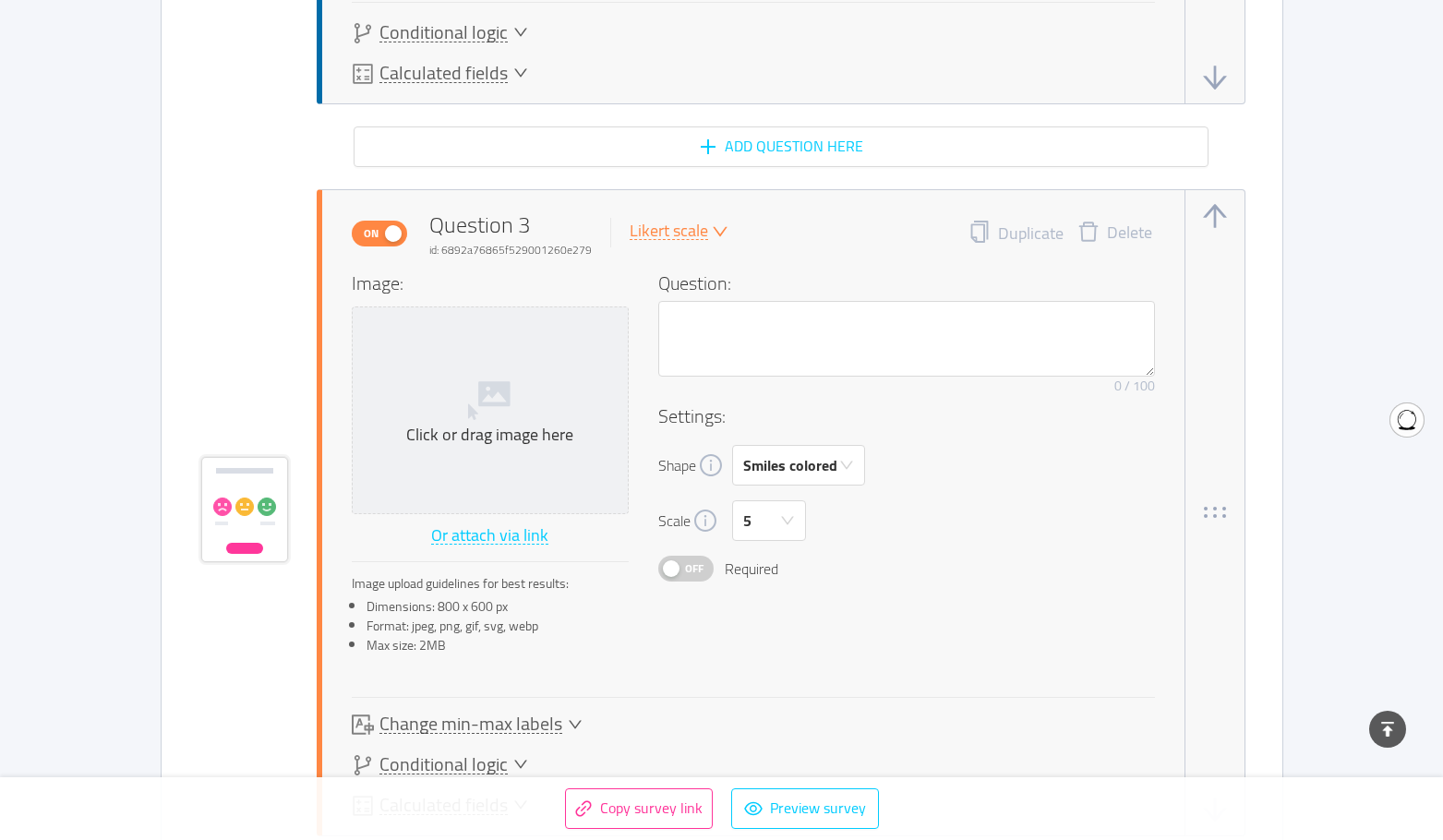 click on "Scale  5" at bounding box center (907, 521) 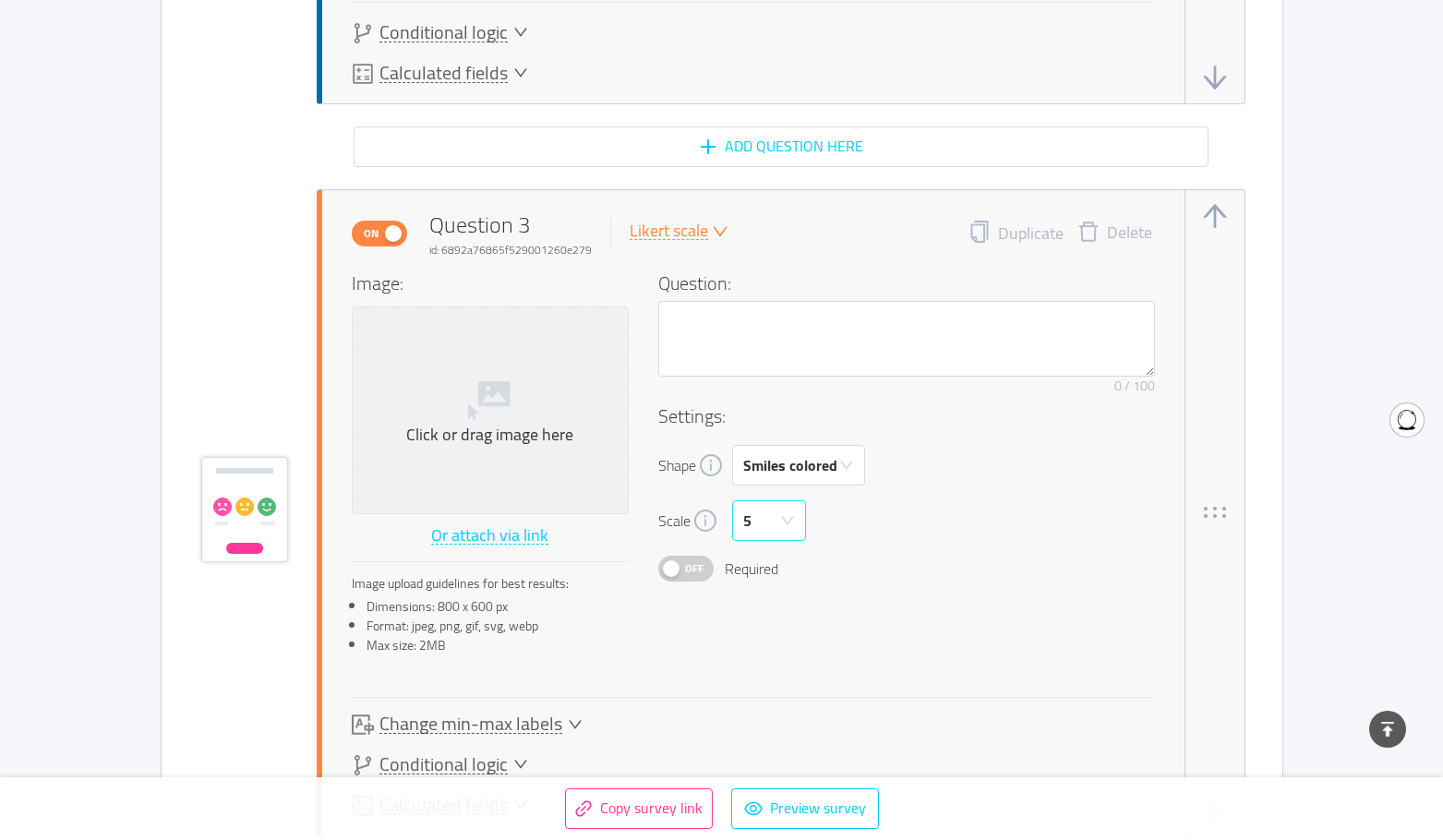 click on "5" at bounding box center [763, 521] 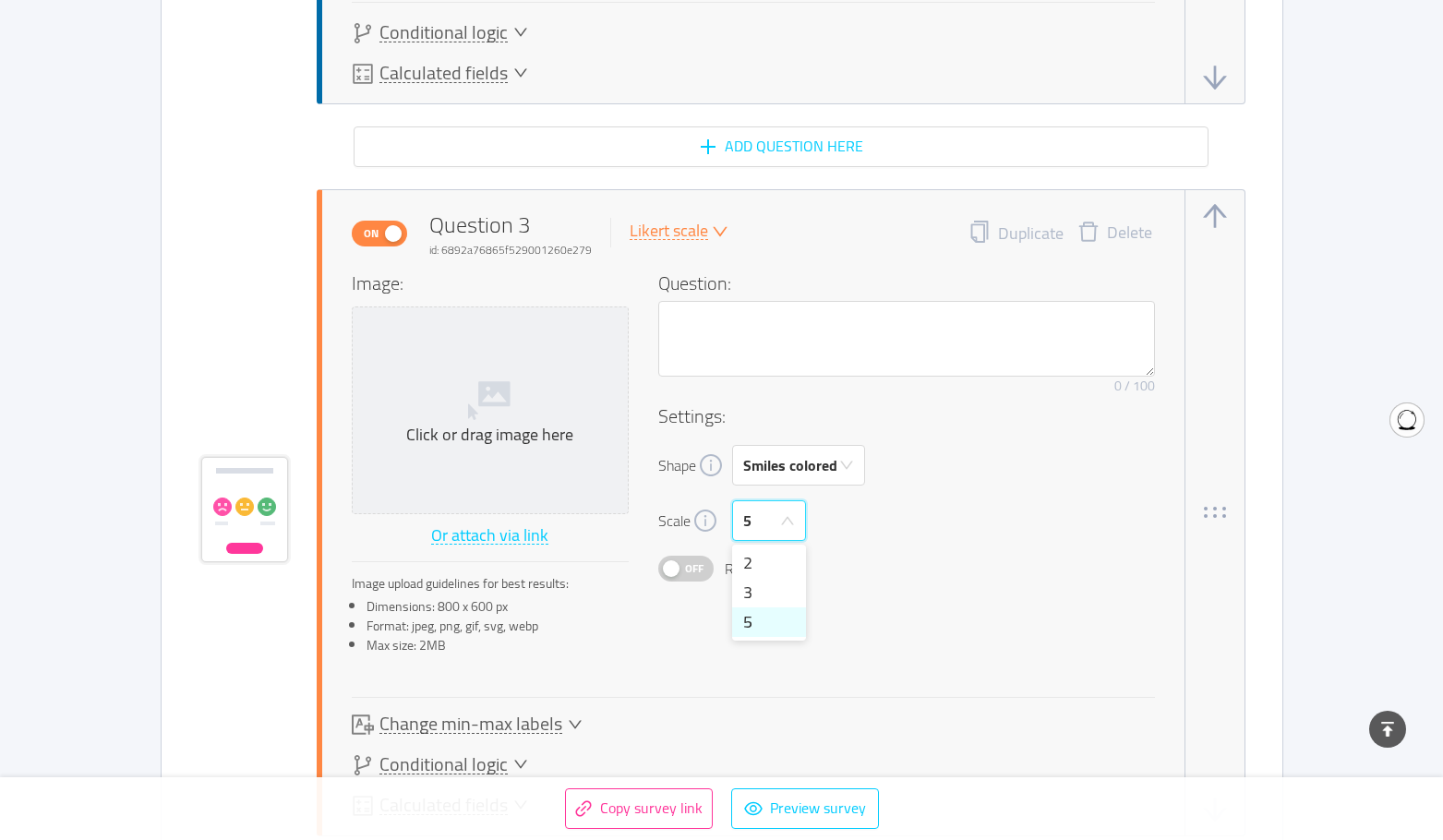 click on "Image:    Click or drag image here  Or attach via link Image upload guidelines for best results: Dimensions: 800 x 600 px Format: jpeg, png, gif, svg, webp Max size: 2MB Question:  Remove character limit   0 / 100  Settings: Shape  Smiles colored  Scale  5  Off Required" at bounding box center [753, 469] 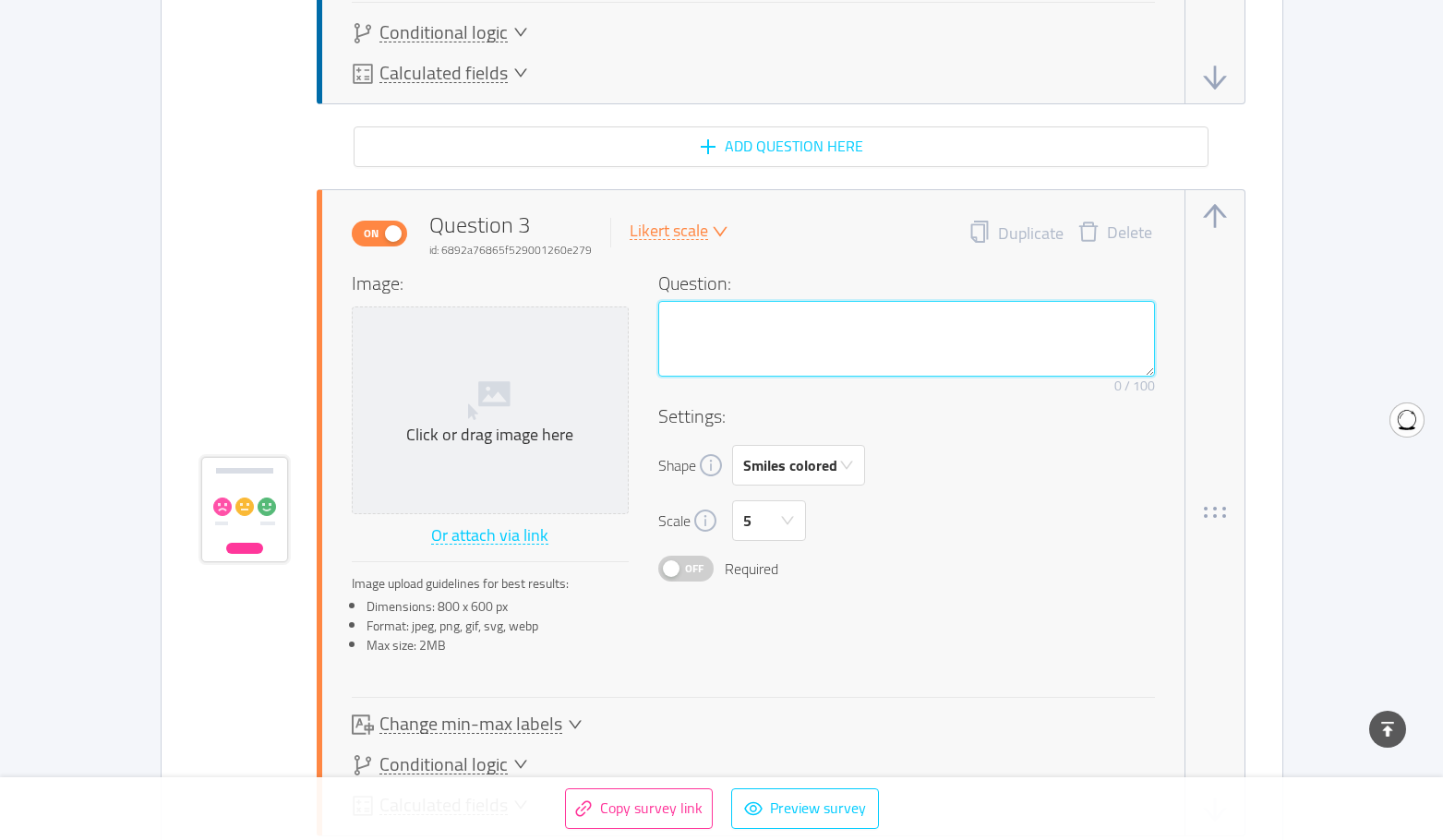 click at bounding box center (907, 339) 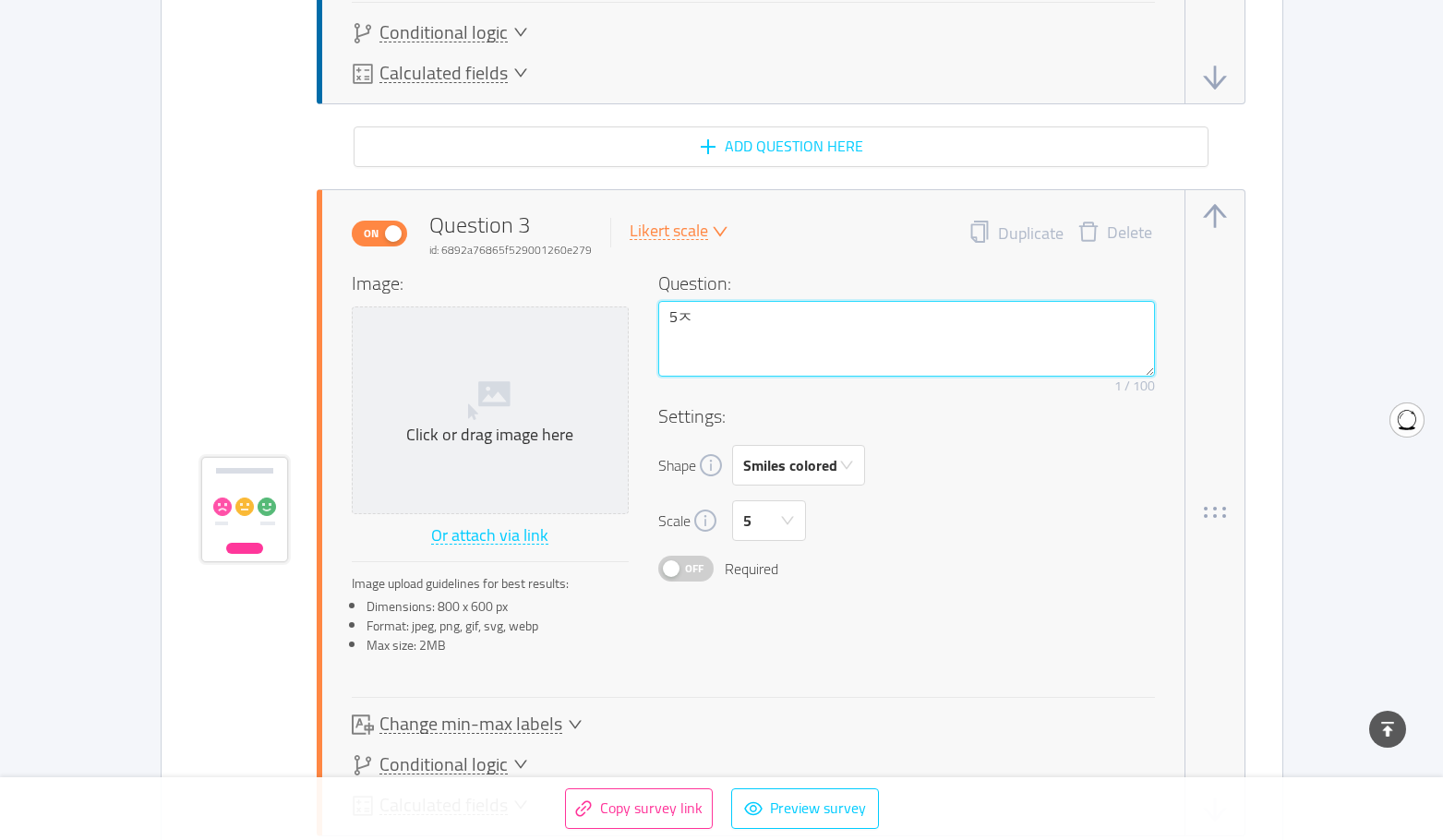 type on "5" 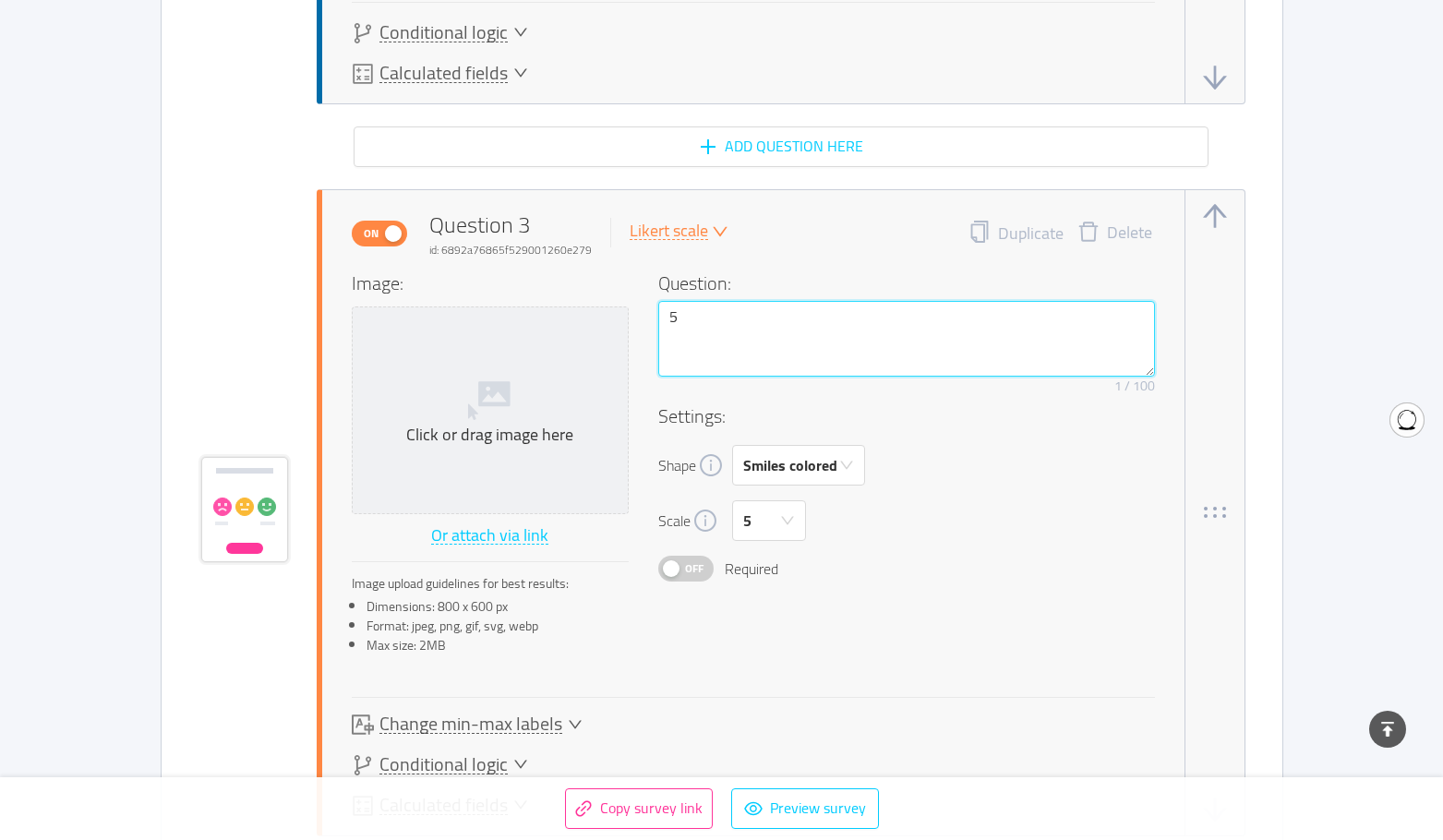 type 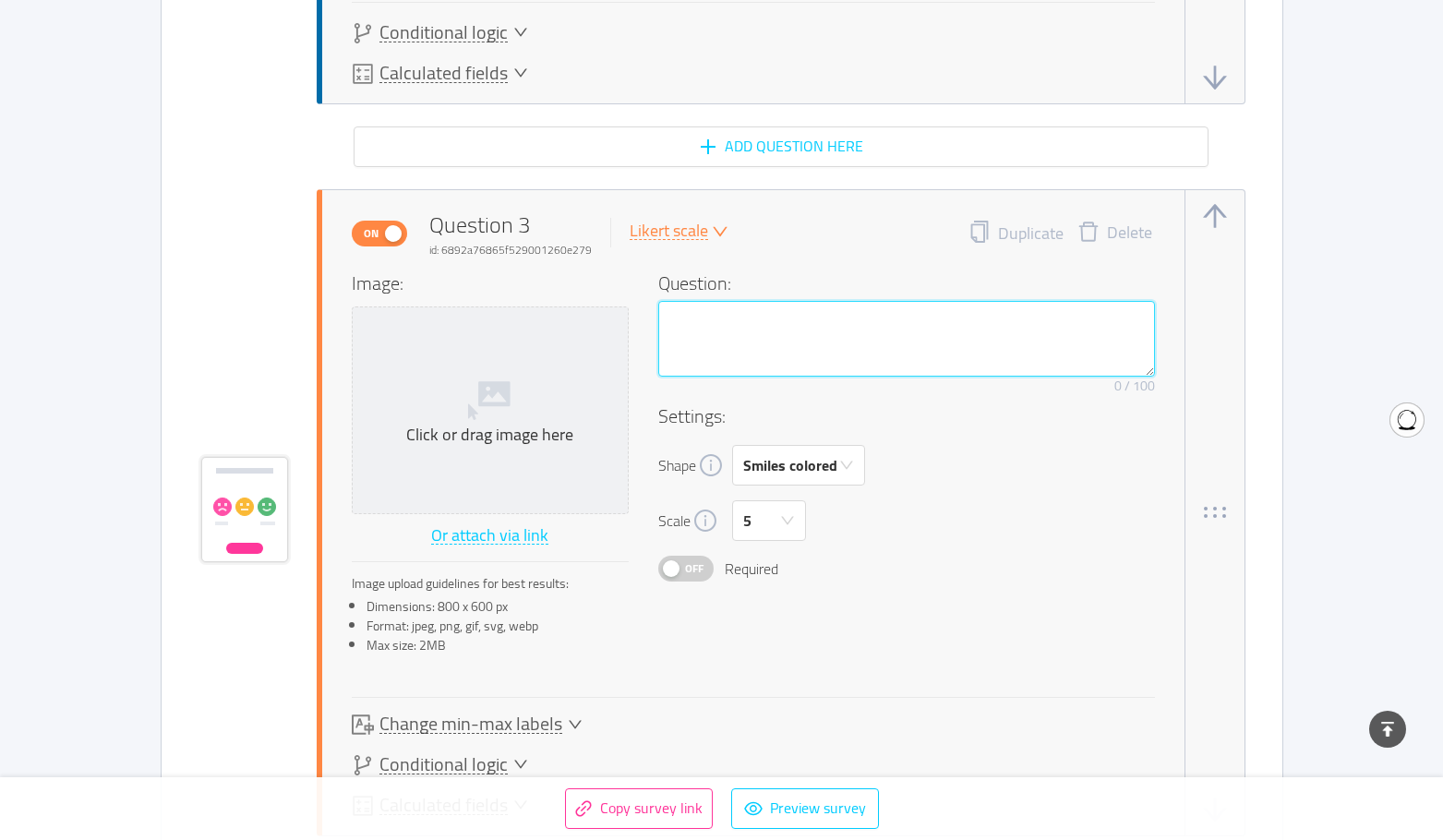 type 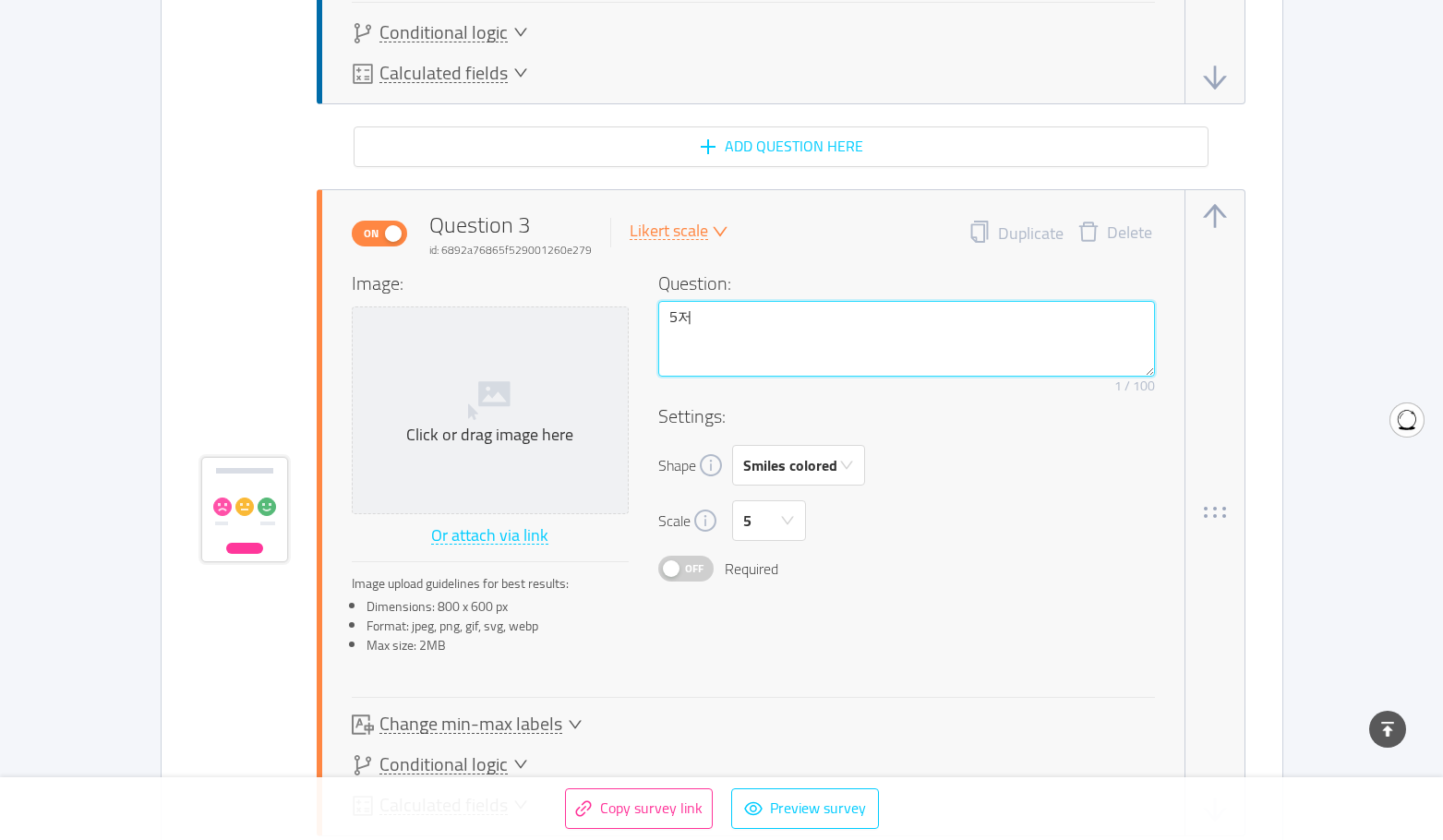 type on "5점" 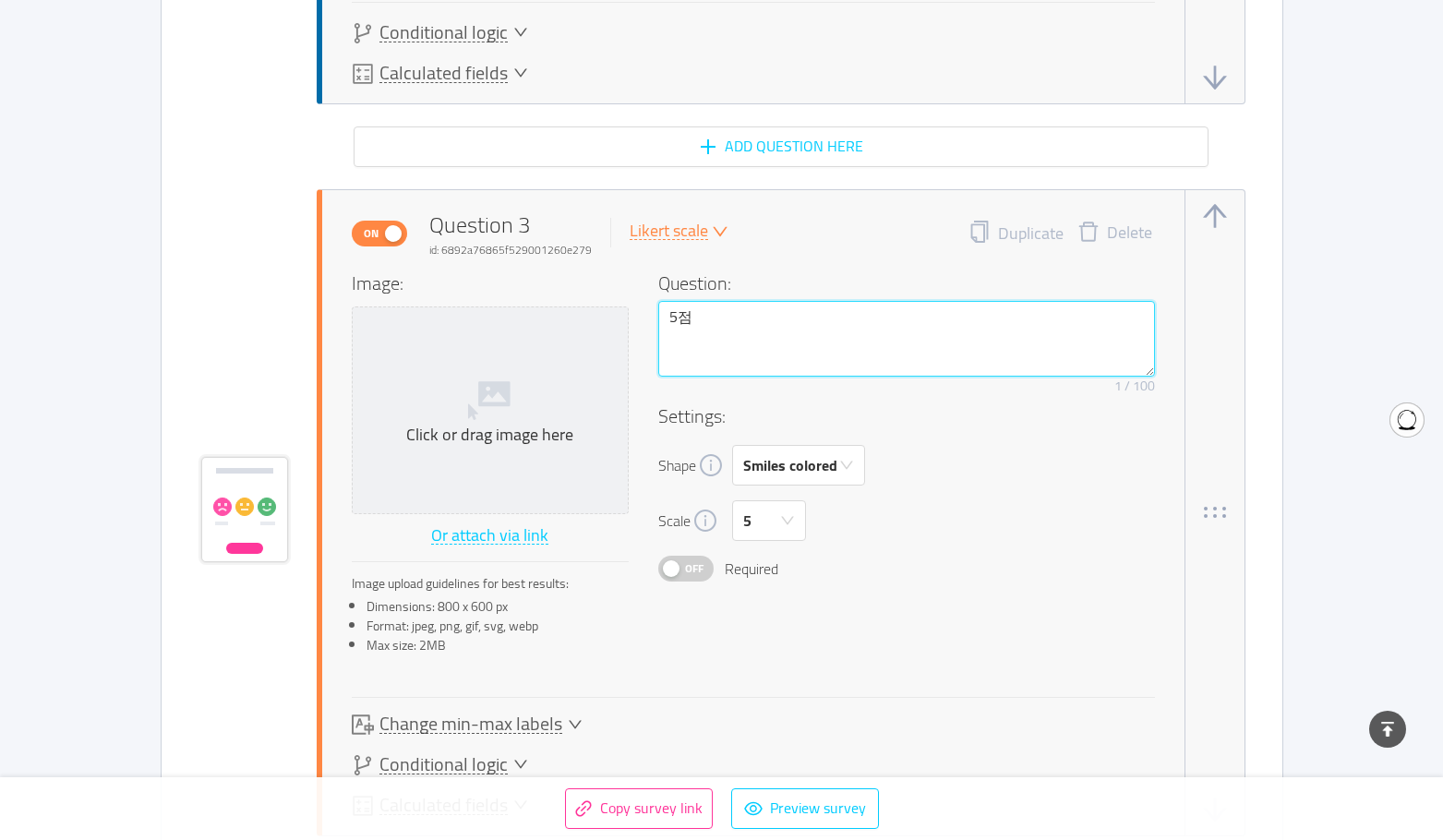 type 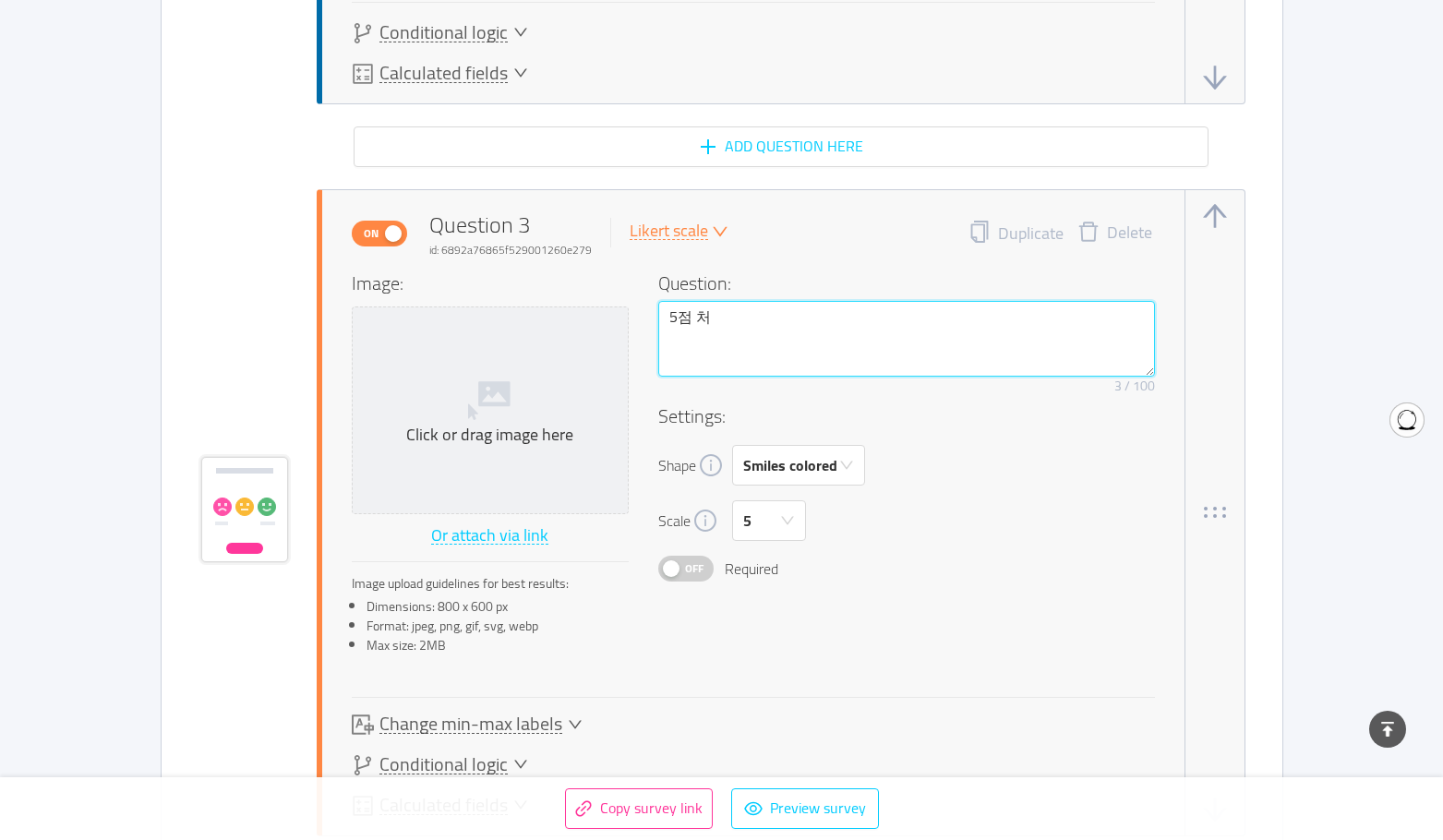 type on "5점 척" 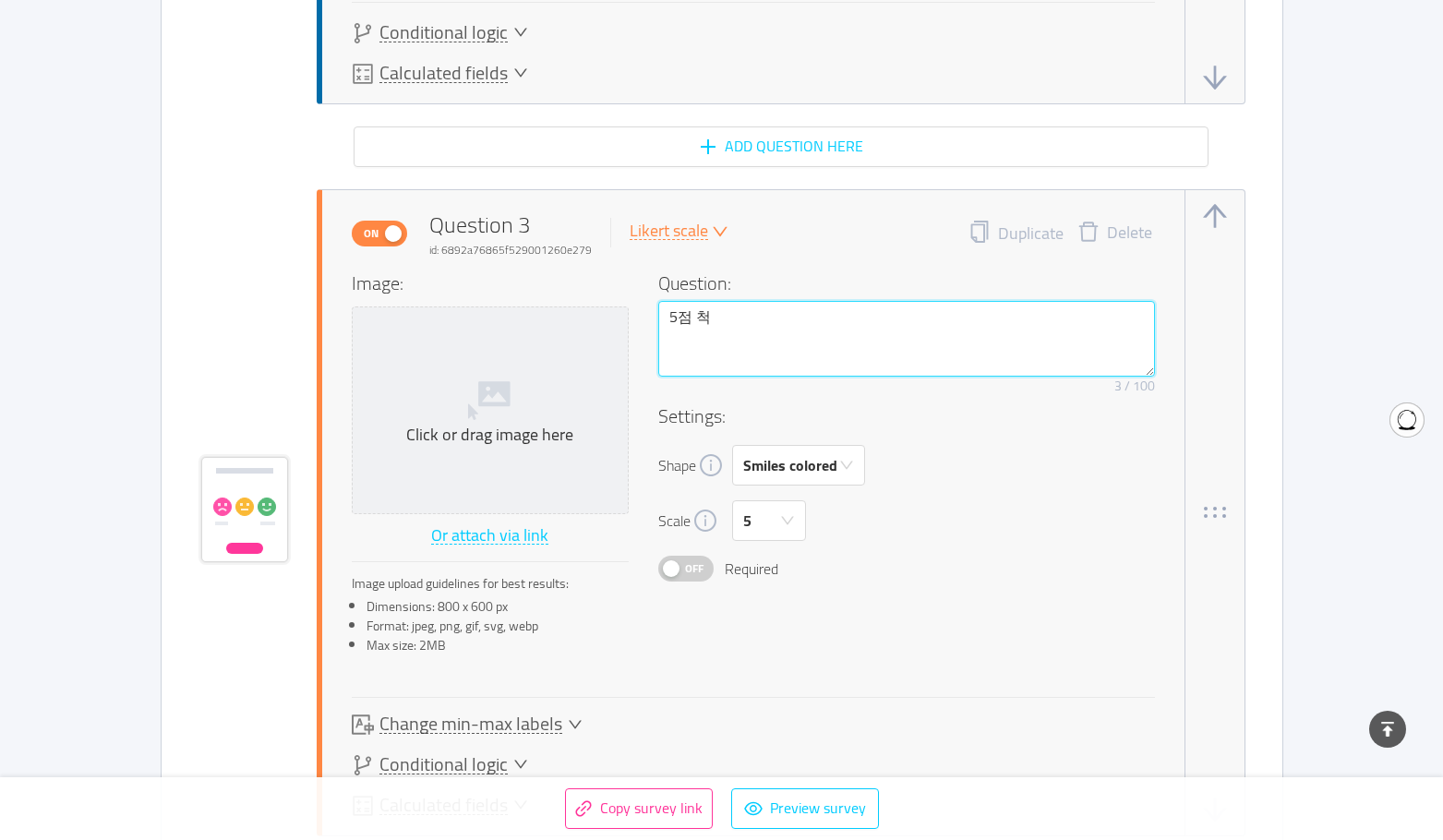 type 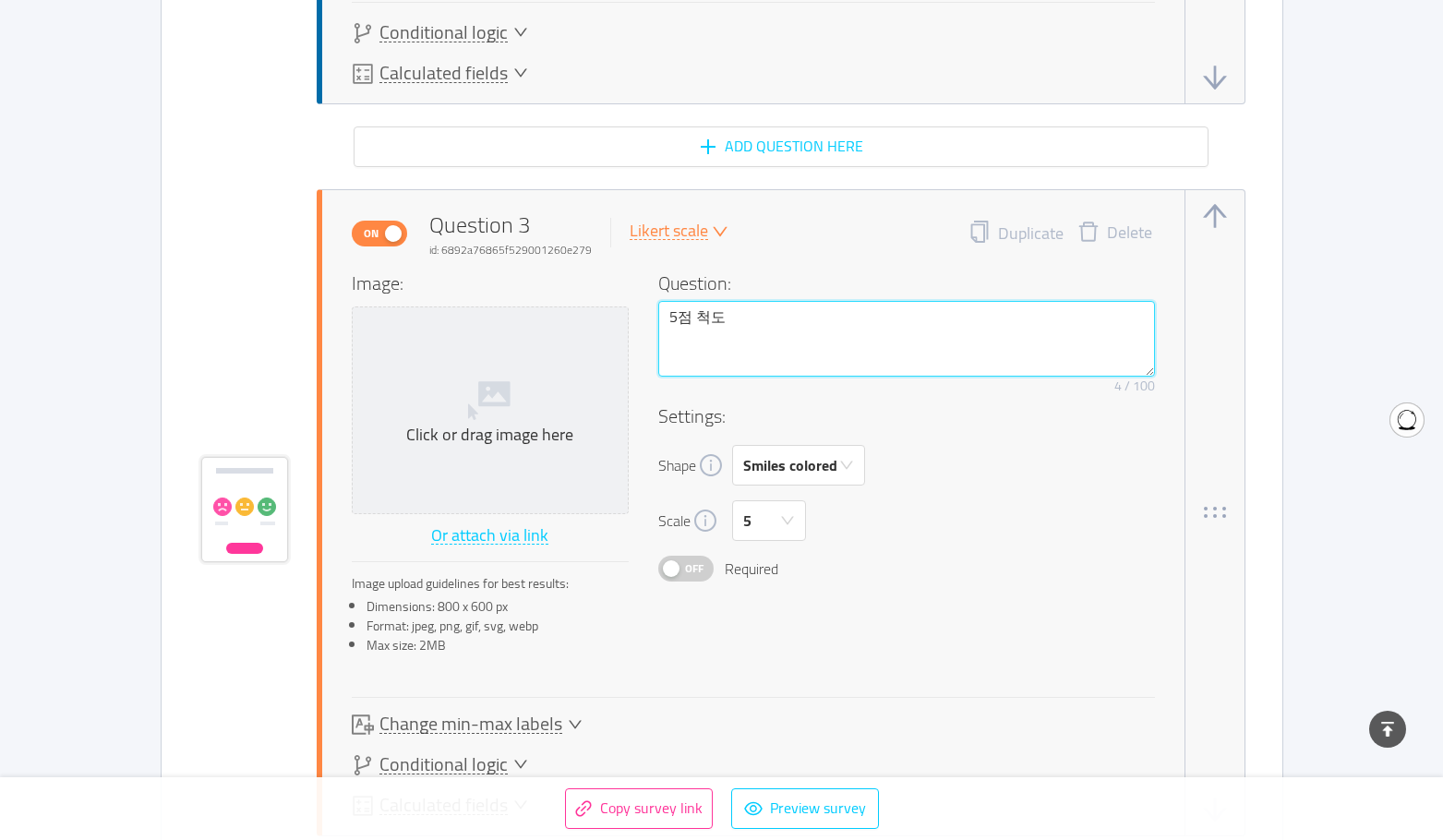 type on "5점 척도" 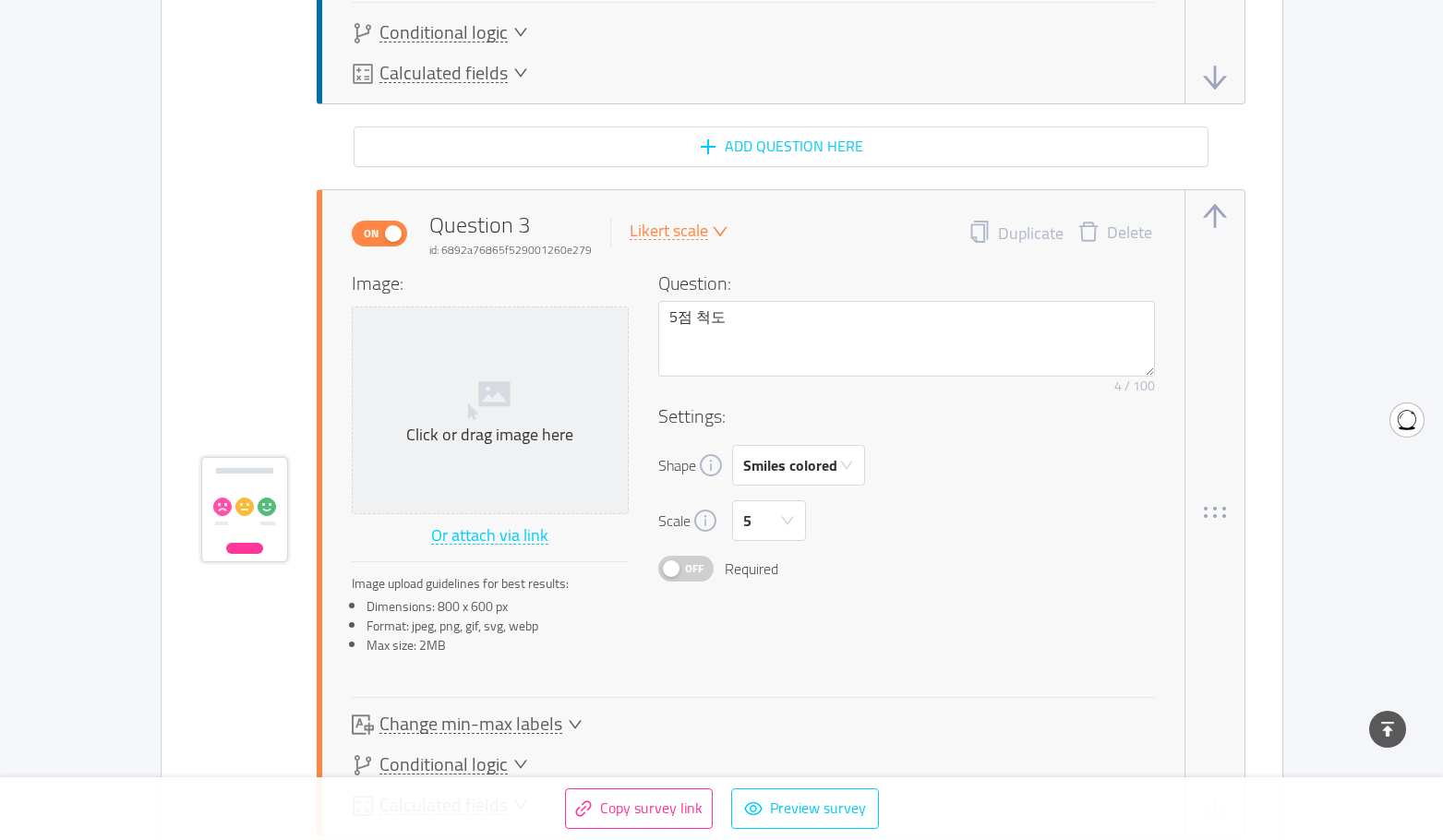 click on "Settings: Shape  Smiles colored  Scale  5  Off Required" at bounding box center [907, 492] 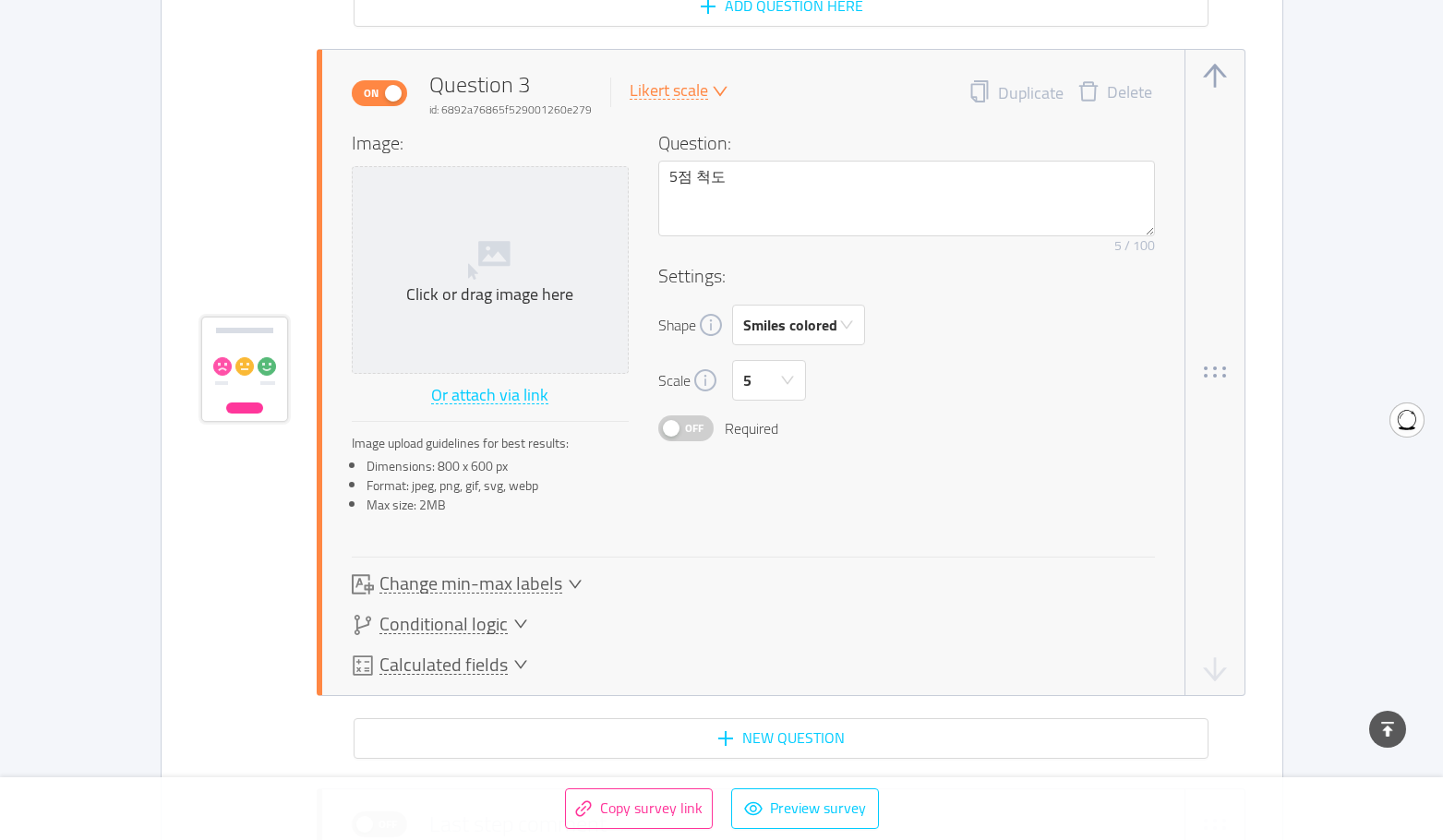 scroll, scrollTop: 2510, scrollLeft: 0, axis: vertical 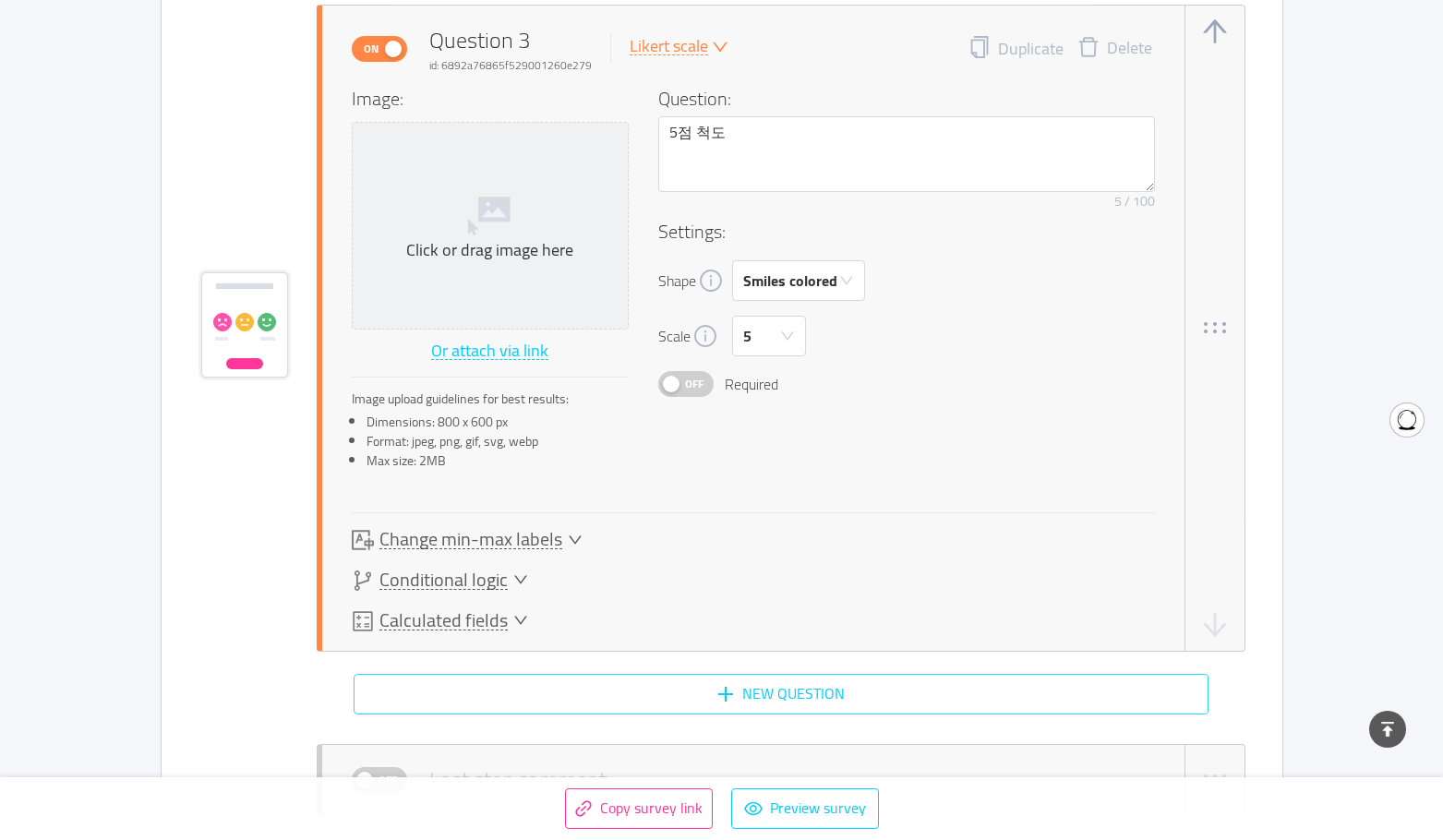 click on "New question" at bounding box center (781, 694) 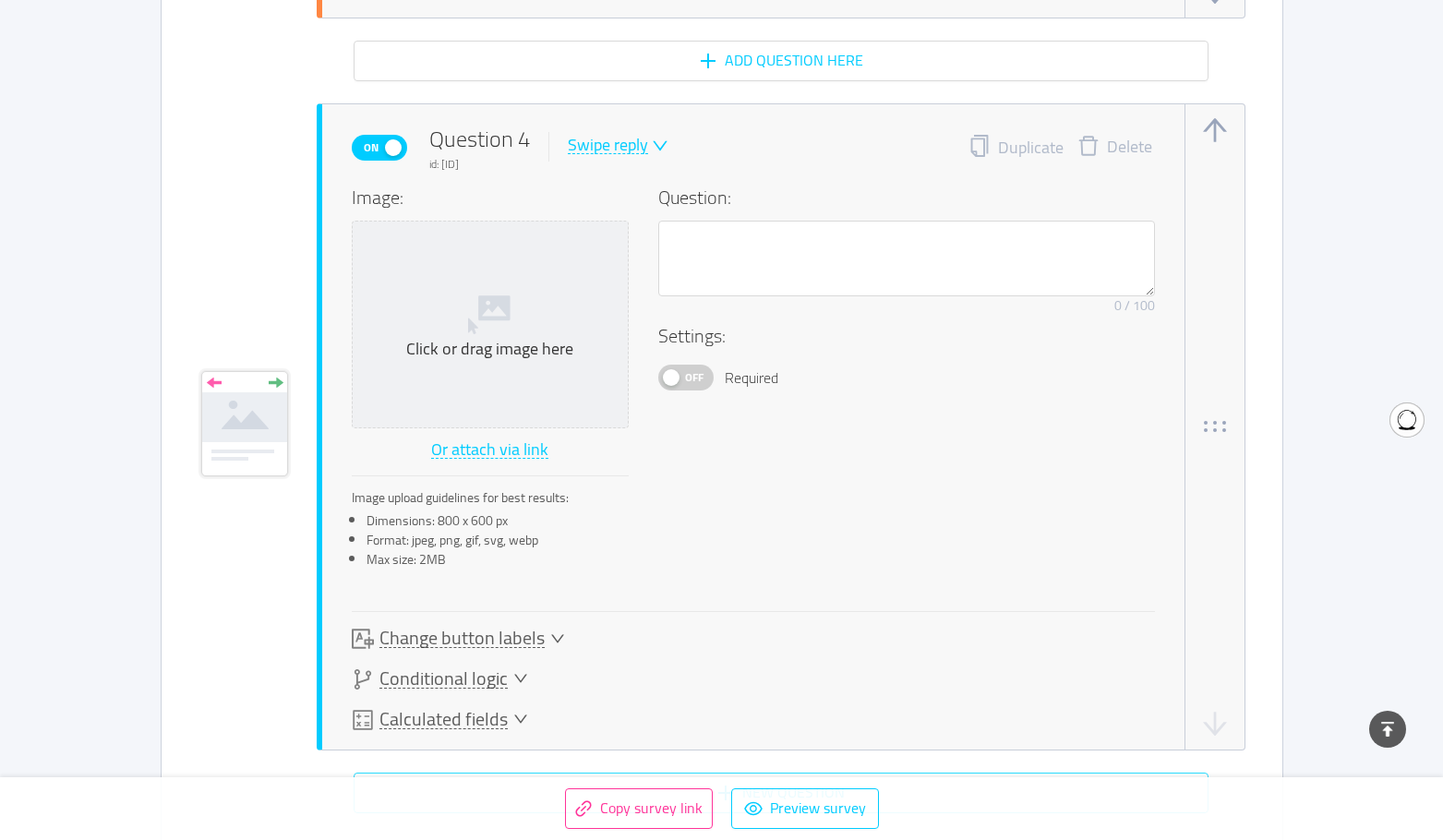 scroll, scrollTop: 3150, scrollLeft: 0, axis: vertical 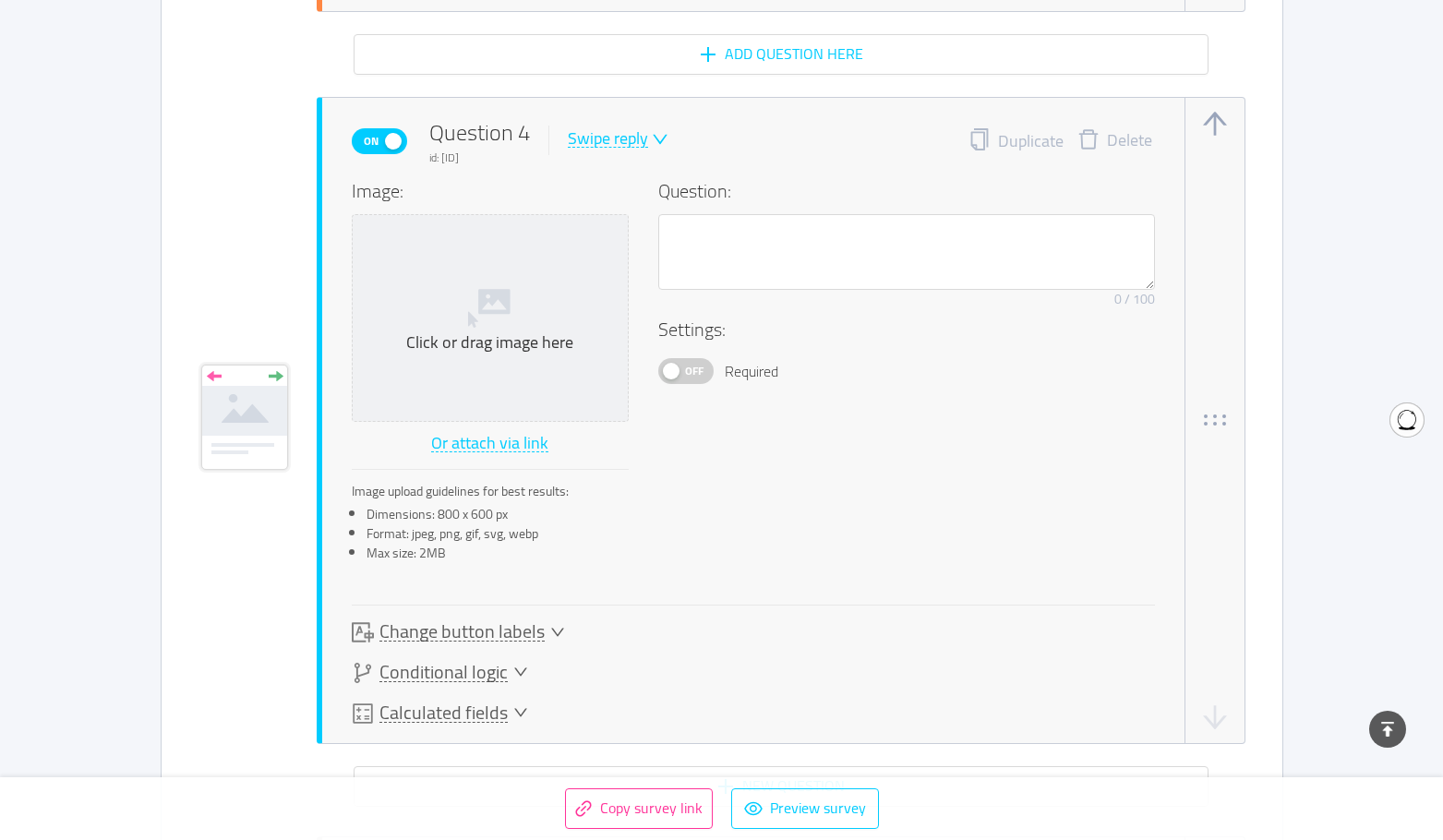 click on "Swipe reply" at bounding box center (607, 138) 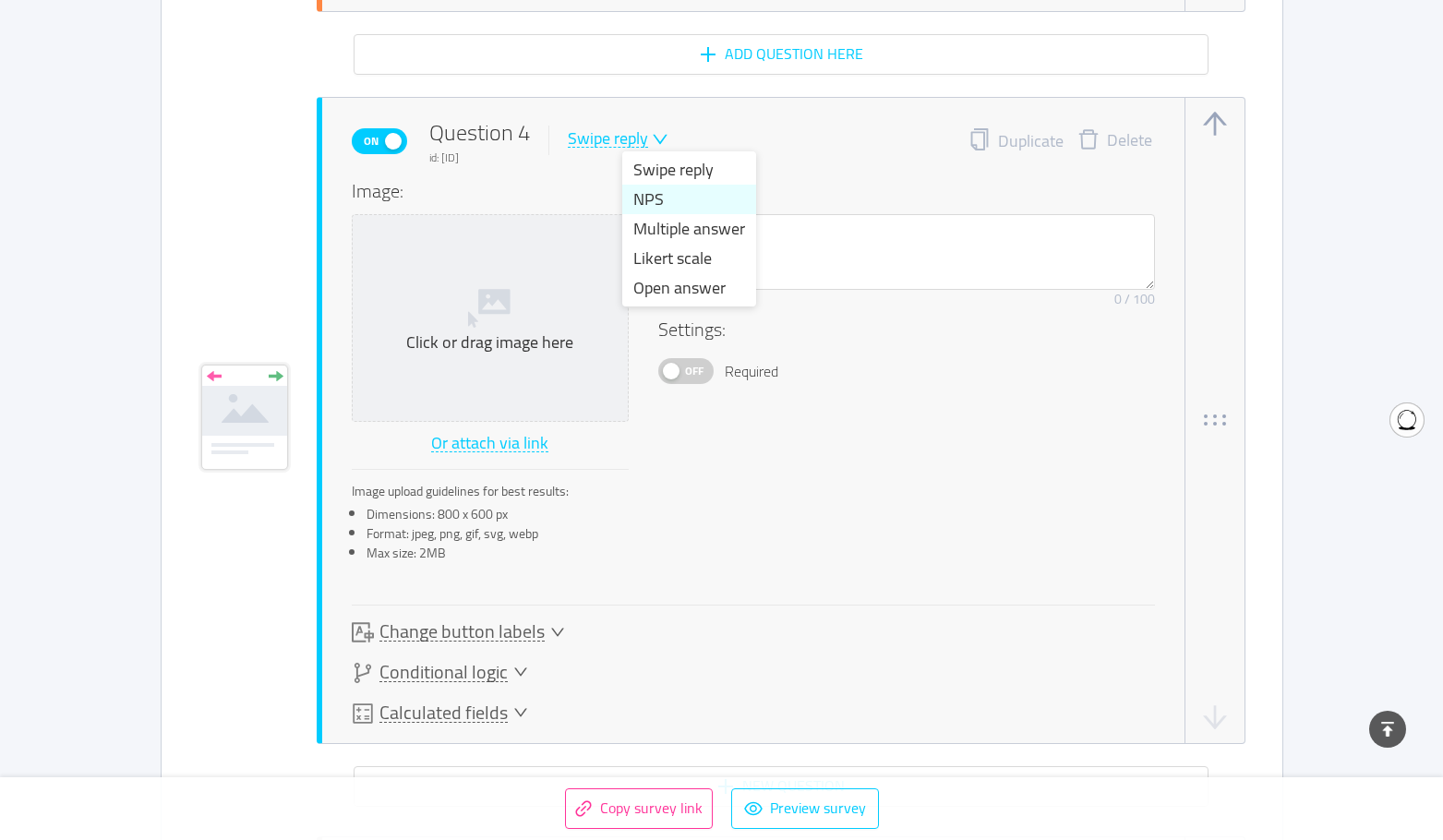 click on "NPS" at bounding box center [689, 199] 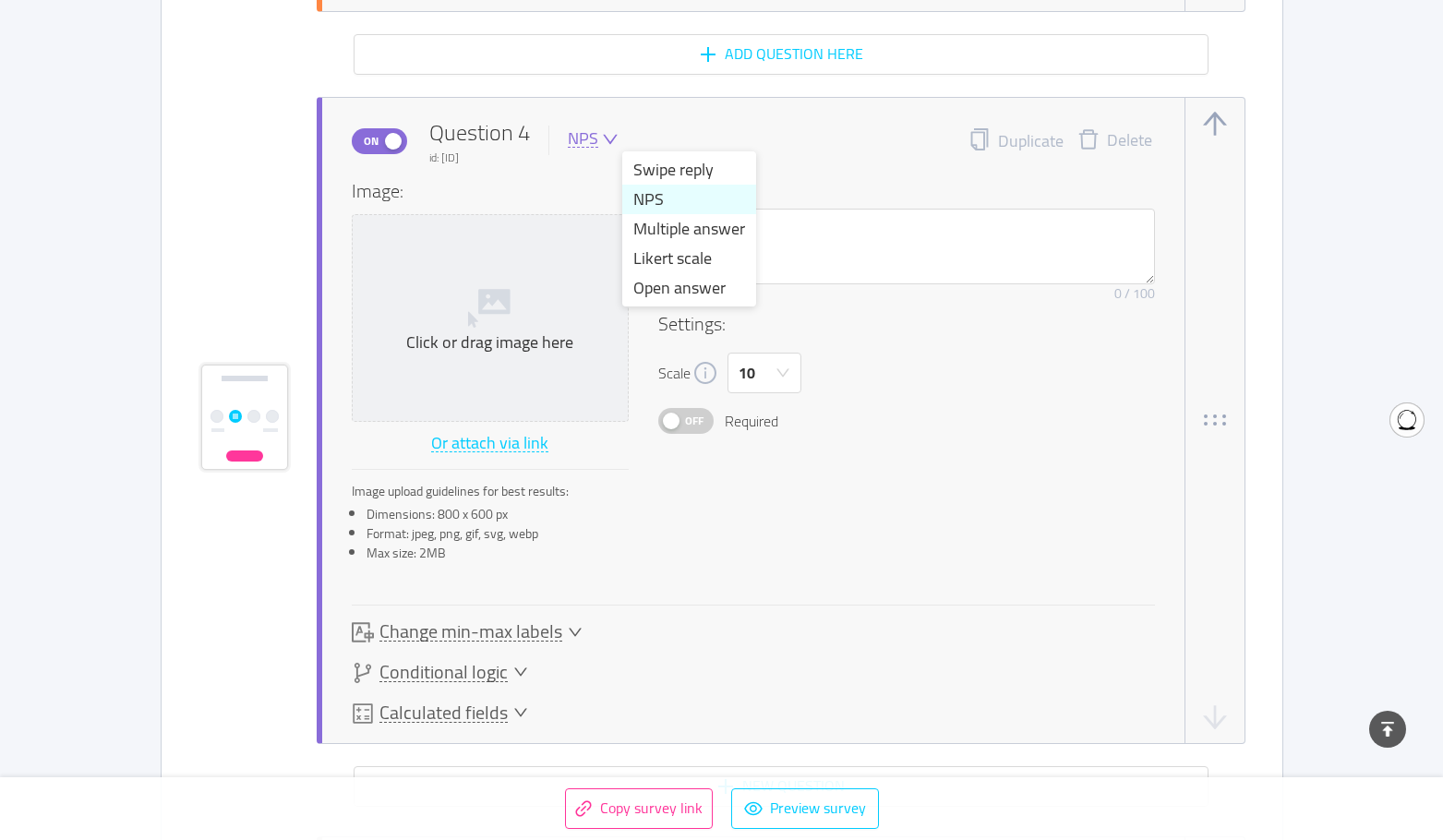 type 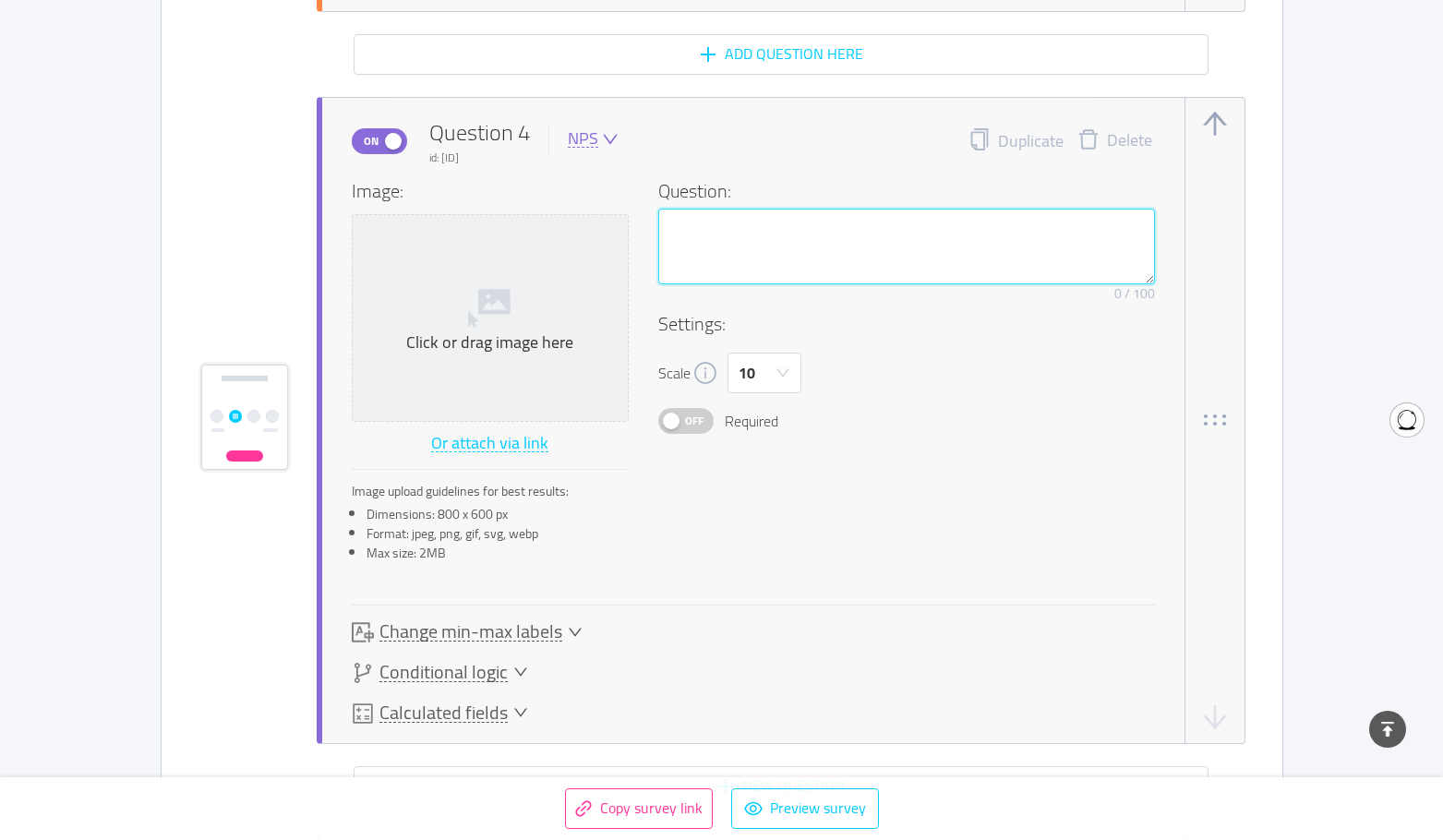 click at bounding box center (907, 246) 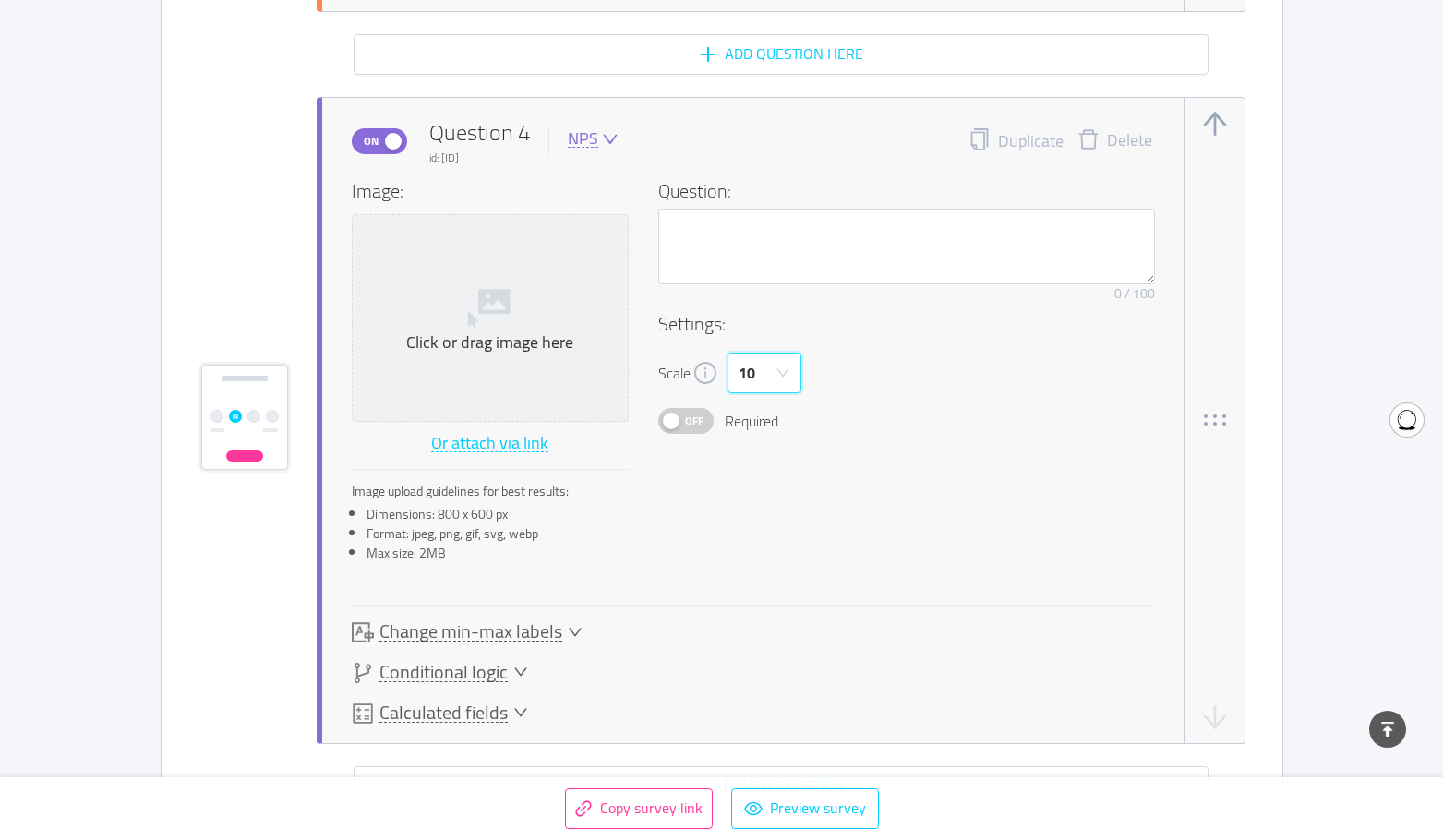 click on "10" at bounding box center [764, 373] 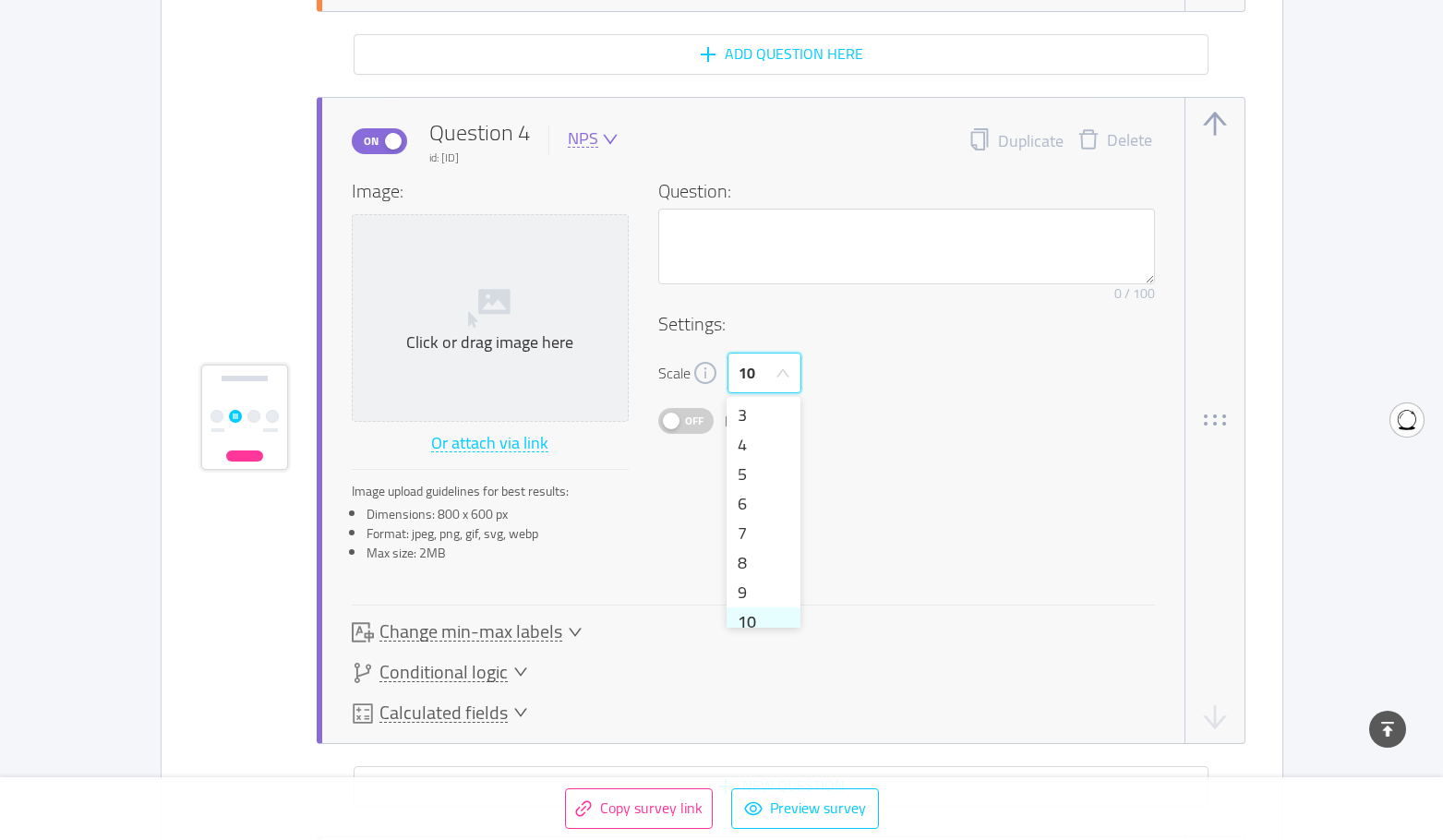 scroll, scrollTop: 9, scrollLeft: 0, axis: vertical 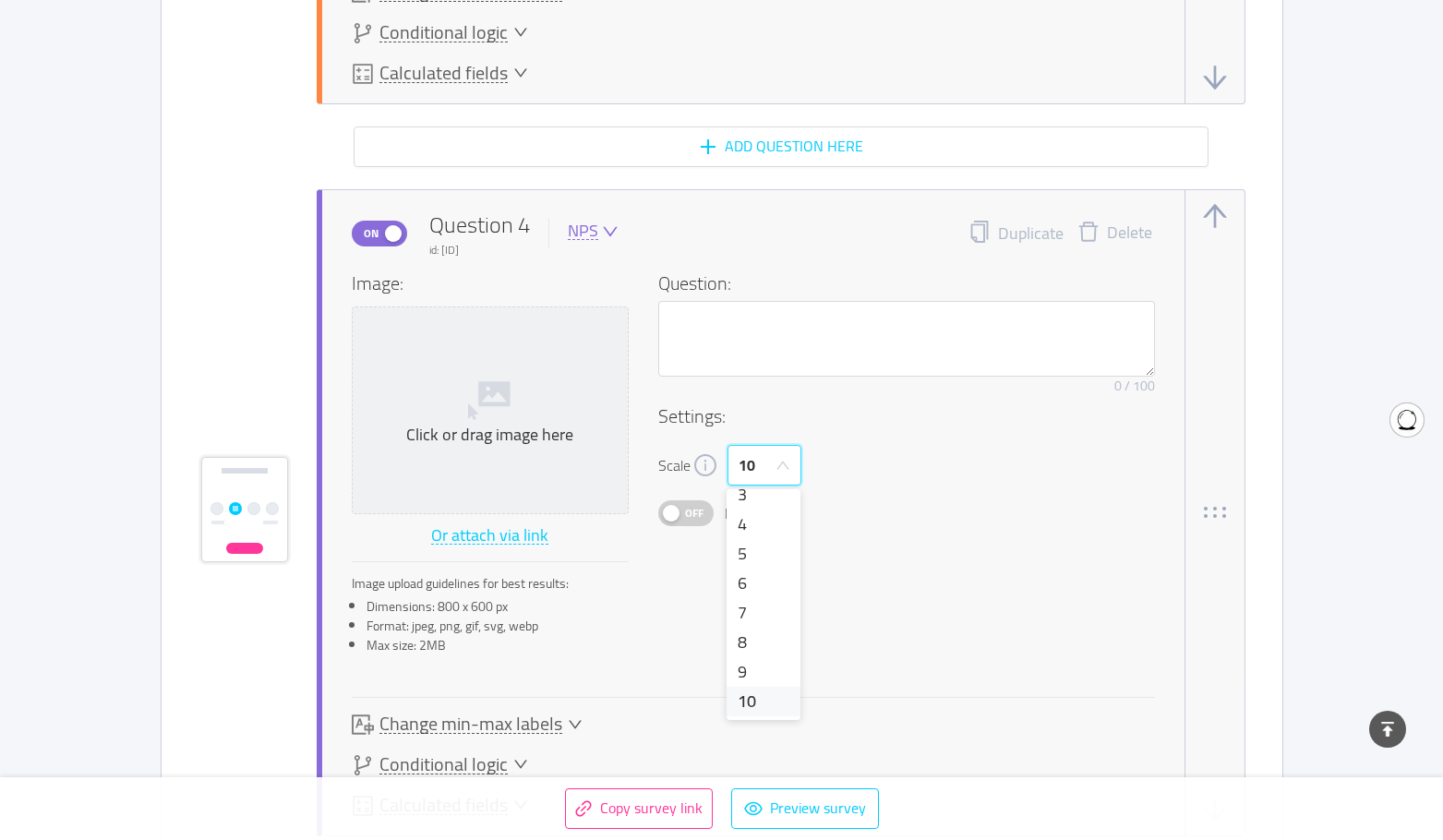 drag, startPoint x: 978, startPoint y: 532, endPoint x: 857, endPoint y: 411, distance: 171.11984 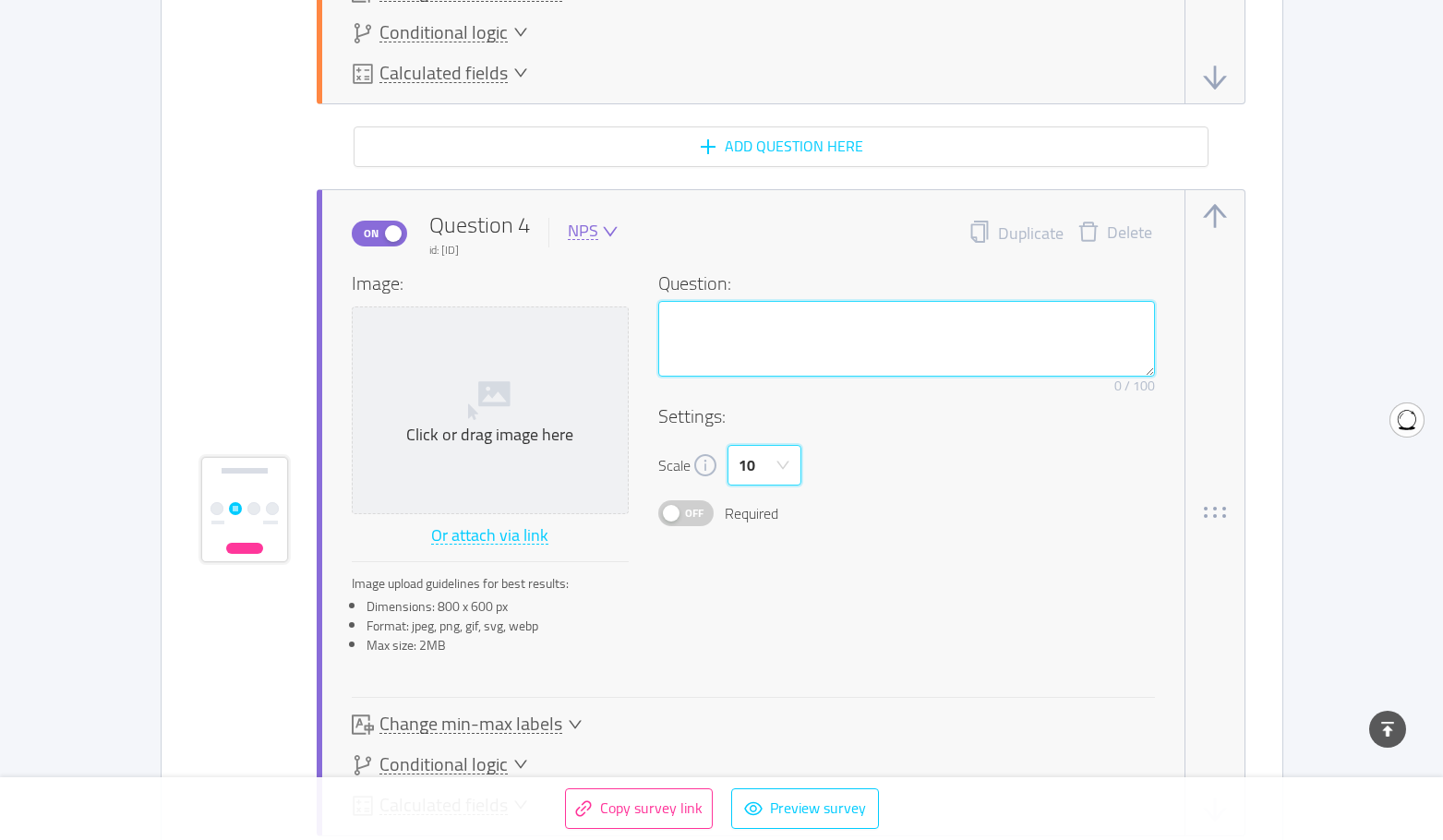 click at bounding box center [907, 339] 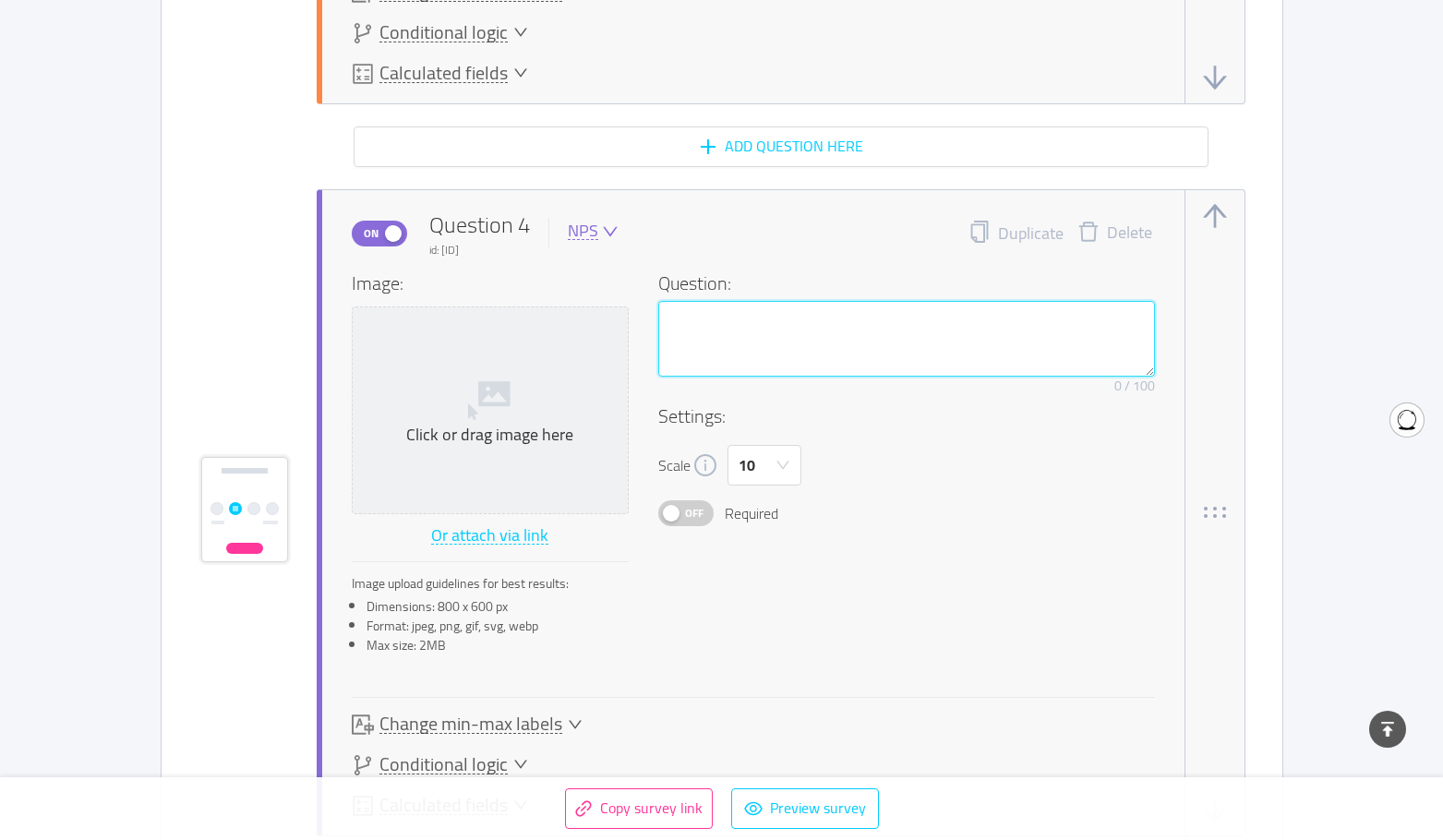 type on "ㅇ" 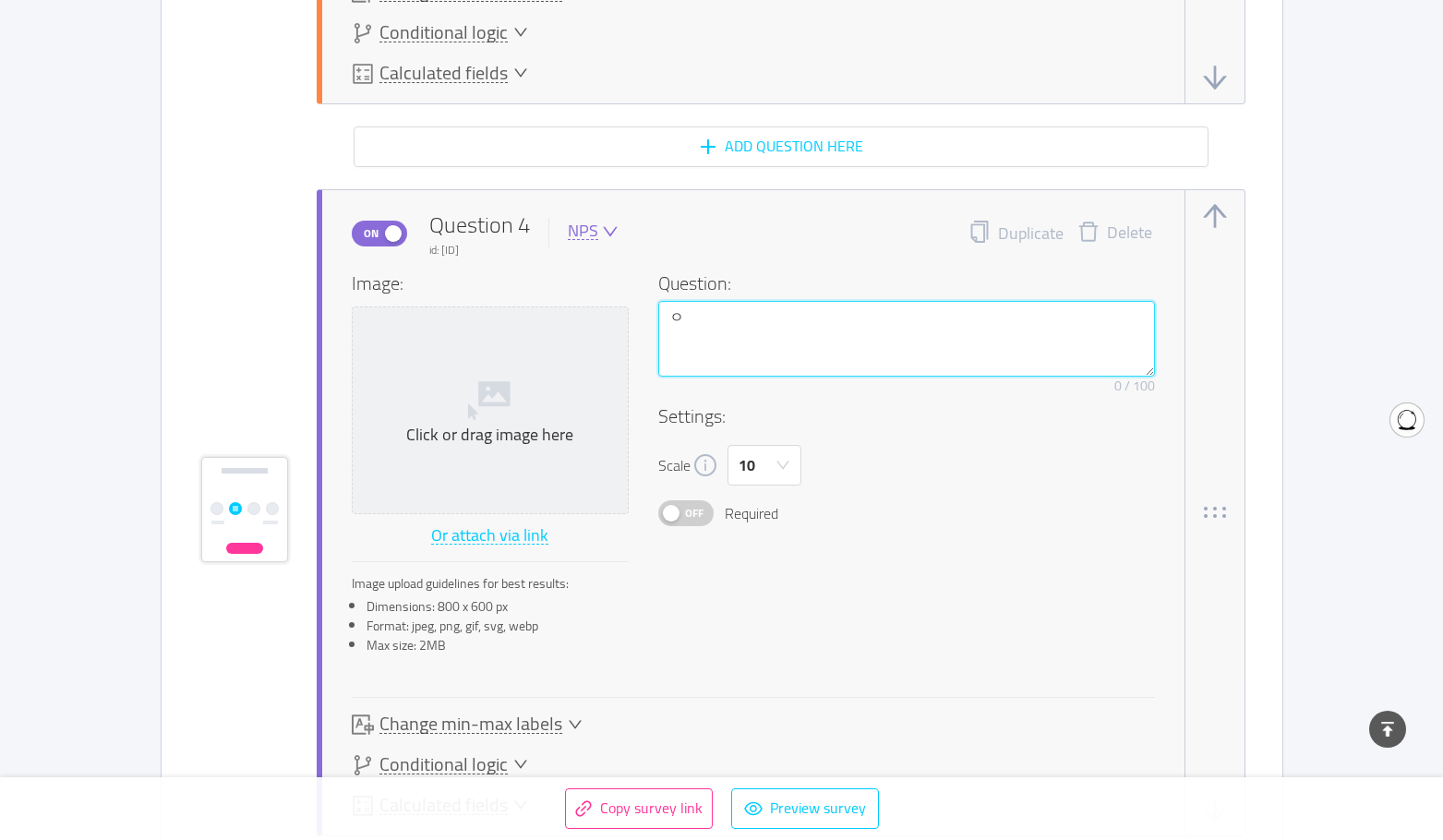 type 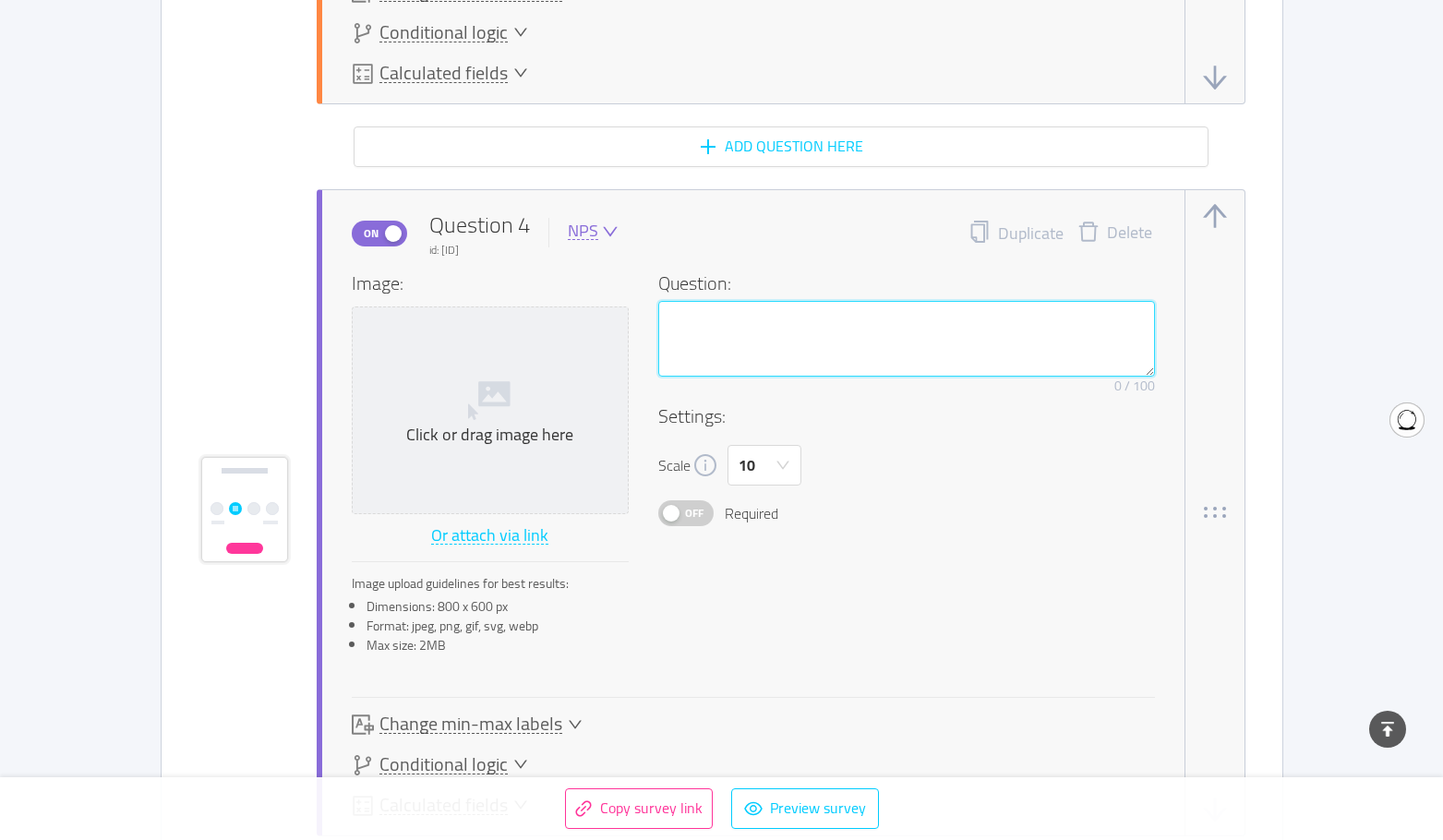 type 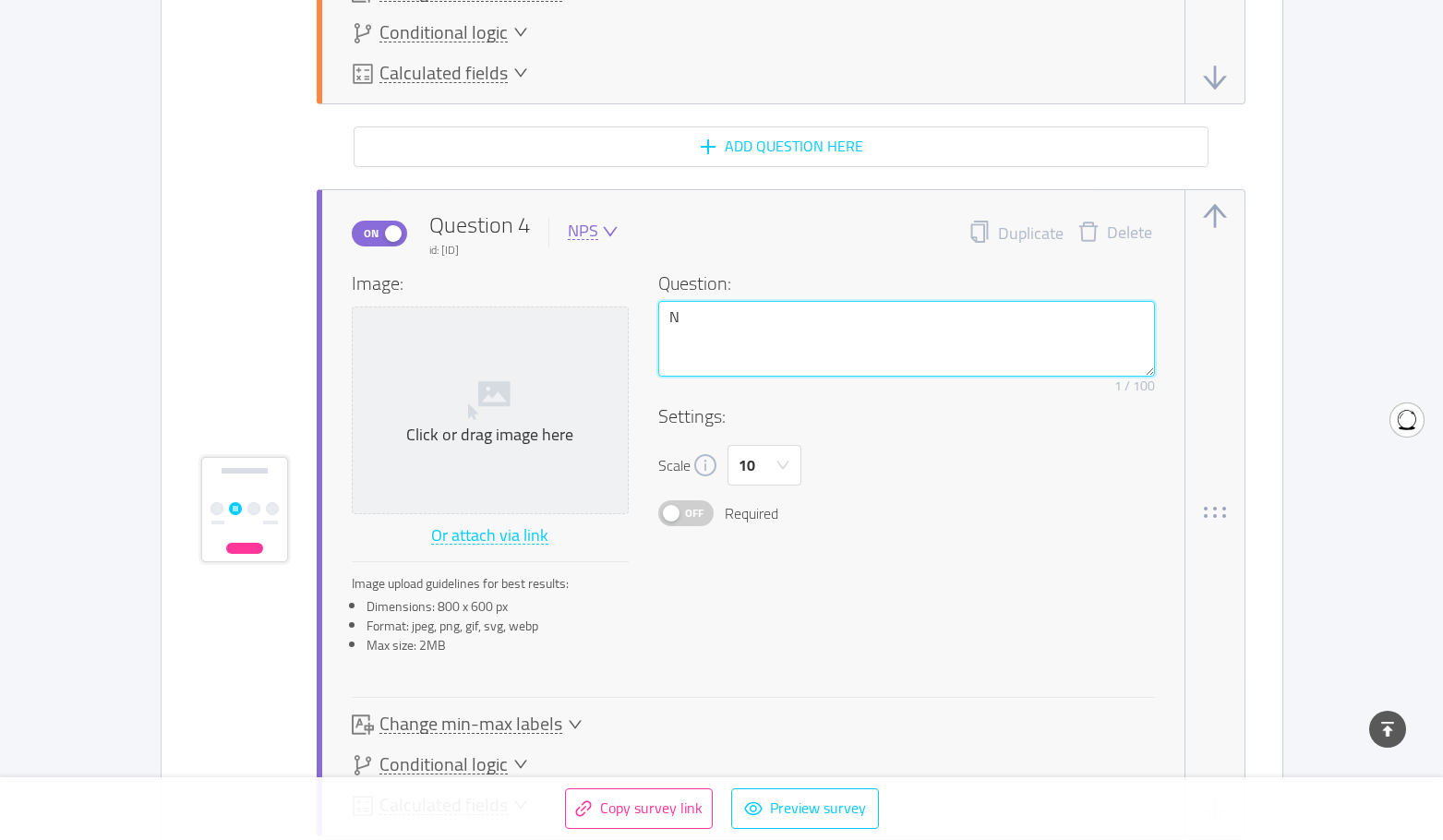 type 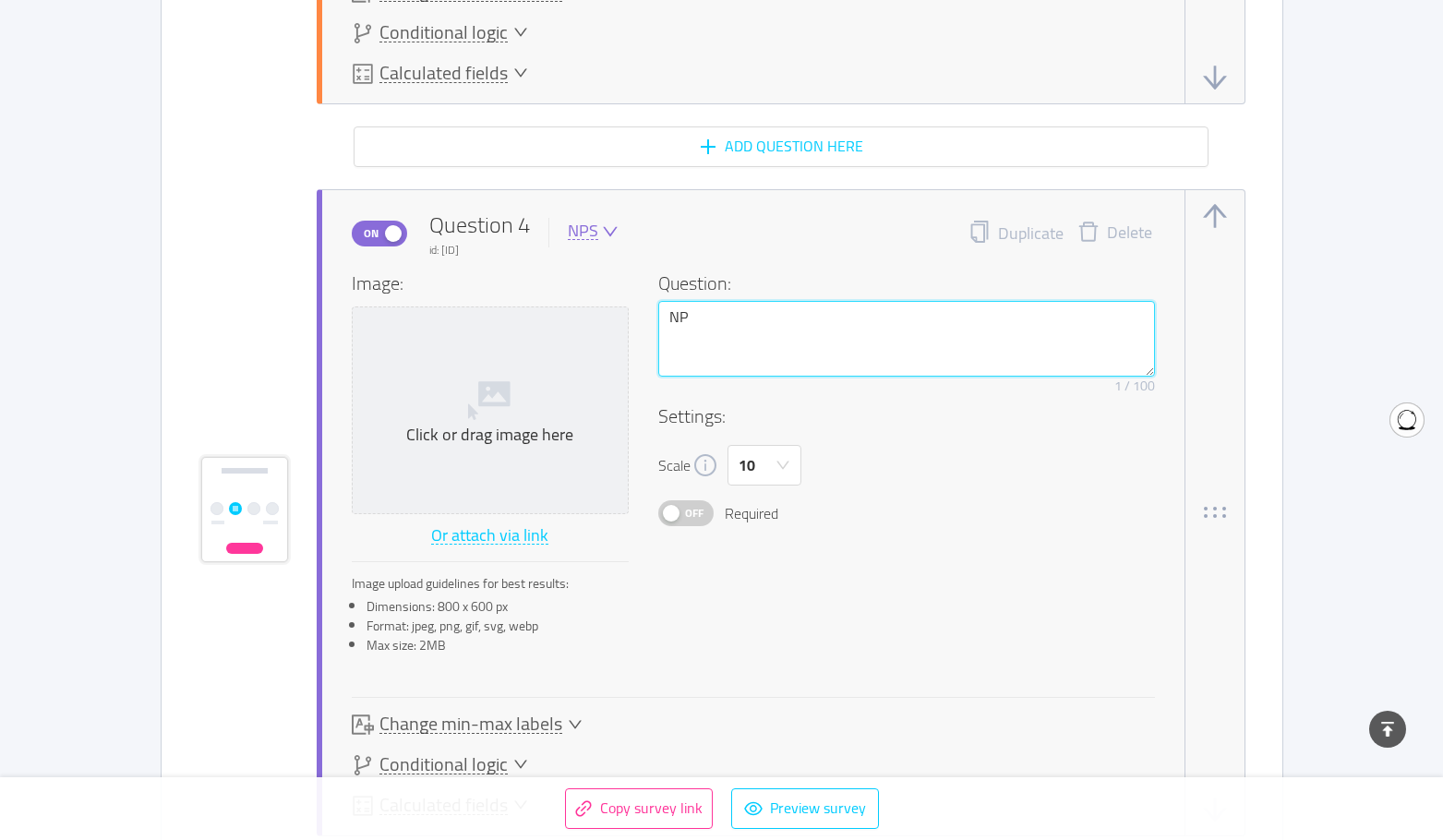 type 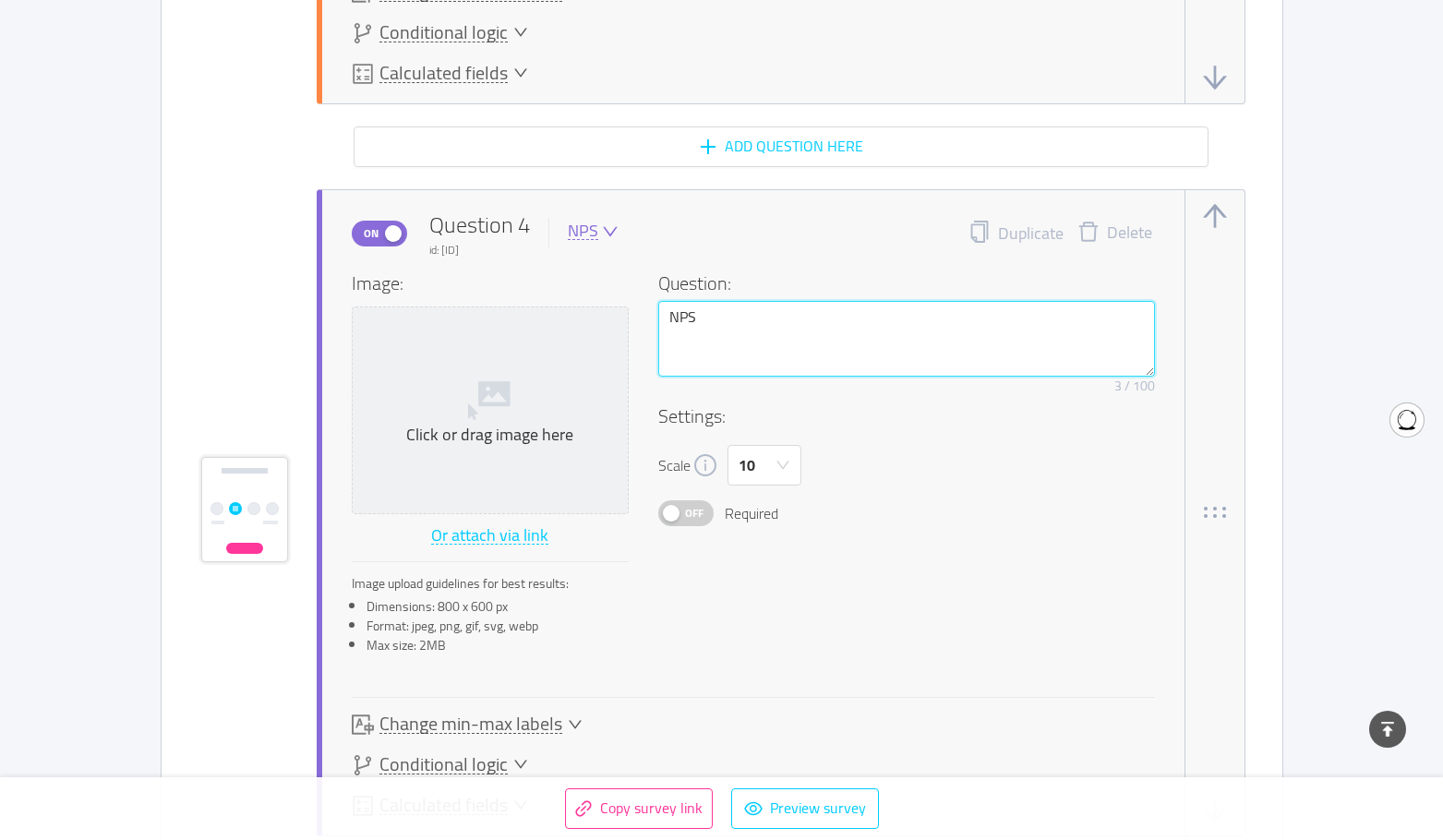 type on "NPS" 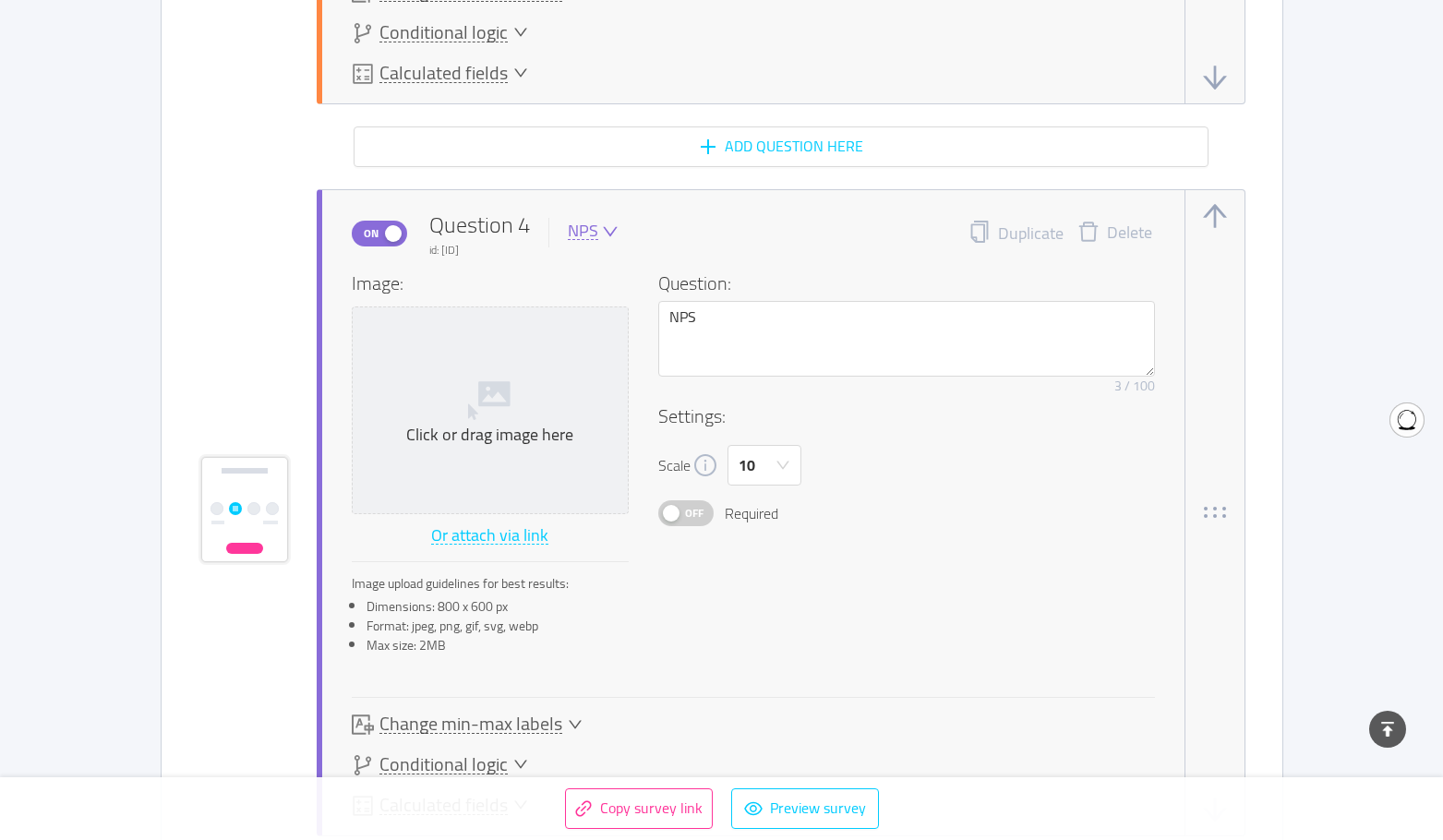 click on "Settings: Scale  10  Off Required" at bounding box center (907, 464) 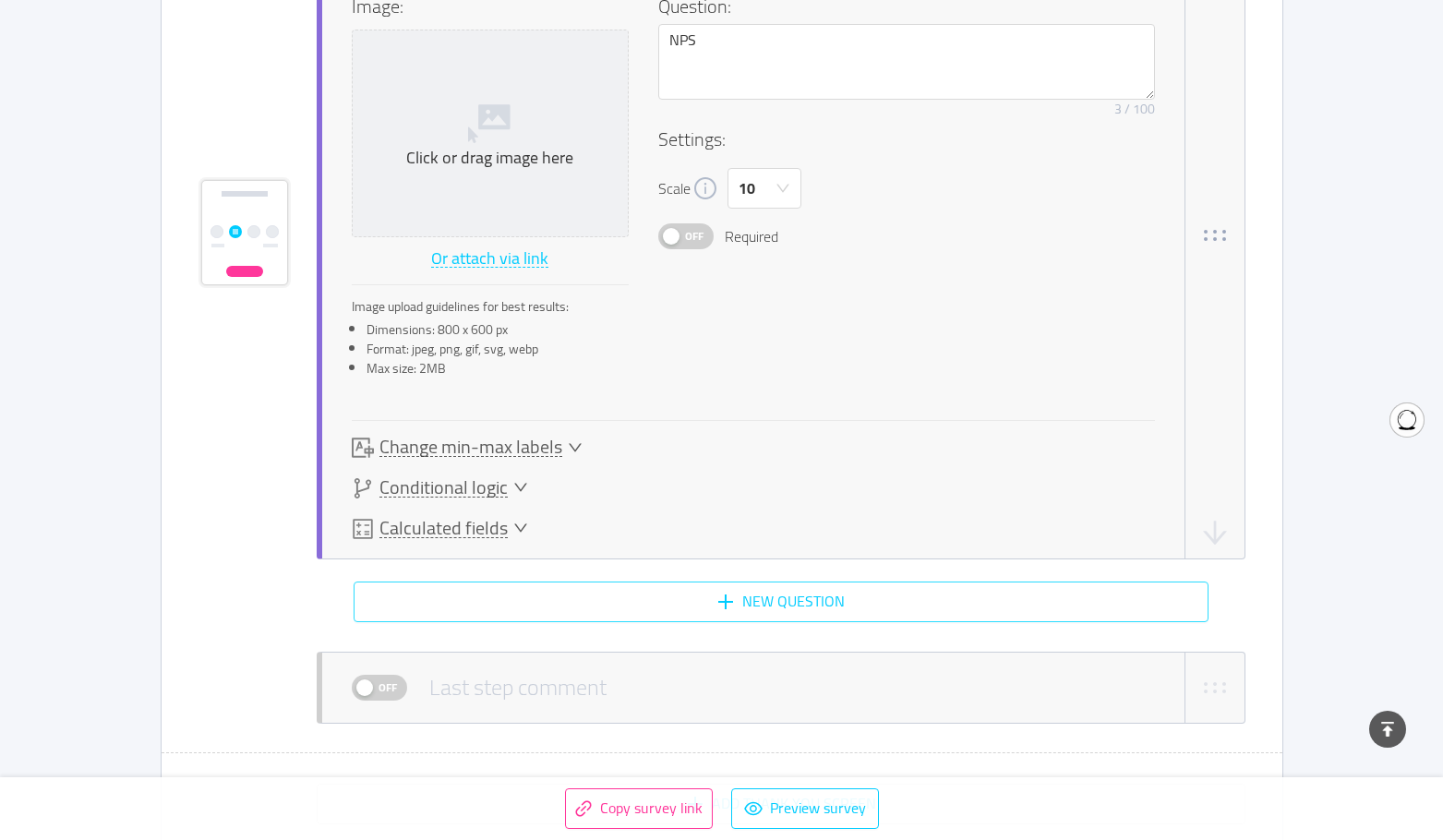 click on "New question" at bounding box center [781, 602] 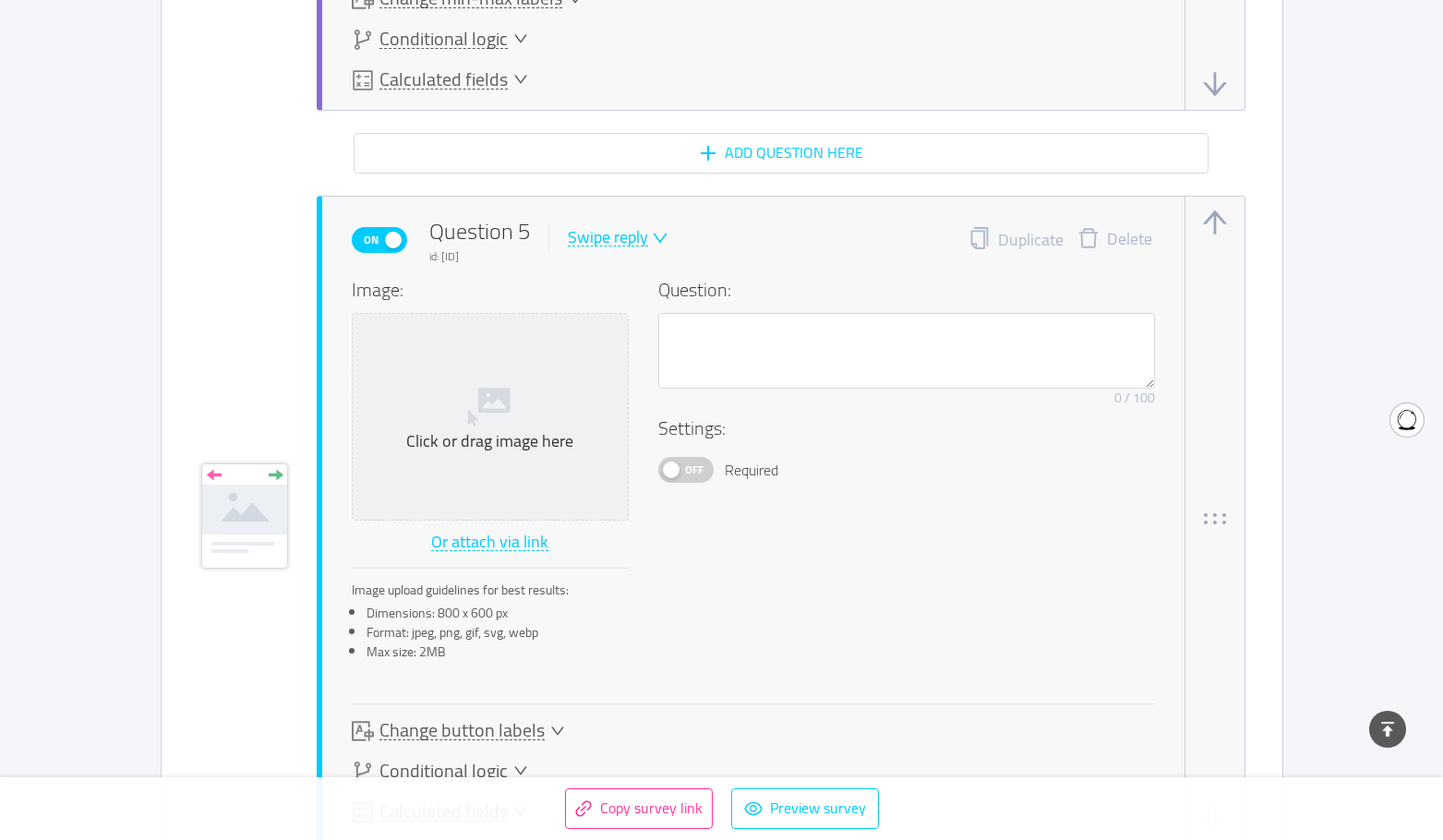 type 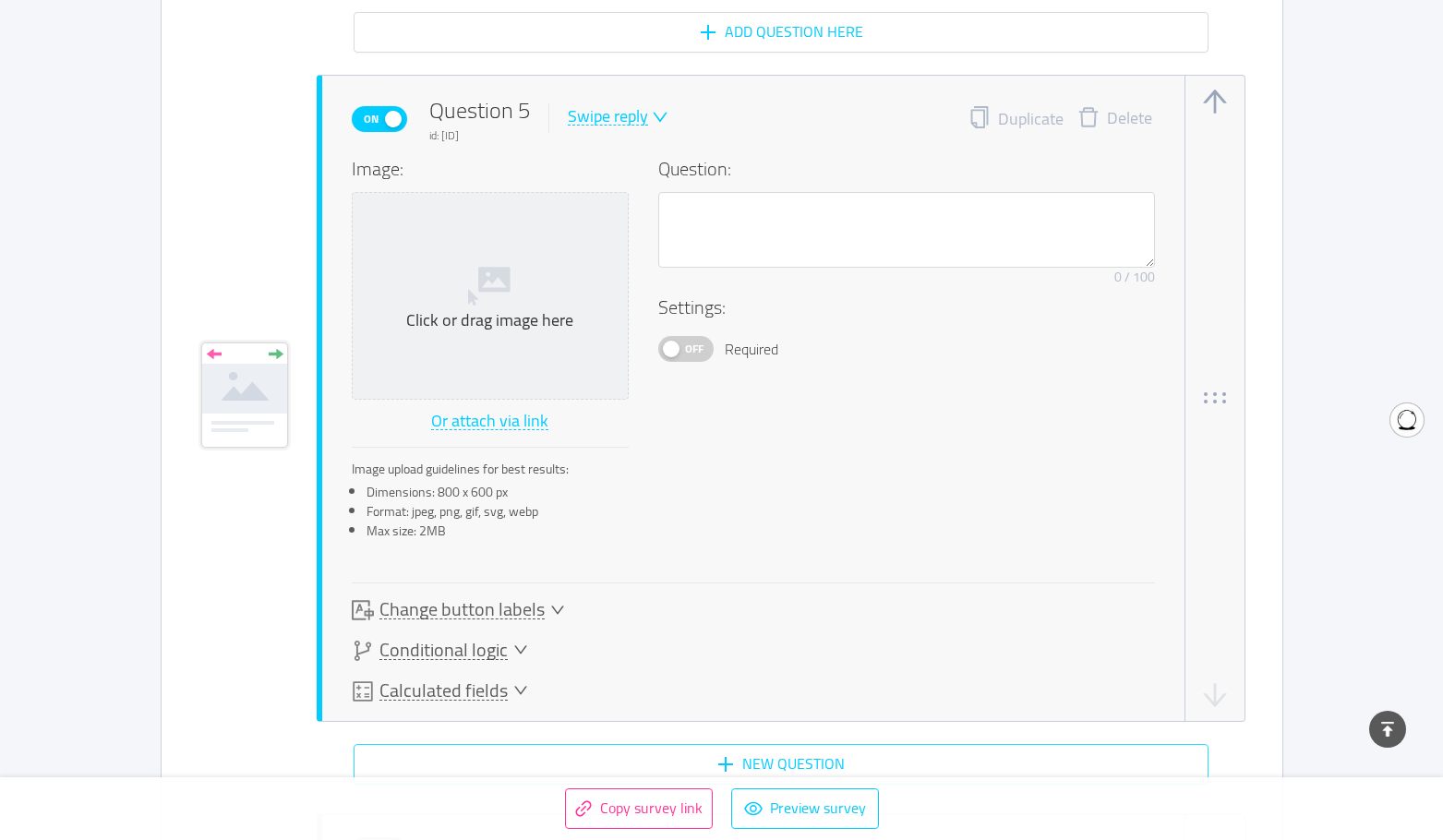 scroll, scrollTop: 3974, scrollLeft: 0, axis: vertical 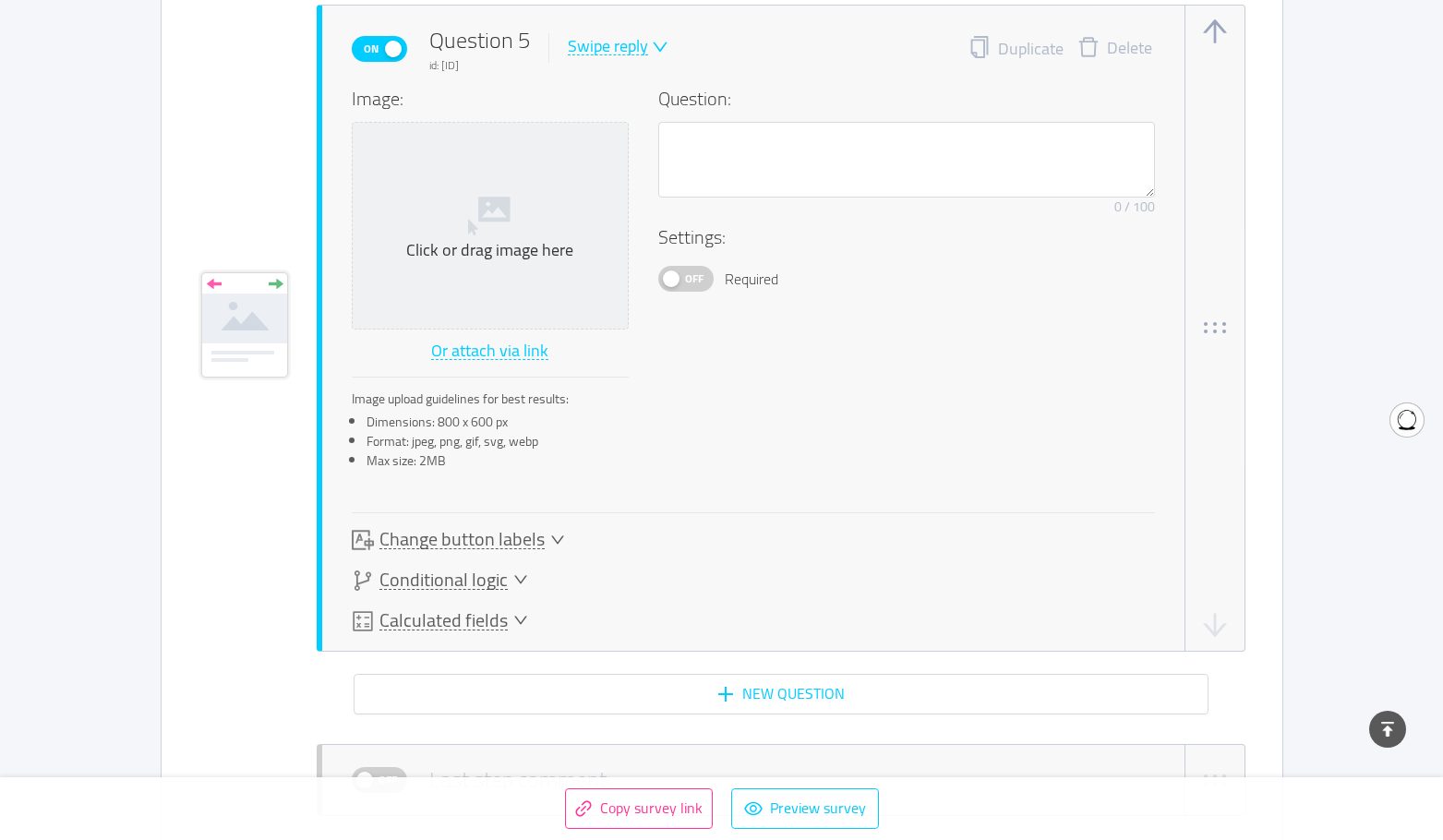 click 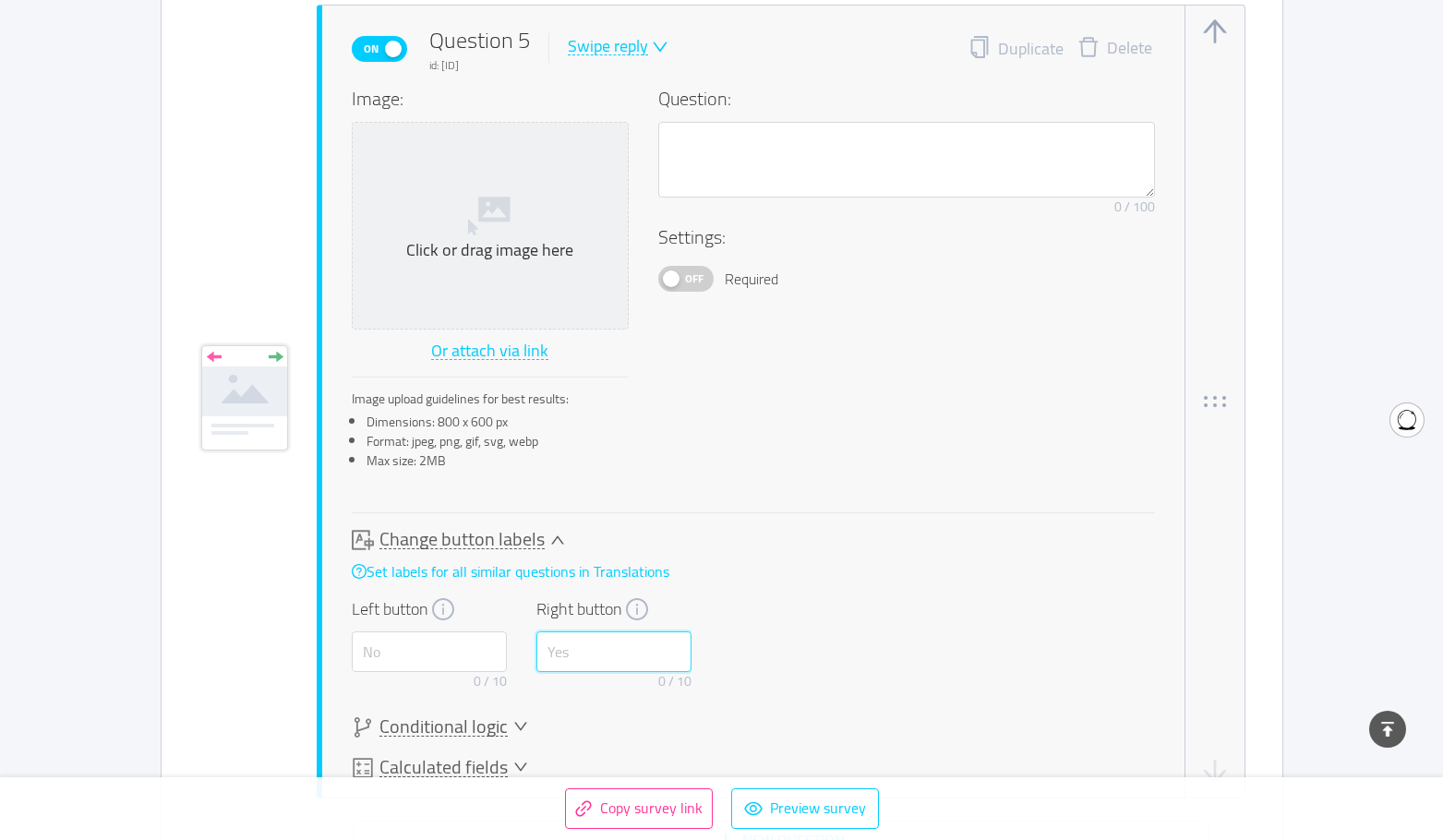 click at bounding box center [614, 652] 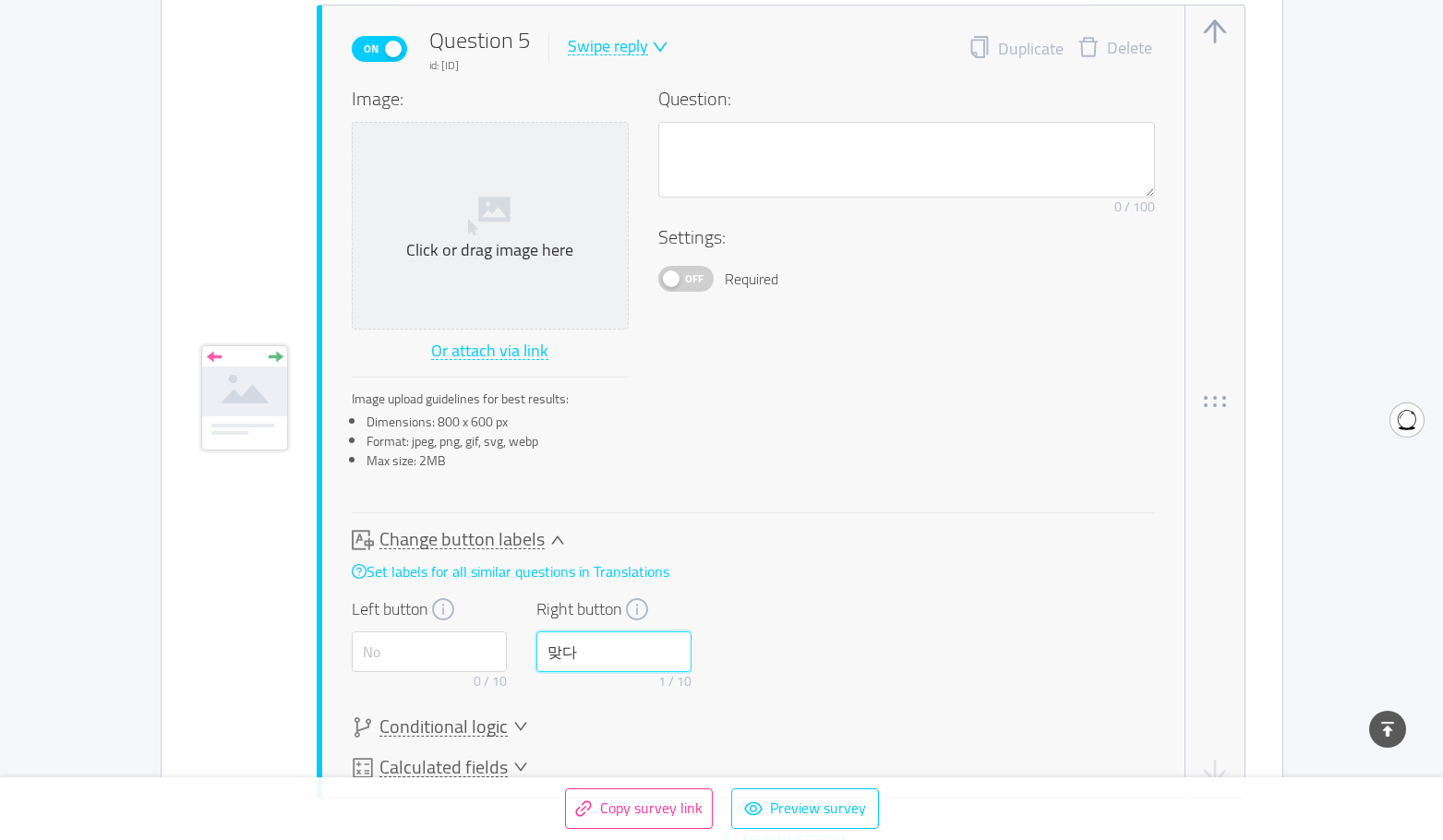 type on "맞다" 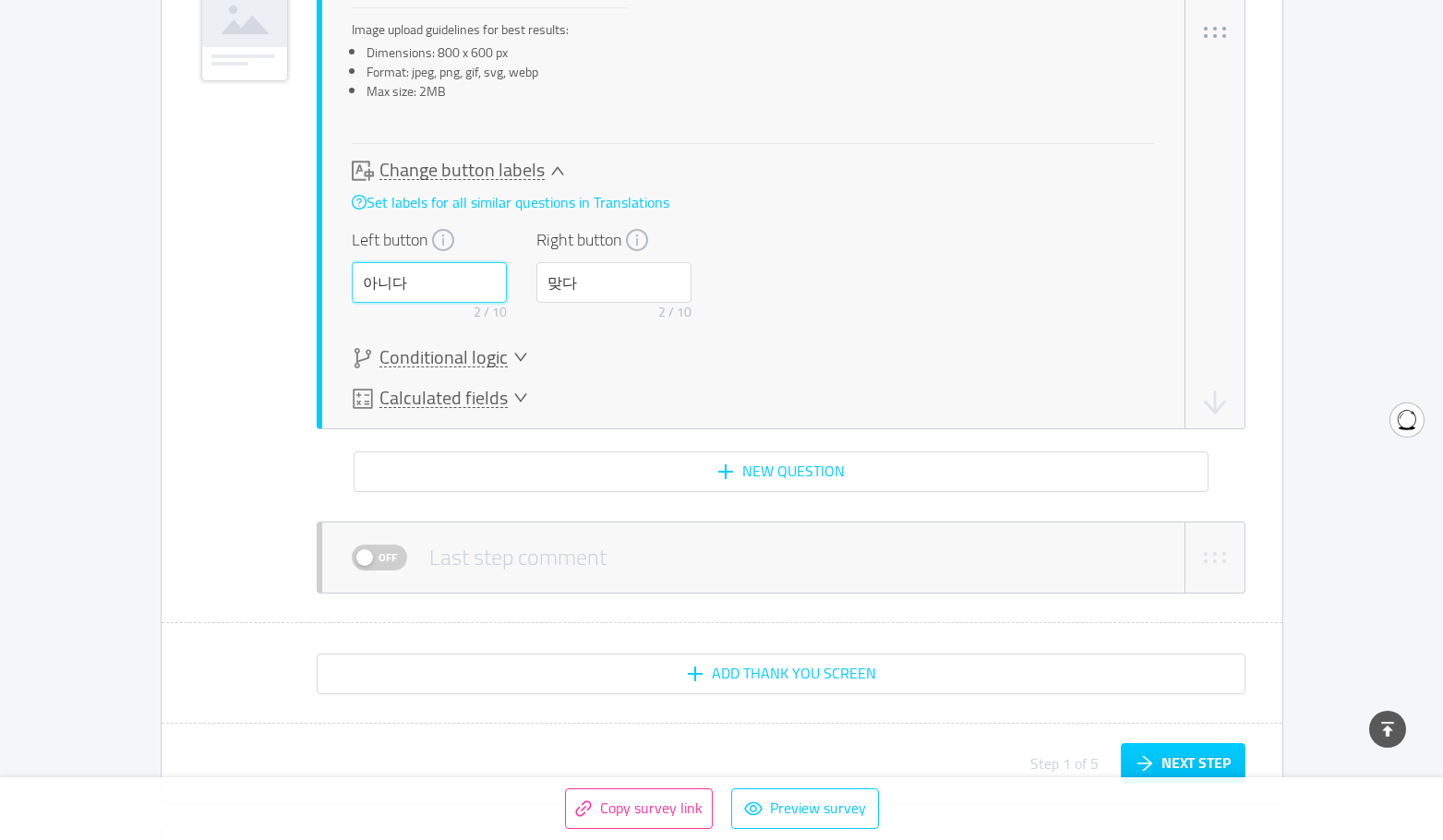 type on "아니다" 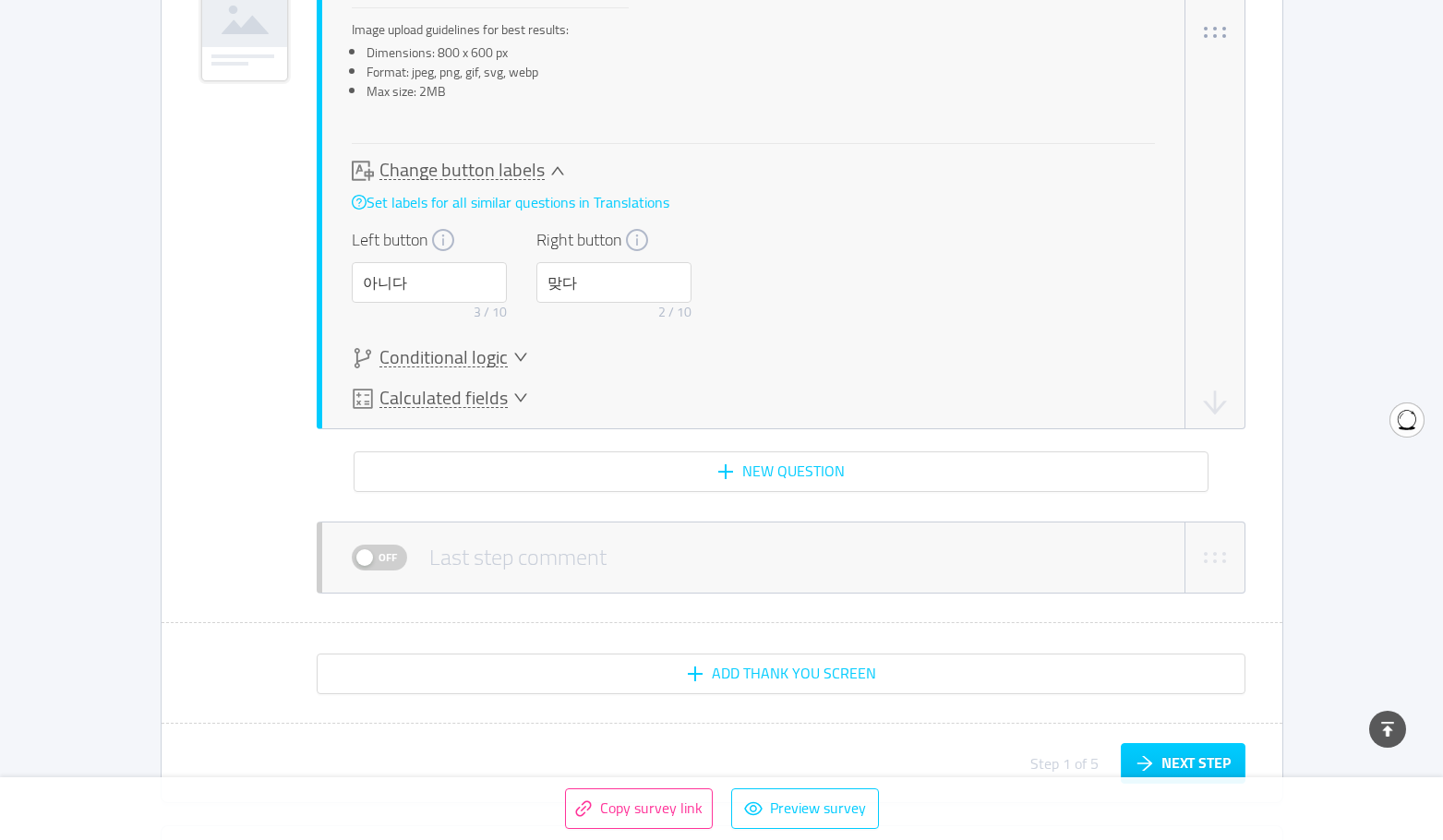 click 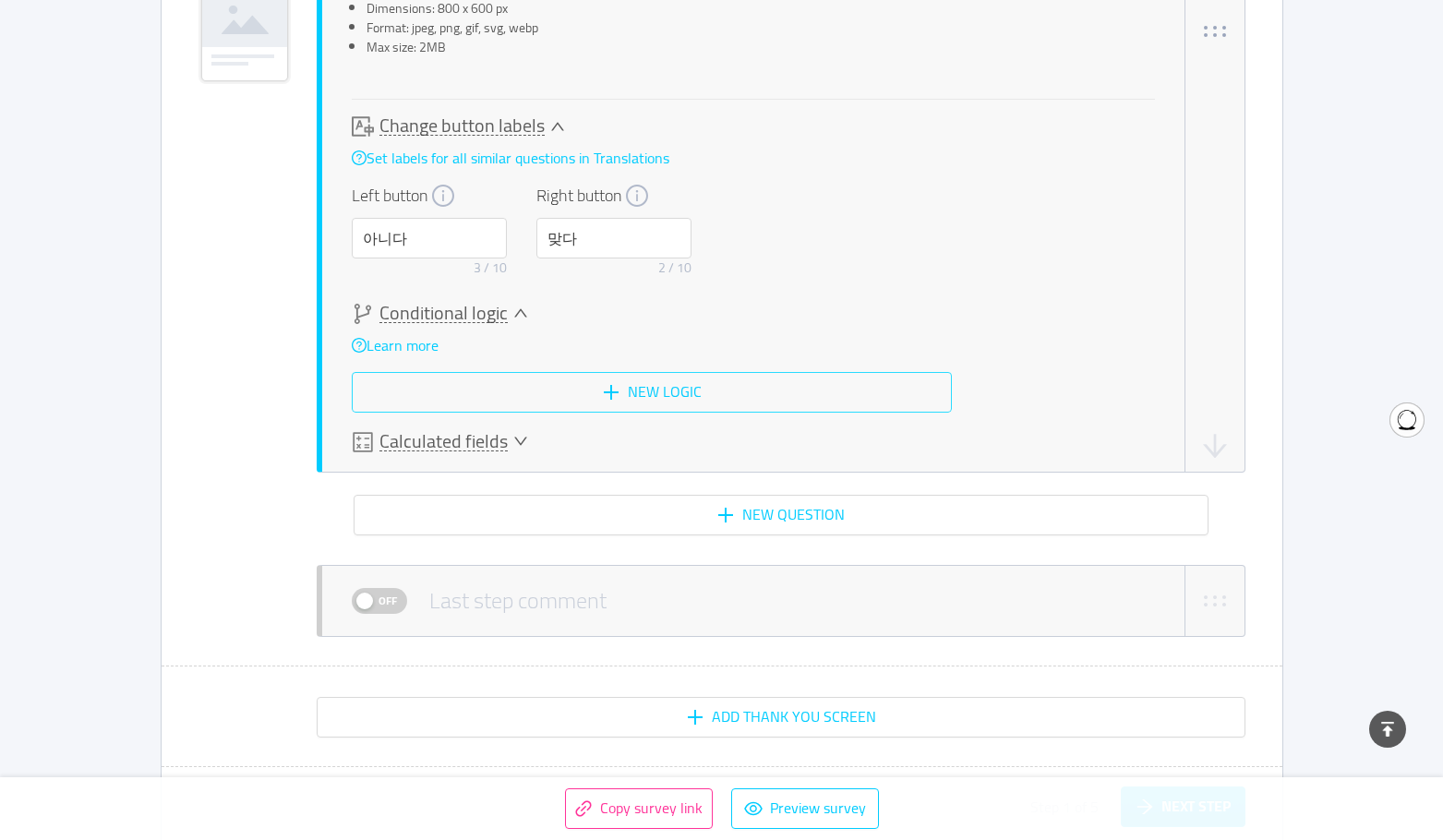 click on "New logic" at bounding box center [652, 392] 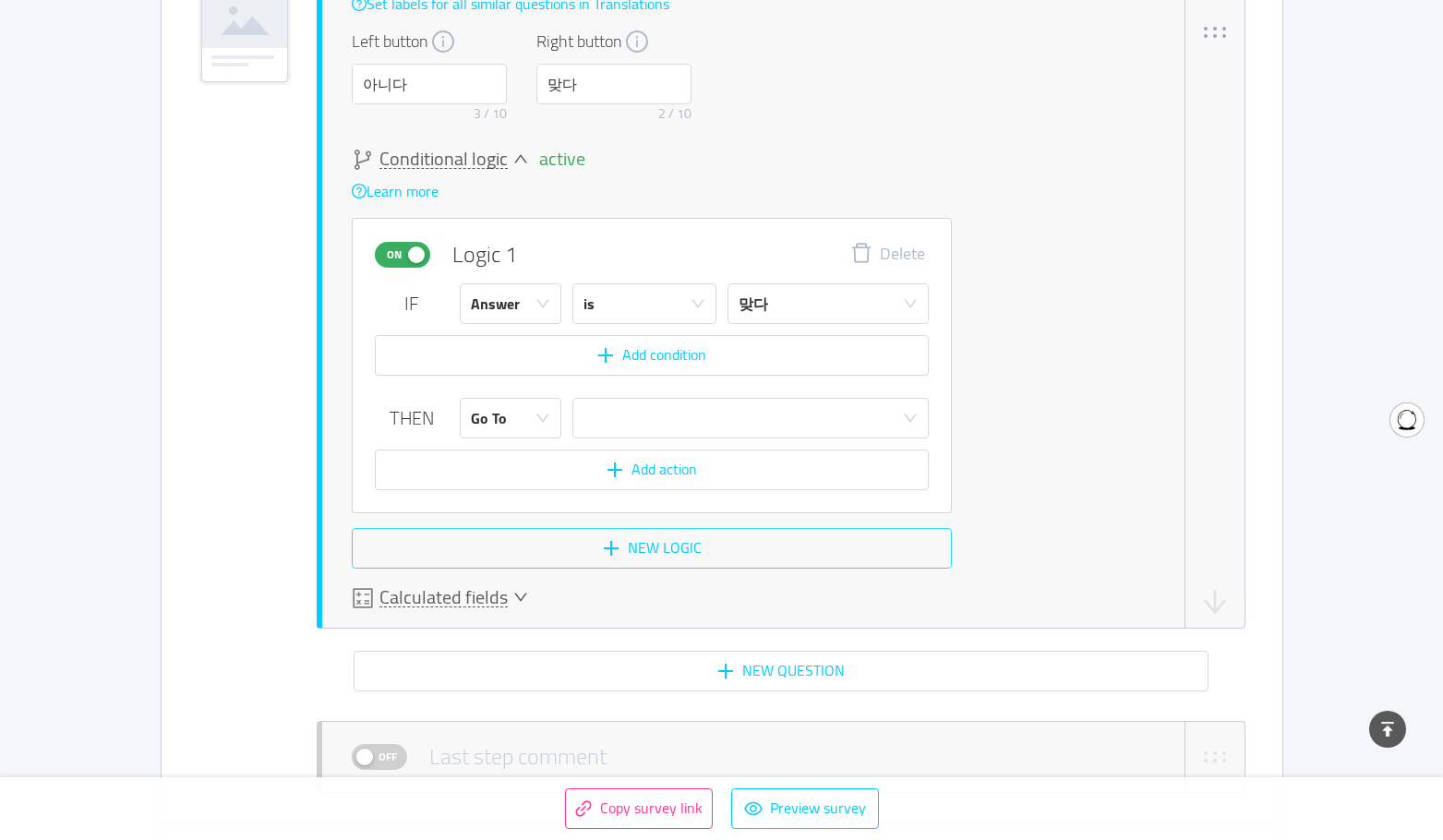 scroll, scrollTop: 4542, scrollLeft: 0, axis: vertical 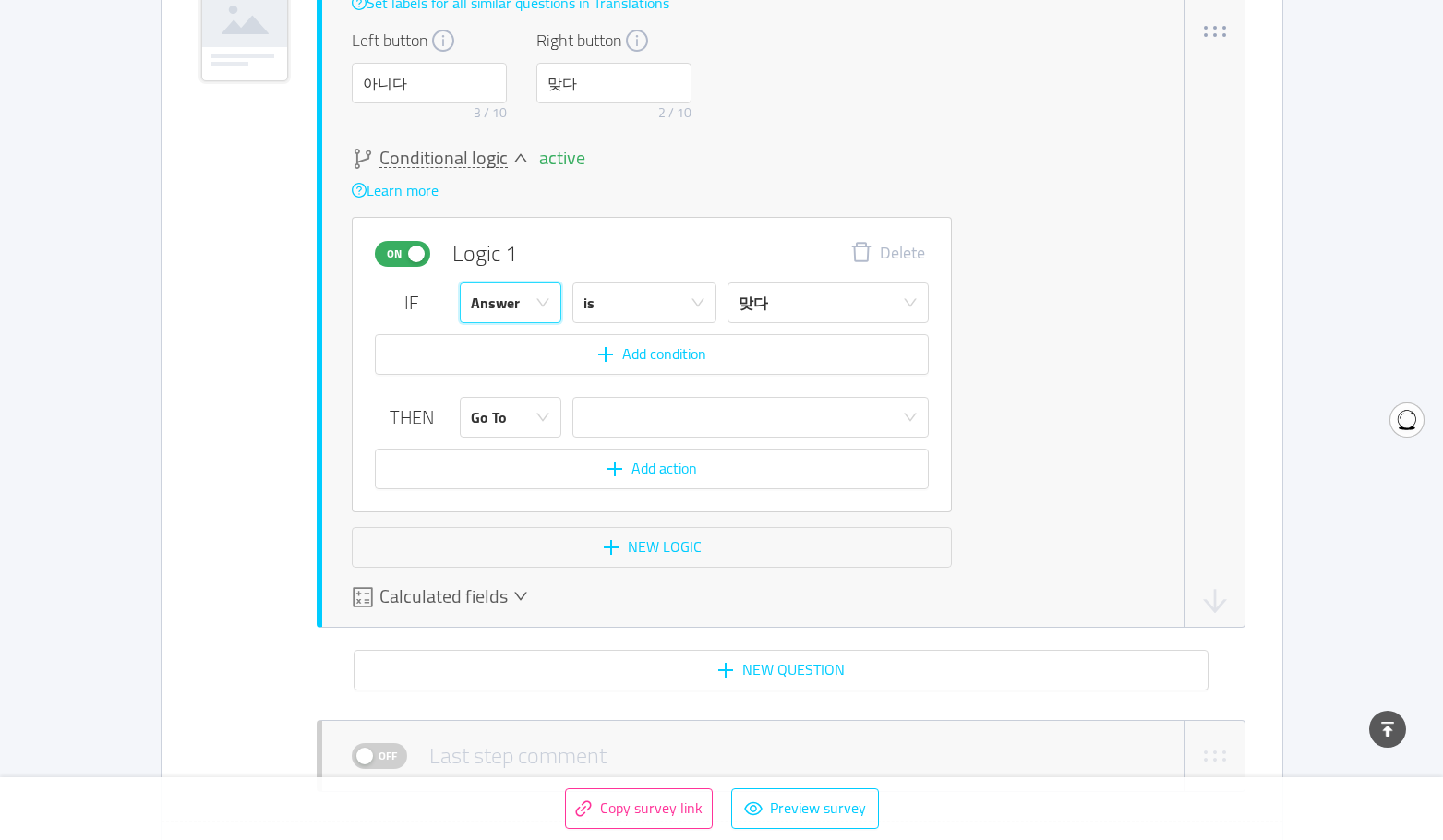 click on "Answer" at bounding box center [504, 303] 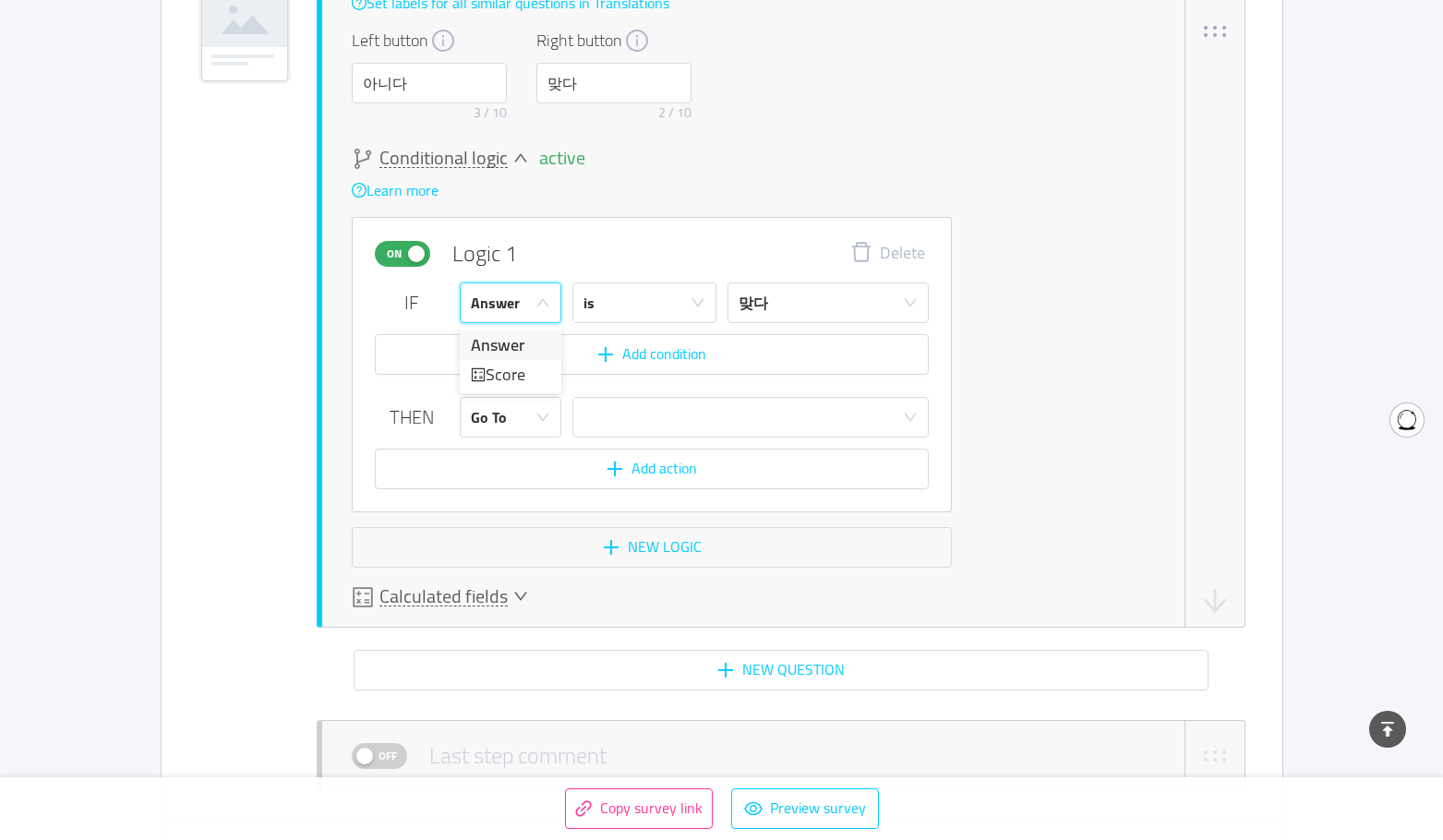 click on "On Logic 1 Delete IF  Answer   is   맞다  Add condition  THEN   Go To  Add action" at bounding box center (652, 365) 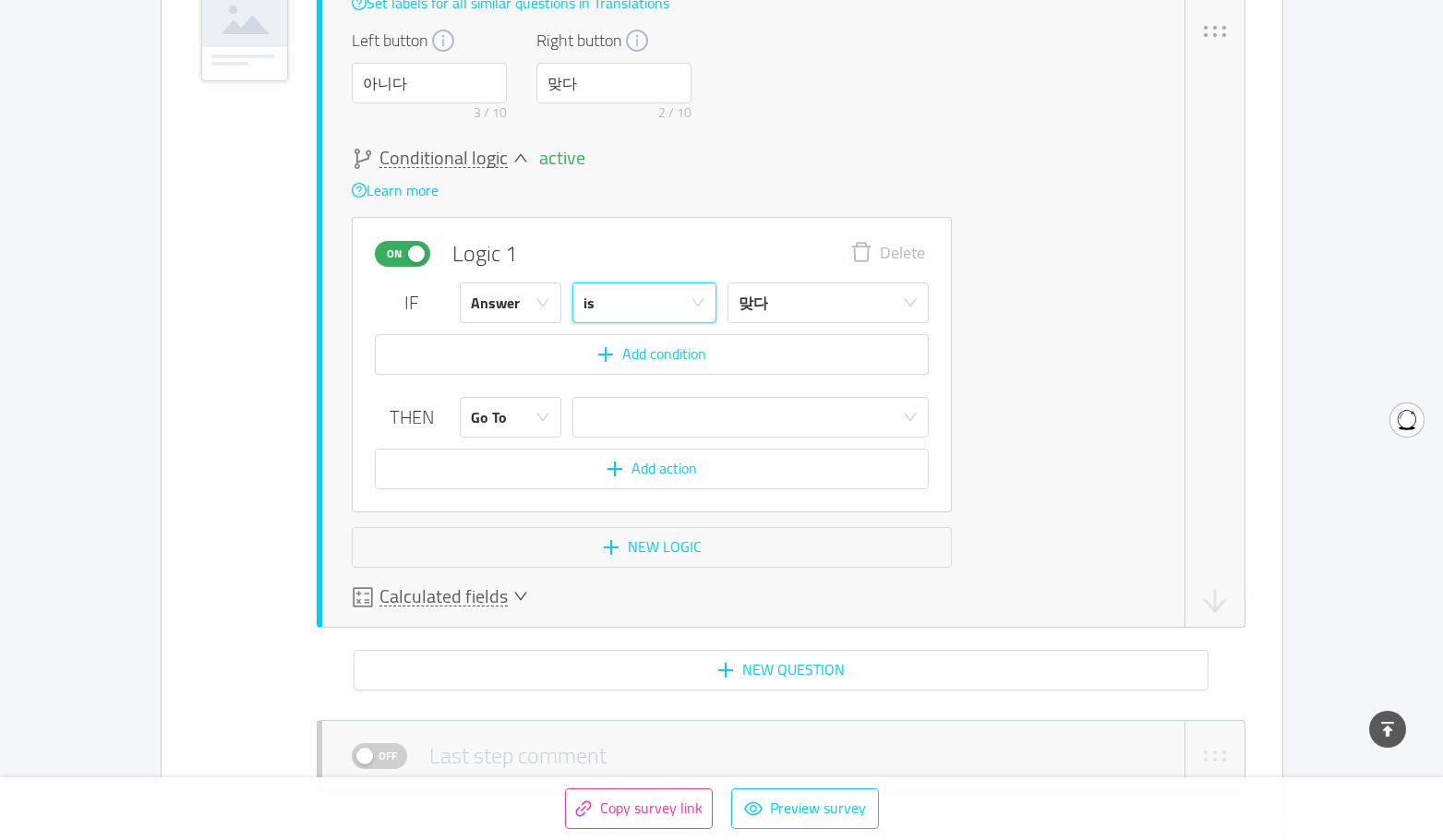 click on "is" at bounding box center [638, 303] 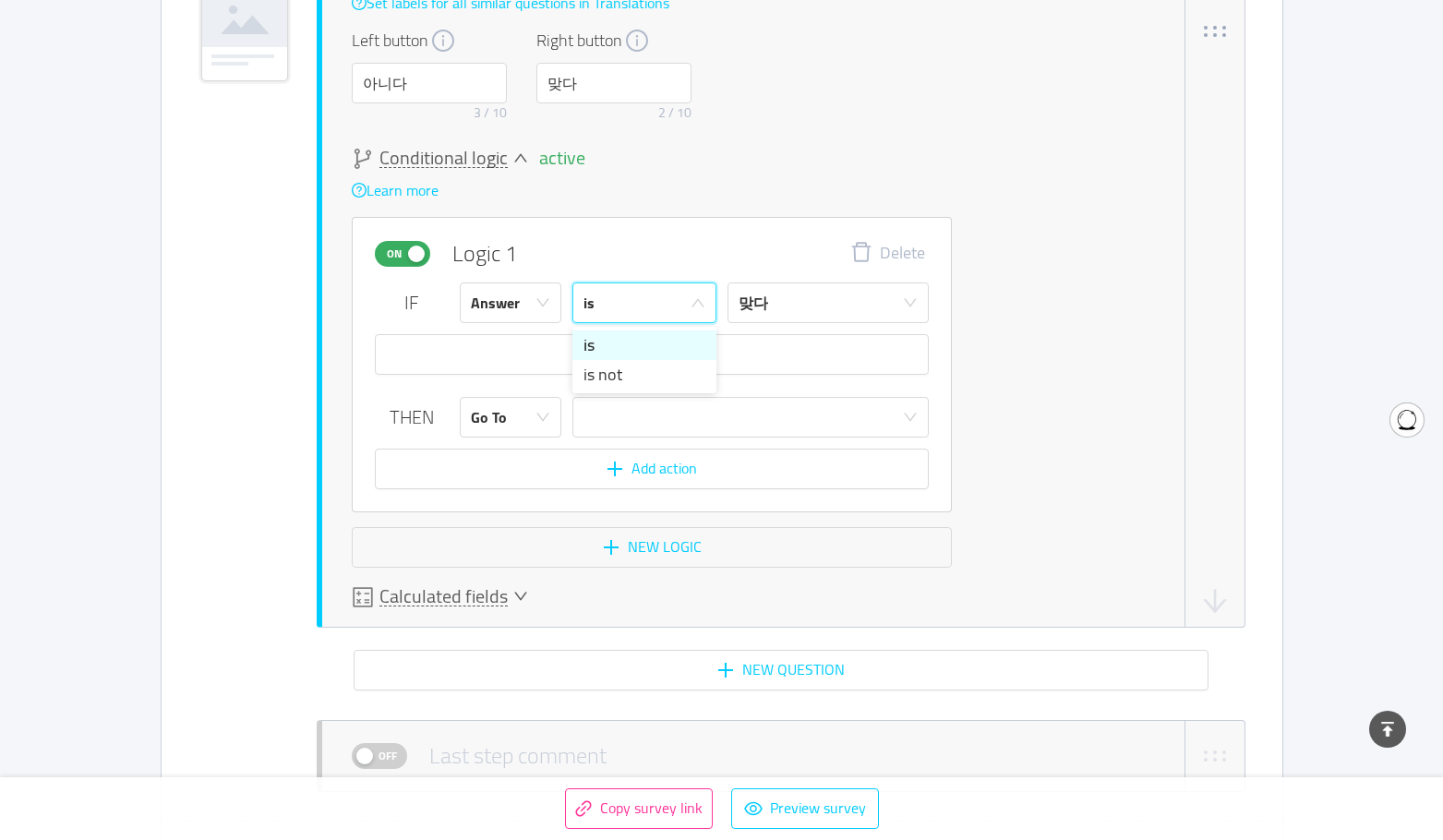 click on "is" at bounding box center [638, 303] 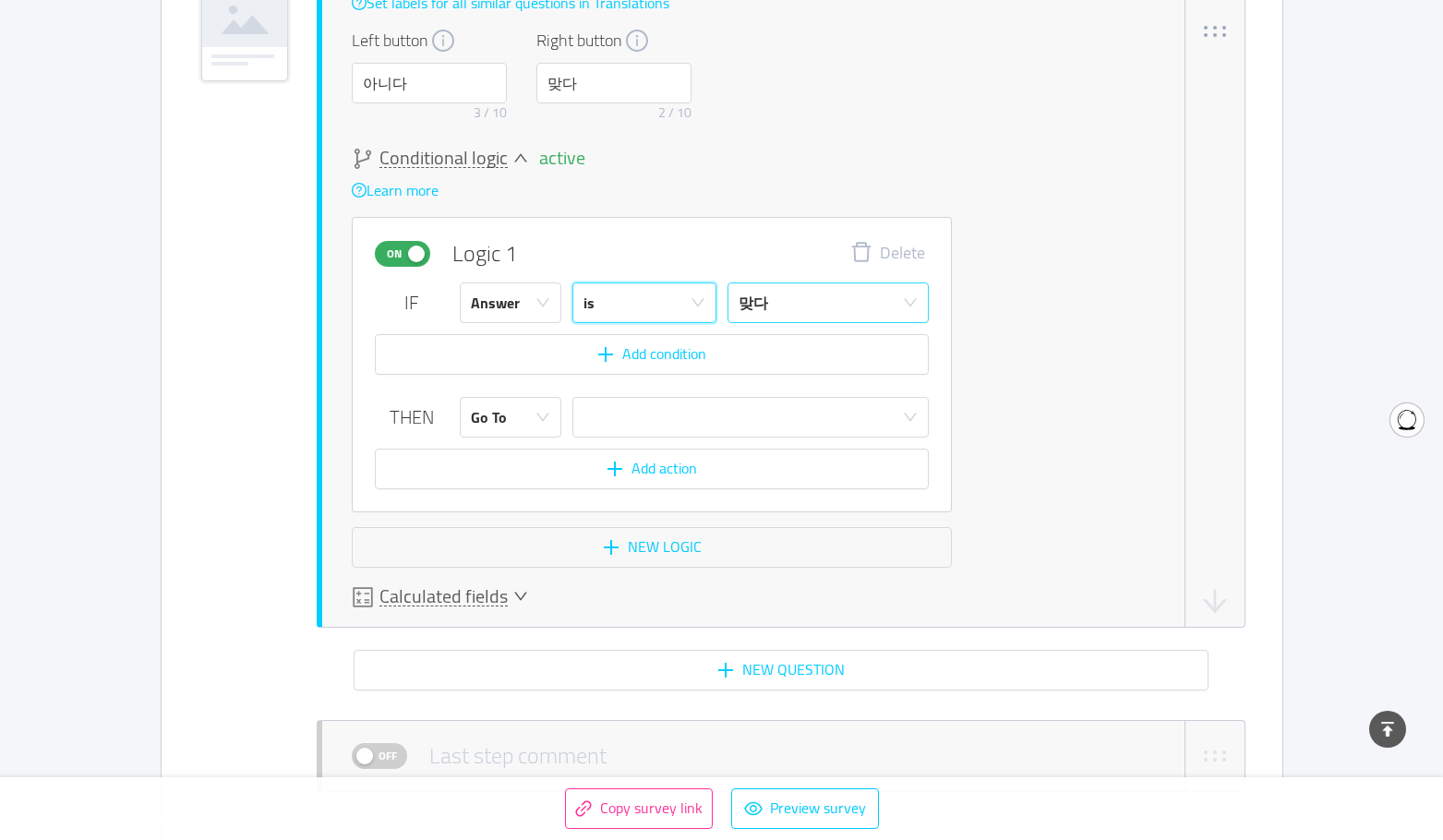click on "맞다" at bounding box center (822, 303) 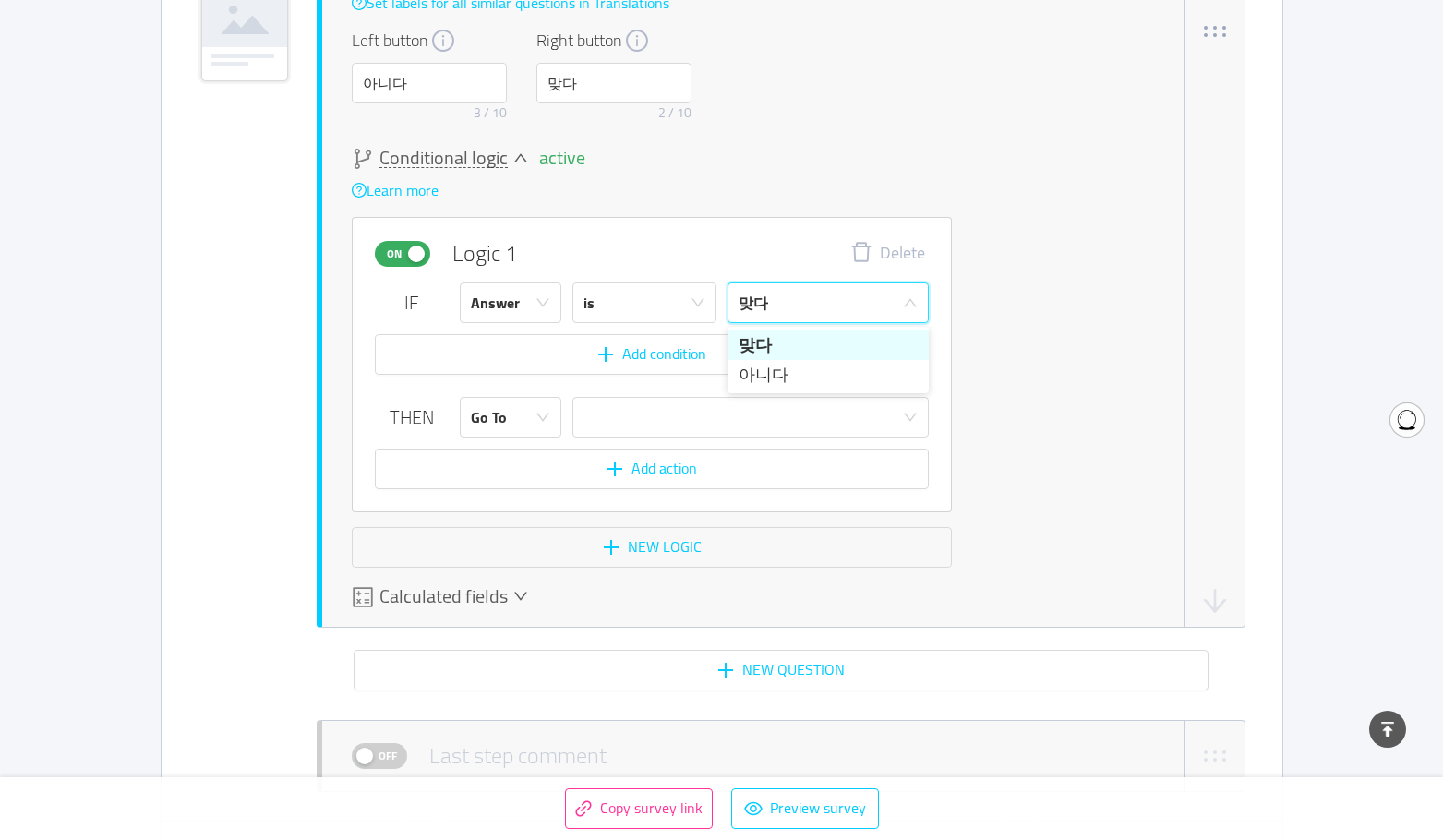 click on "맞다" at bounding box center (822, 303) 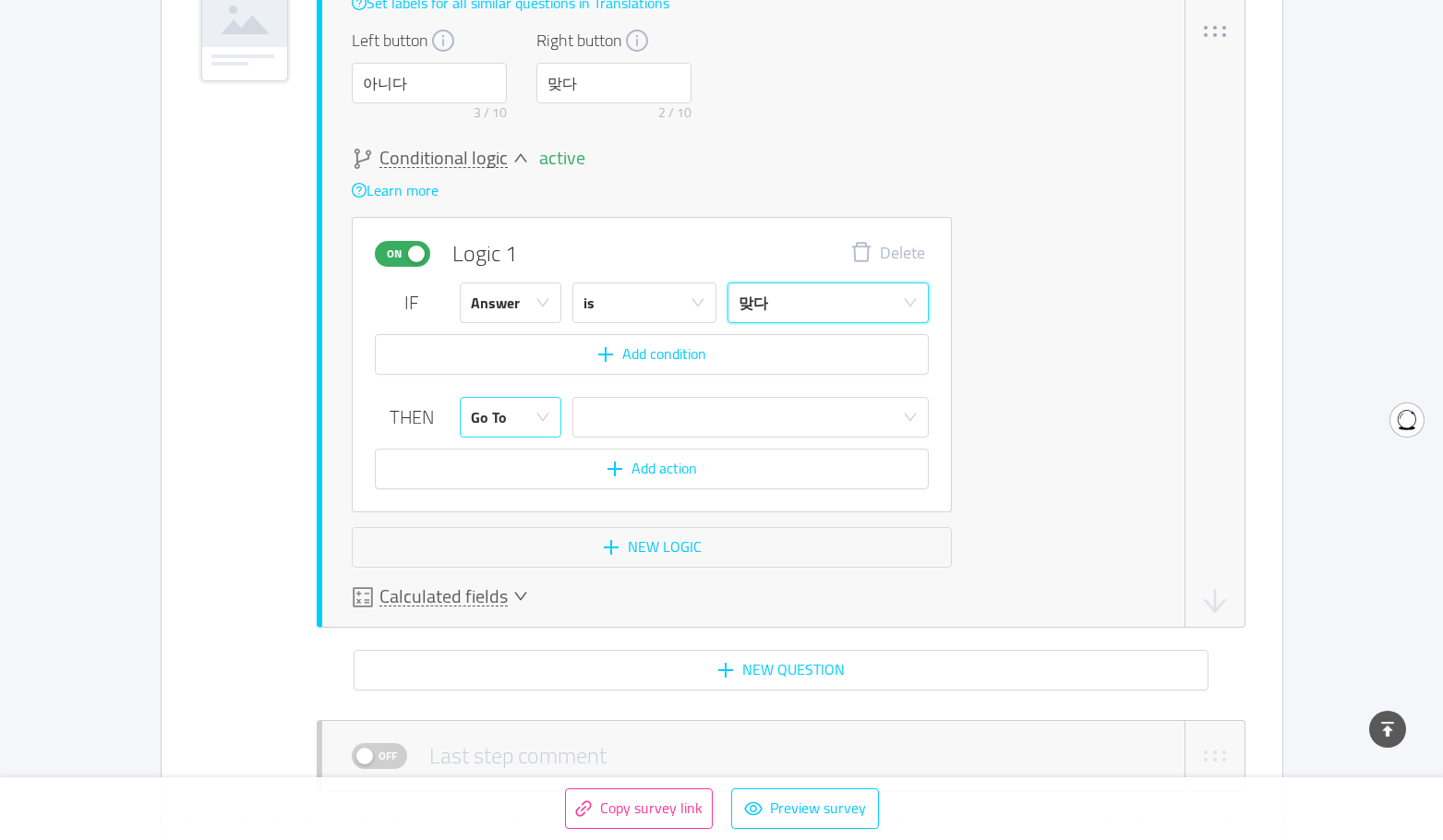 click on "Go To" at bounding box center (504, 417) 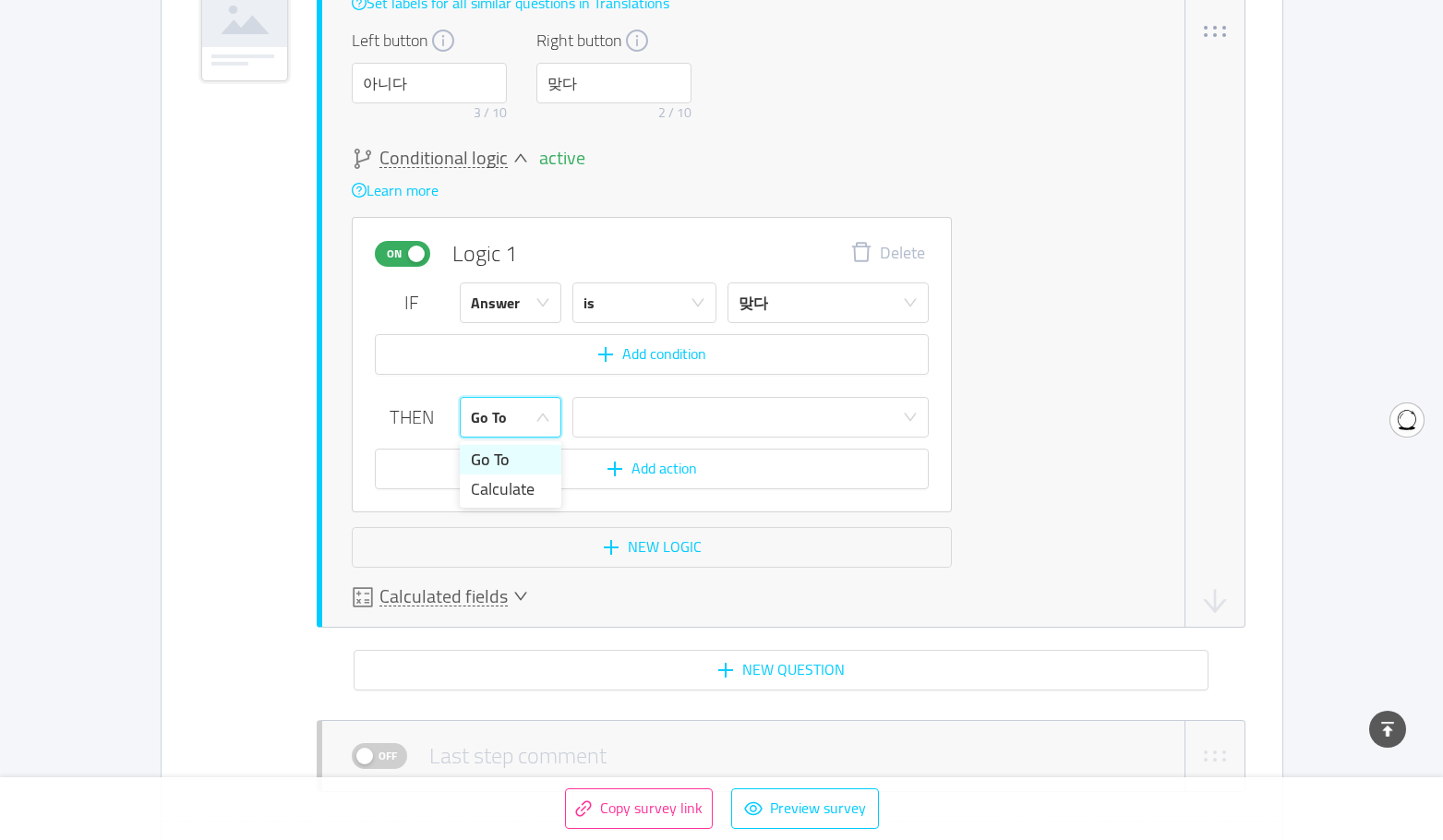 click on "Go To" at bounding box center [504, 417] 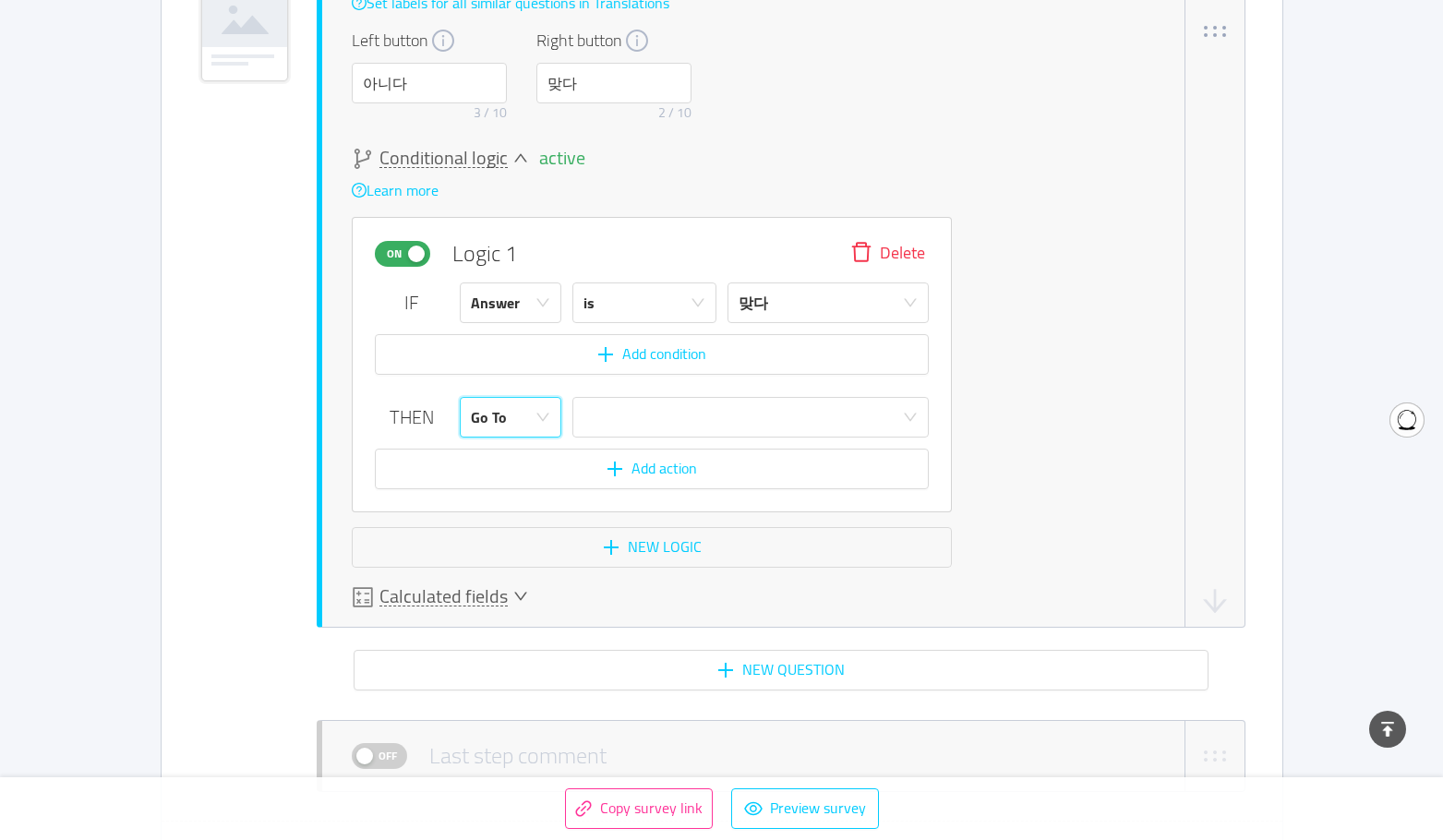 click on "Delete" at bounding box center (887, 254) 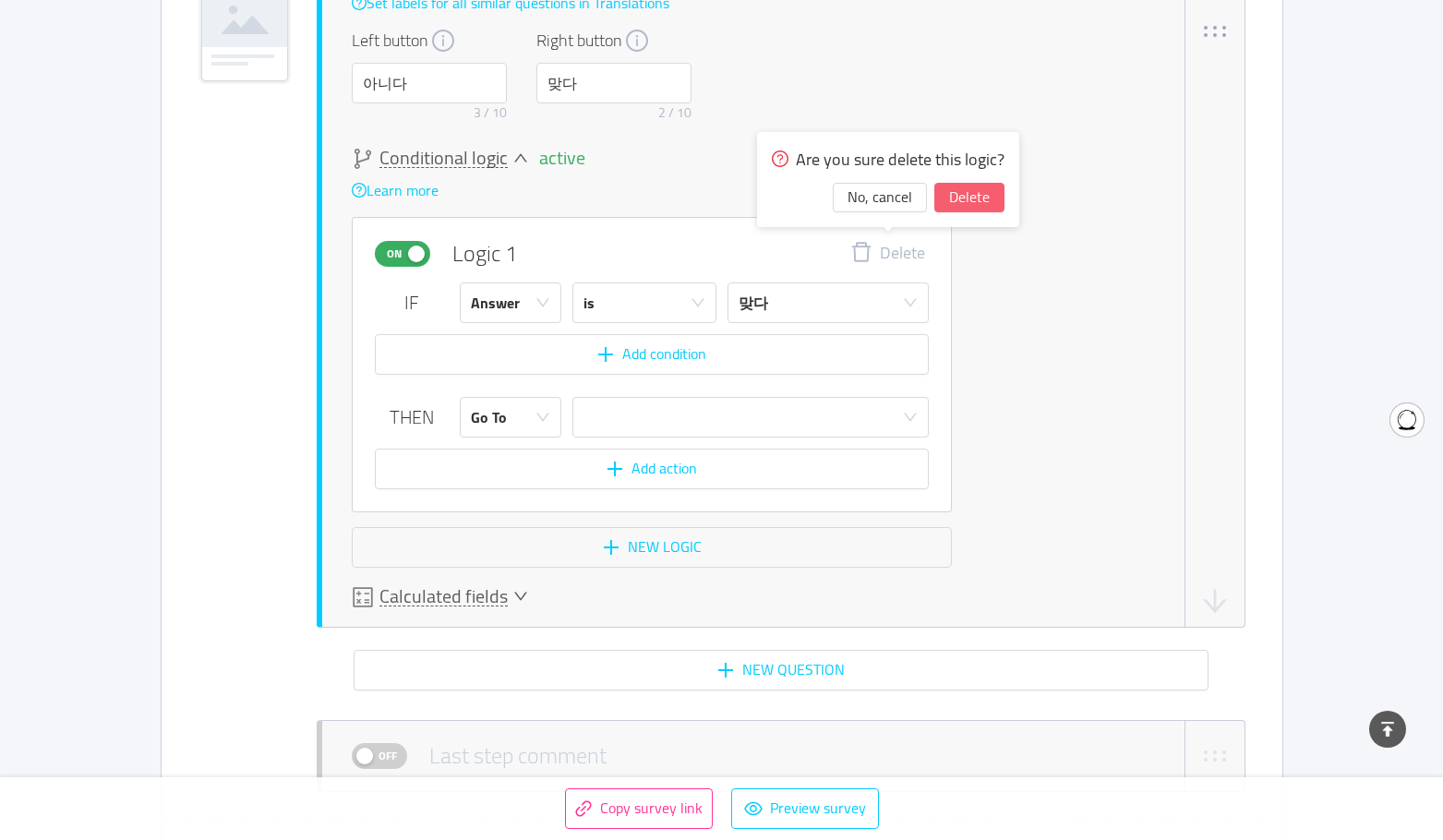 click on "Delete" at bounding box center [969, 198] 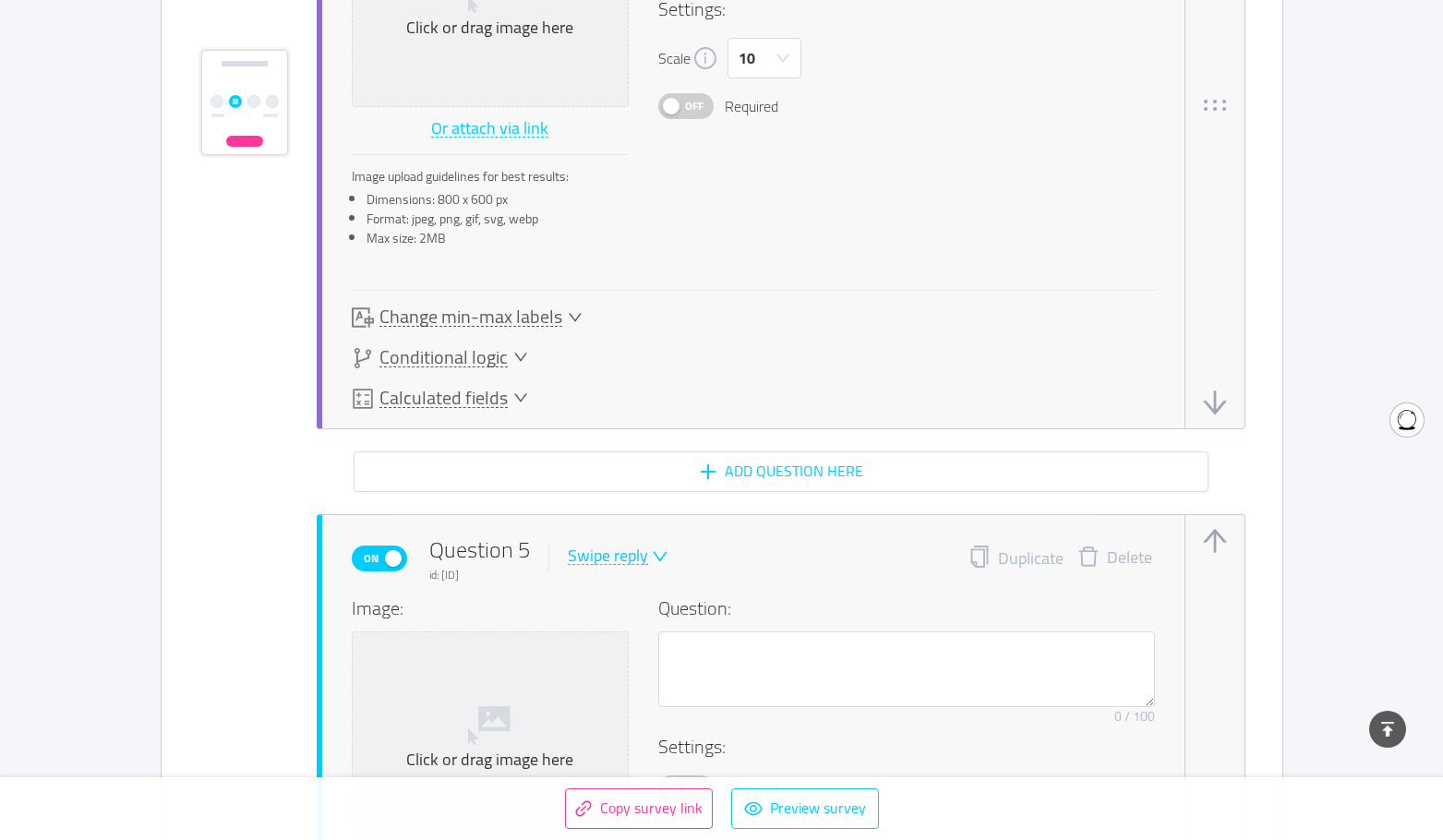 click 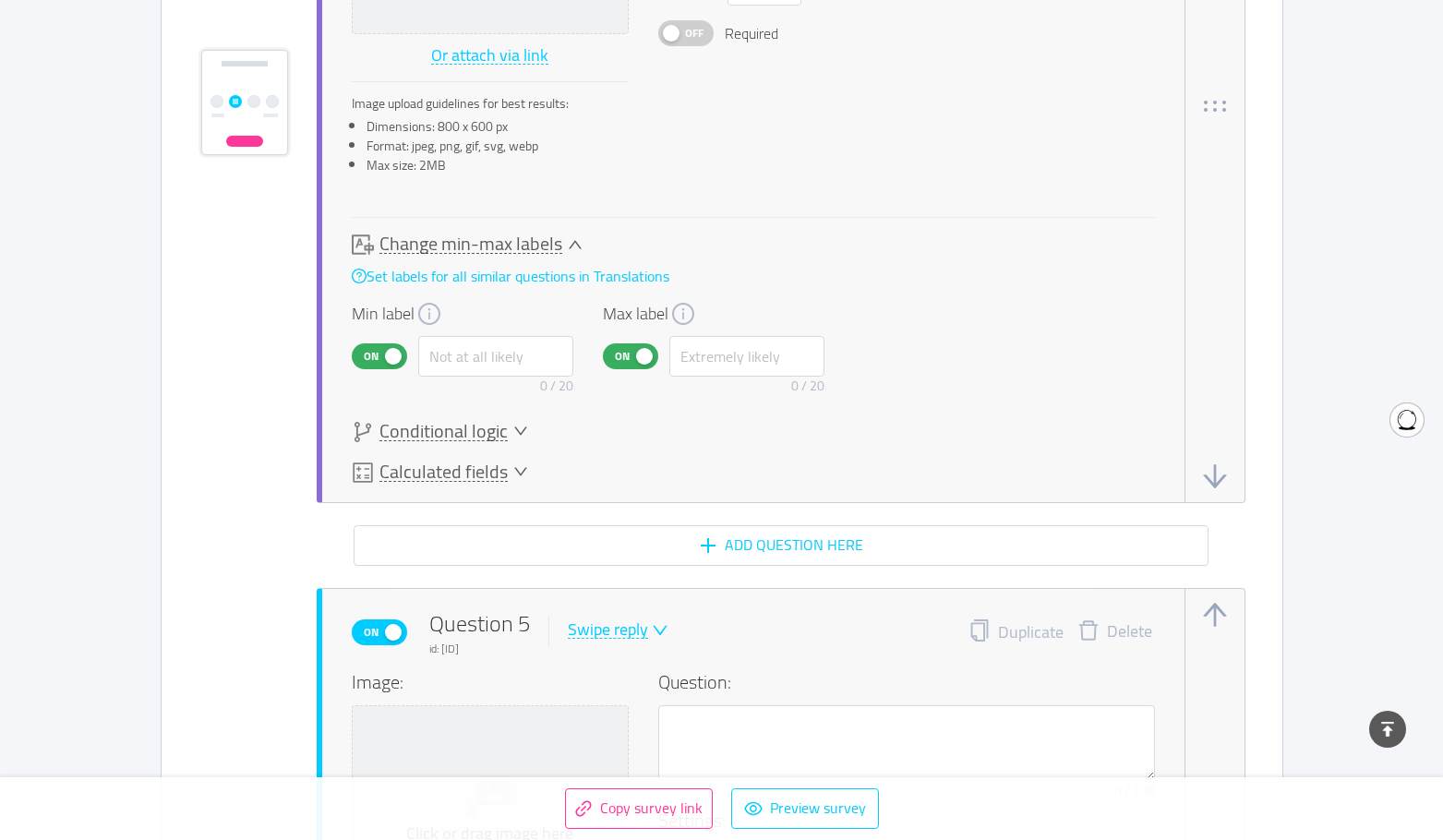 click 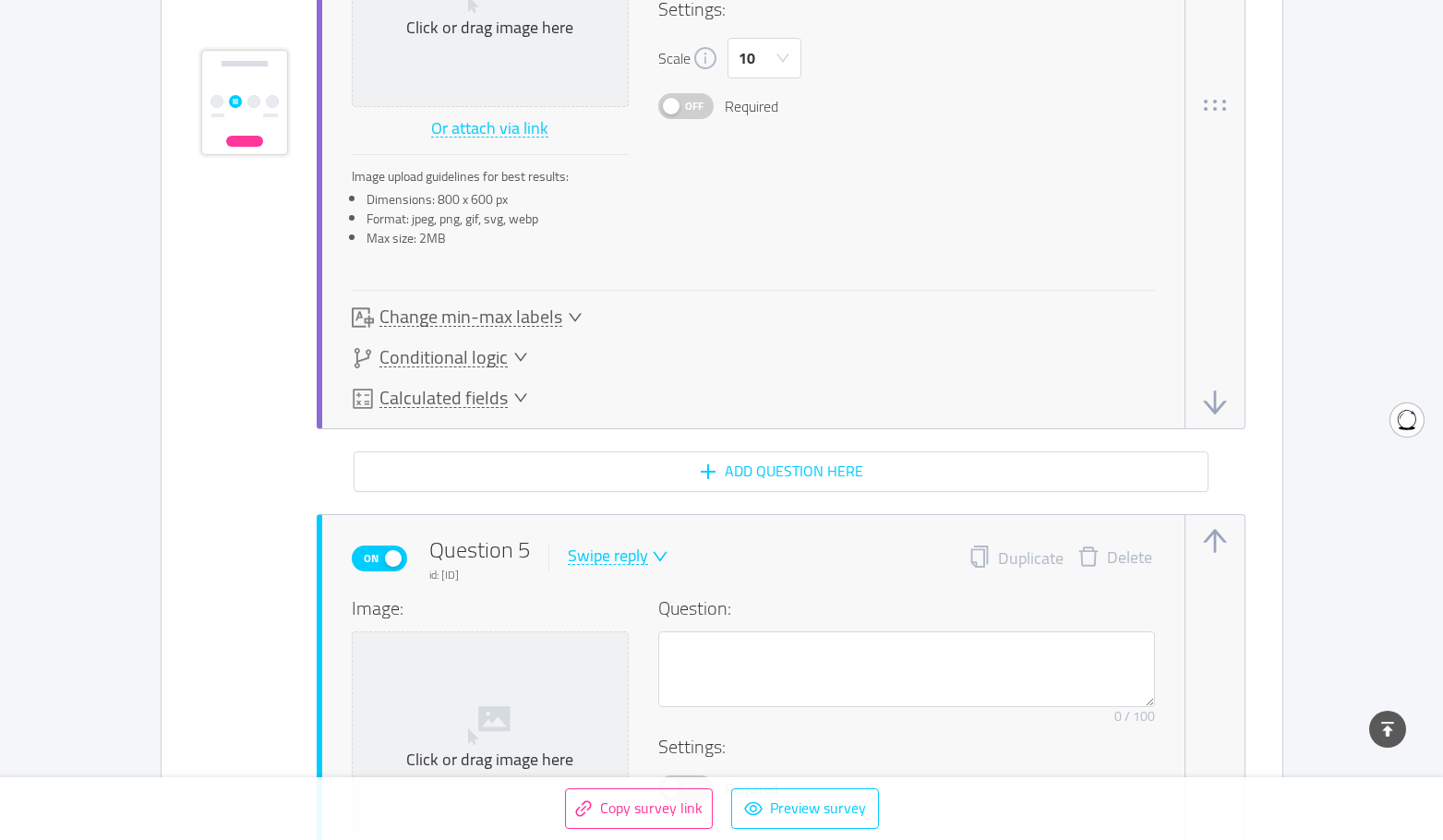 click on "Change min-max labels" at bounding box center (471, 317) 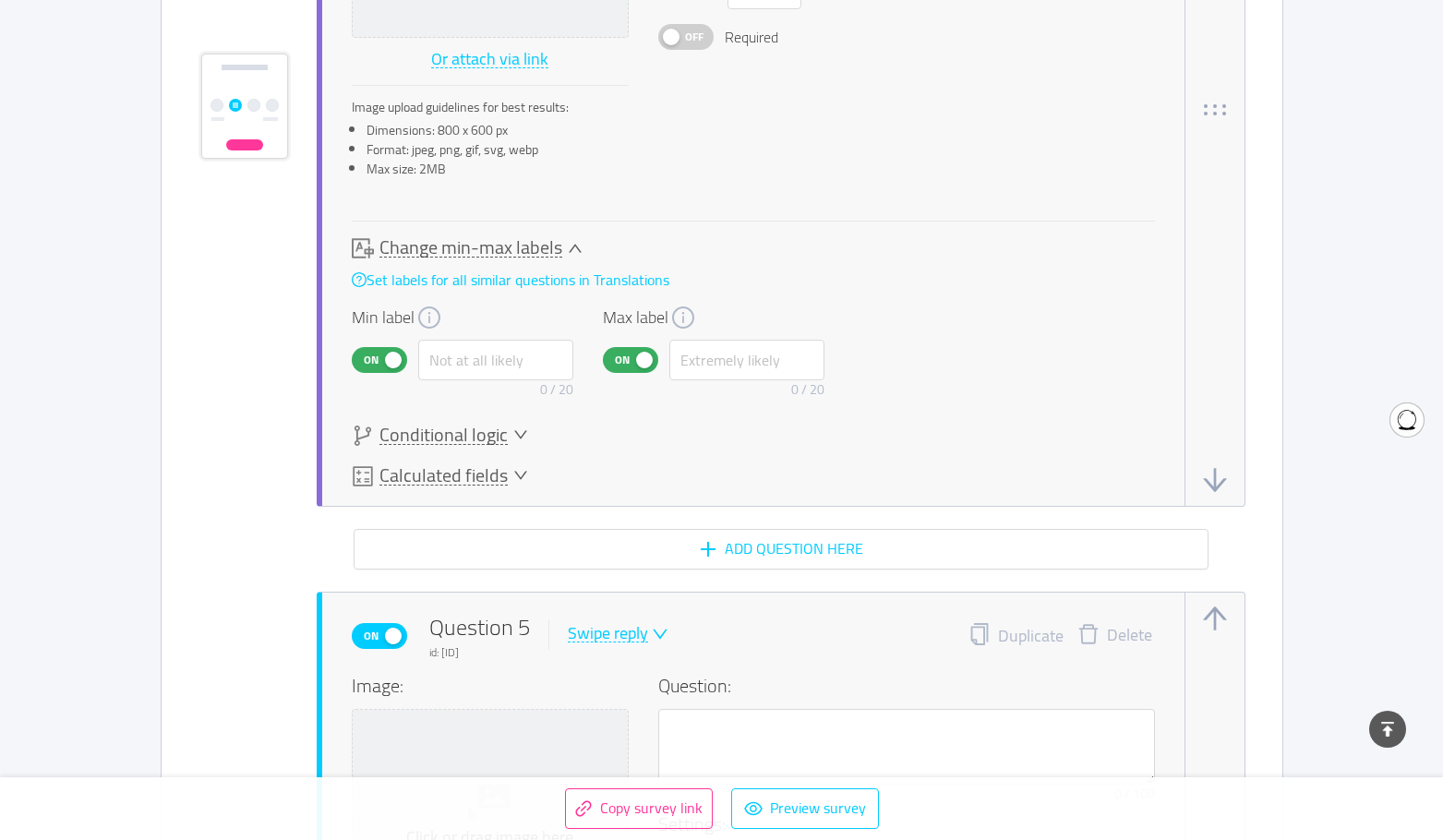 scroll, scrollTop: 3537, scrollLeft: 0, axis: vertical 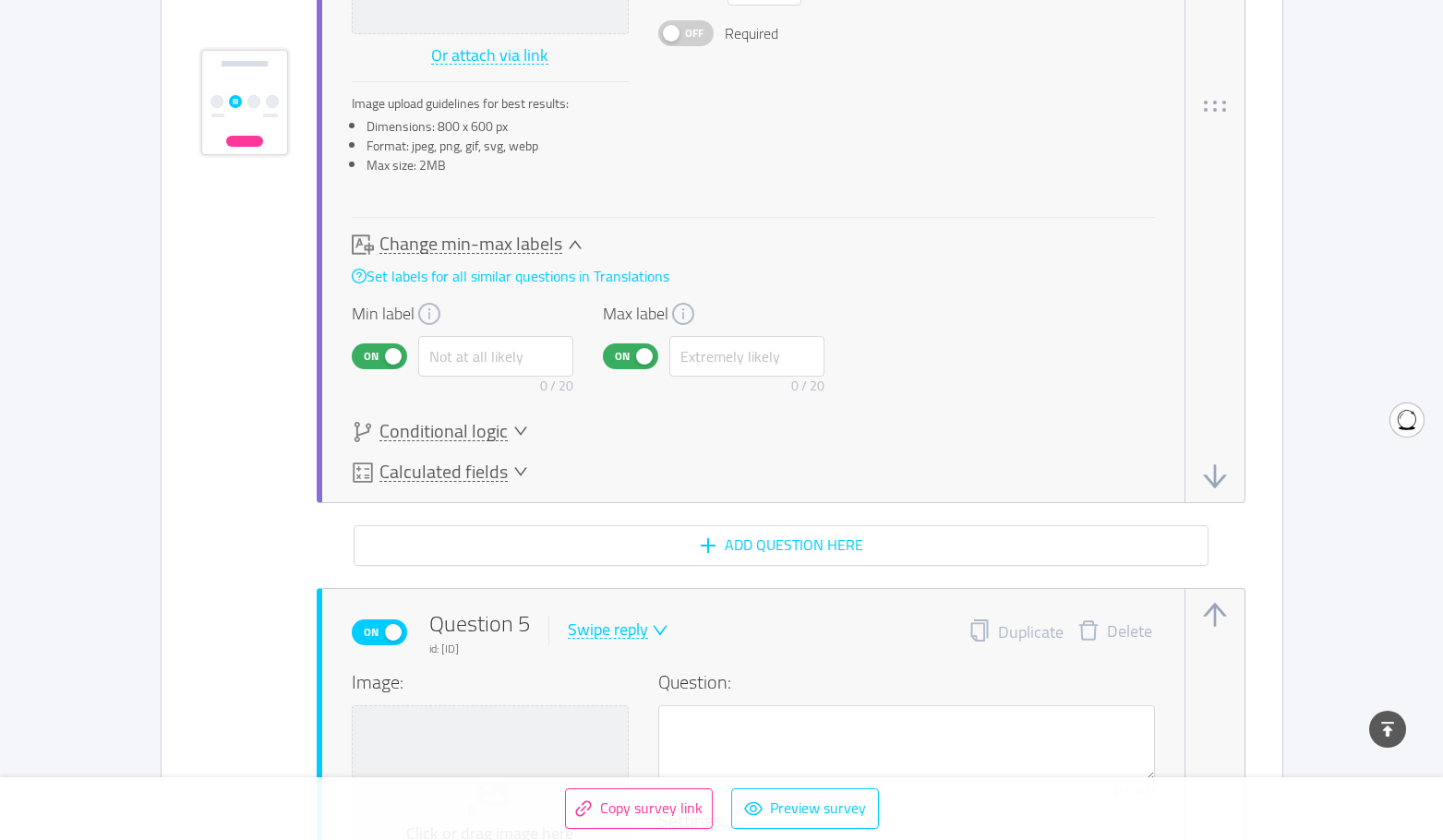 click on "Change min-max labels" at bounding box center [588, 245] 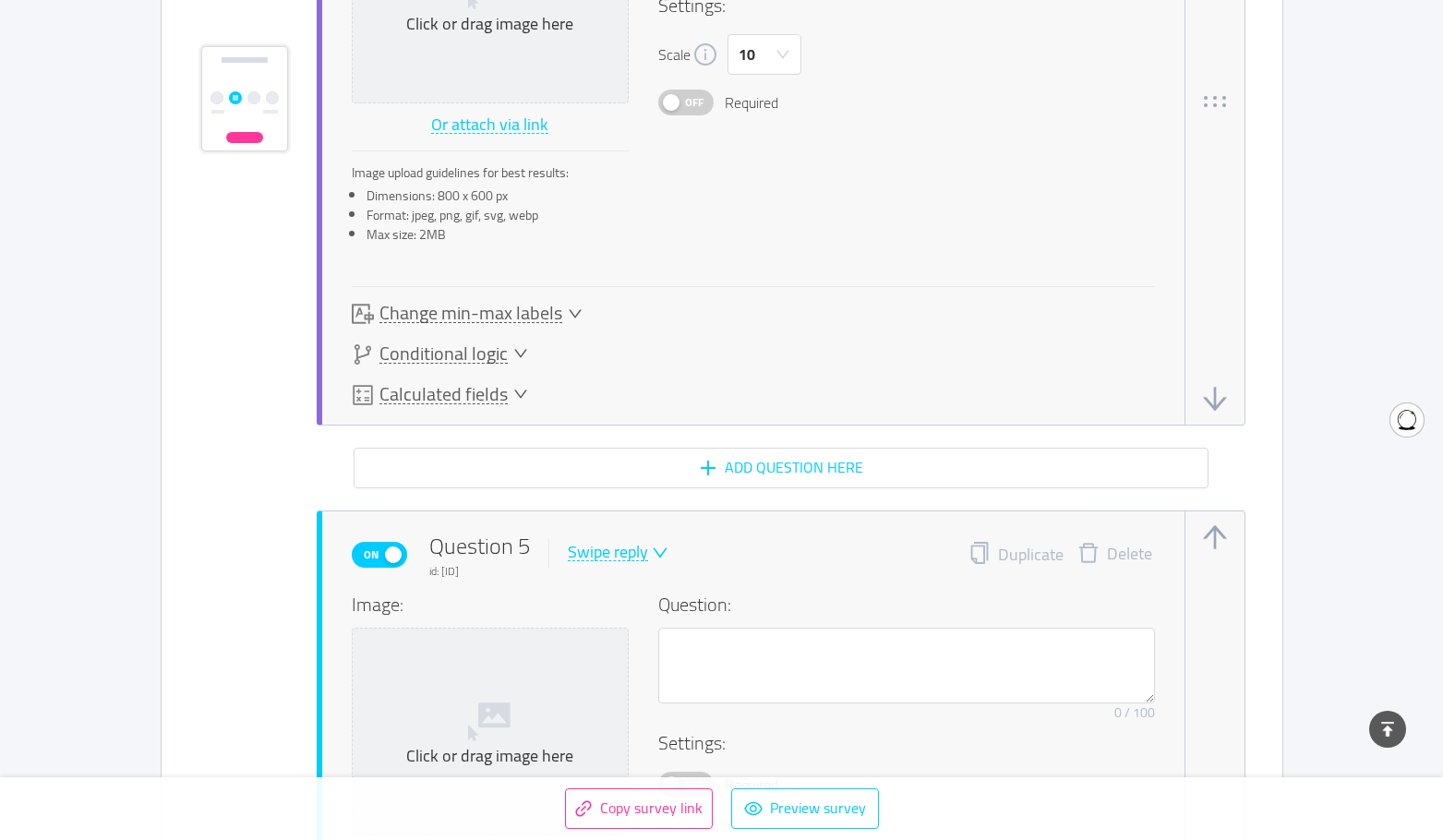 scroll, scrollTop: 3464, scrollLeft: 0, axis: vertical 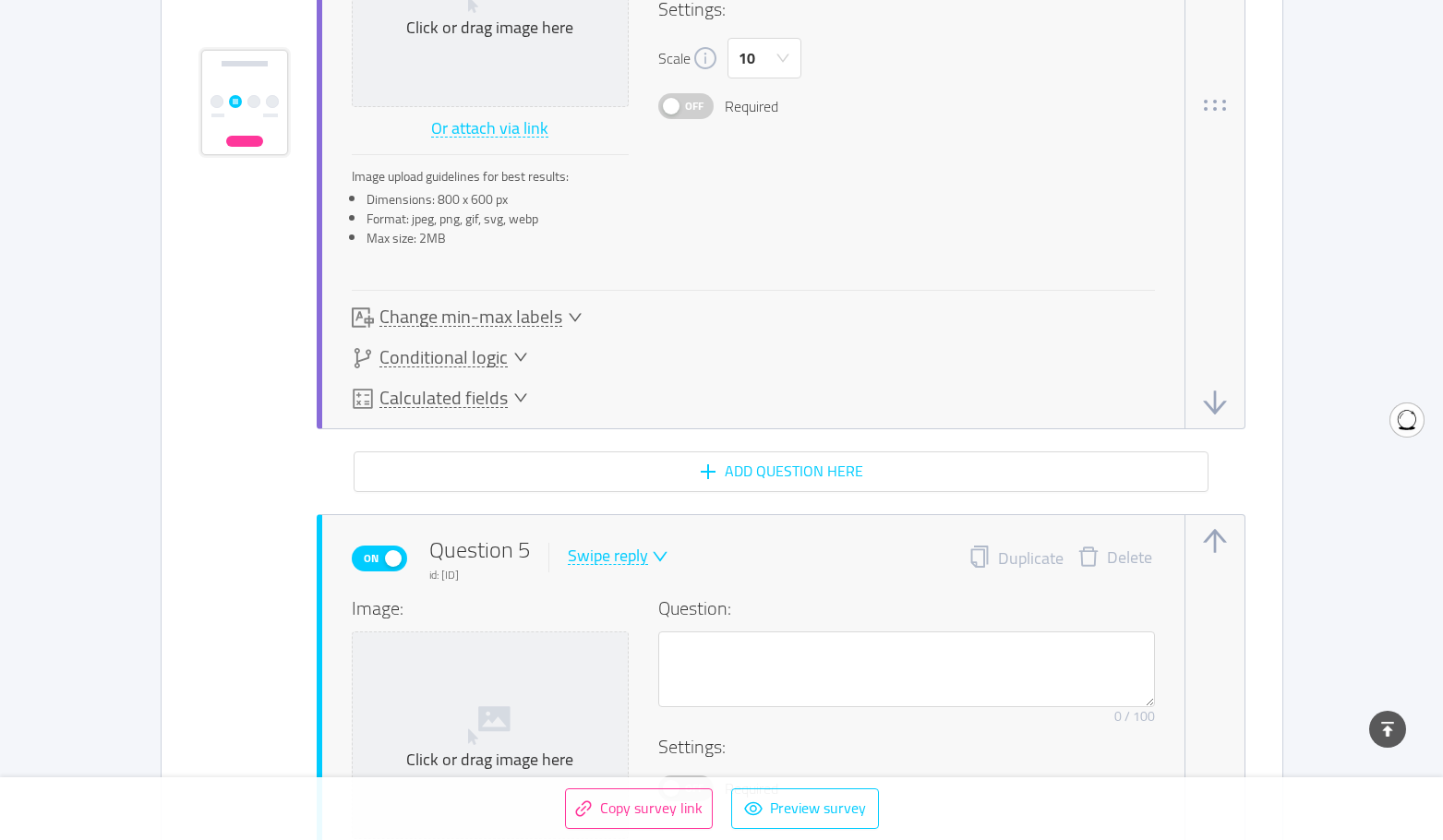 click 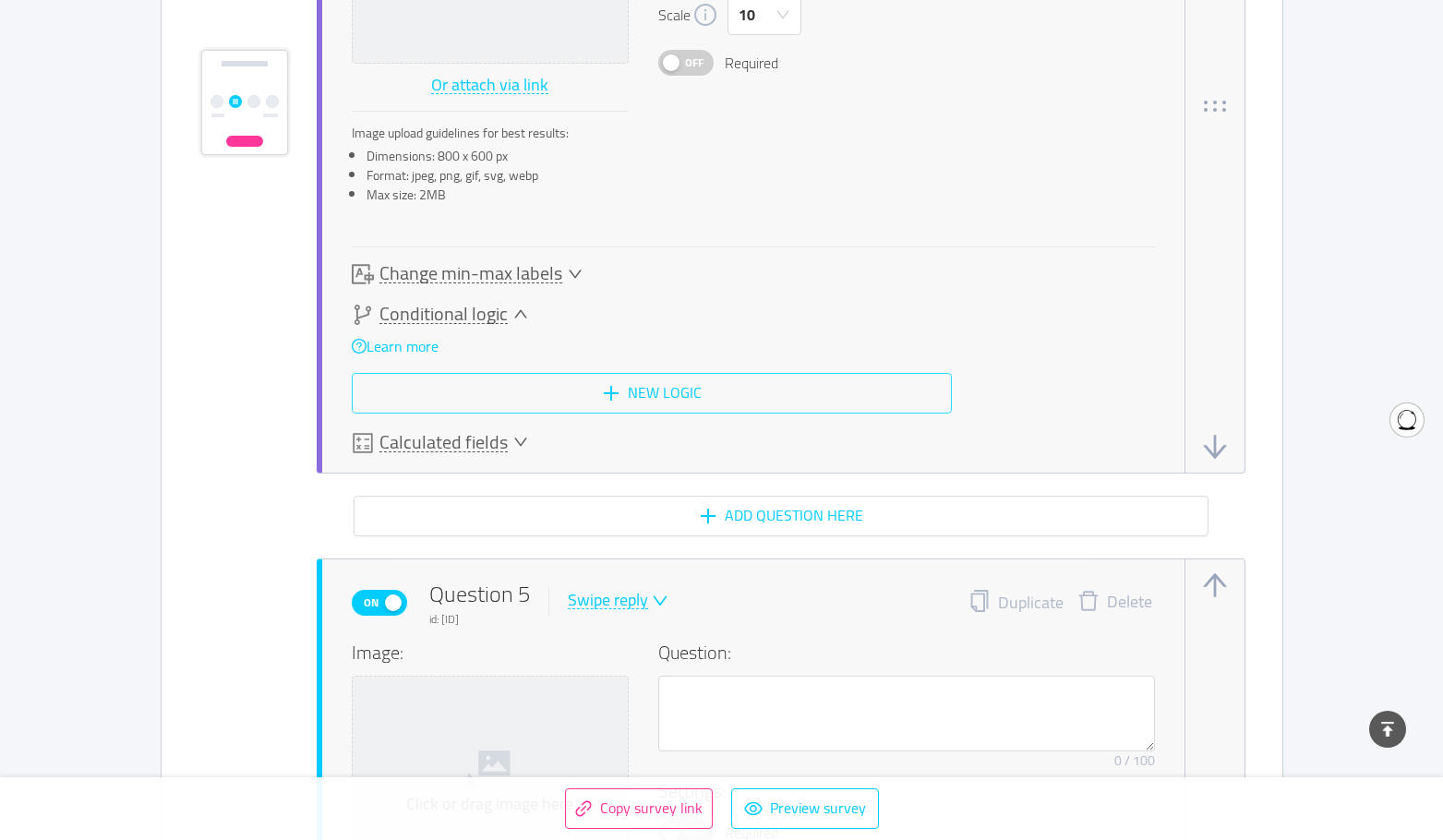 click on "New logic" at bounding box center (652, 393) 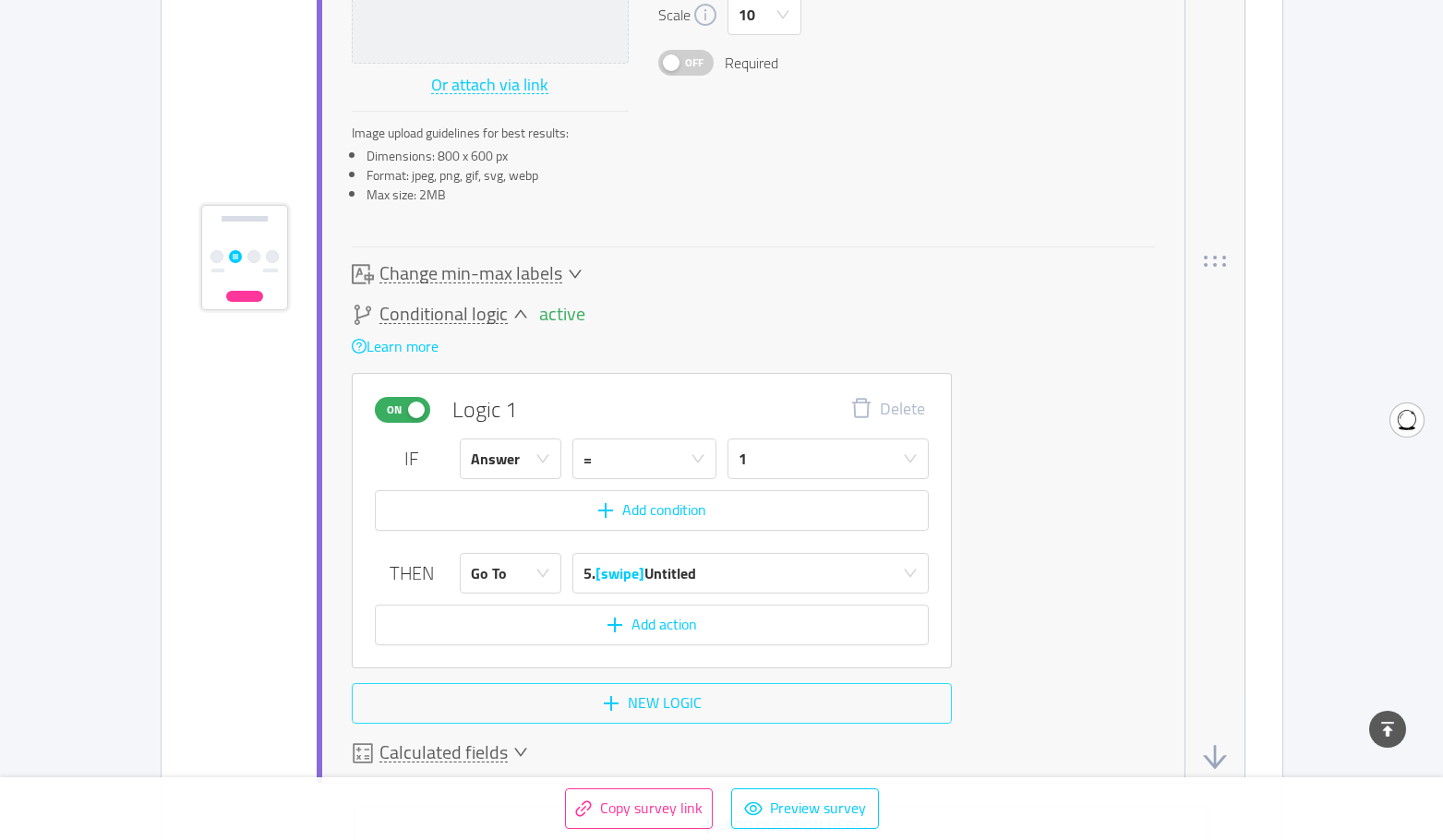 scroll, scrollTop: 3663, scrollLeft: 0, axis: vertical 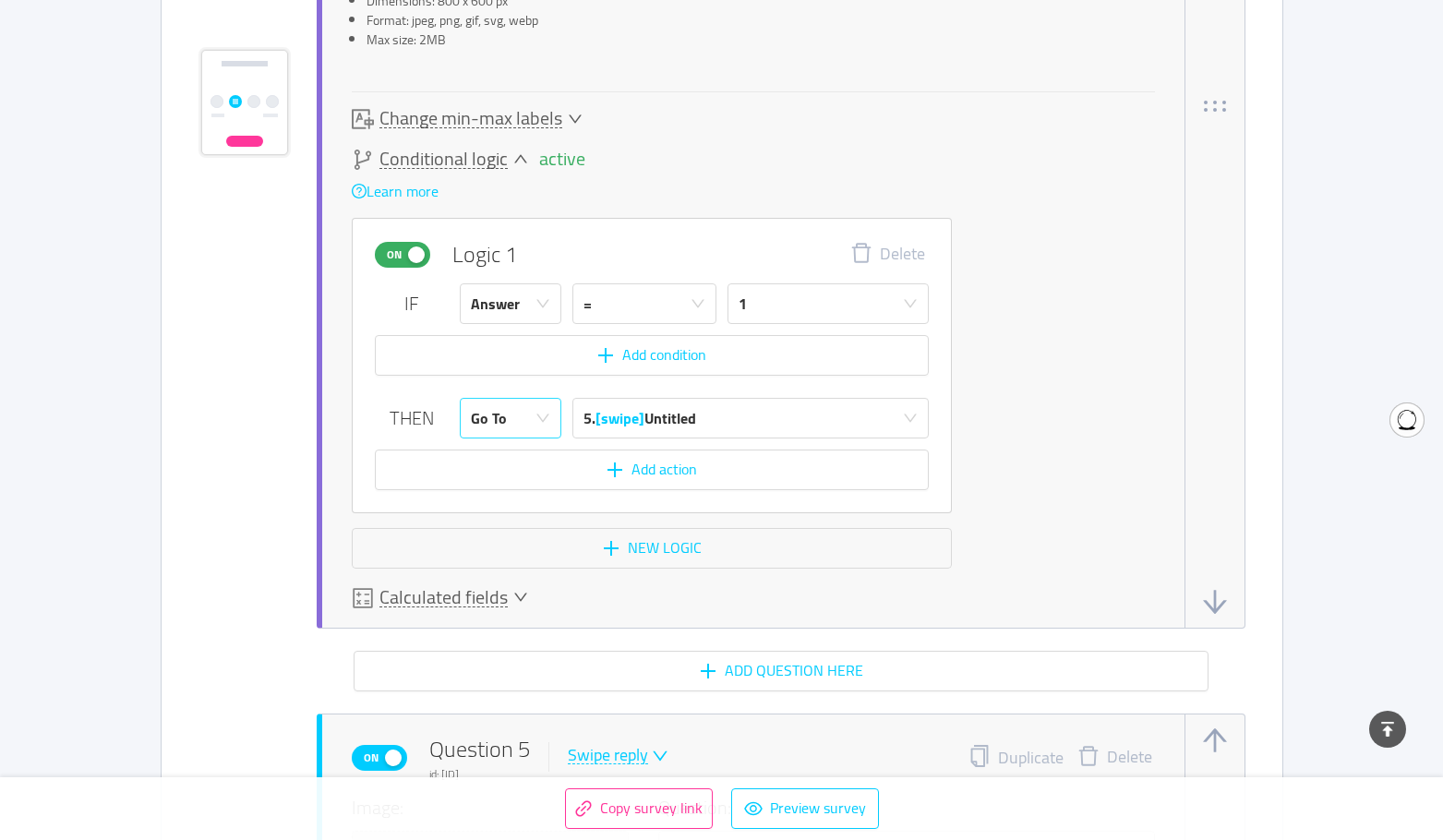 click on "Go To" at bounding box center [504, 418] 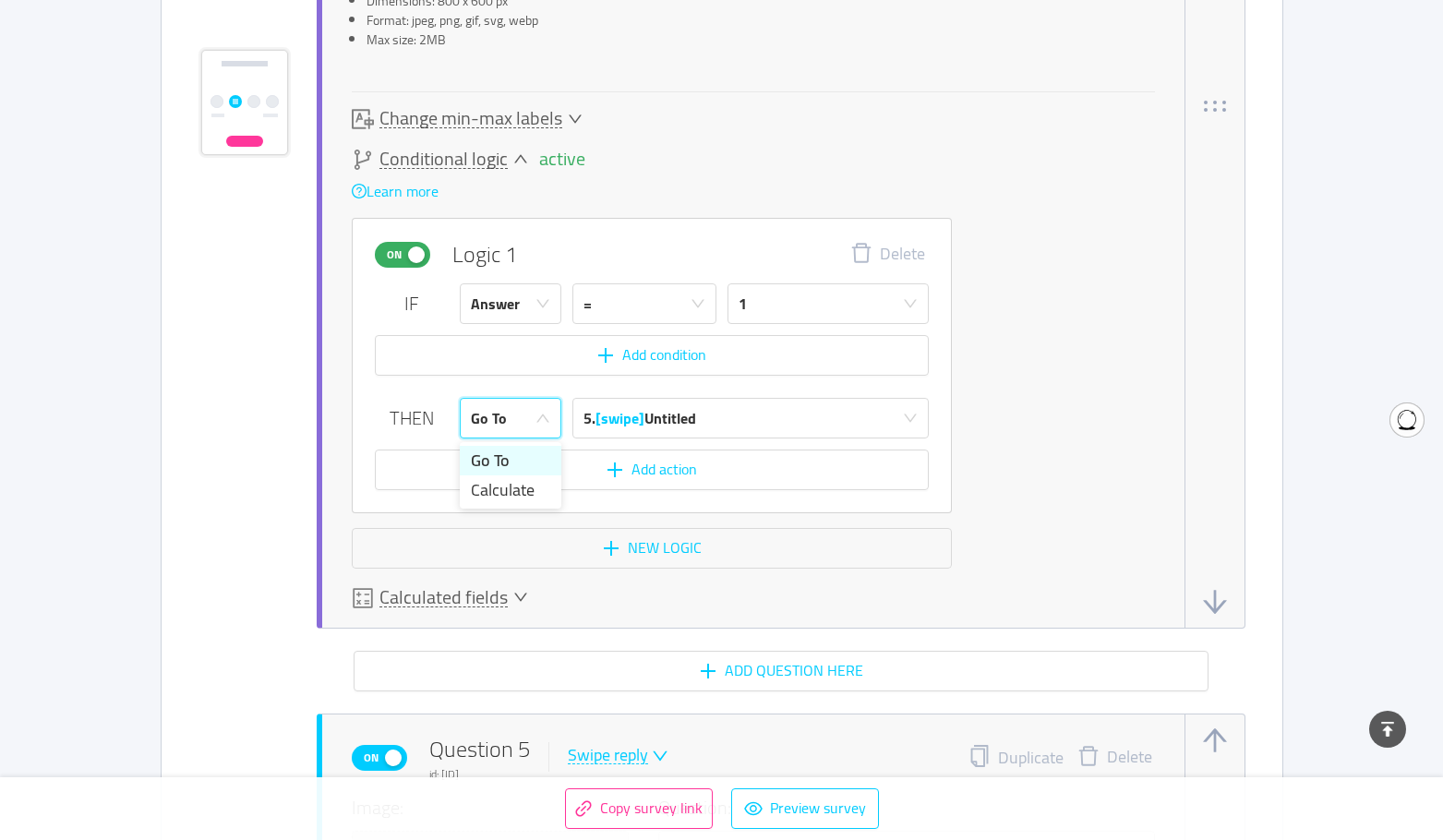 click 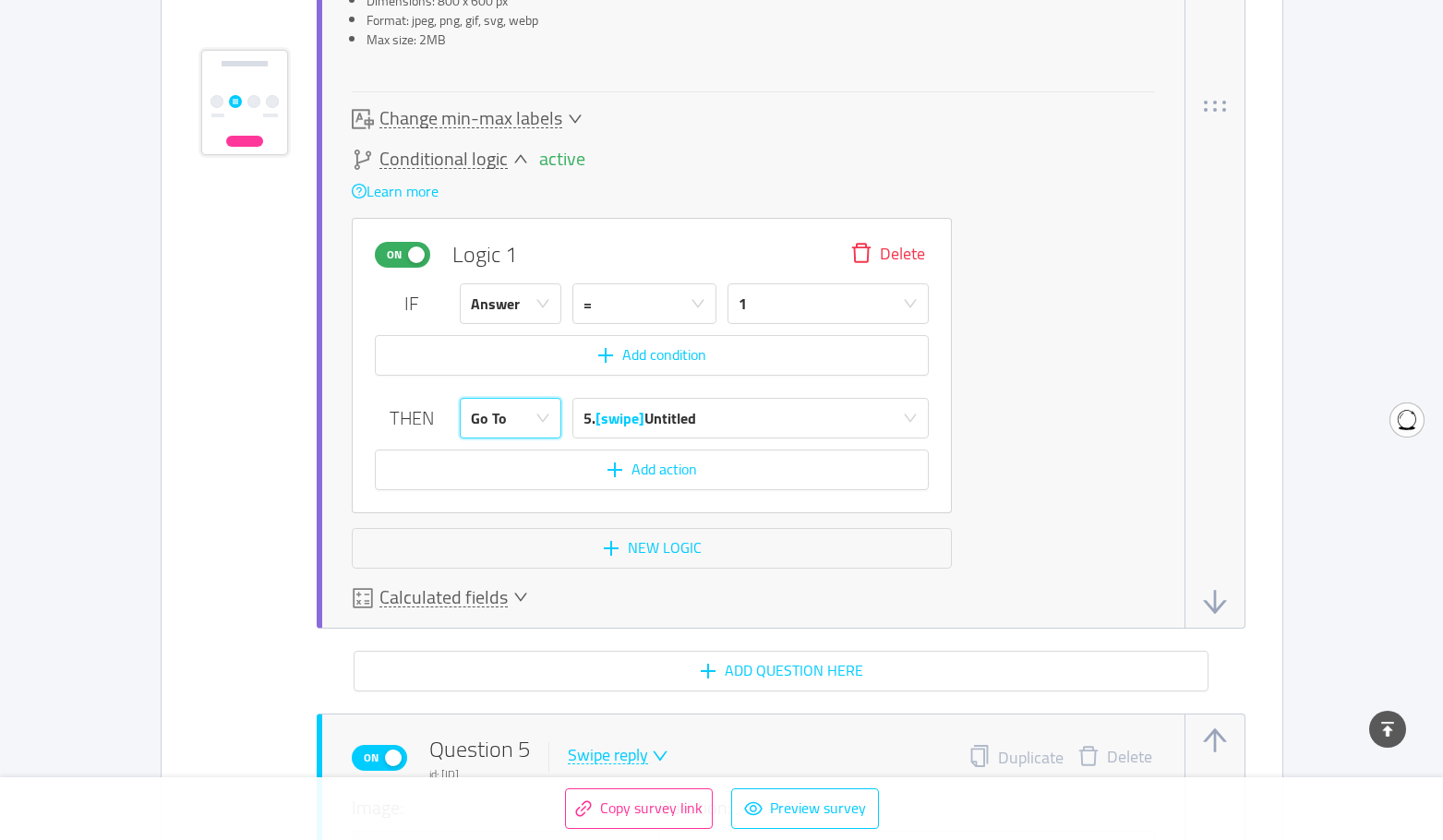 click on "Delete" at bounding box center (887, 255) 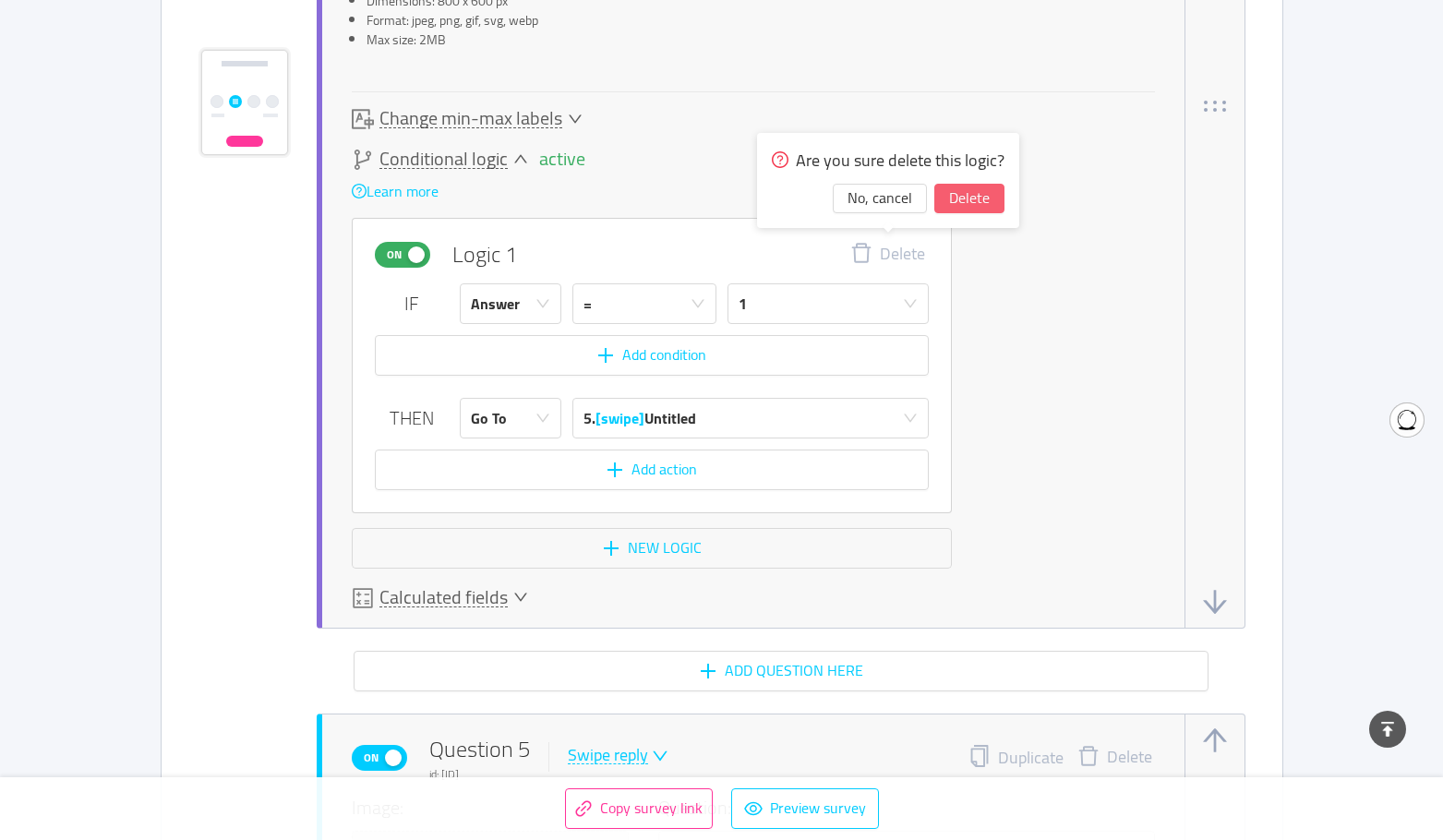 click on "Delete" at bounding box center [969, 198] 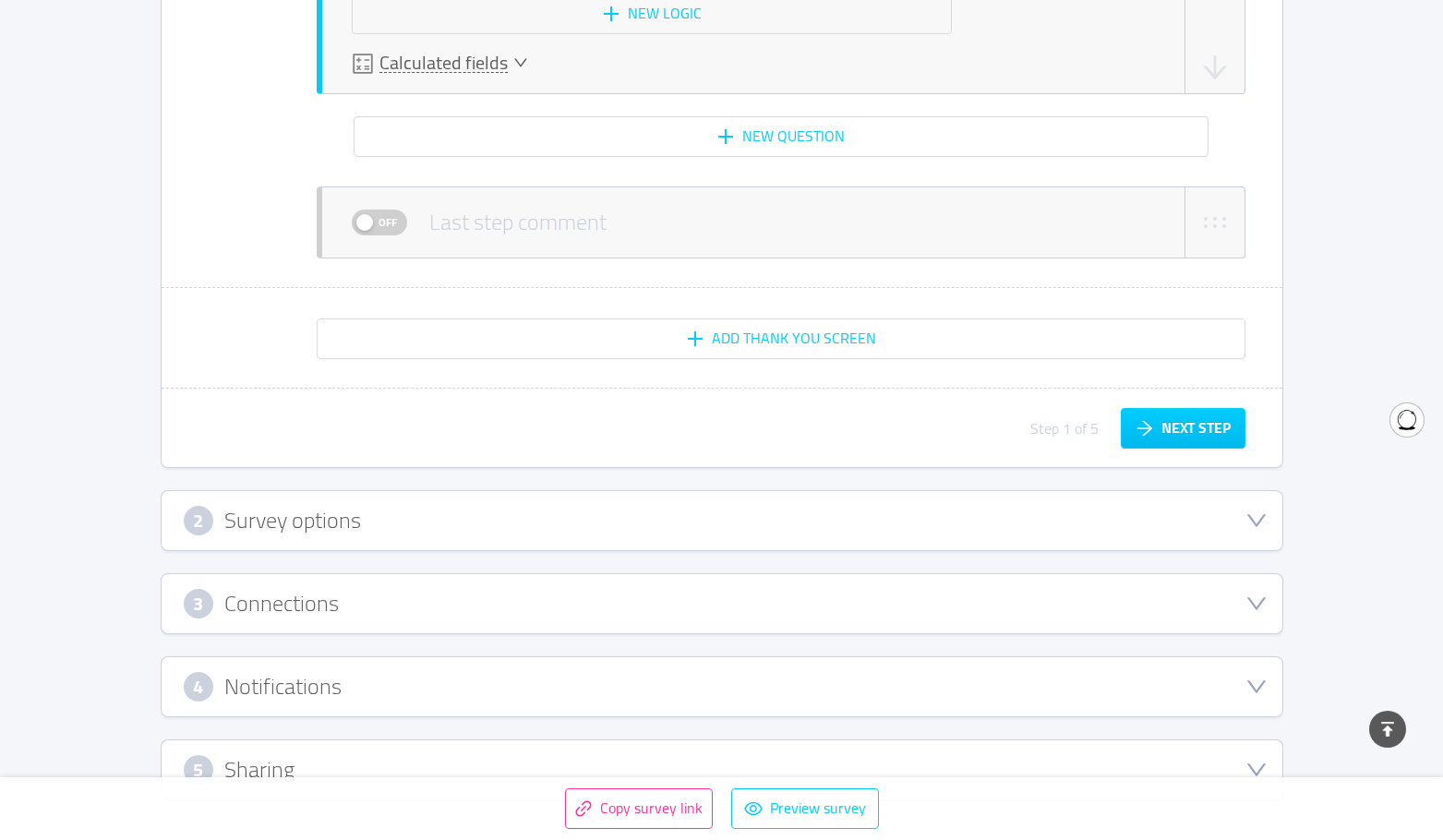 scroll, scrollTop: 4902, scrollLeft: 0, axis: vertical 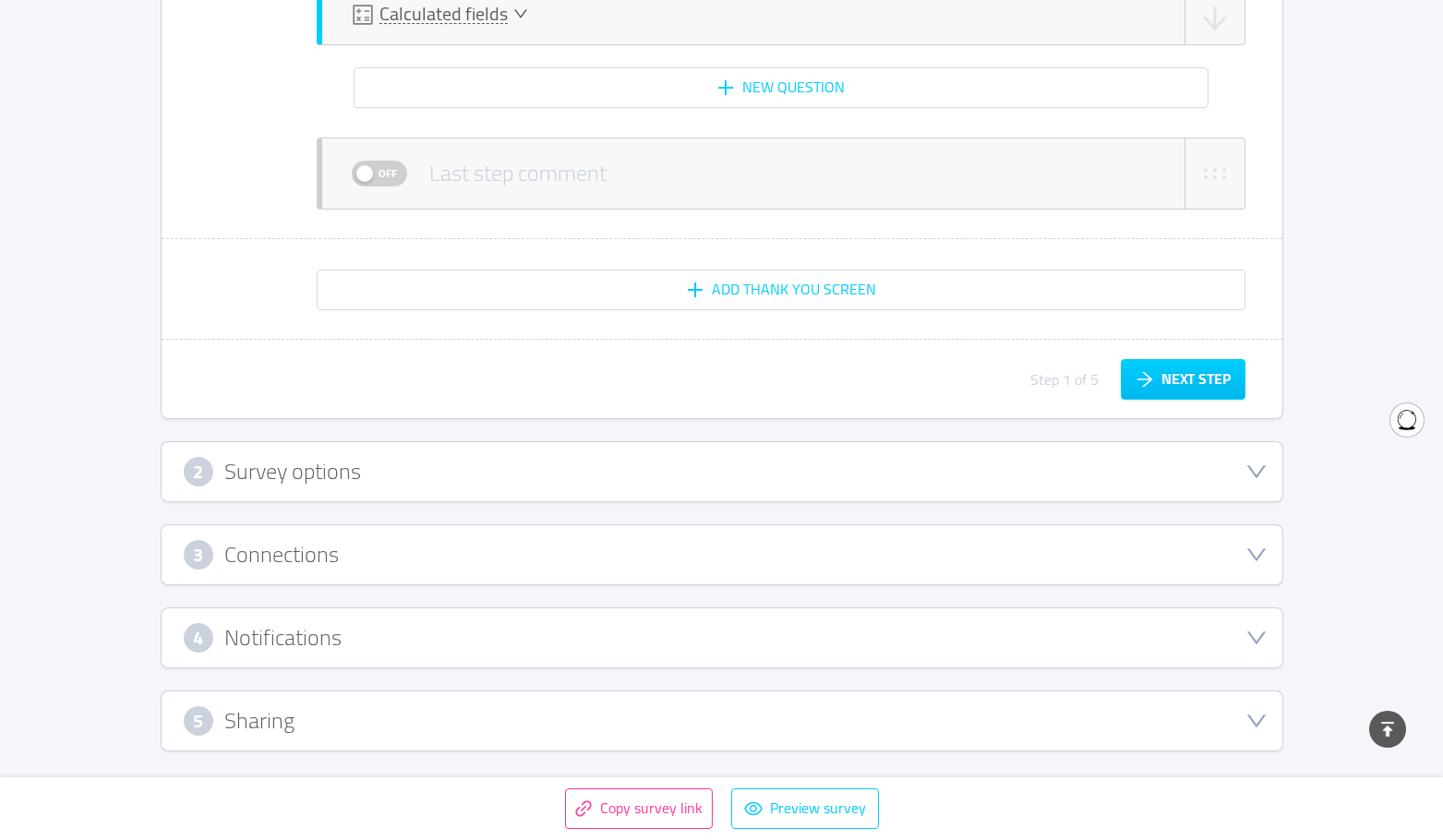 click on "2  Survey options" at bounding box center (722, 472) 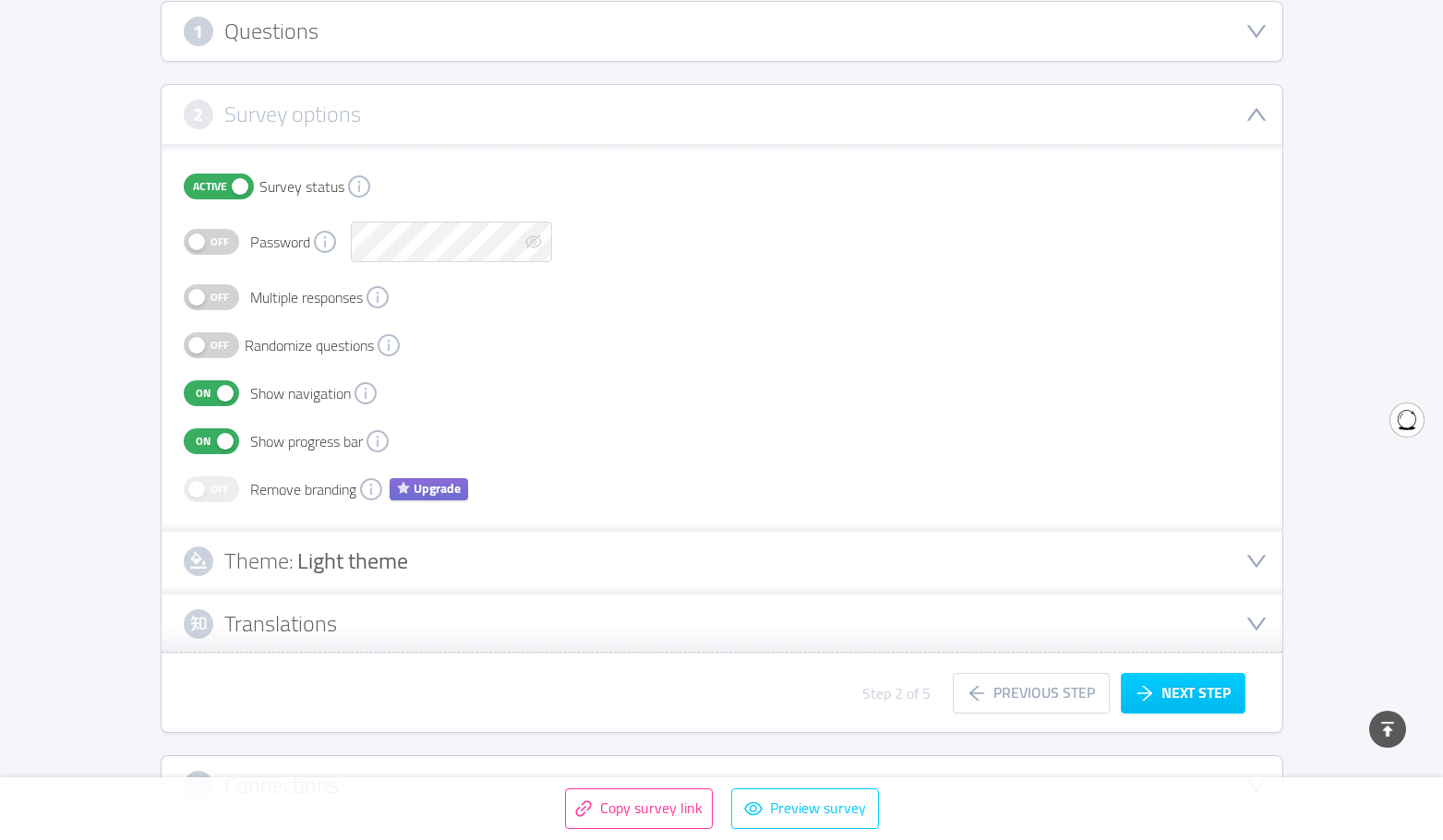 scroll, scrollTop: 0, scrollLeft: 0, axis: both 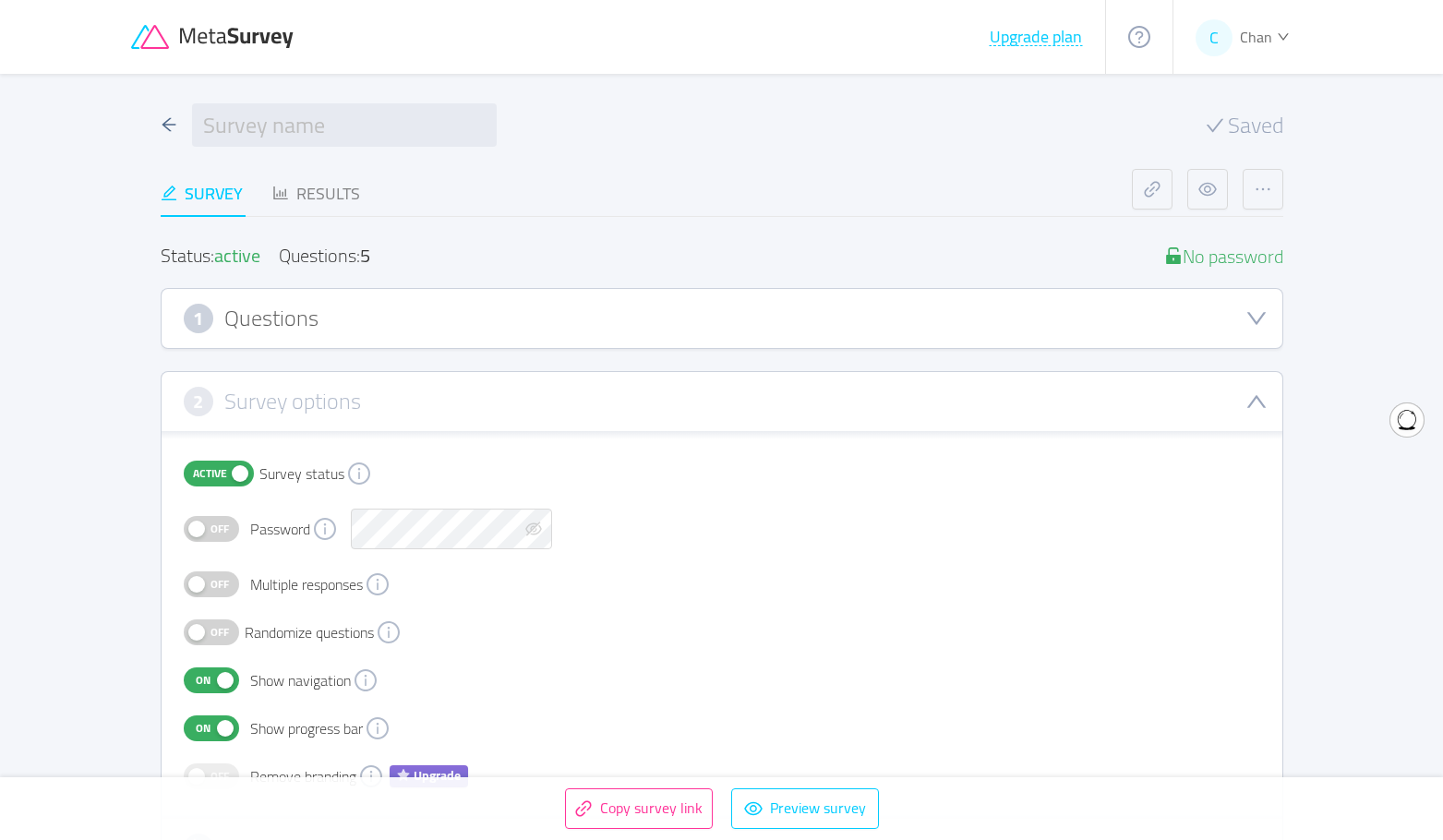 click on "2  Survey options" at bounding box center (722, 402) 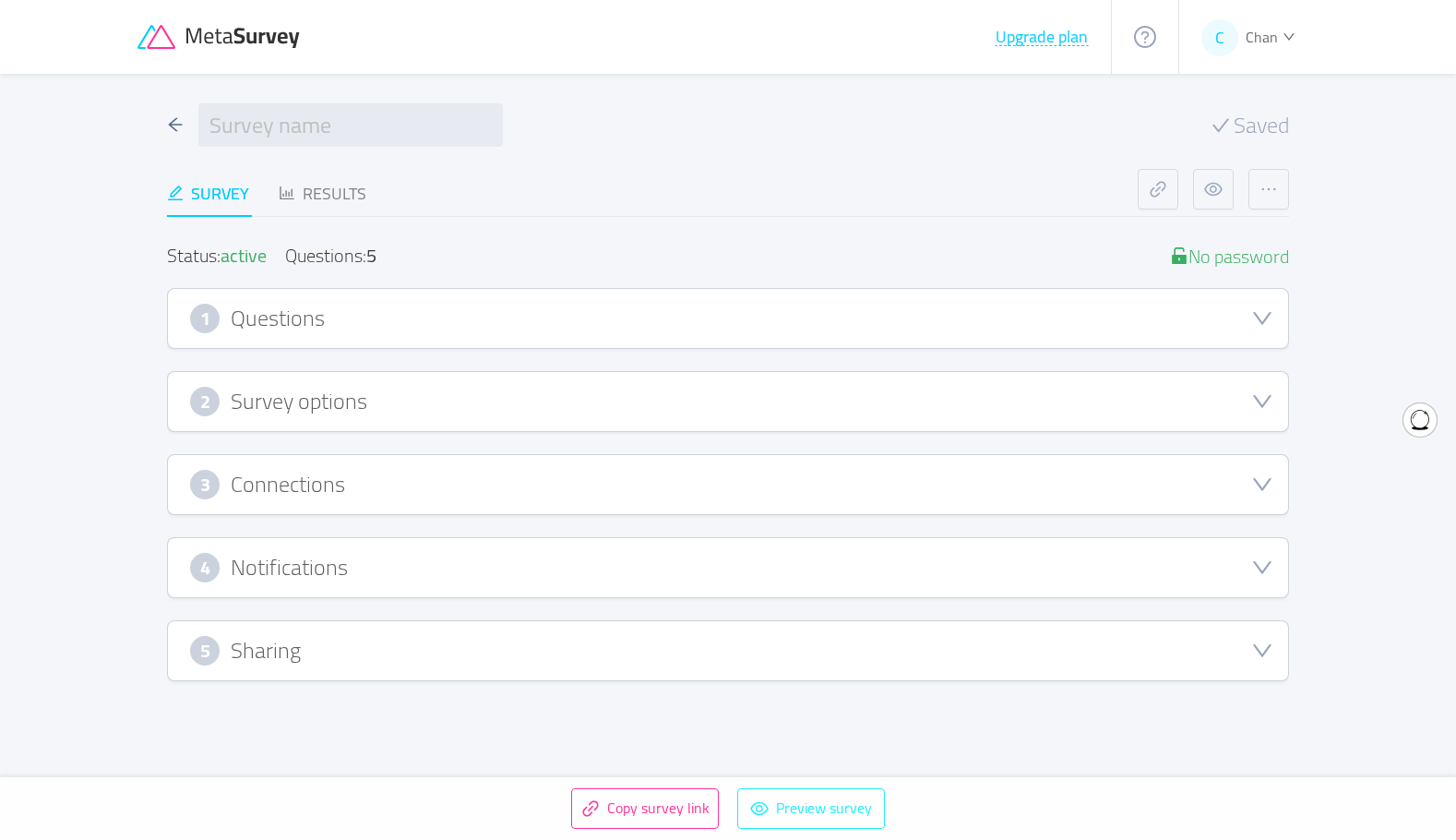 click on "Preview survey" at bounding box center (811, 809) 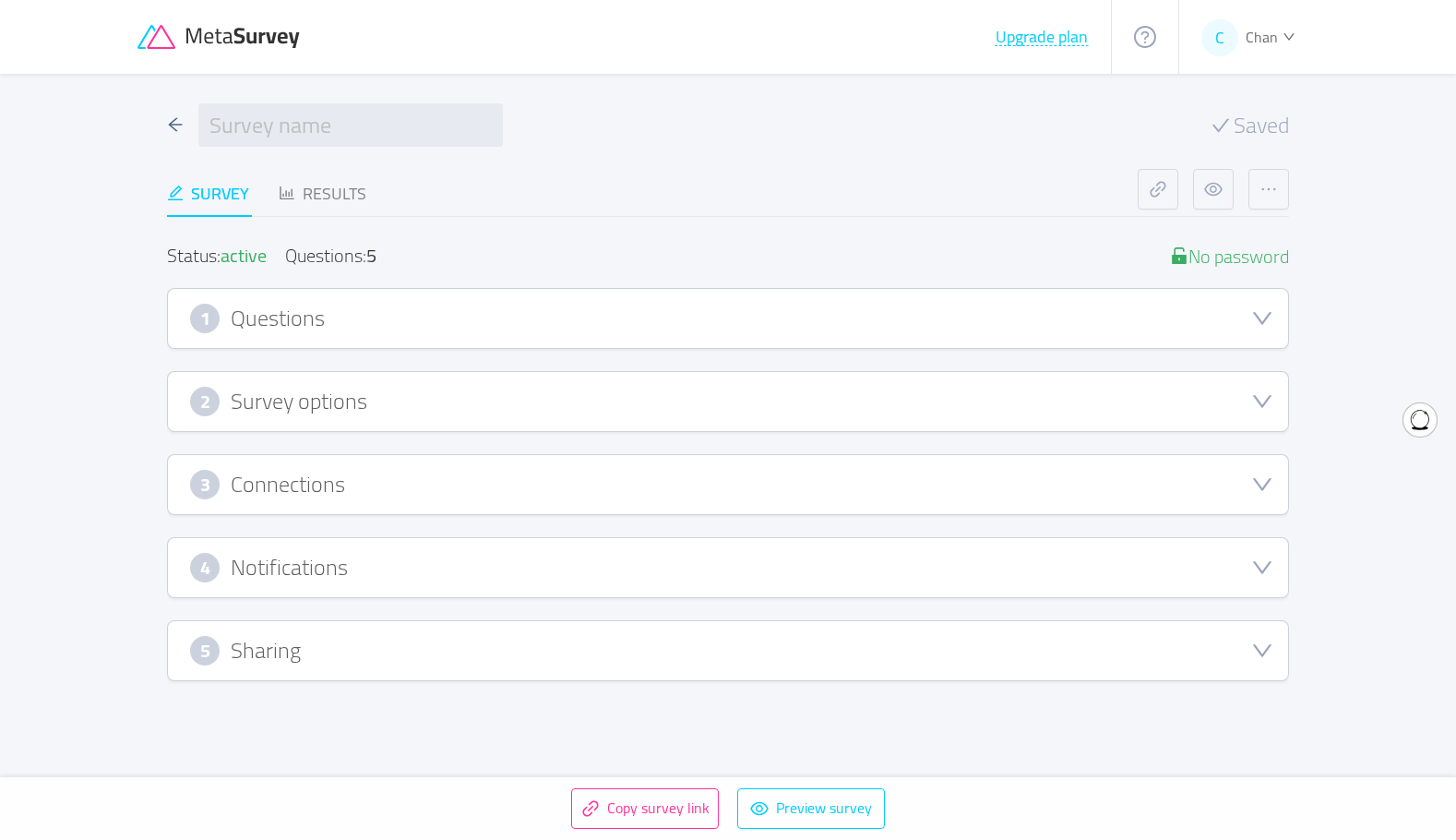 click on "1  Questions" at bounding box center (728, 318) 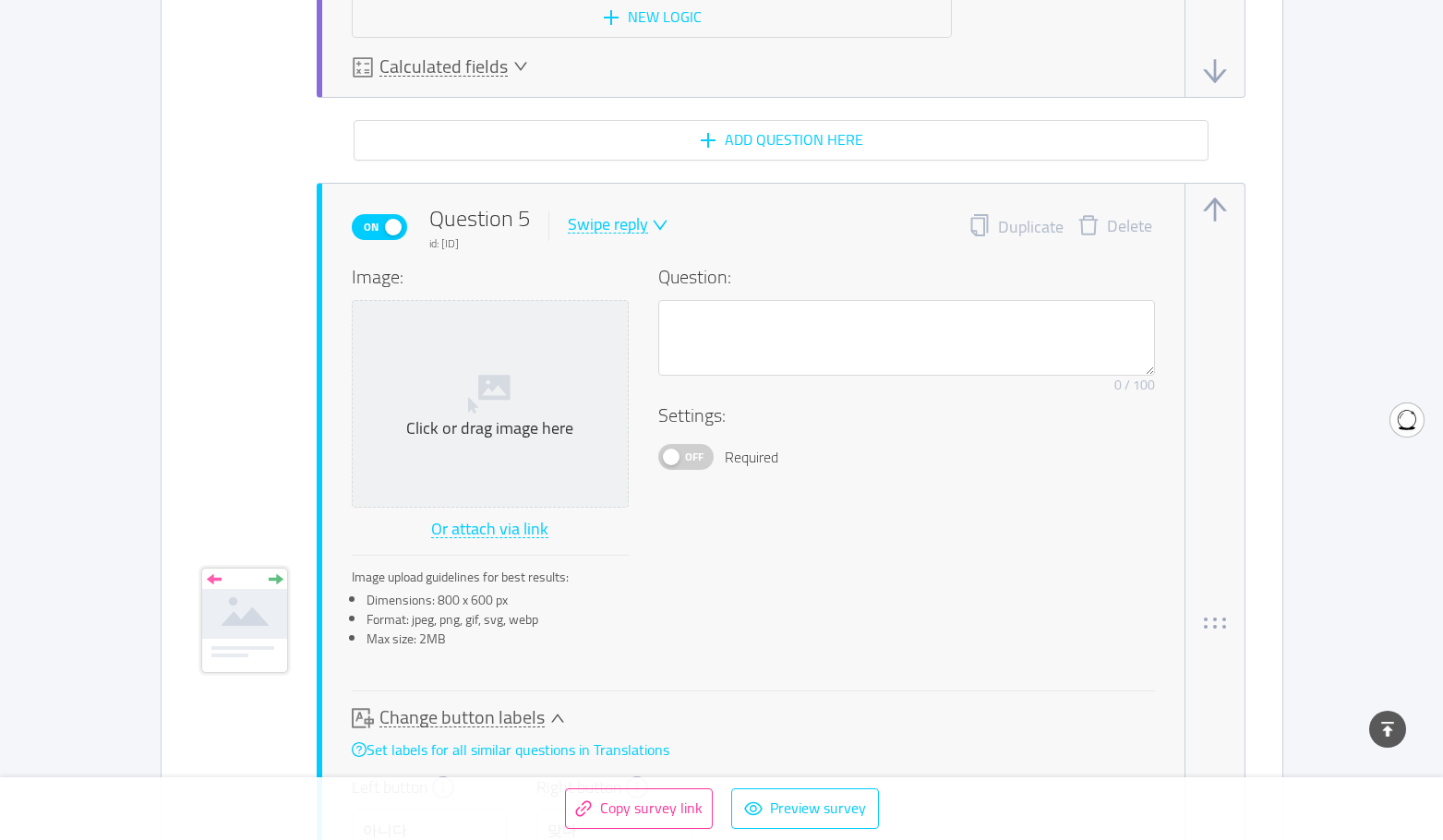 scroll, scrollTop: 3795, scrollLeft: 0, axis: vertical 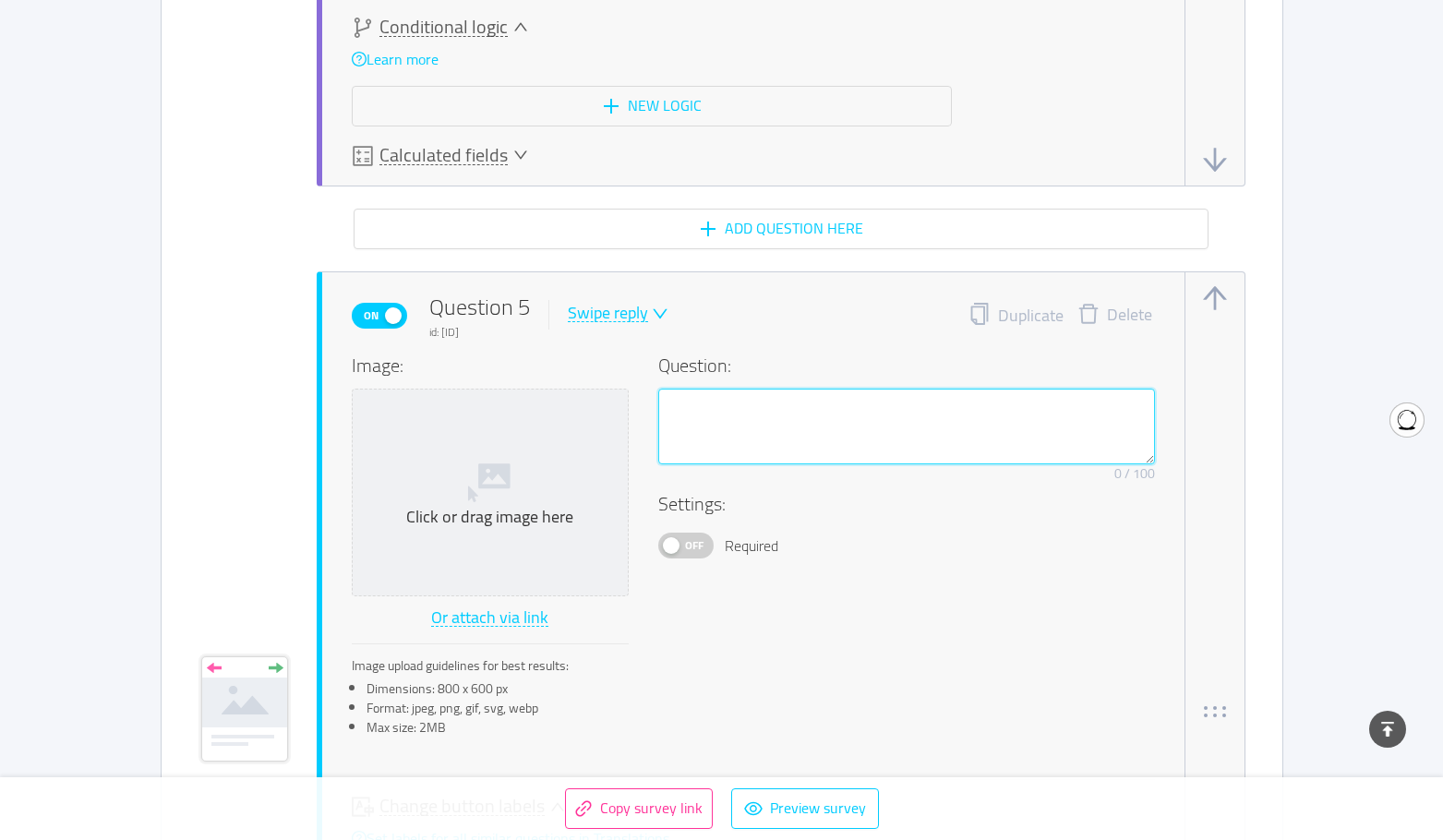 click at bounding box center (907, 426) 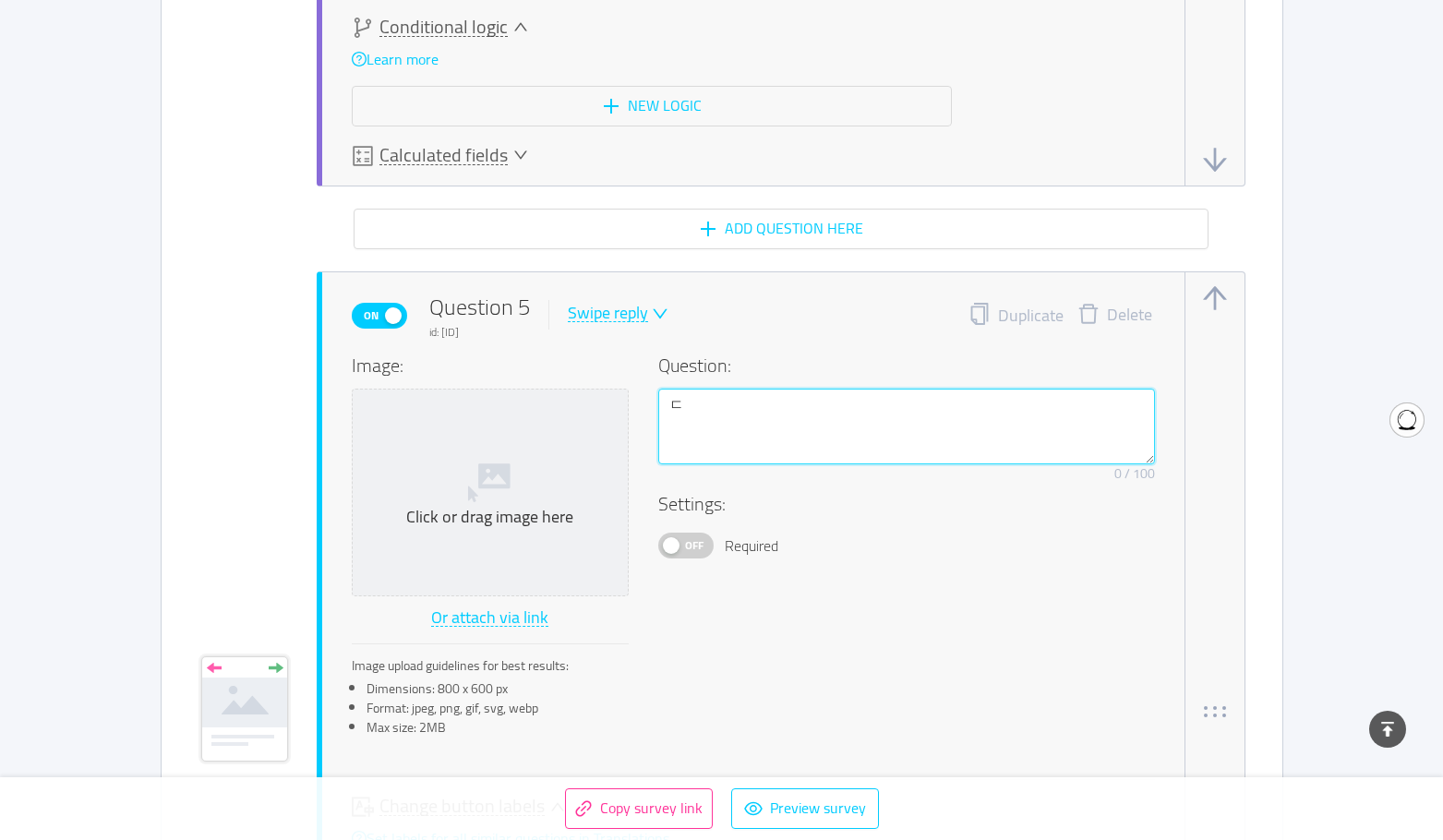 type on "다" 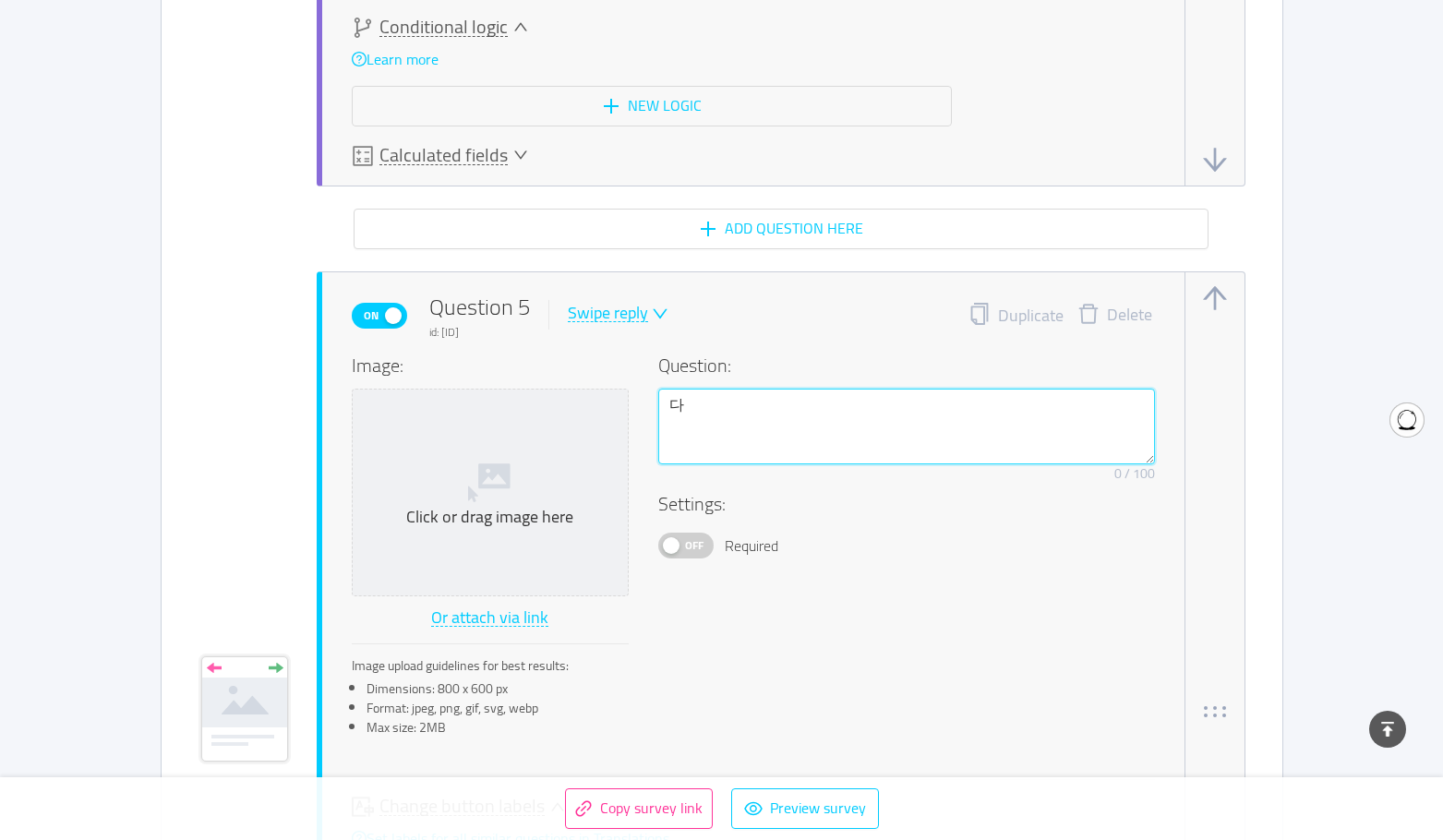 type 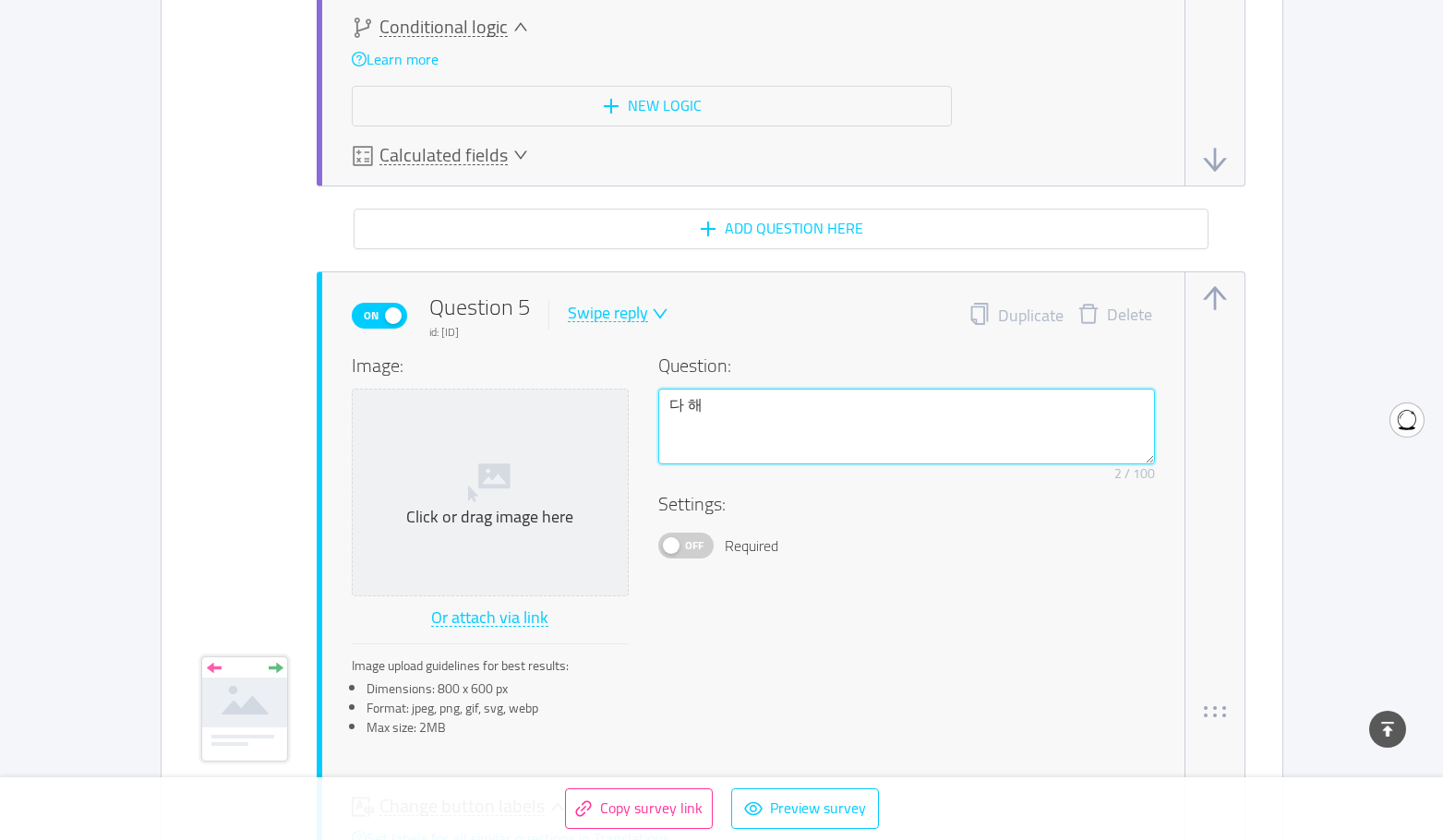 type on "다 했" 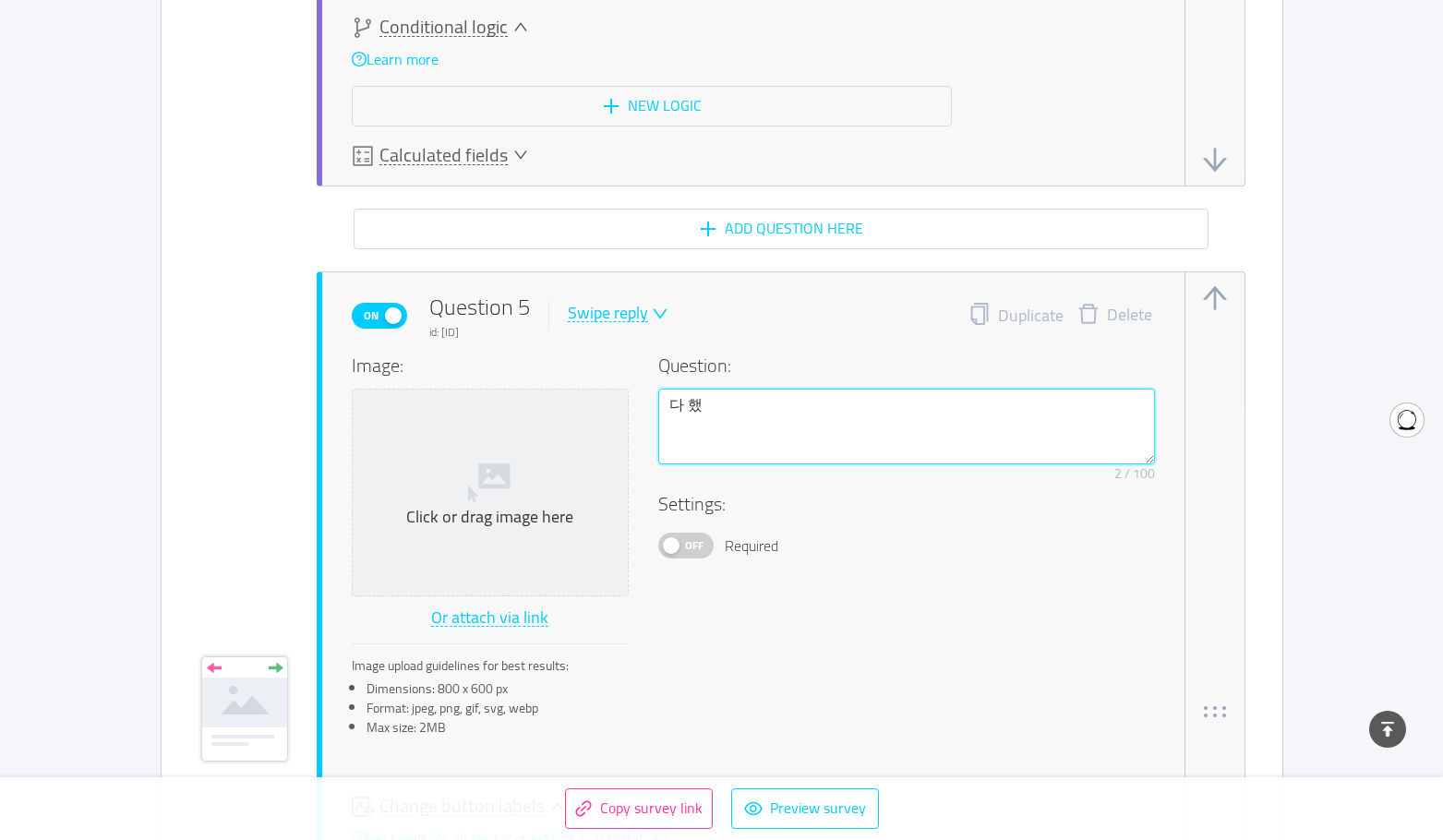 type 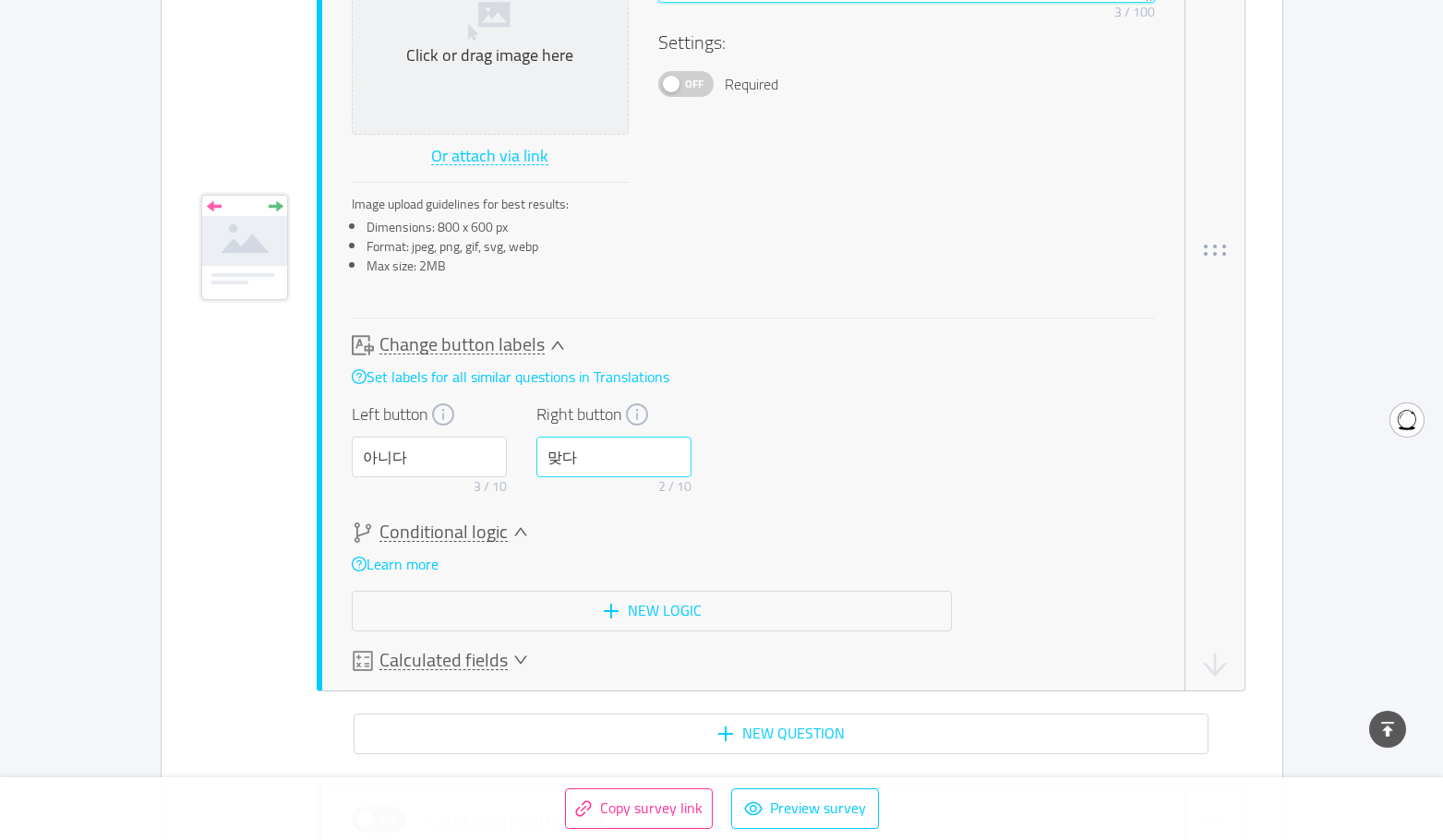 type on "다 했니" 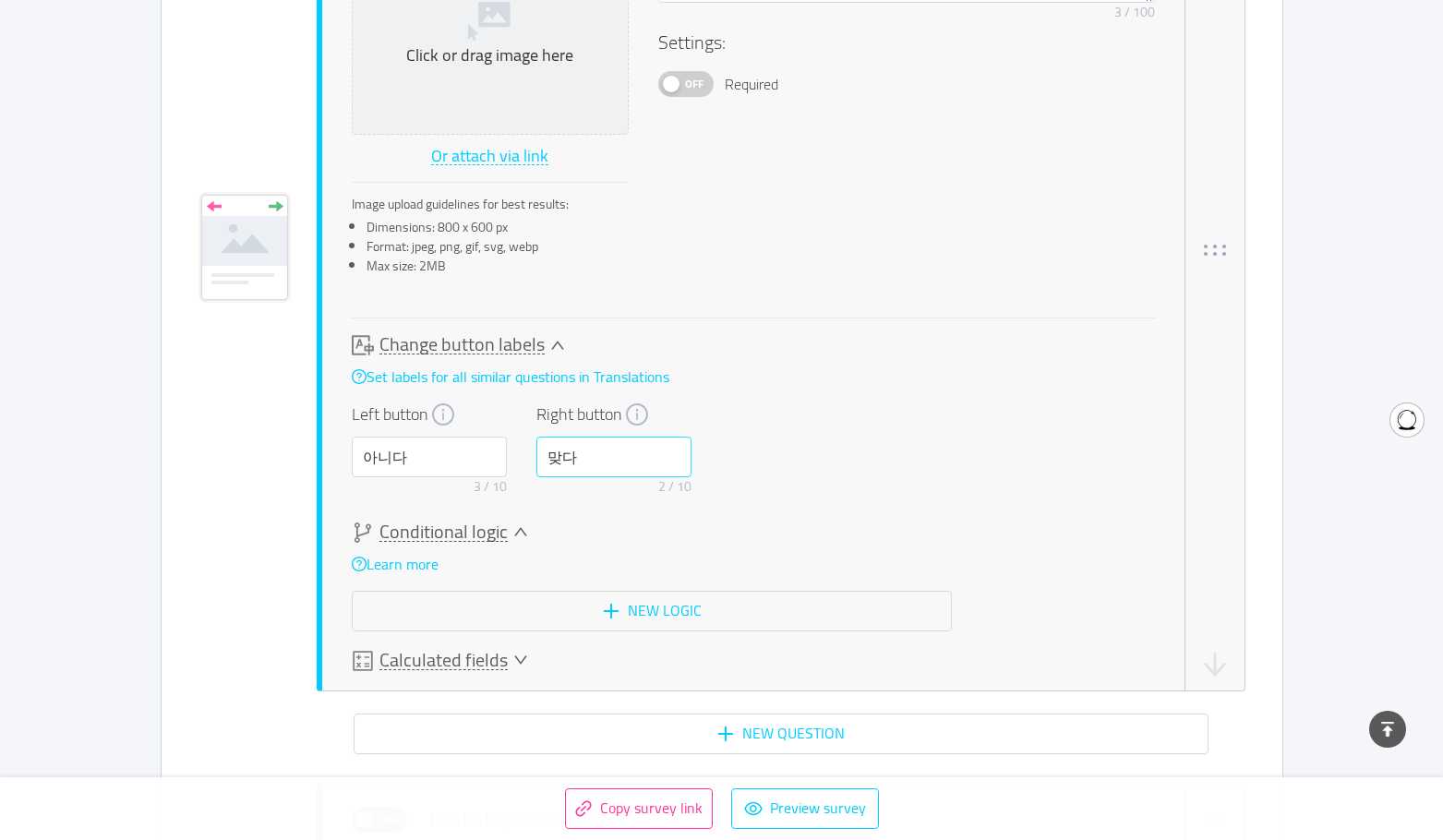 type 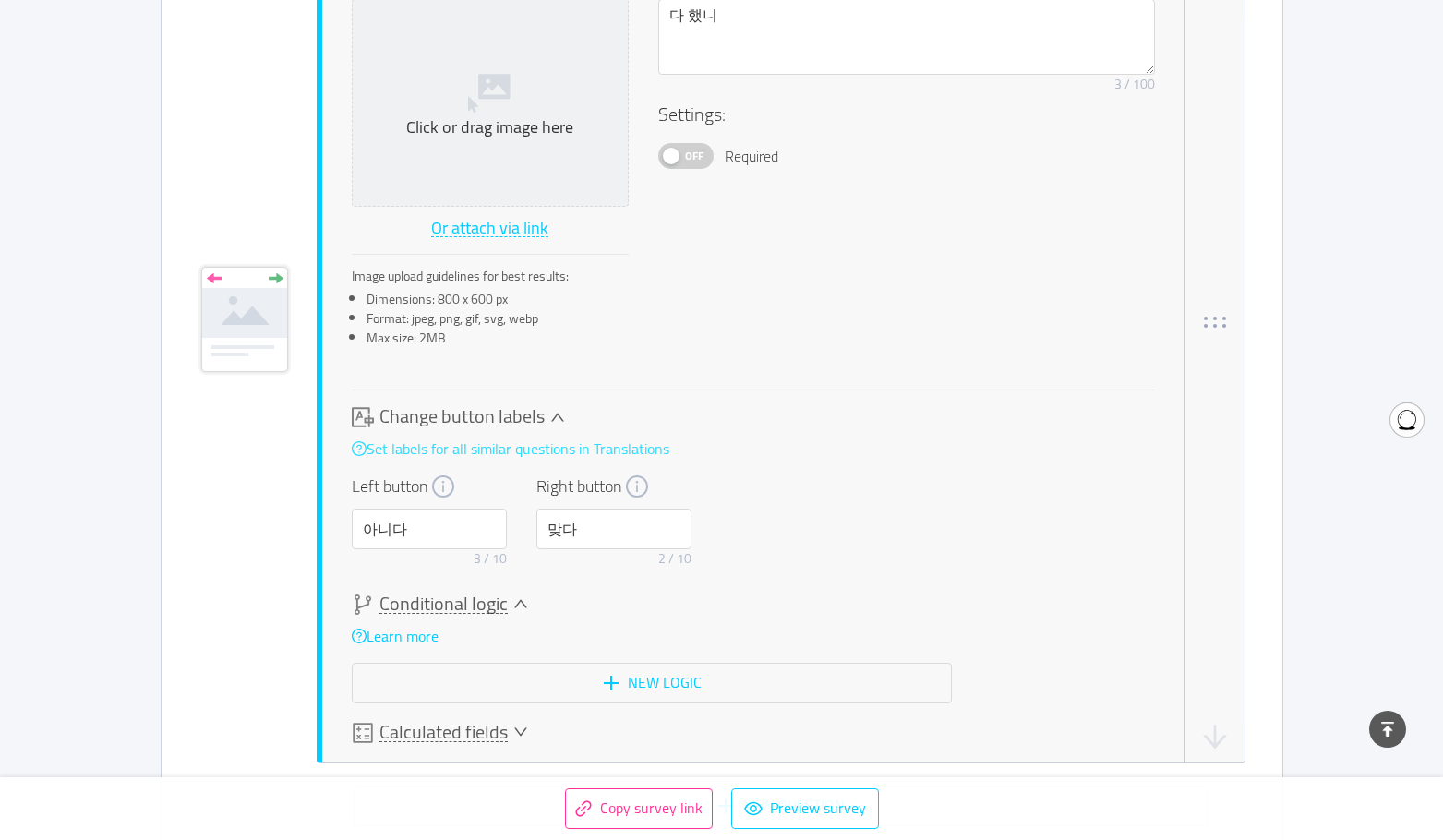click on "Set labels for all similar questions in Translations" at bounding box center (511, 449) 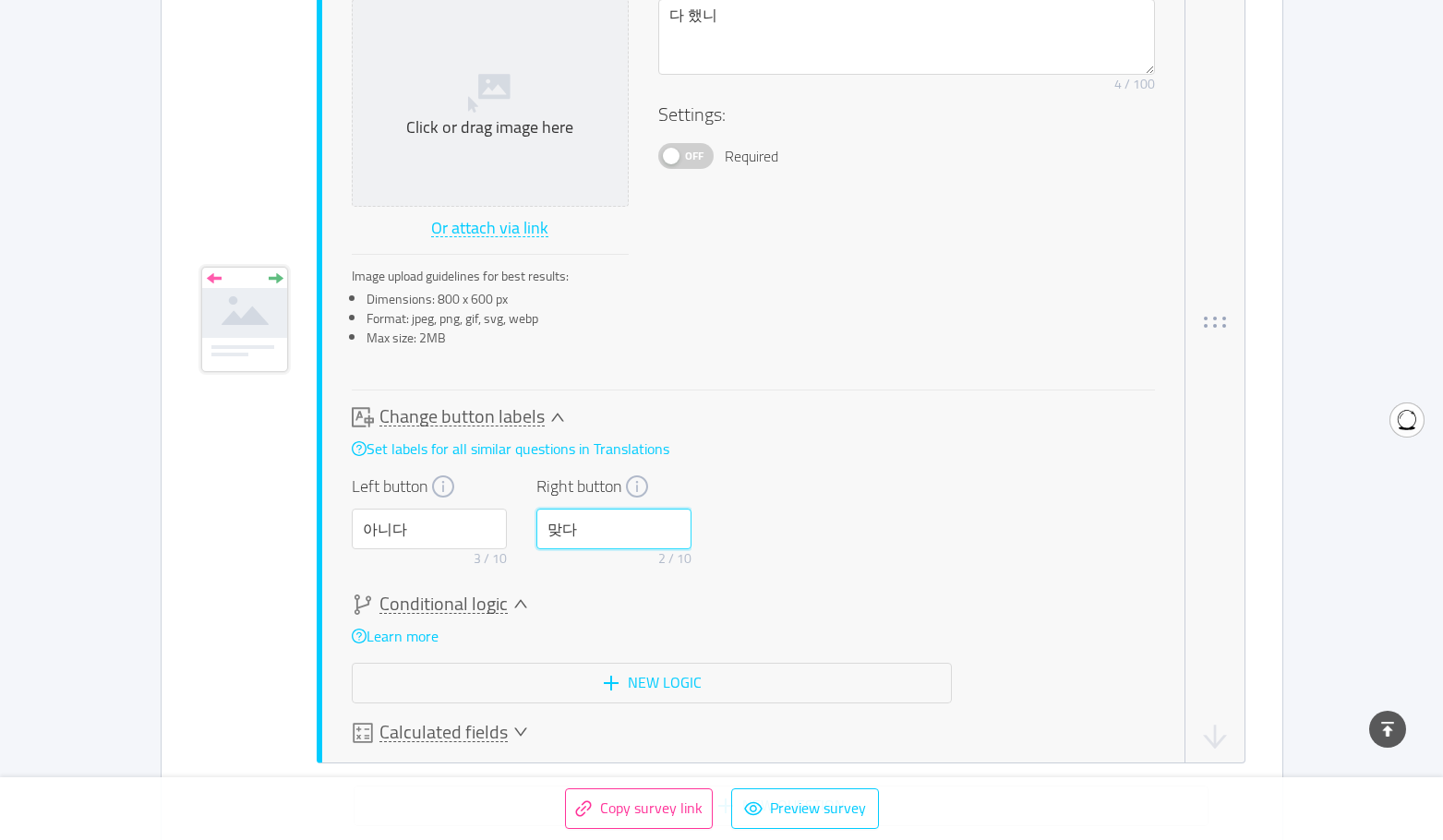 click on "맞다" at bounding box center [614, 529] 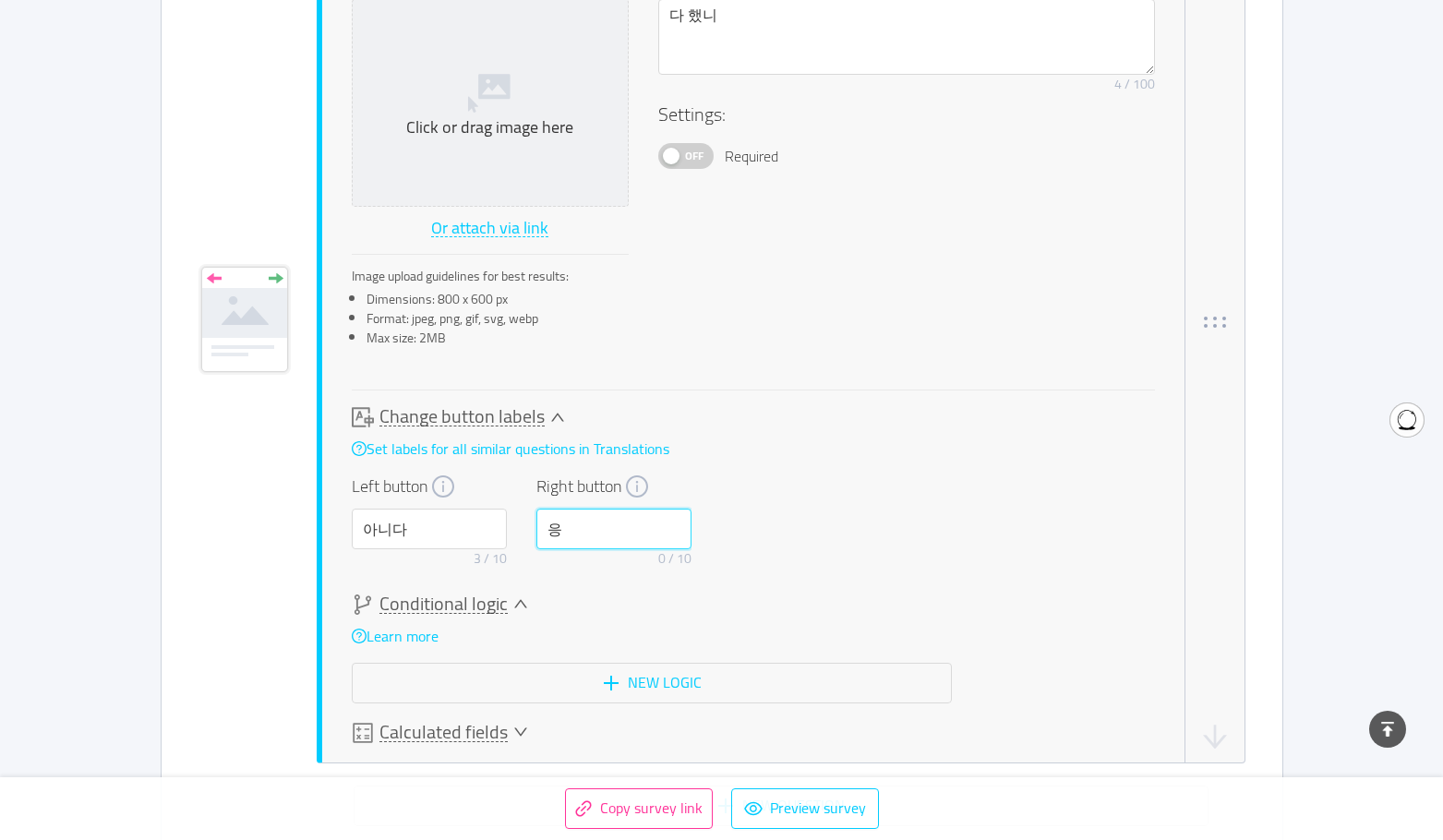 type on "응" 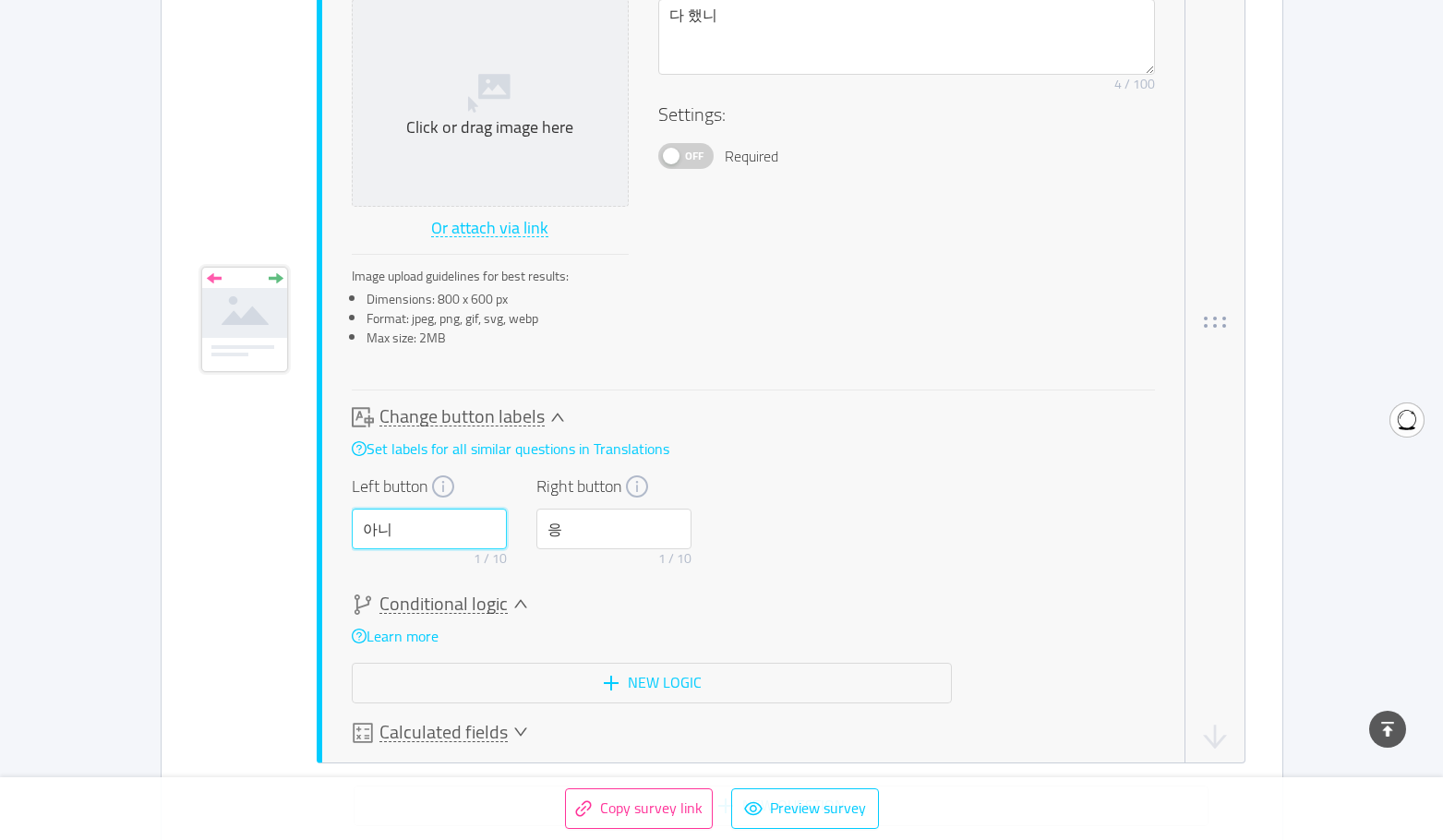 click on "아니" at bounding box center [429, 529] 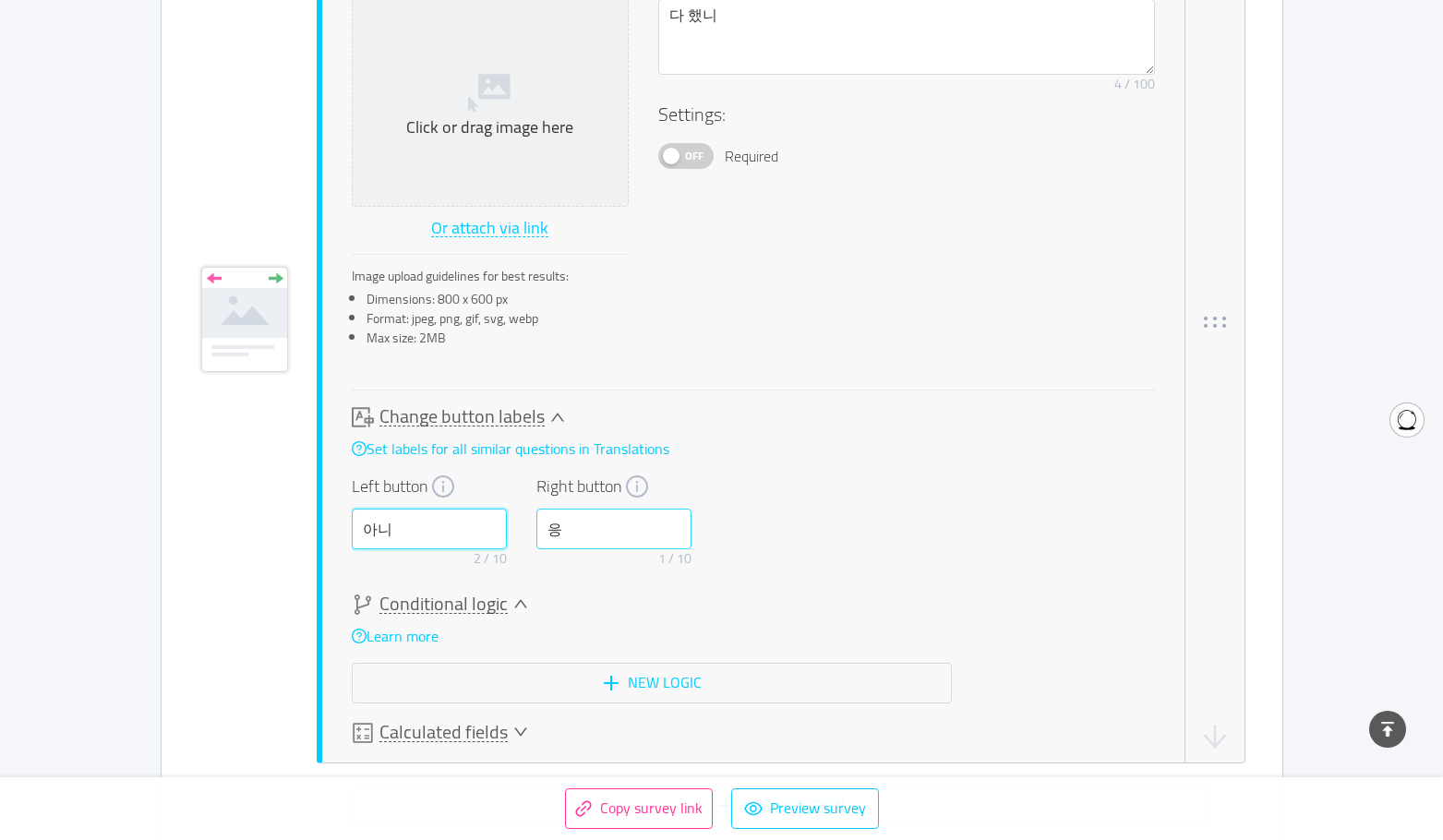 type on "아" 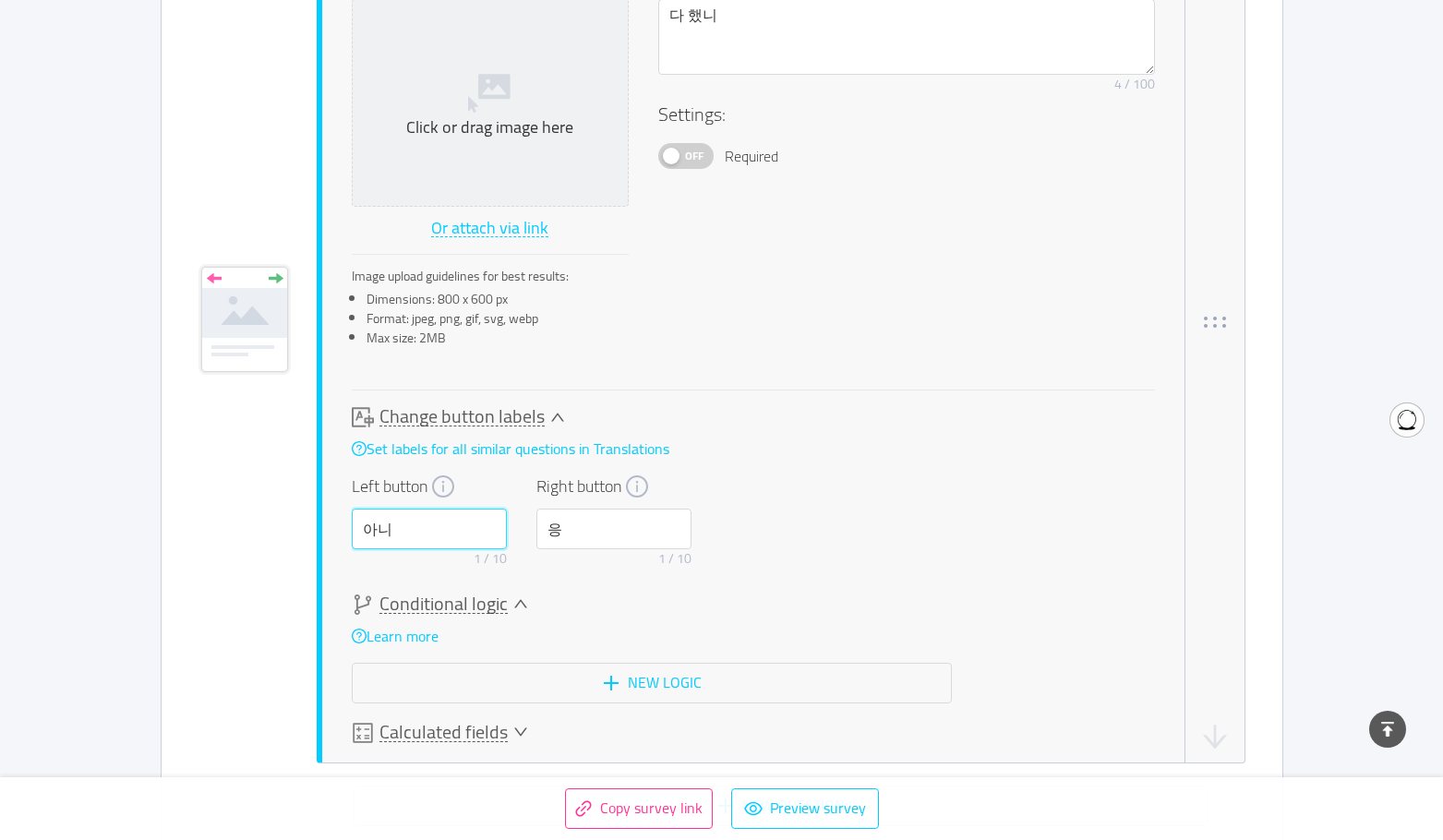 type on "아니" 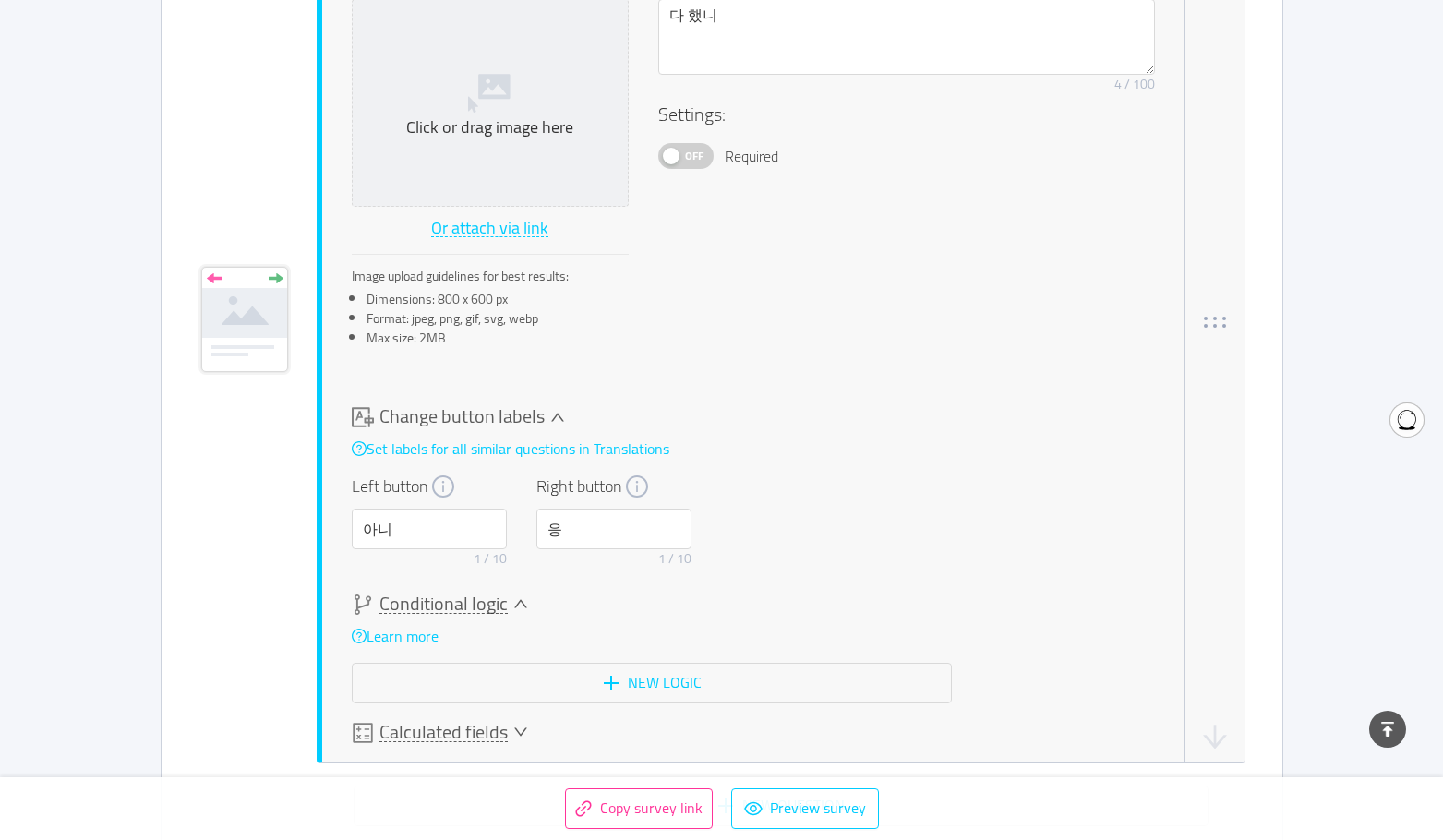 click on "Change button labels   Set labels for all similar questions in Translations  Left button 아니  1 / 10  Right button 응  1 / 10" at bounding box center (753, 490) 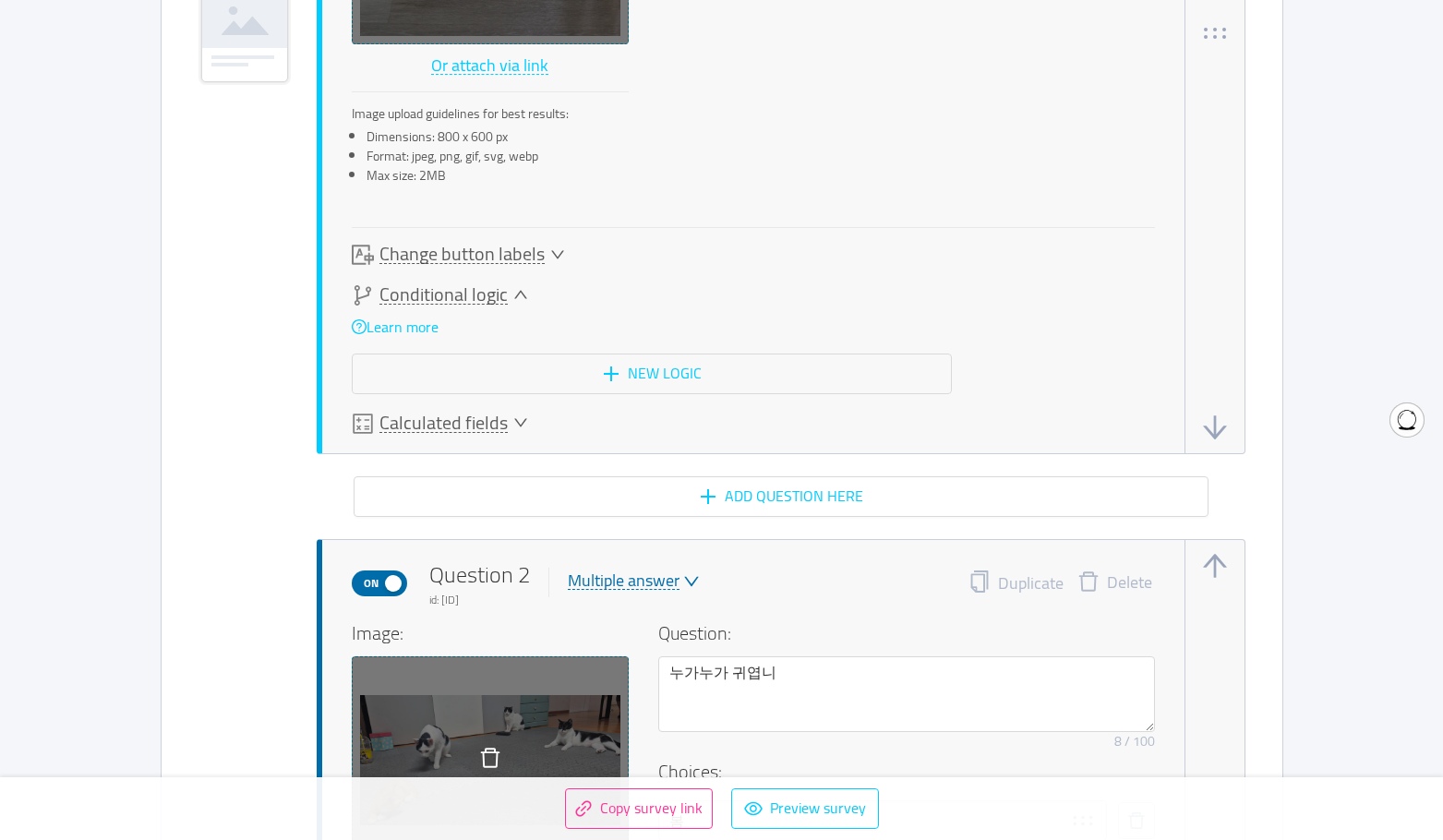 scroll, scrollTop: 4902, scrollLeft: 0, axis: vertical 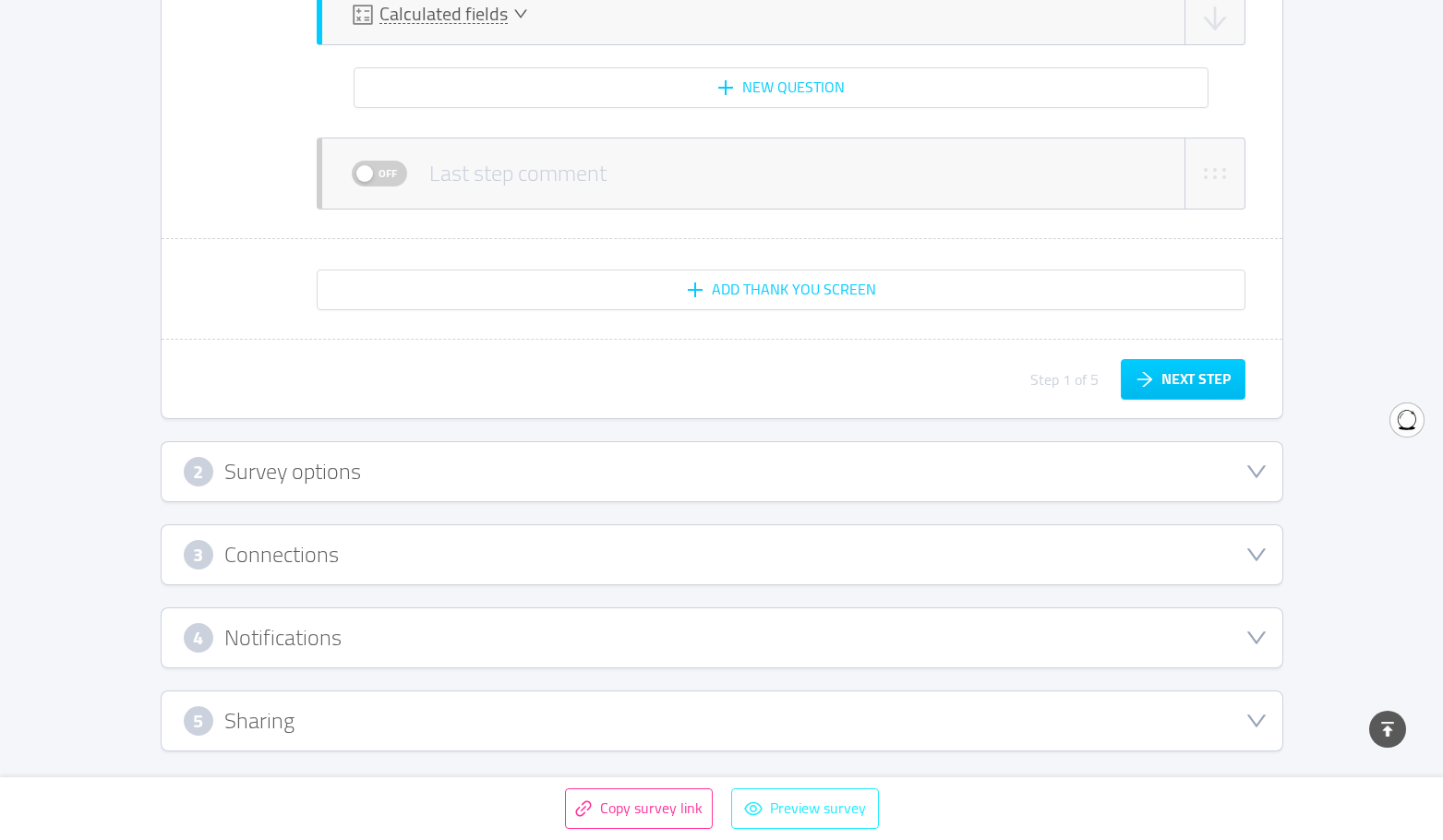 click on "Preview survey" at bounding box center (805, 809) 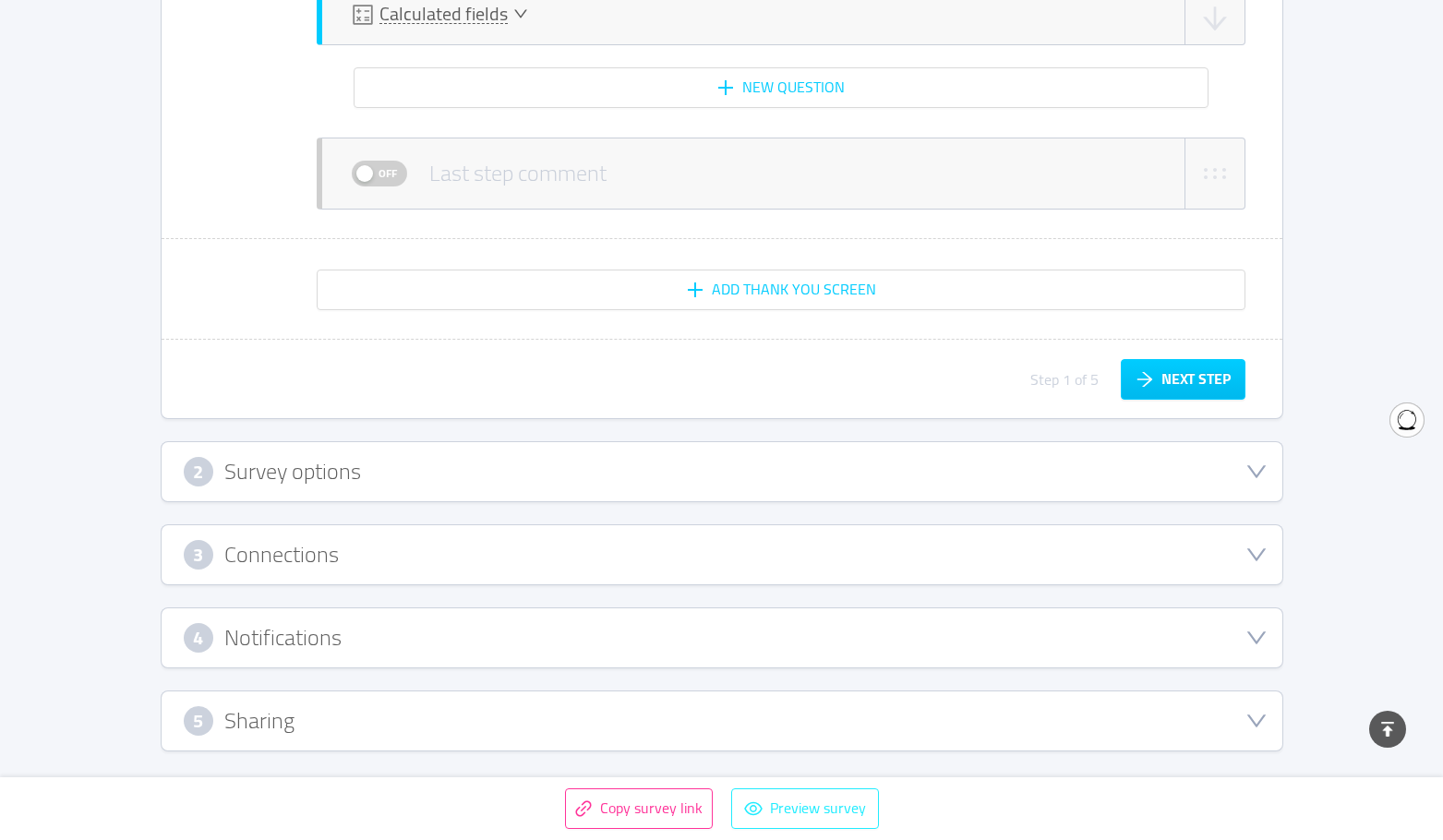 type 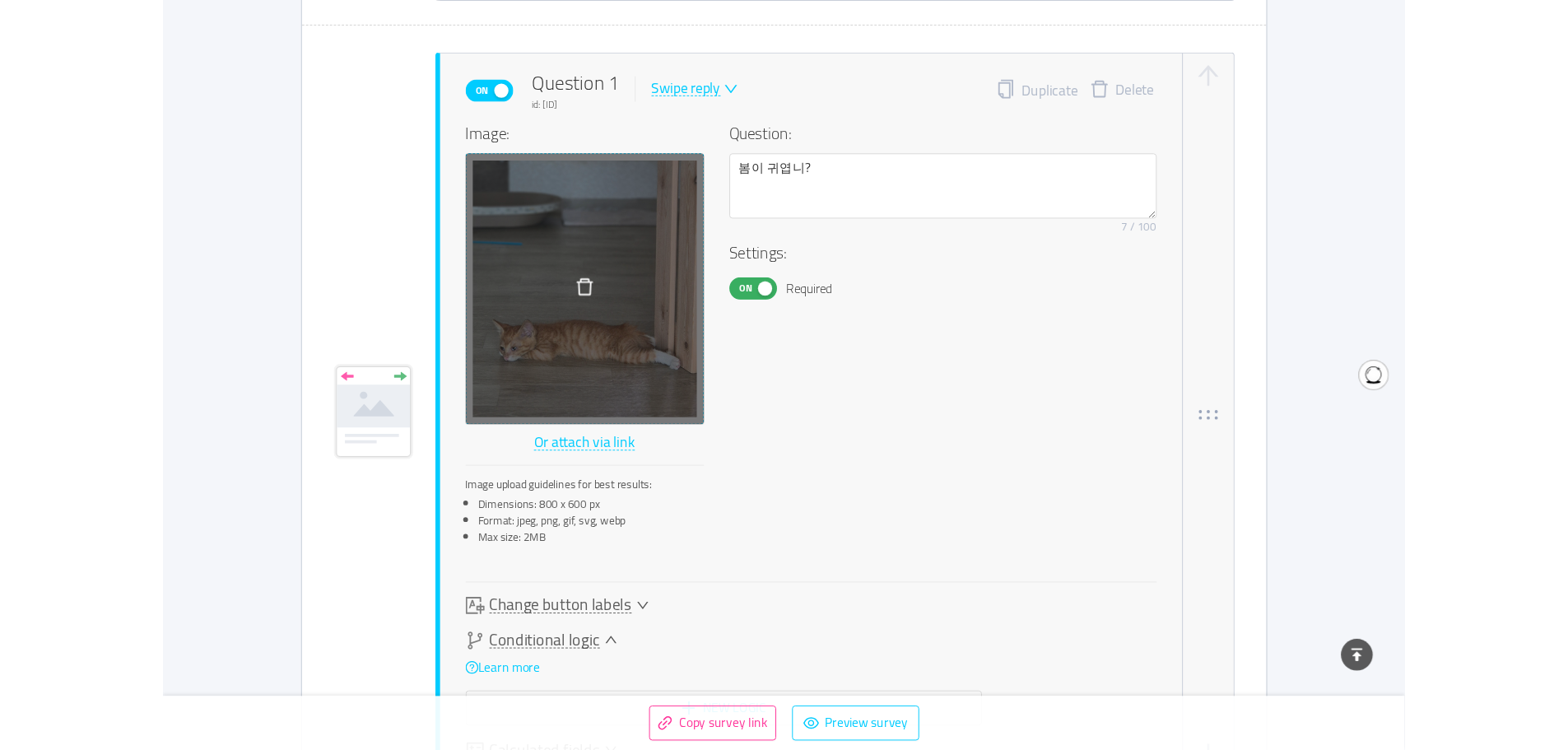 scroll, scrollTop: 494, scrollLeft: 0, axis: vertical 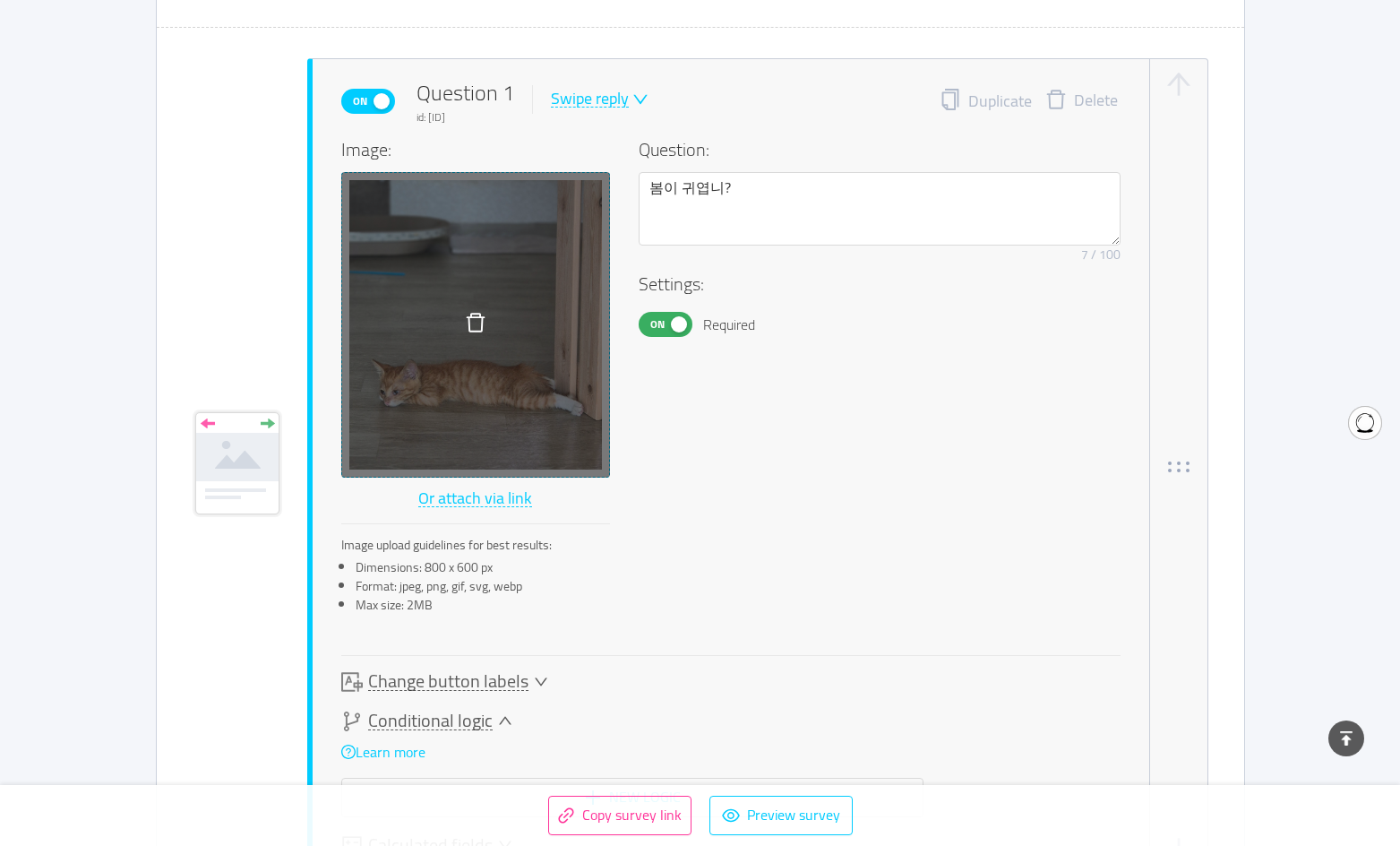 click on "On  Question 1  id: 6892a69865f529001260e271  Swipe reply  Duplicate Delete Image: Or attach via link Image upload guidelines for best results: Dimensions: 800 x 600 px Format: jpeg, png, gif, svg, webp Max size: 2MB Question: 봄이 귀엽니?  Remove character limit   7 / 100  Settings: On Required  Change button labels   Set labels for all similar questions in Translations  Left button  0 / 10  Right button  0 / 10   Conditional logic   Learn more  New logic  Calculated fields  Add question here On  Question 2  id: 6892a6db65f529001260e274  Multiple answer  Duplicate Delete Image: Or attach via link Image upload guidelines for best results: Dimensions: 800 x 600 px Format: jpeg, png, gif, svg, webp Max size: 2MB Question: 누가누가 귀엽니  Remove character limit   8 / 100  Choices: 봄    Remove character limit   1 / 100  여름    Remove character limit   2 / 100  가을    Remove character limit   2 / 100  겨울    Remove character limit   2 / 100  Add choice Settings: Off Single selection On  1" at bounding box center (700, 2192) 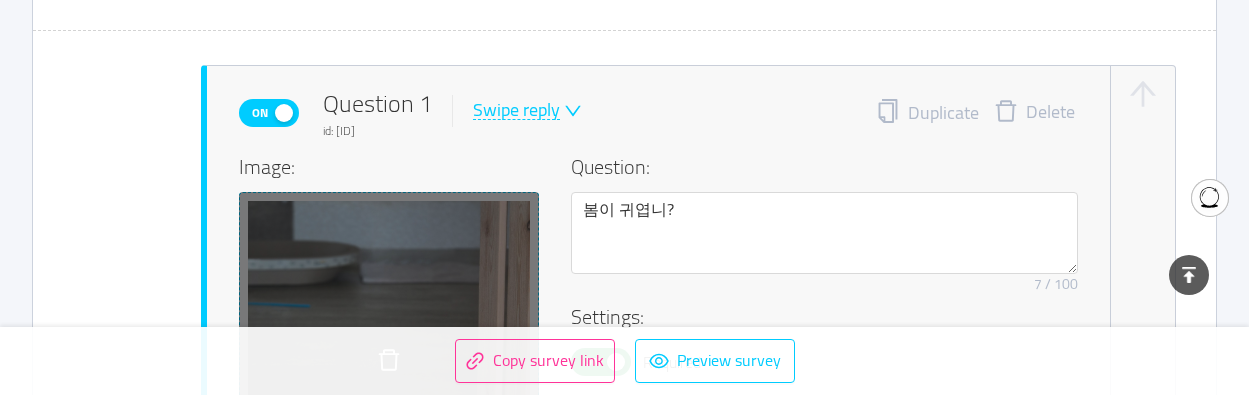type 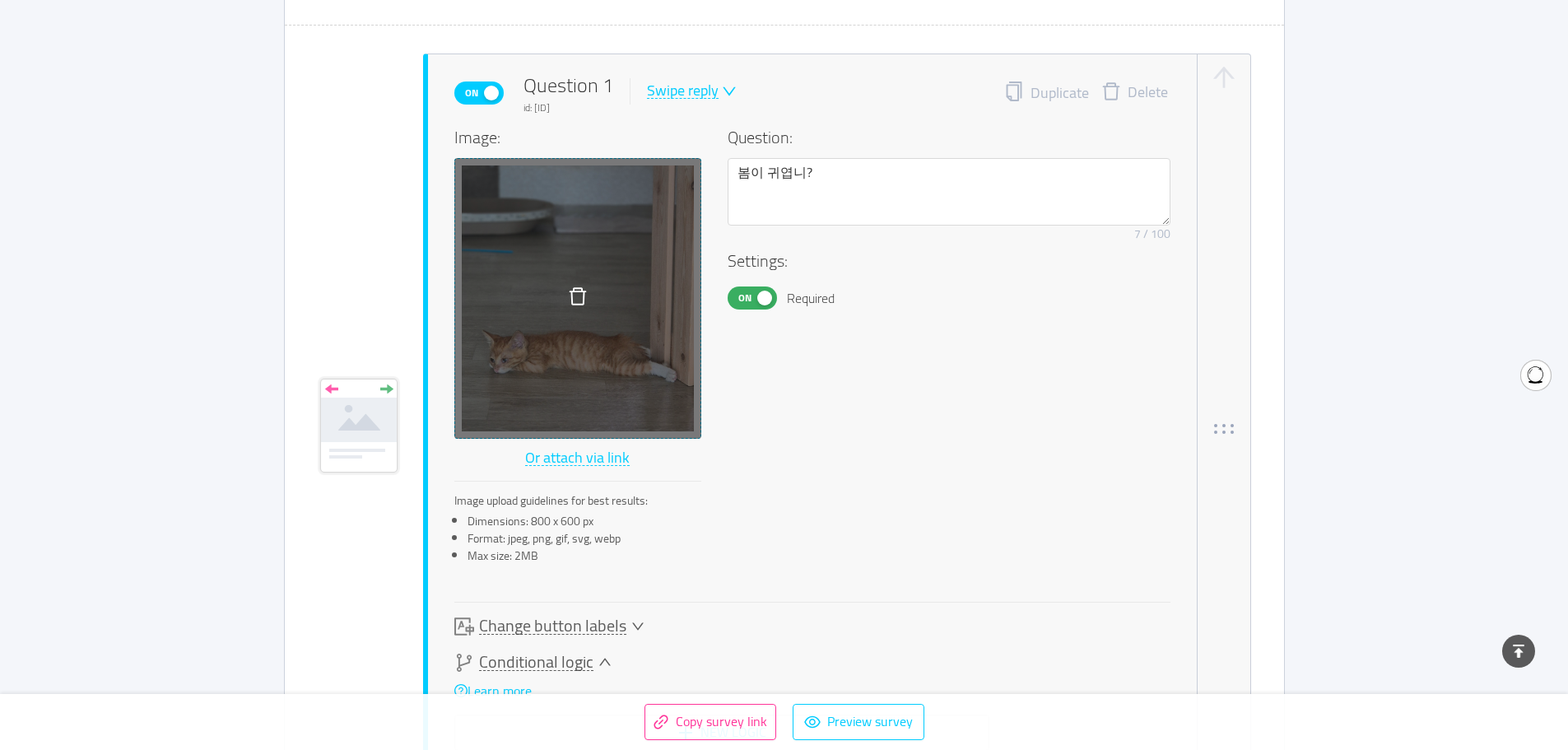 click on "Saved  Survey   Results   Status:   active   Questions:   5   No password   1  Questions Import from CSV Images to questions Off  Welcome screen  Delete Your logo  Upgrade     Drag logo here  Or attach via link Image upload guidelines for best results: Dimensions: 100 x 100 px Format: jpeg, png, gif, svg, webp Max size: 2MB Title:  0 / 50  Description:  Remove character limit   0 / 200  Button label: Start  5 / 20    On  Question 1  id: 6892a69865f529001260e271  Swipe reply  Duplicate Delete Image: Or attach via link Image upload guidelines for best results: Dimensions: 800 x 600 px Format: jpeg, png, gif, svg, webp Max size: 2MB Question: 봄이 귀엽니?  Remove character limit   7 / 100  Settings: On Required  Change button labels   Set labels for all similar questions in Translations  Left button  0 / 10  Right button  0 / 10   Conditional logic   Learn more  New logic  Calculated fields  Add question here On  Question 2  id: 6892a6db65f529001260e274  Multiple answer  Duplicate Delete Image: Question:" at bounding box center (784, 2099) 